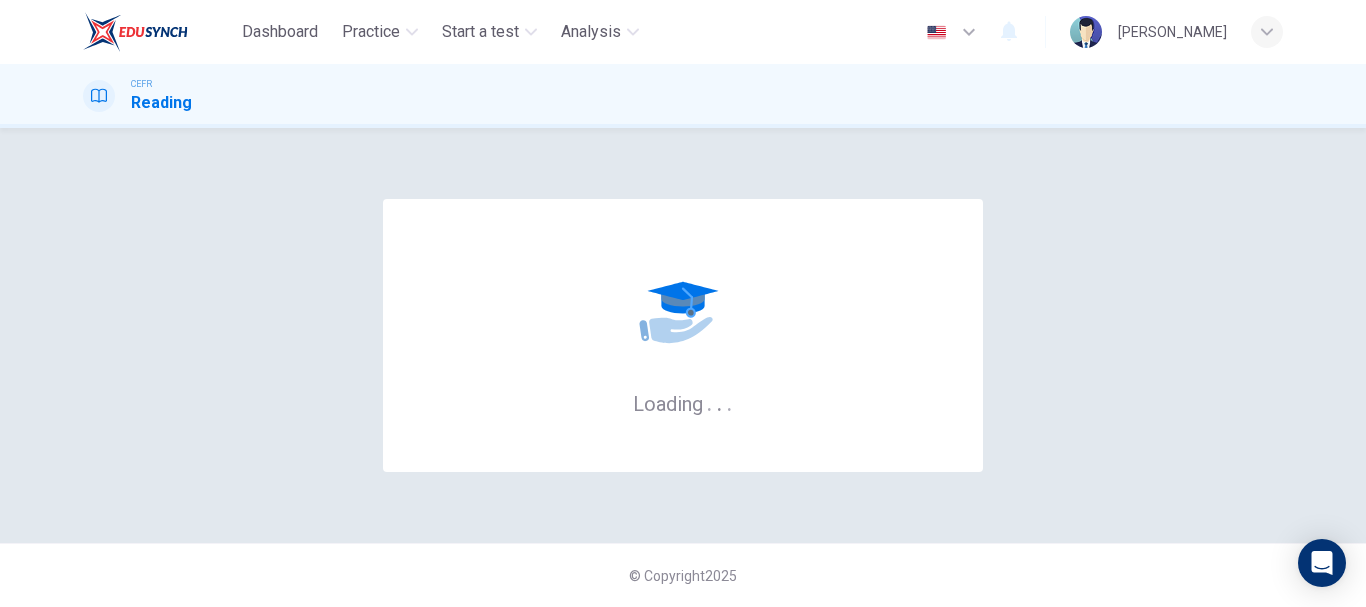 scroll, scrollTop: 0, scrollLeft: 0, axis: both 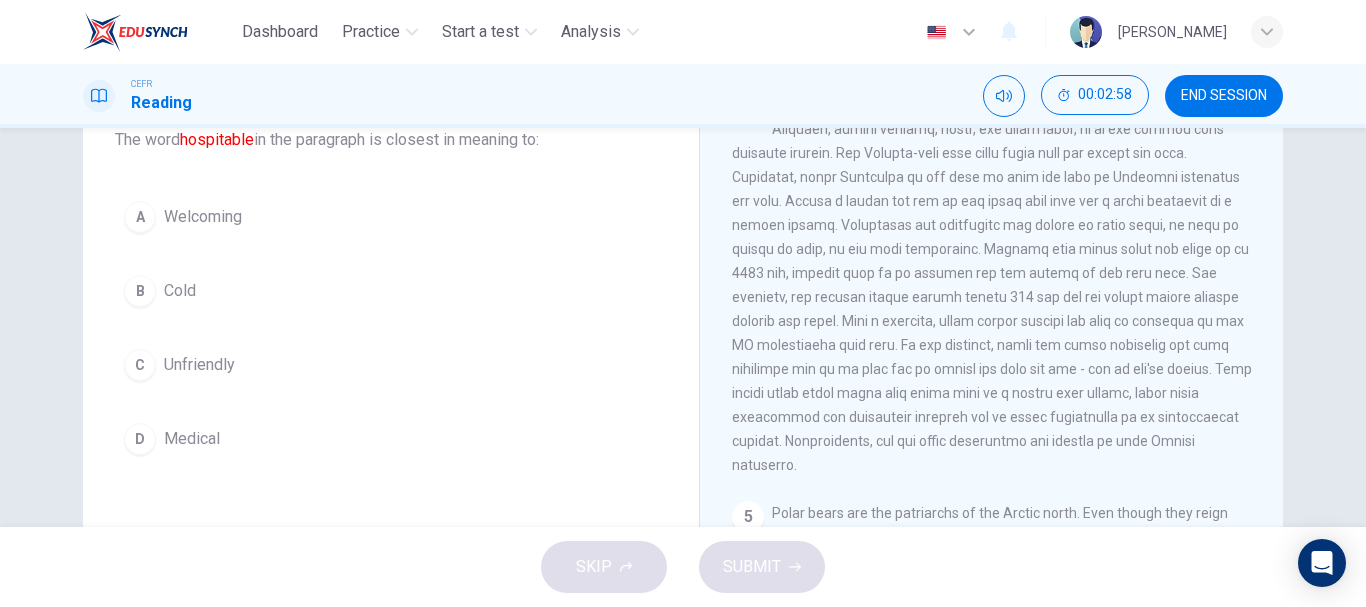 click on "A" at bounding box center [140, 217] 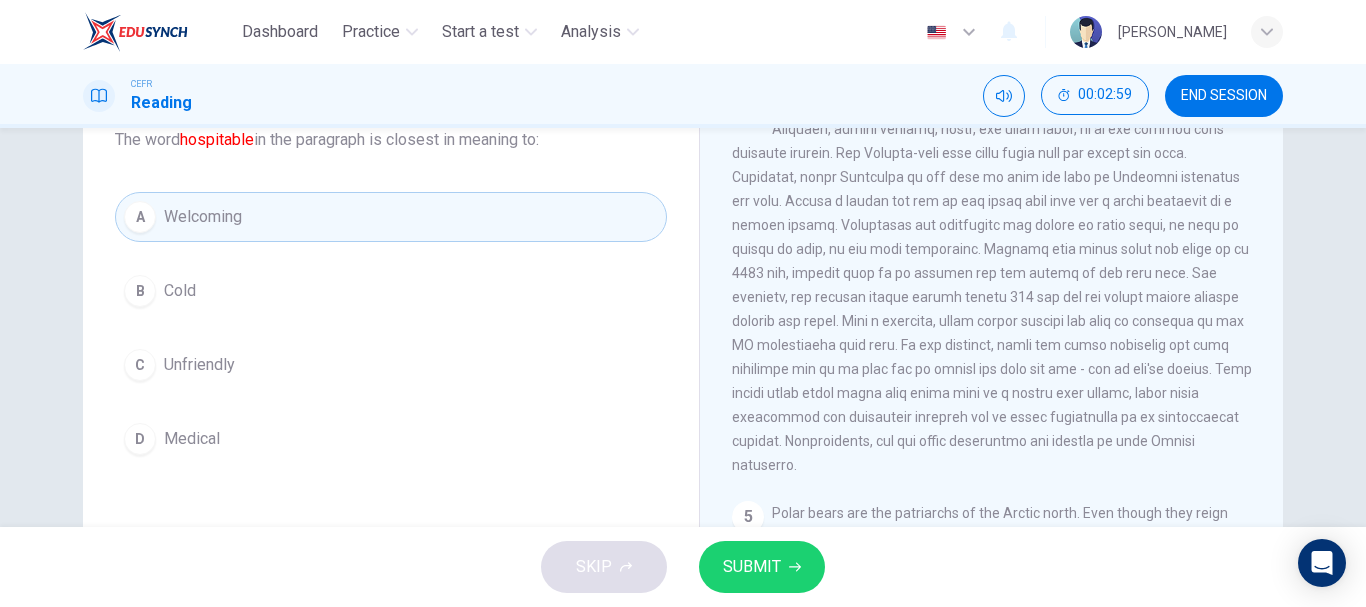 click on "SUBMIT" at bounding box center (762, 567) 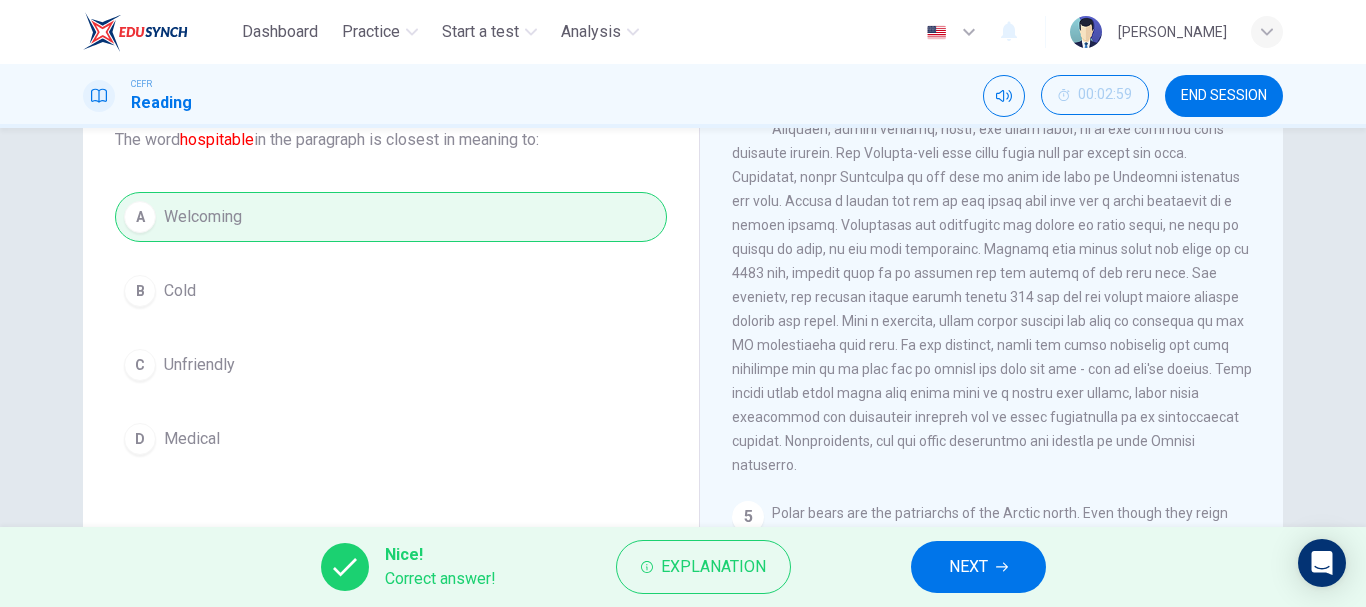 scroll, scrollTop: 0, scrollLeft: 0, axis: both 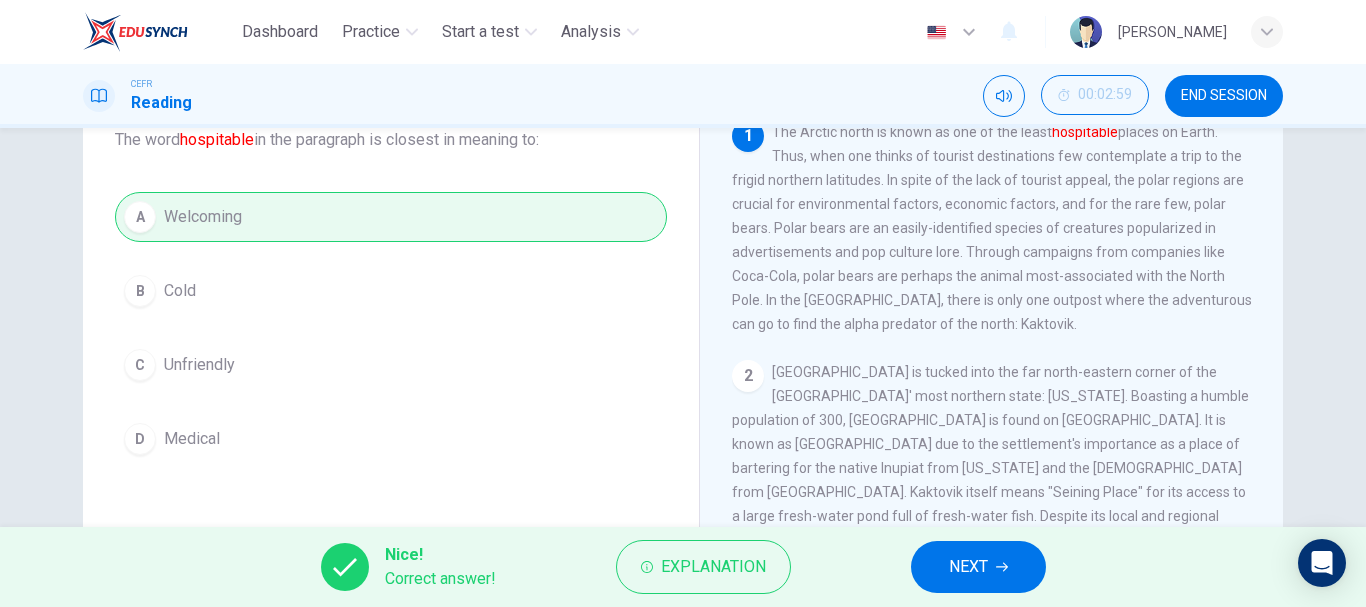 click on "NEXT" at bounding box center [978, 567] 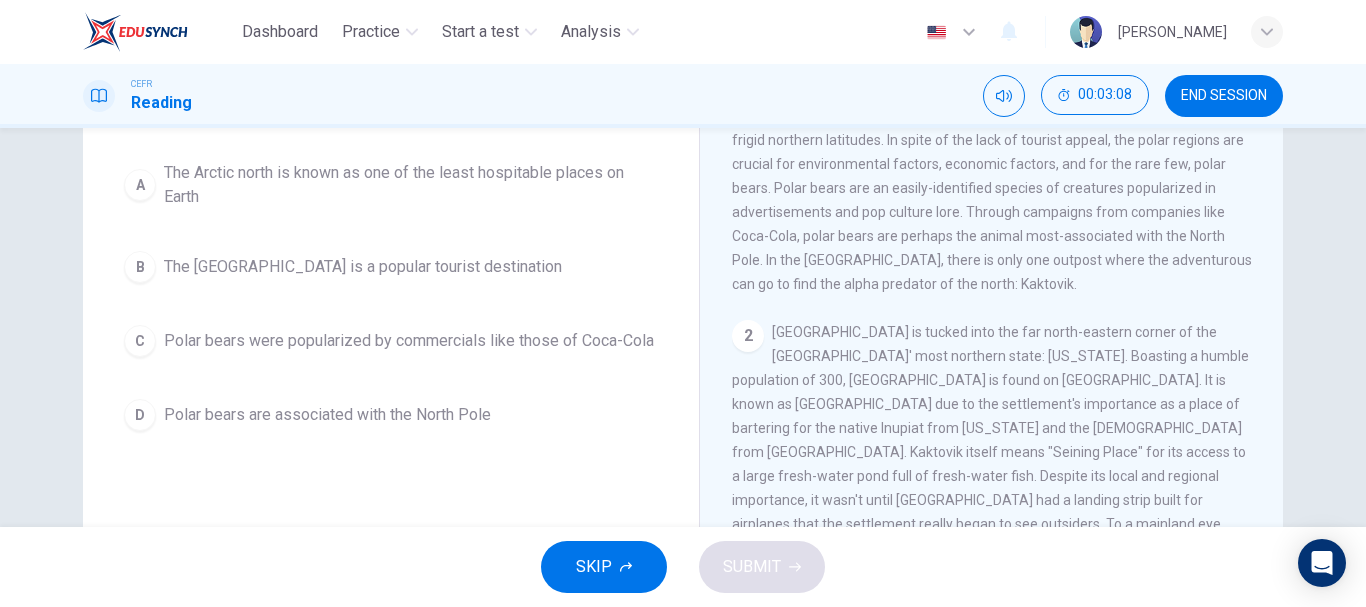 scroll, scrollTop: 183, scrollLeft: 0, axis: vertical 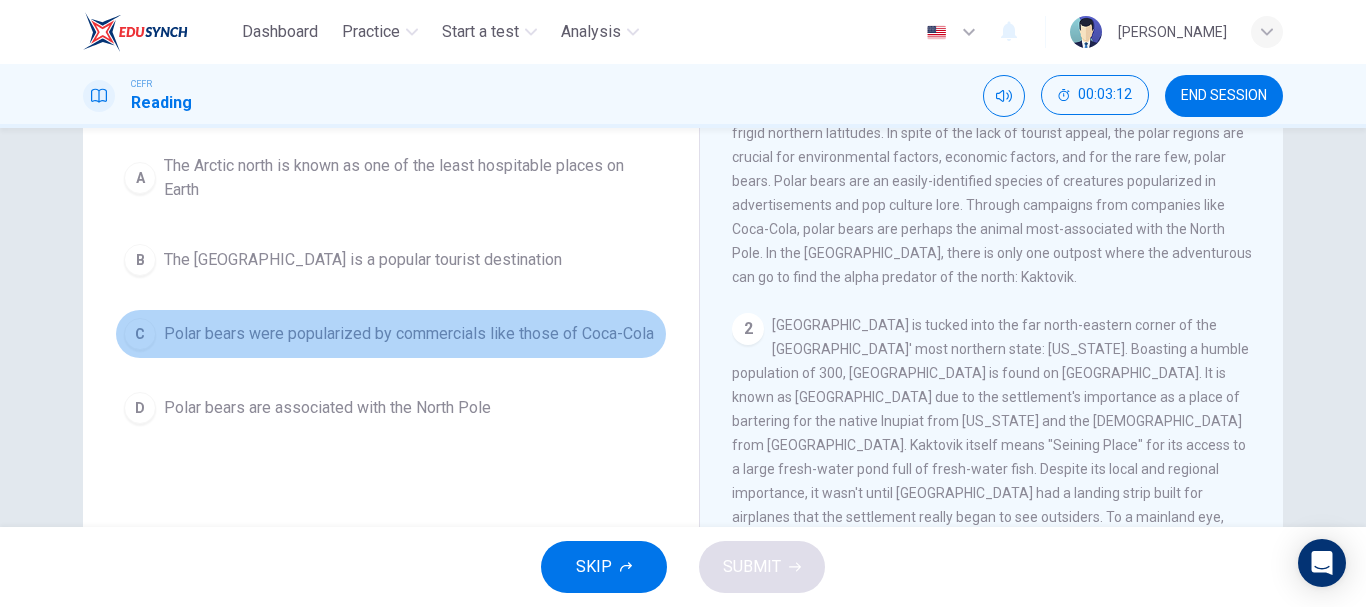 click on "Polar bears were popularized by commercials like those of Coca-Cola" at bounding box center (409, 334) 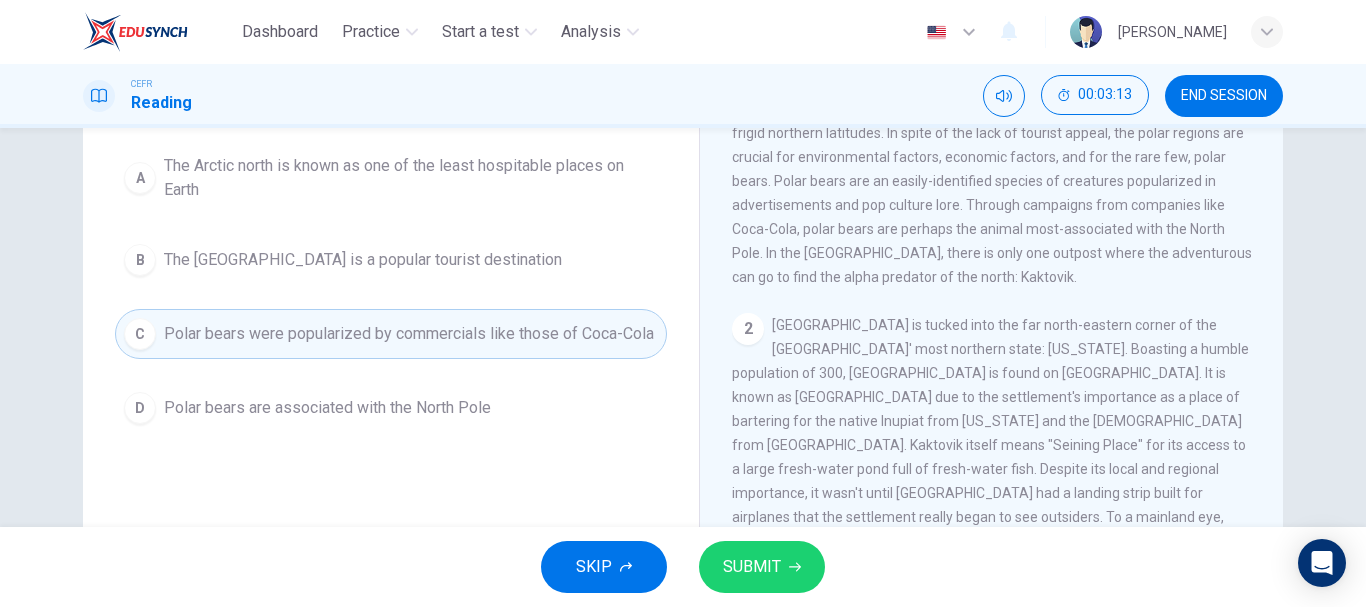 click on "SUBMIT" at bounding box center (762, 567) 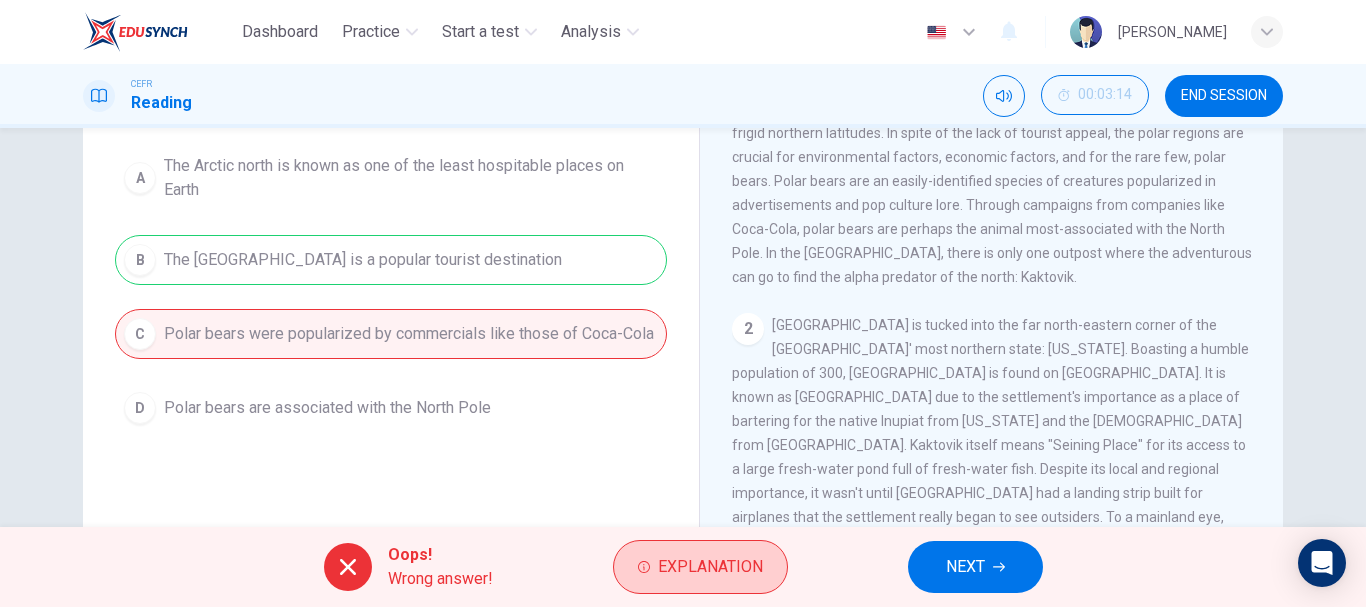 click on "Explanation" at bounding box center [710, 567] 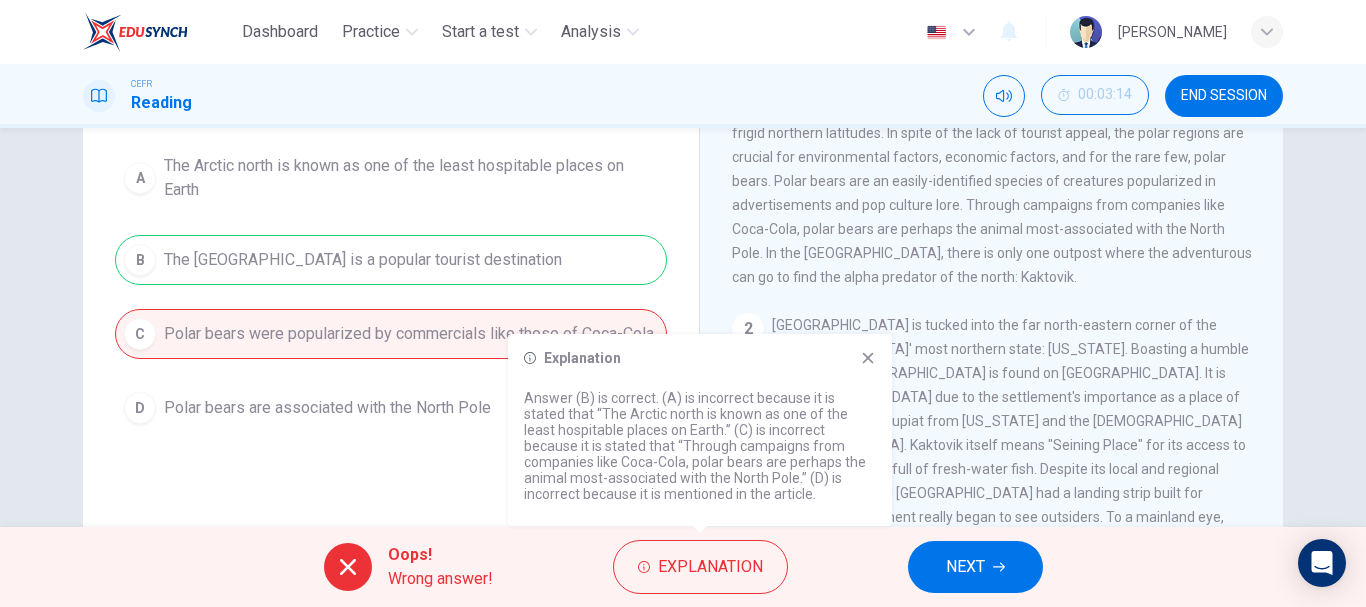 click 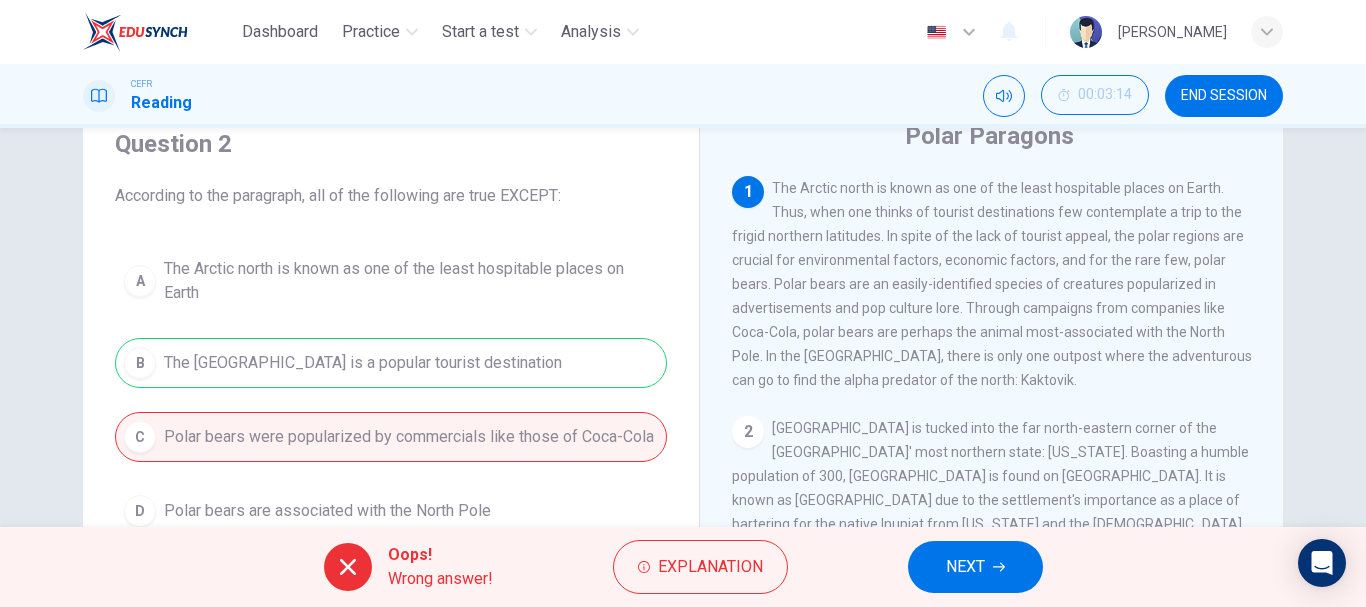 scroll, scrollTop: 63, scrollLeft: 0, axis: vertical 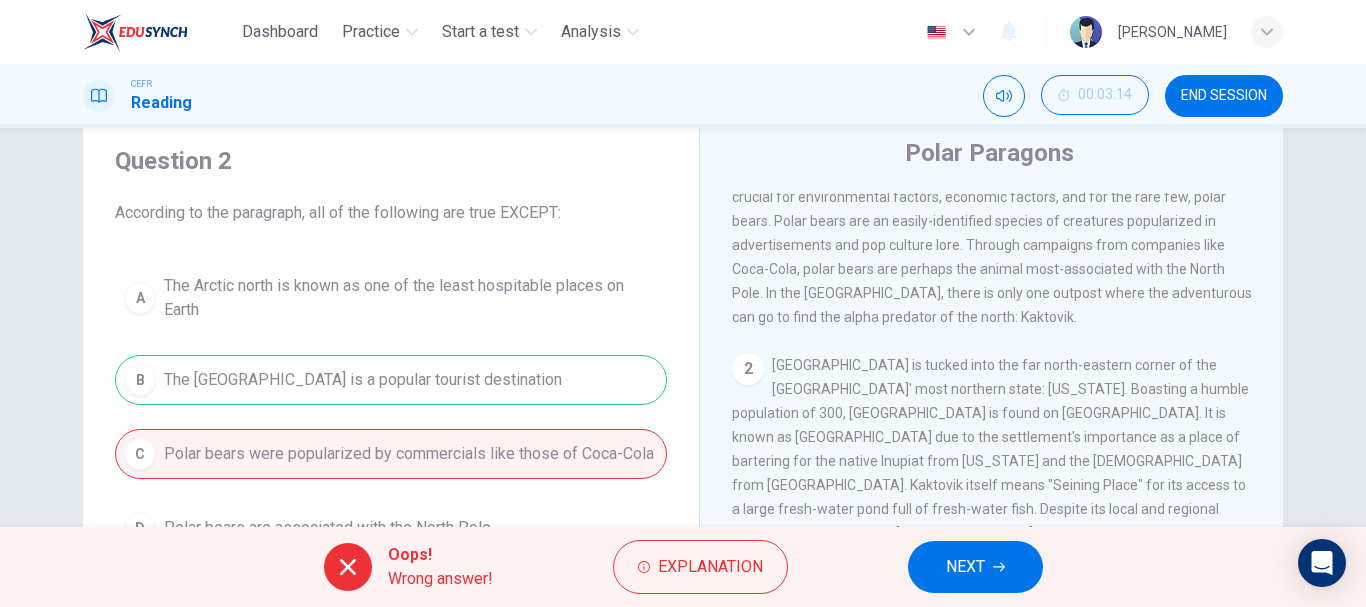 click on "NEXT" at bounding box center (965, 567) 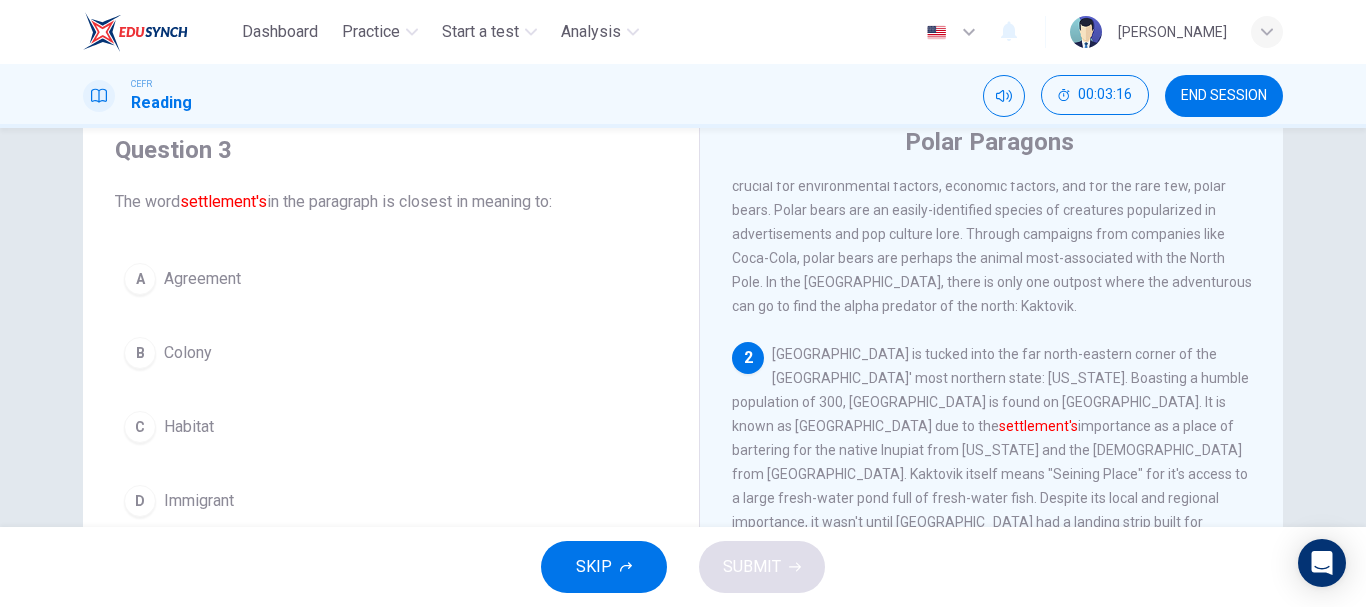 scroll, scrollTop: 129, scrollLeft: 0, axis: vertical 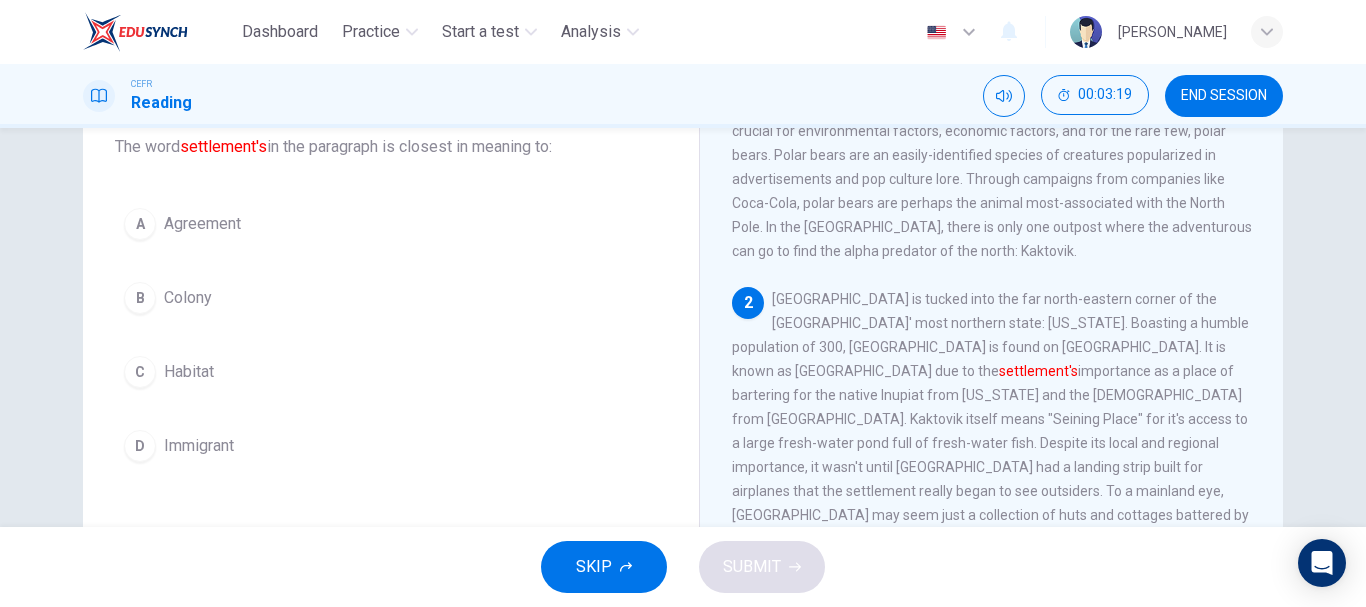 click on "C" at bounding box center [140, 372] 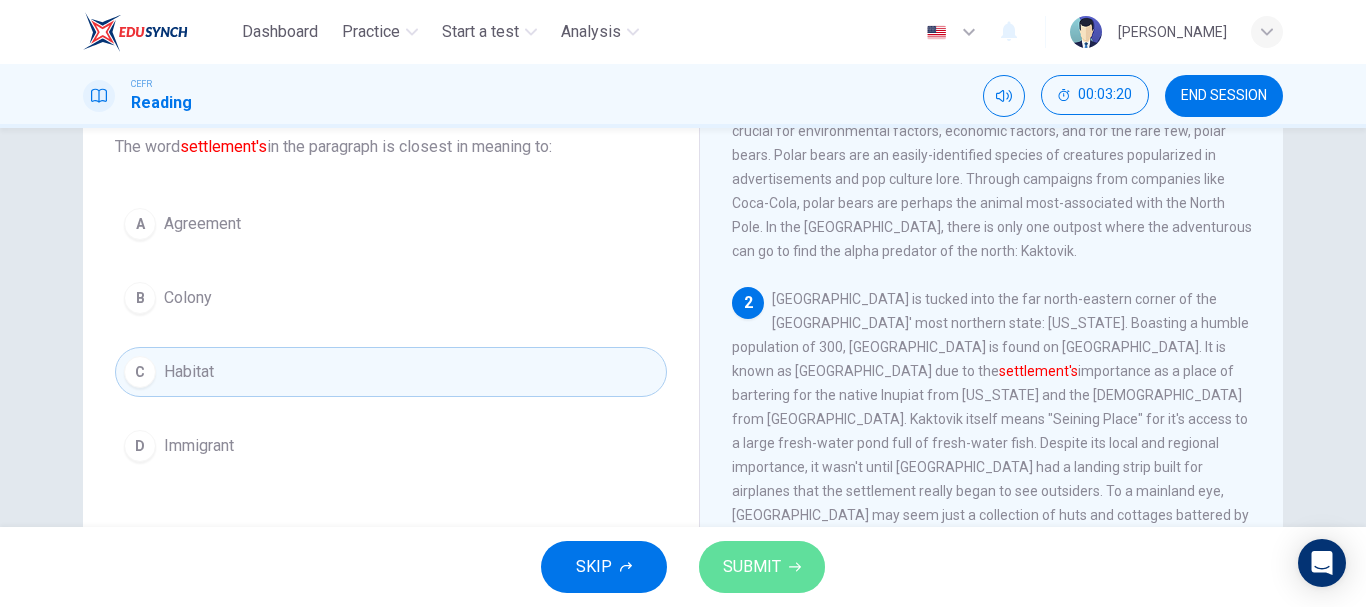 click on "SUBMIT" at bounding box center [752, 567] 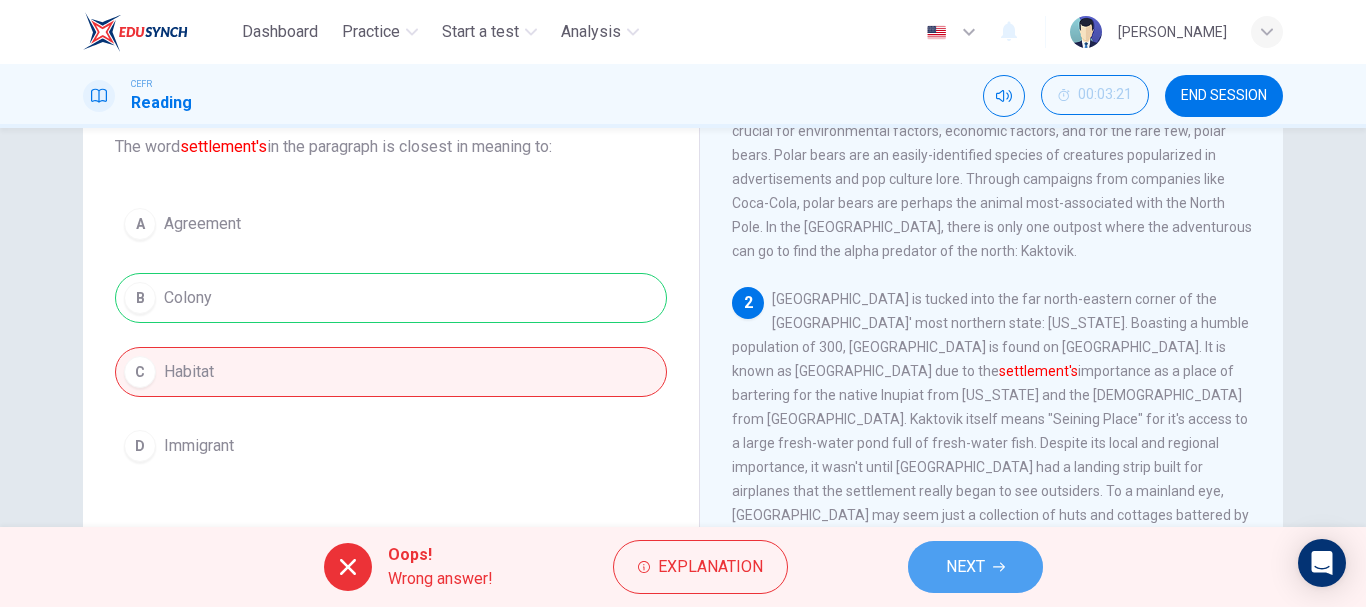 click on "NEXT" at bounding box center (975, 567) 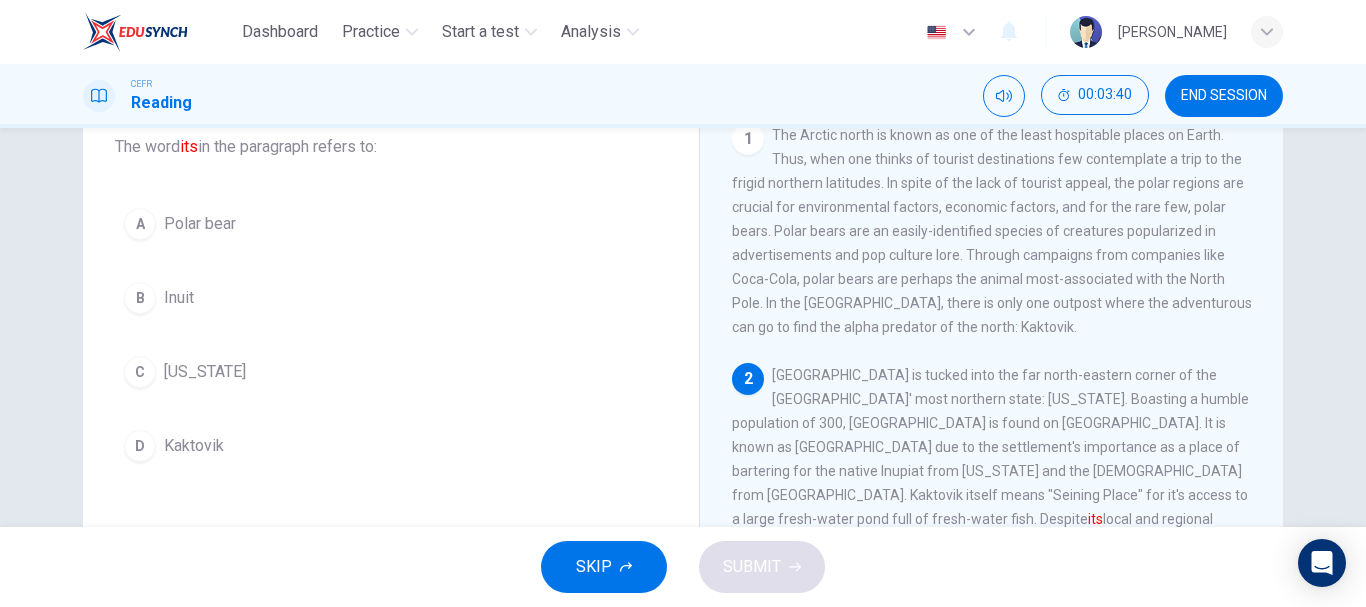 scroll, scrollTop: 0, scrollLeft: 0, axis: both 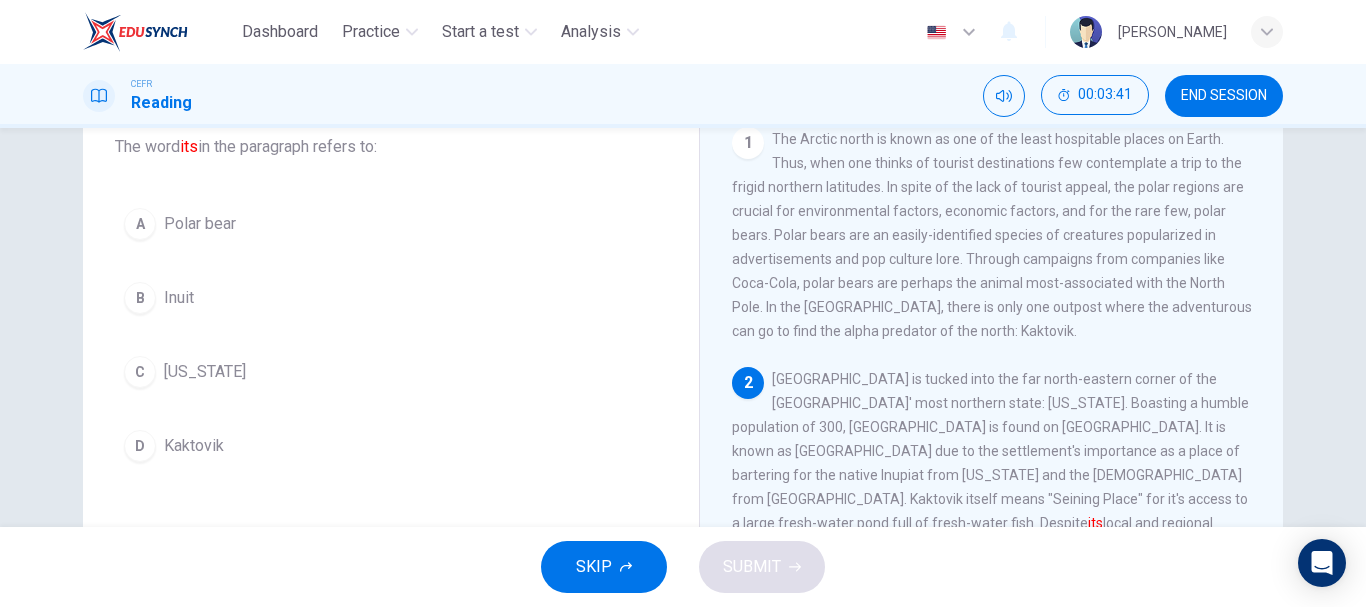 click on "Polar bear" at bounding box center (200, 224) 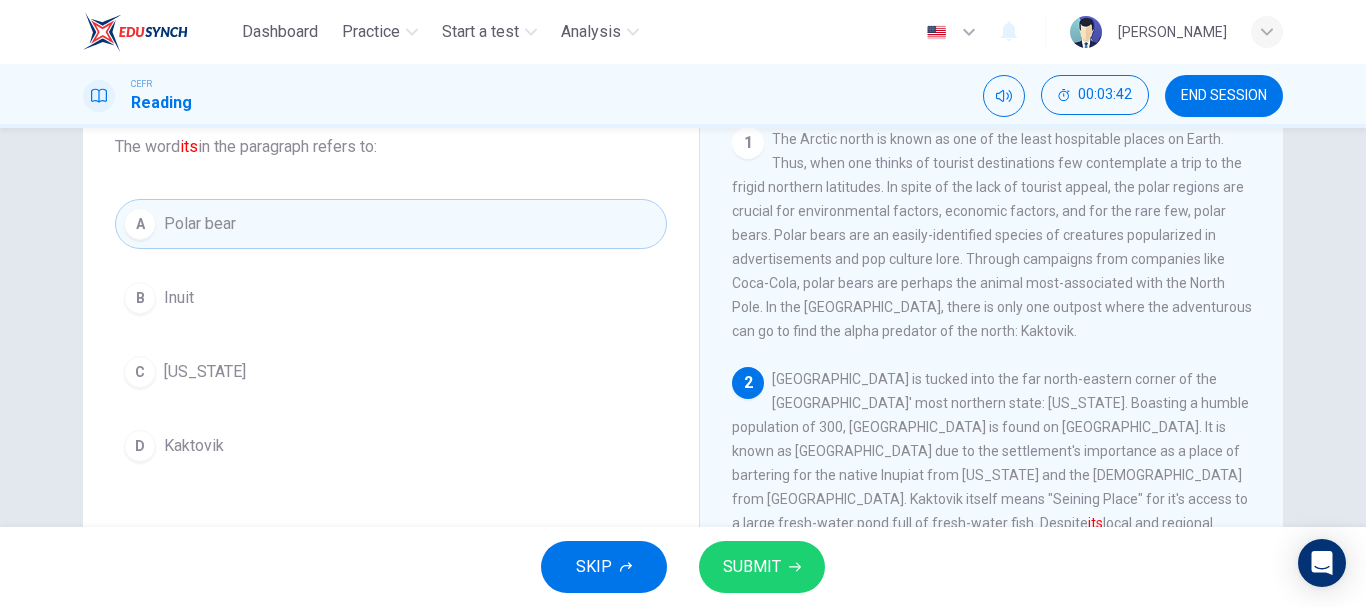 click on "SUBMIT" at bounding box center (762, 567) 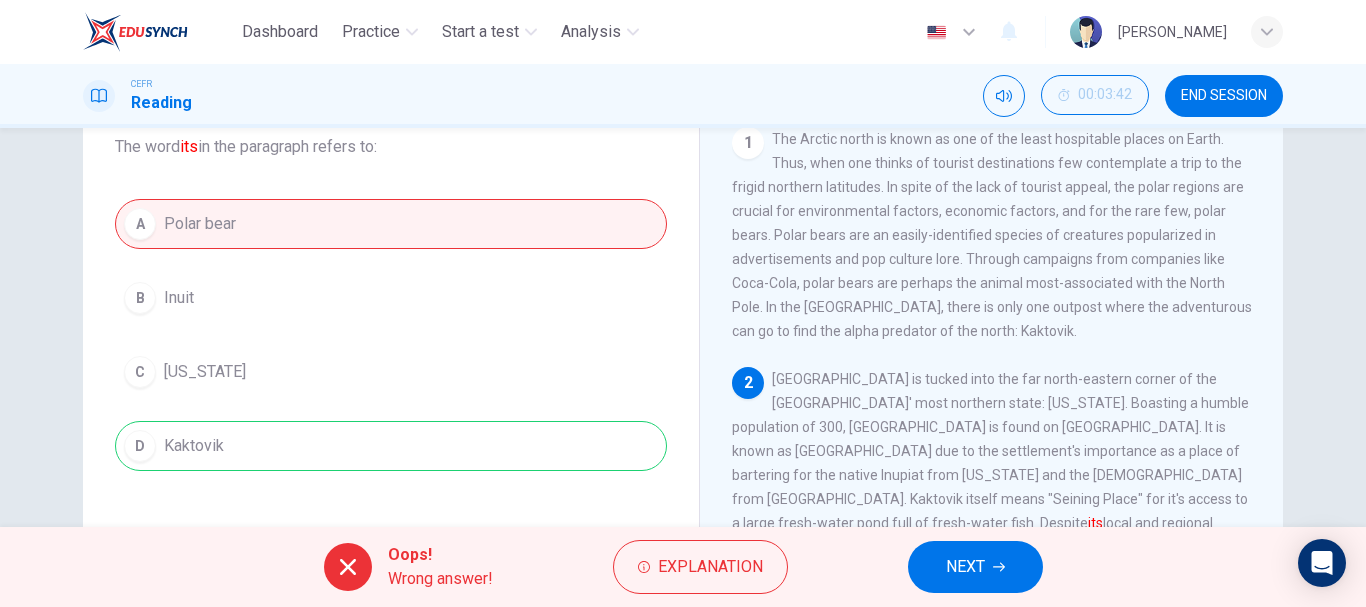 scroll, scrollTop: 0, scrollLeft: 0, axis: both 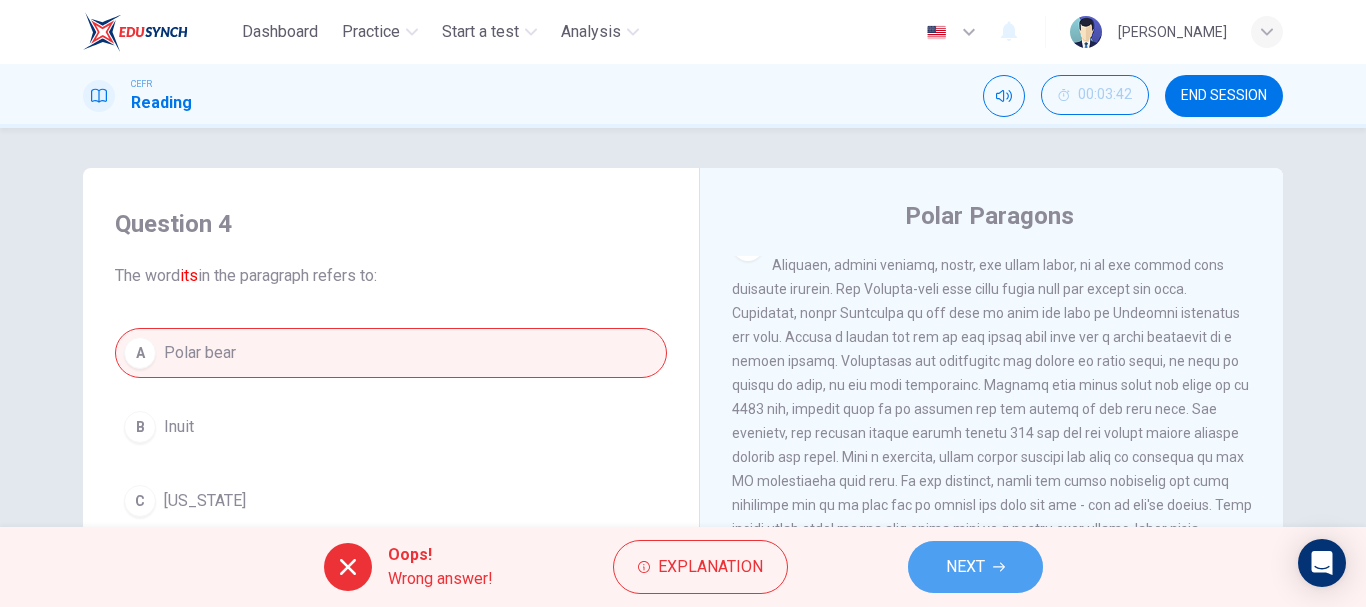 click on "NEXT" at bounding box center [975, 567] 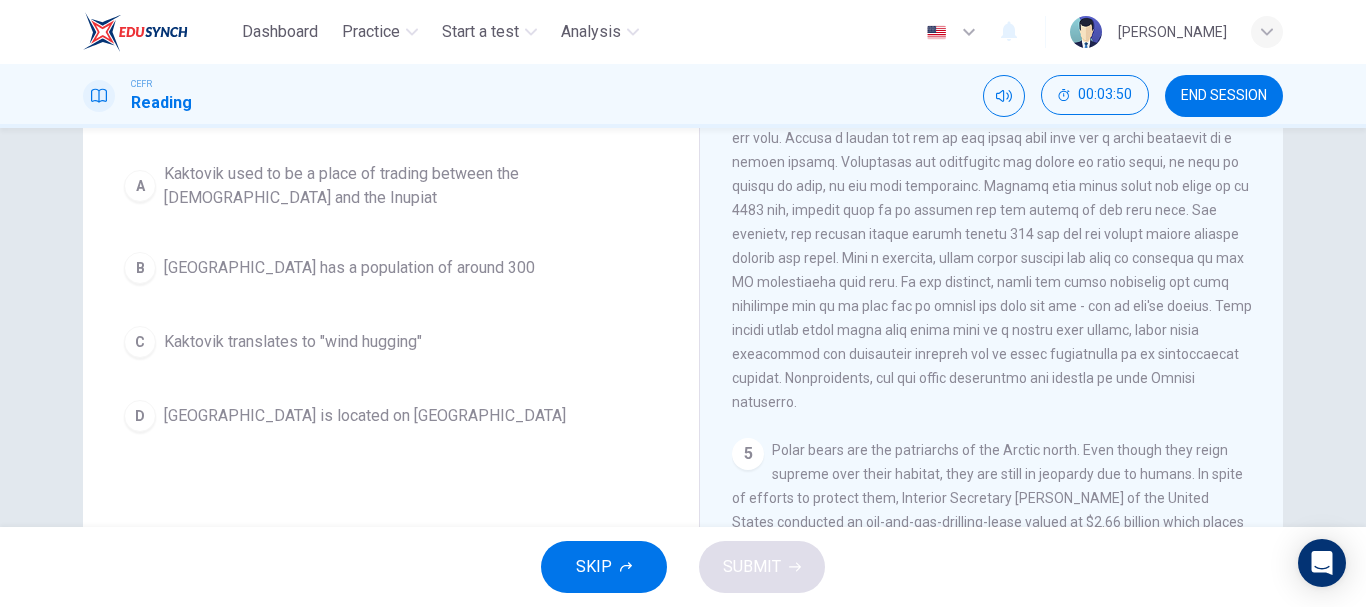 scroll, scrollTop: 200, scrollLeft: 0, axis: vertical 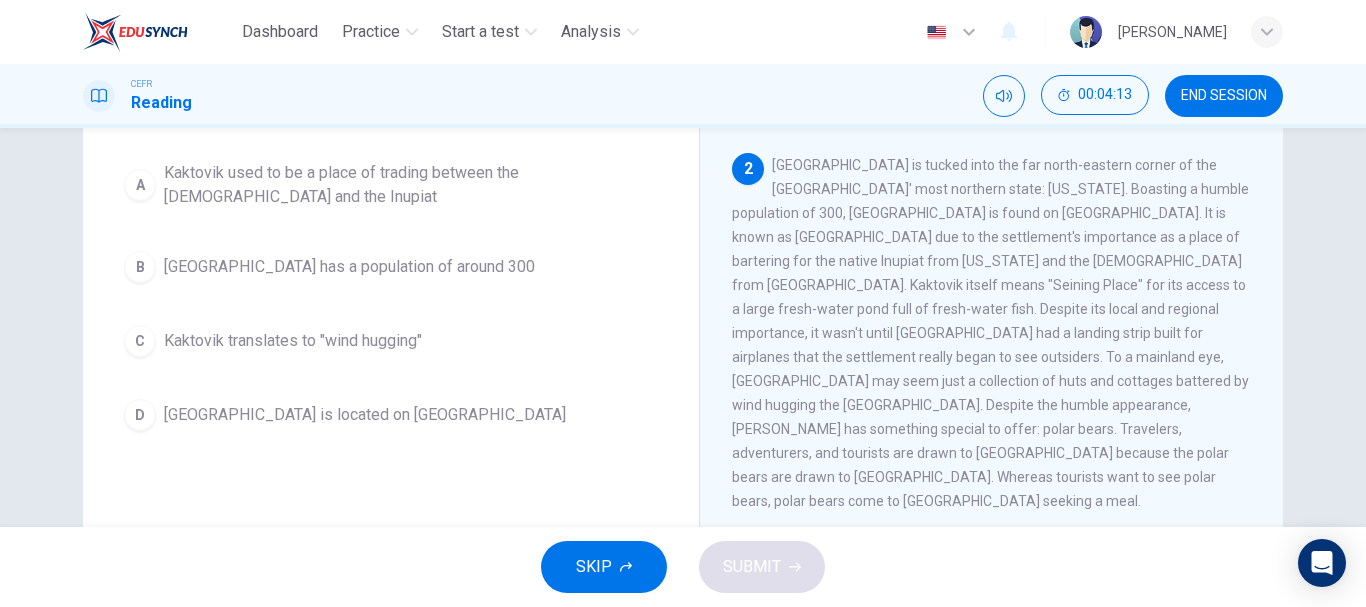click on "Kaktovik translates to "wind hugging"" at bounding box center [293, 341] 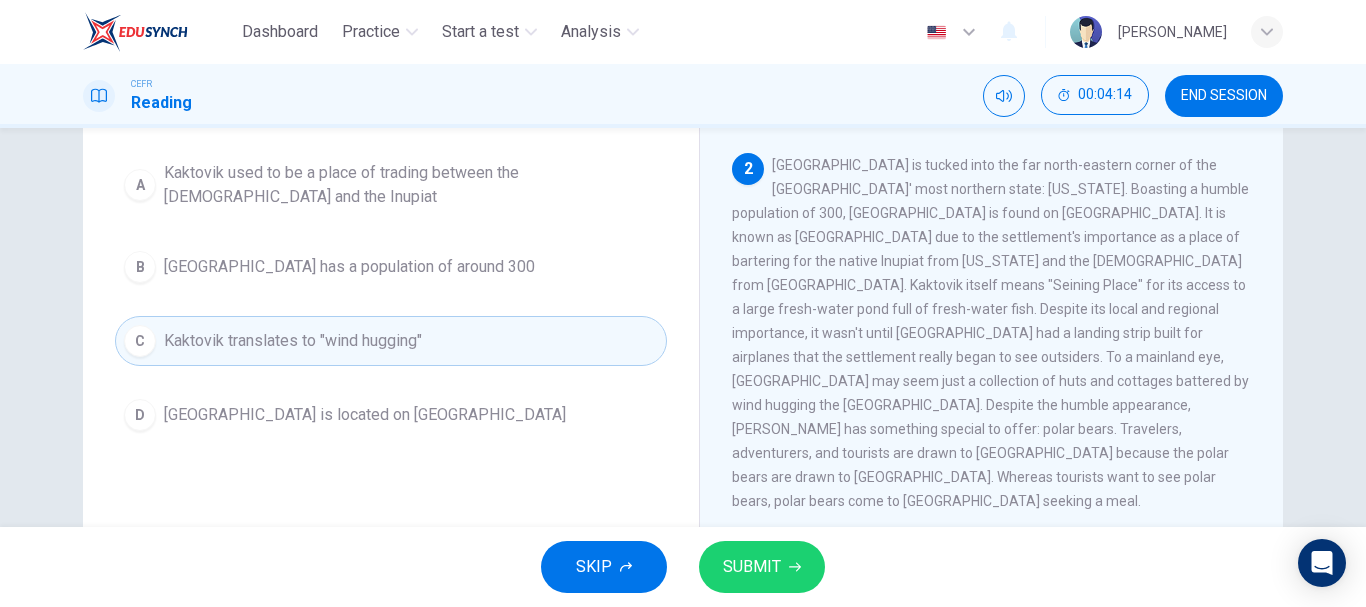 click on "SUBMIT" at bounding box center [762, 567] 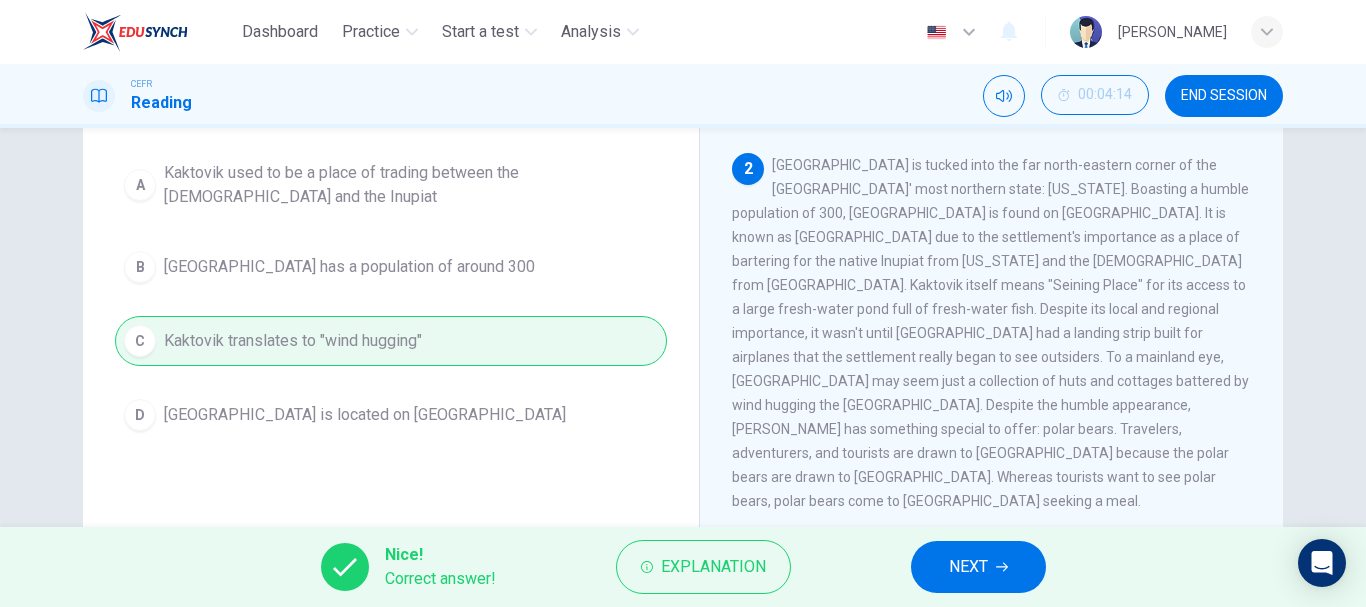 click on "NEXT" at bounding box center (978, 567) 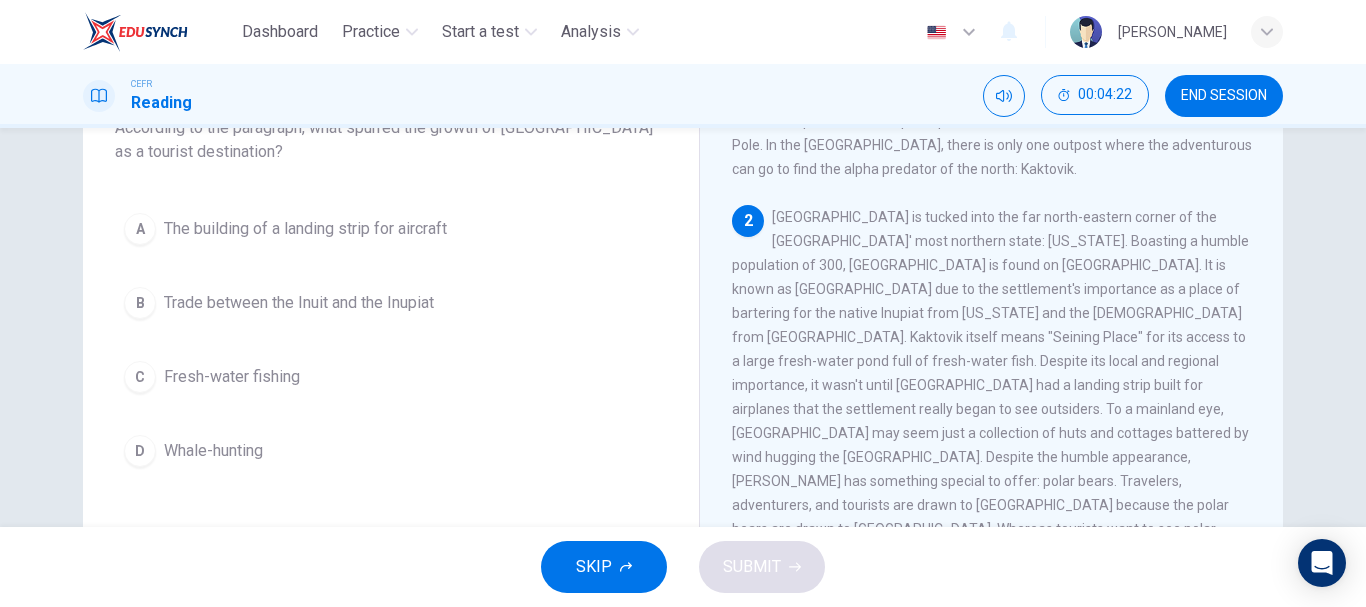 scroll, scrollTop: 147, scrollLeft: 0, axis: vertical 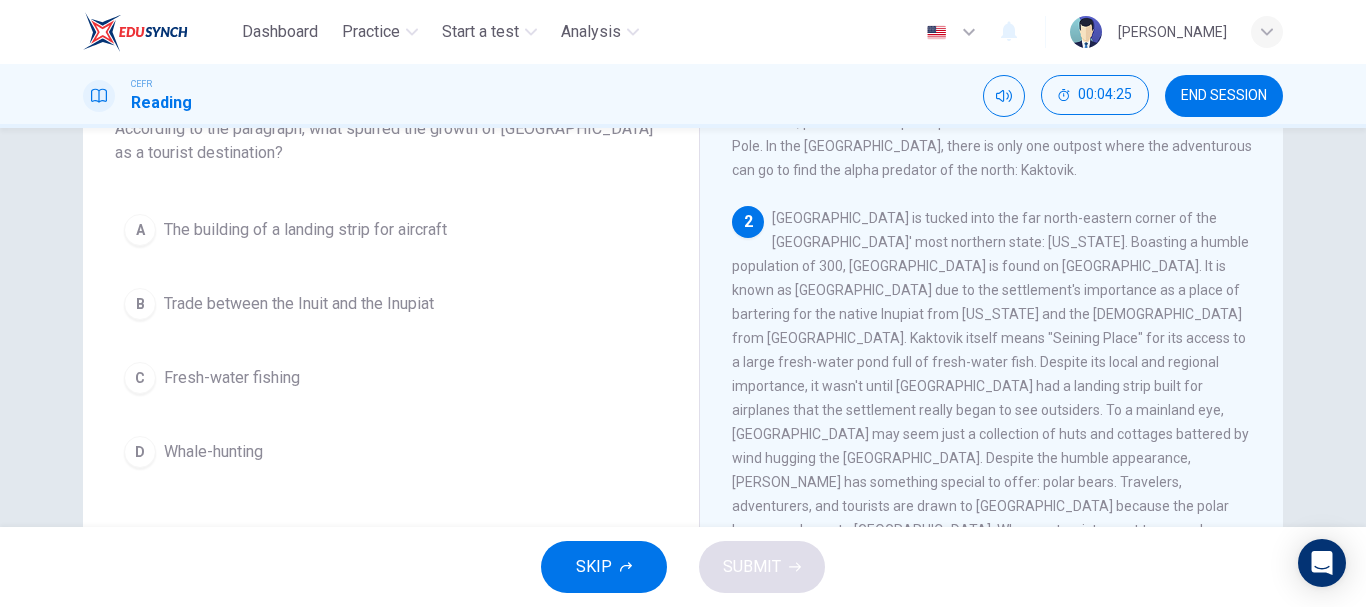 click on "Fresh-water fishing" at bounding box center (232, 378) 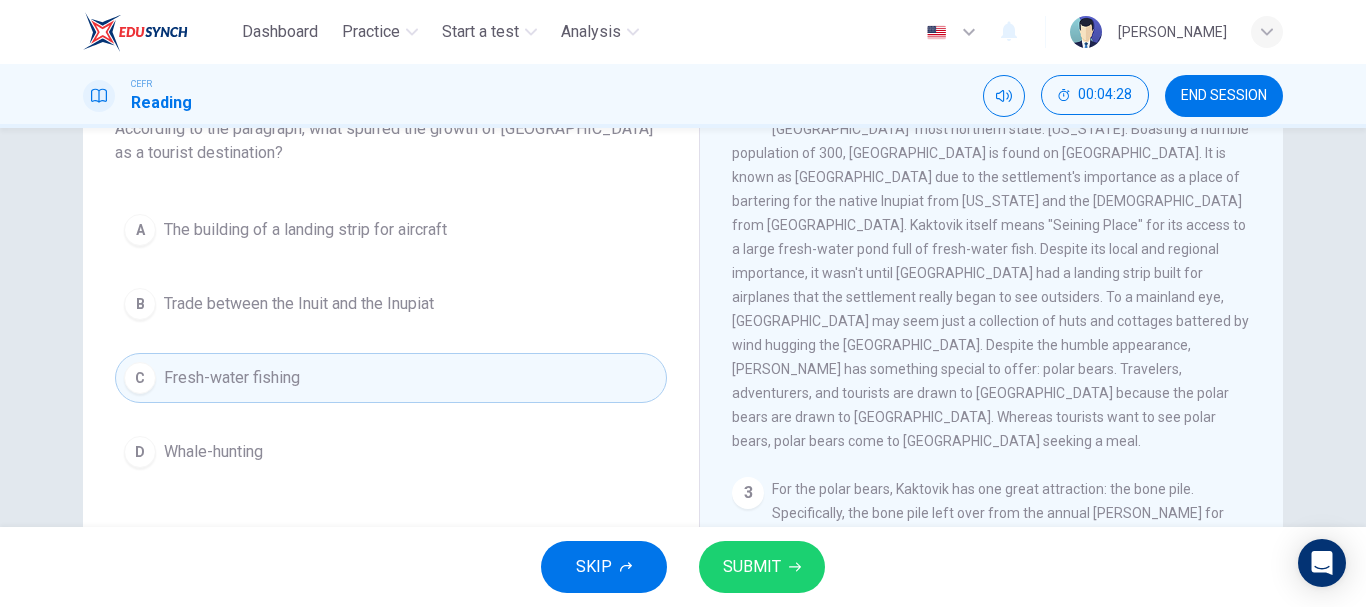 scroll, scrollTop: 356, scrollLeft: 0, axis: vertical 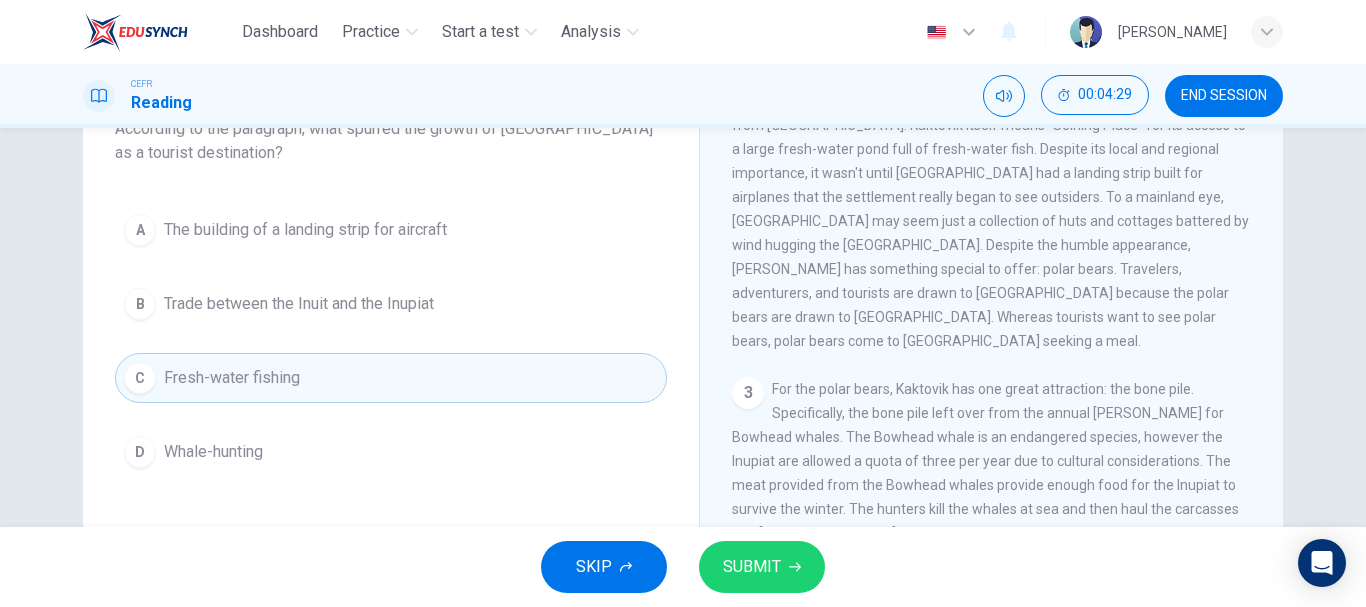 click on "D Whale-hunting" at bounding box center (391, 452) 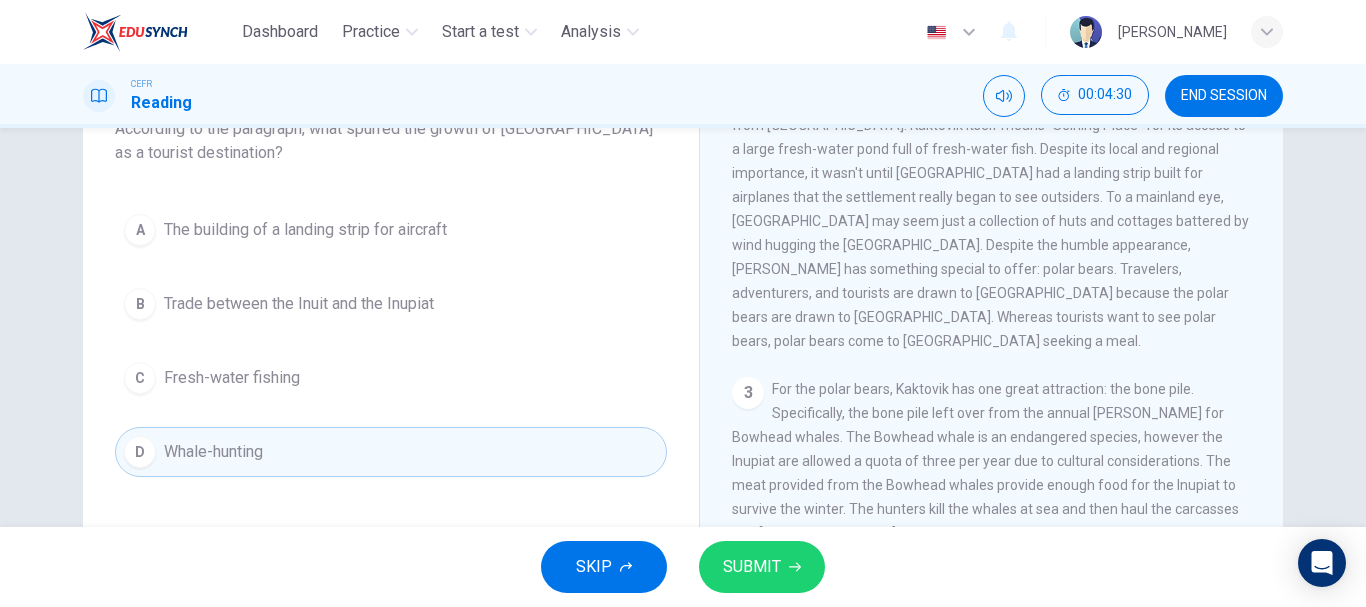 click on "SUBMIT" at bounding box center [752, 567] 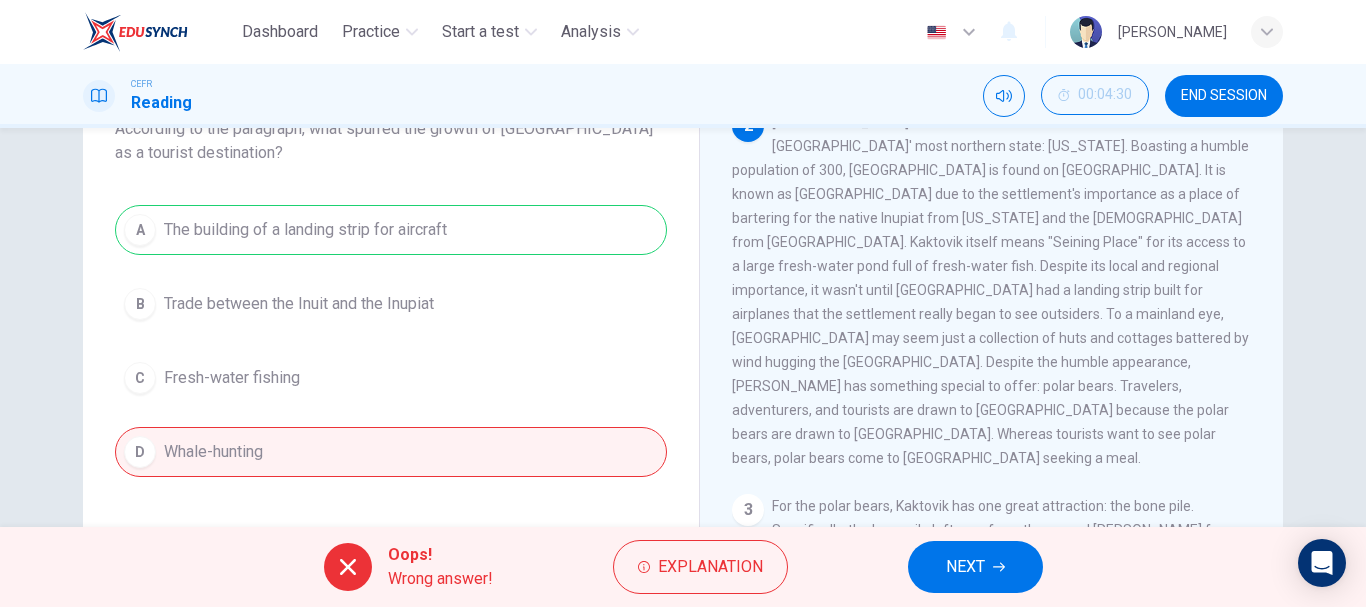 scroll, scrollTop: 170, scrollLeft: 0, axis: vertical 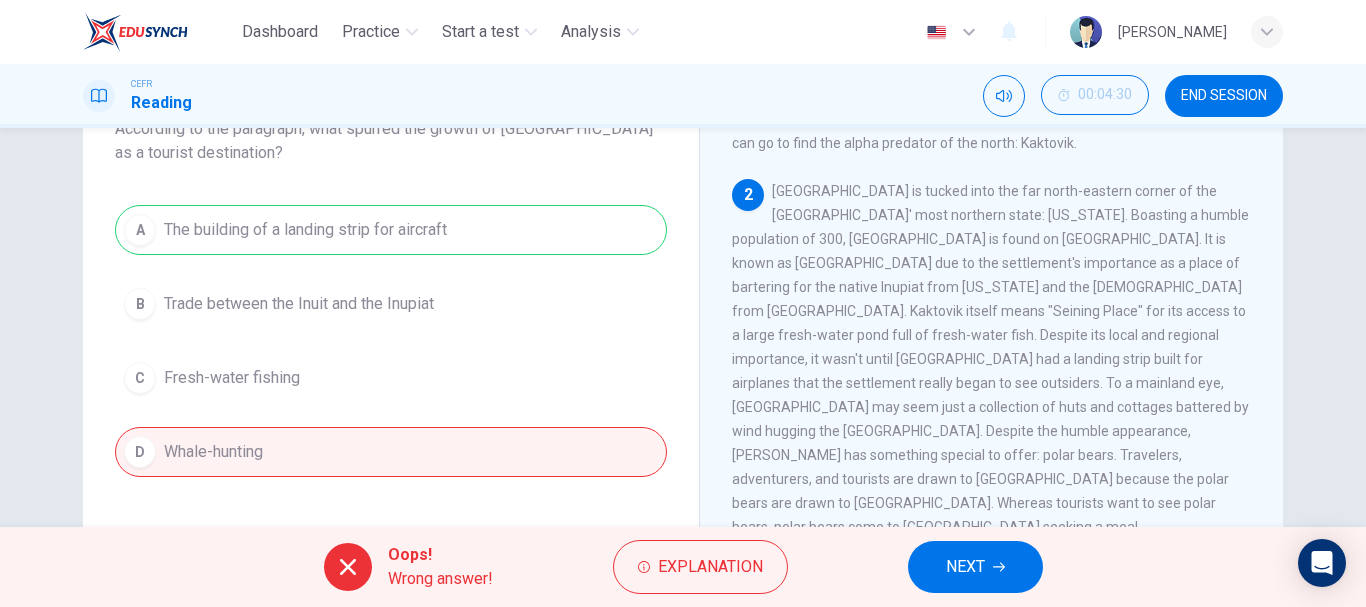 click on "NEXT" at bounding box center [975, 567] 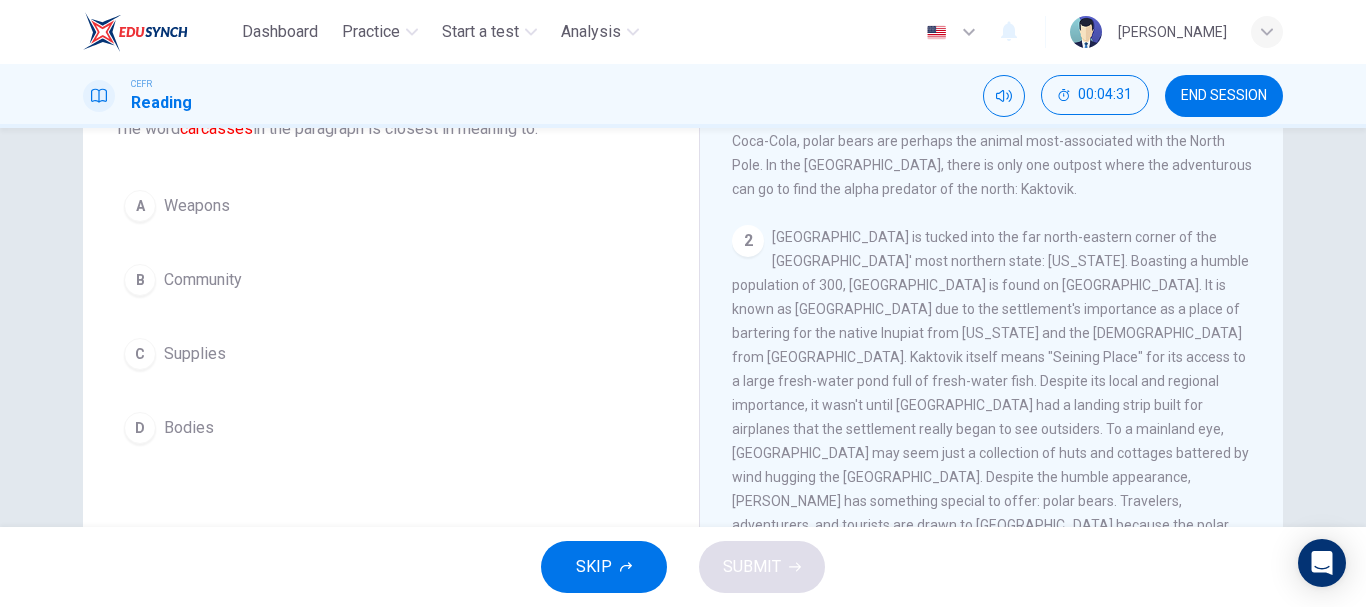 scroll, scrollTop: 103, scrollLeft: 0, axis: vertical 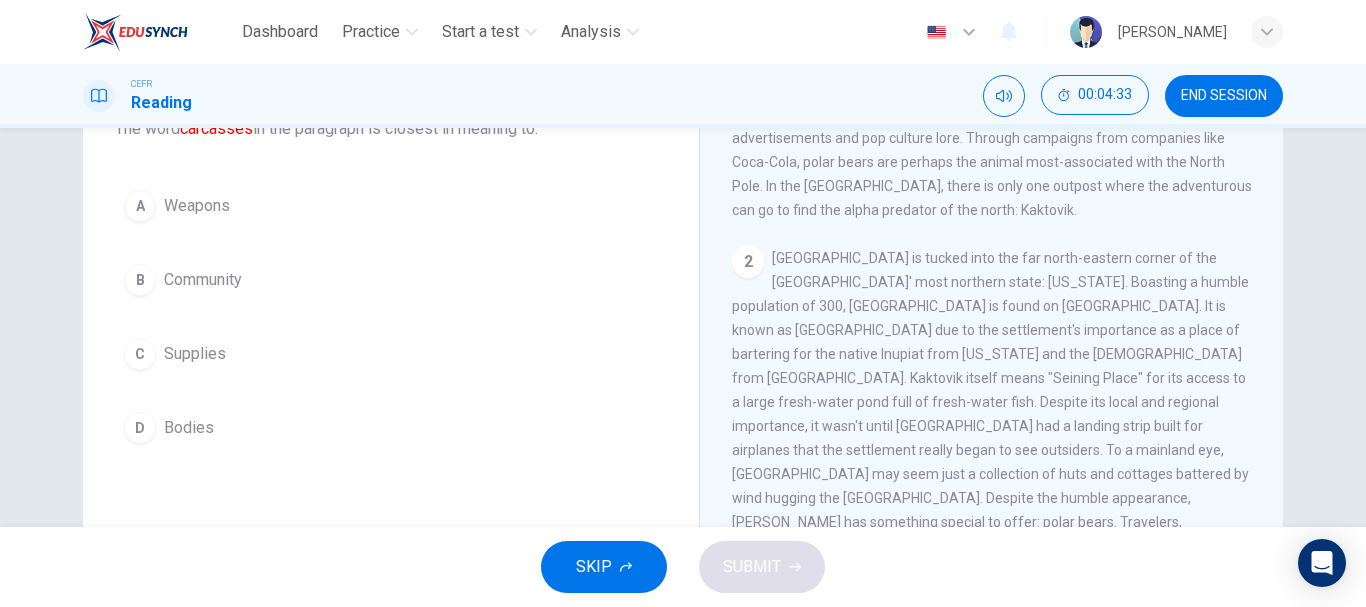 click on "Bodies" at bounding box center [189, 428] 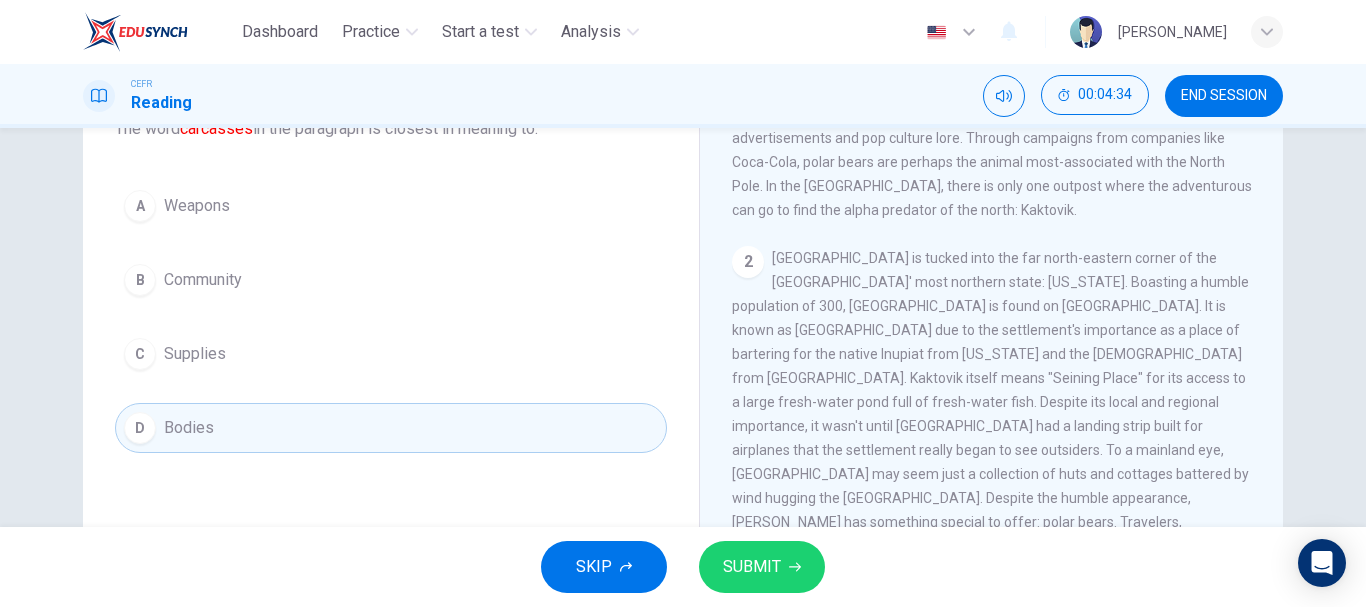 click on "SUBMIT" at bounding box center [762, 567] 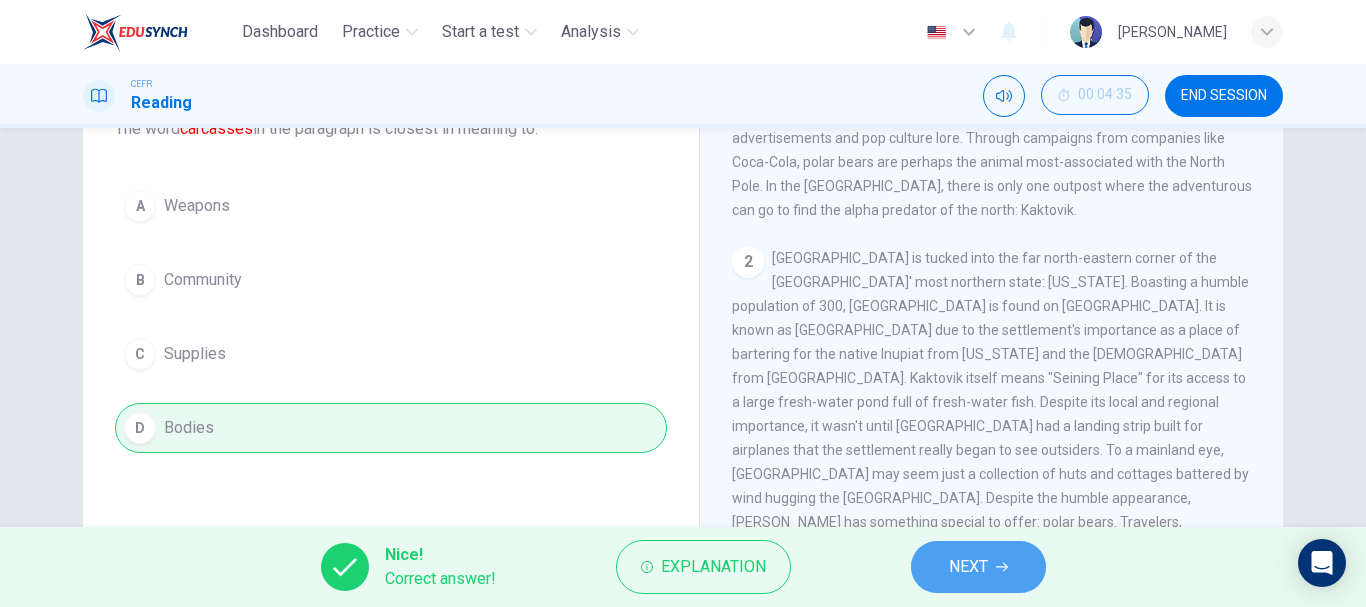click on "NEXT" at bounding box center (978, 567) 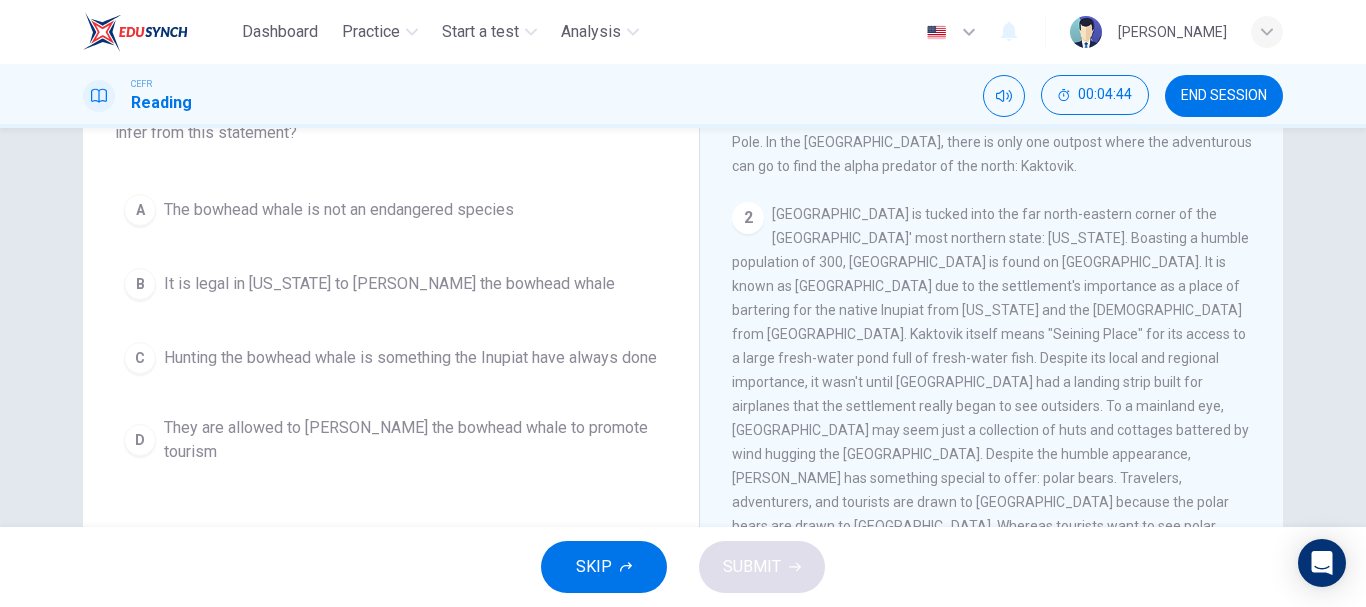 scroll, scrollTop: 193, scrollLeft: 0, axis: vertical 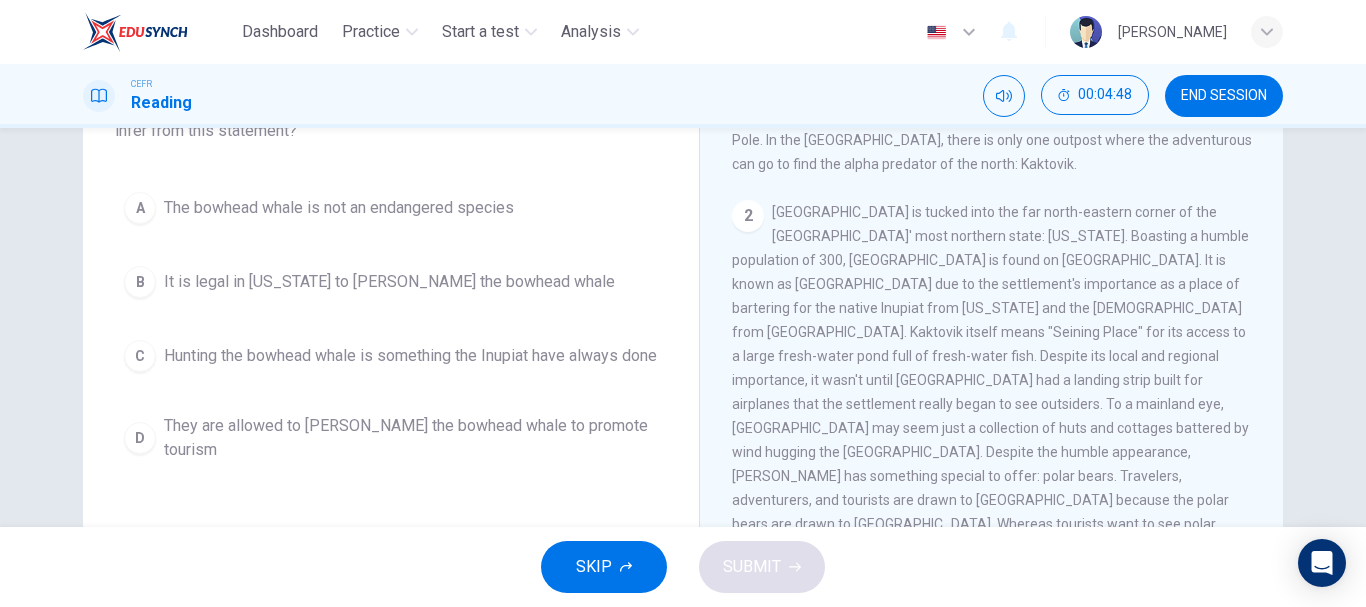 click on "Hunting the bowhead whale is something the Inupiat have always done" at bounding box center (410, 356) 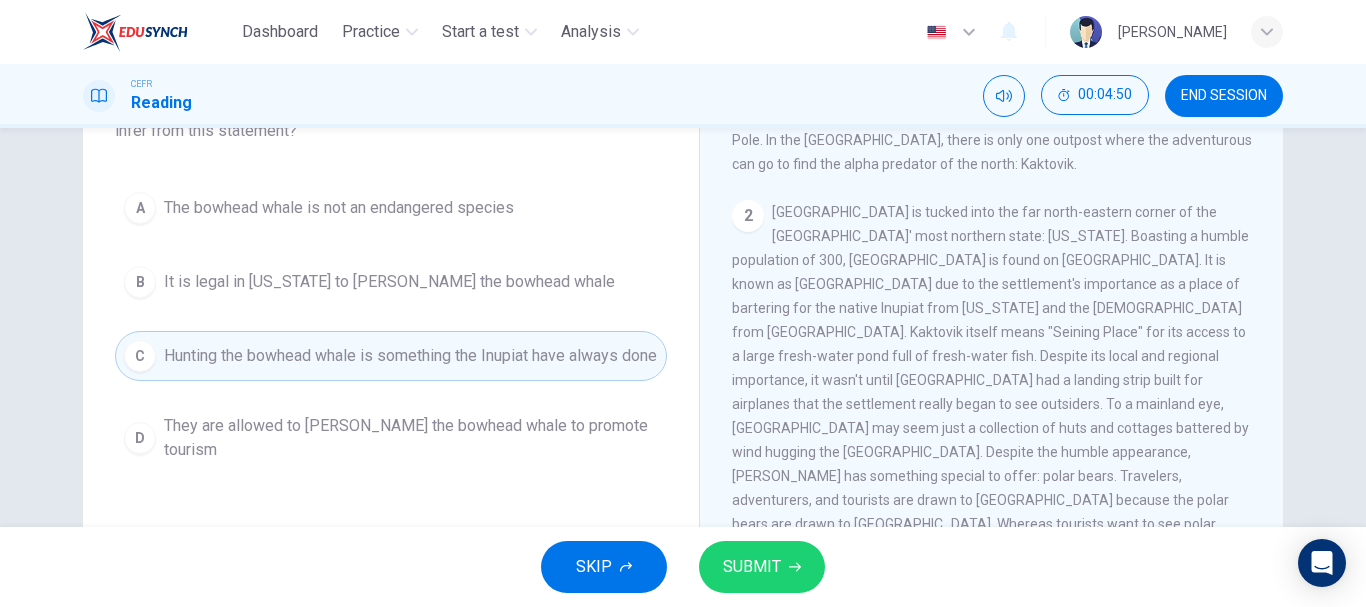 click on "SUBMIT" at bounding box center [752, 567] 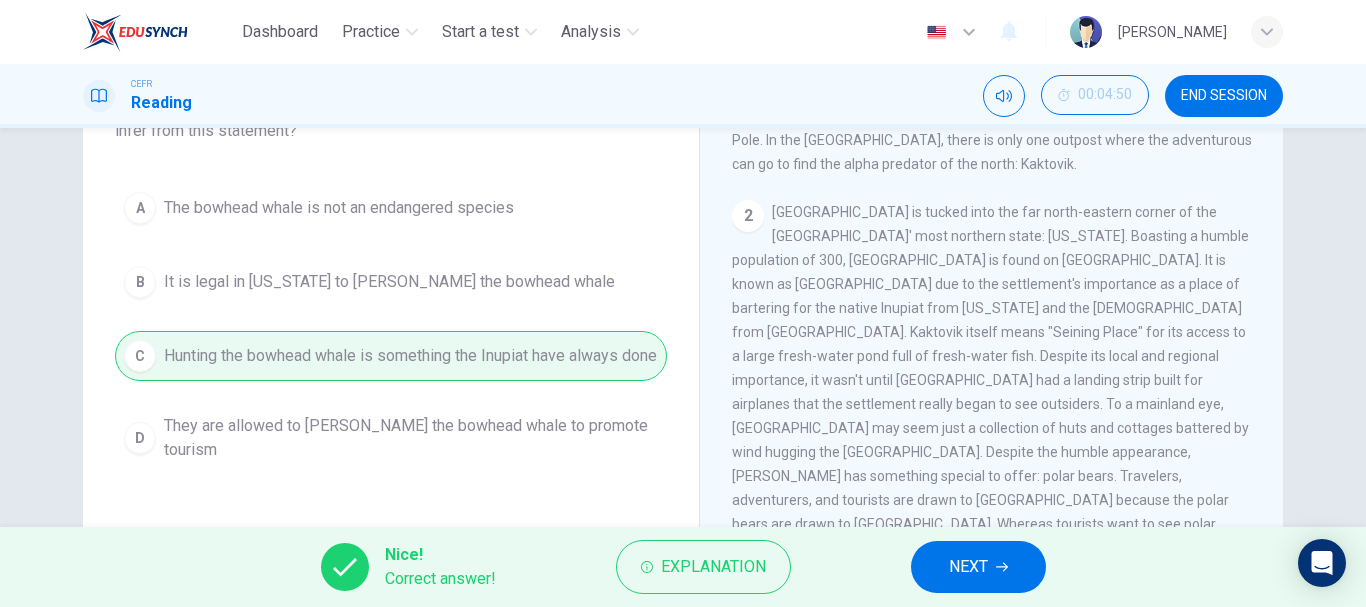 click on "NEXT" at bounding box center [978, 567] 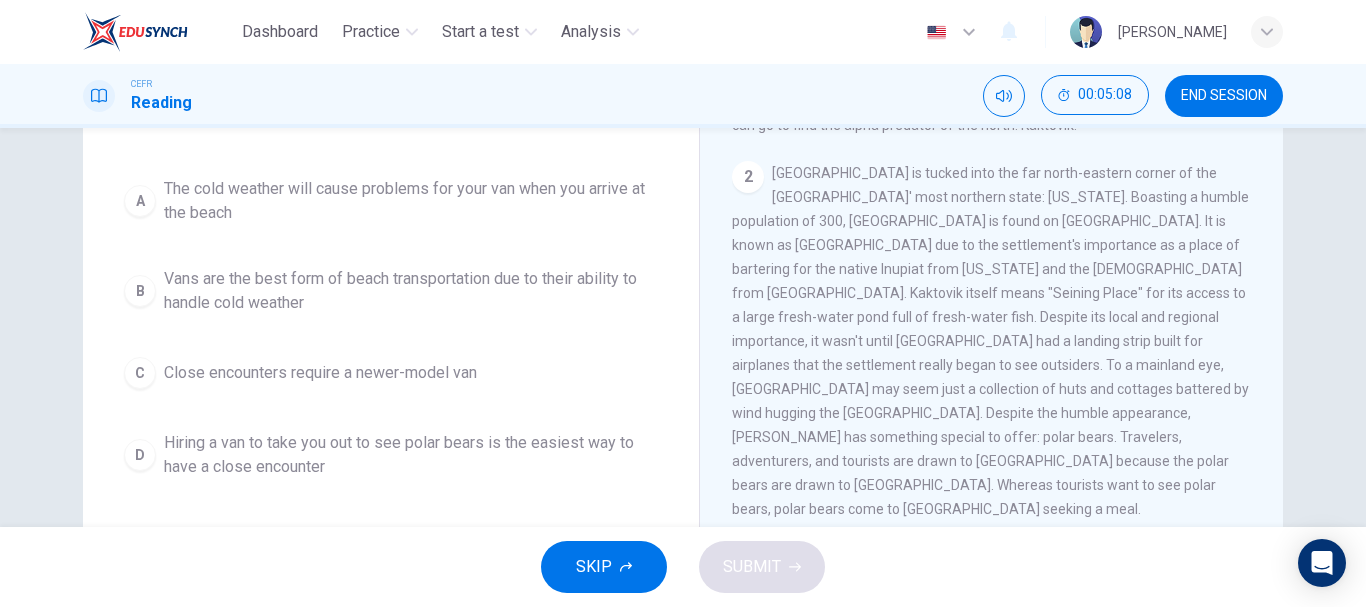 scroll, scrollTop: 233, scrollLeft: 0, axis: vertical 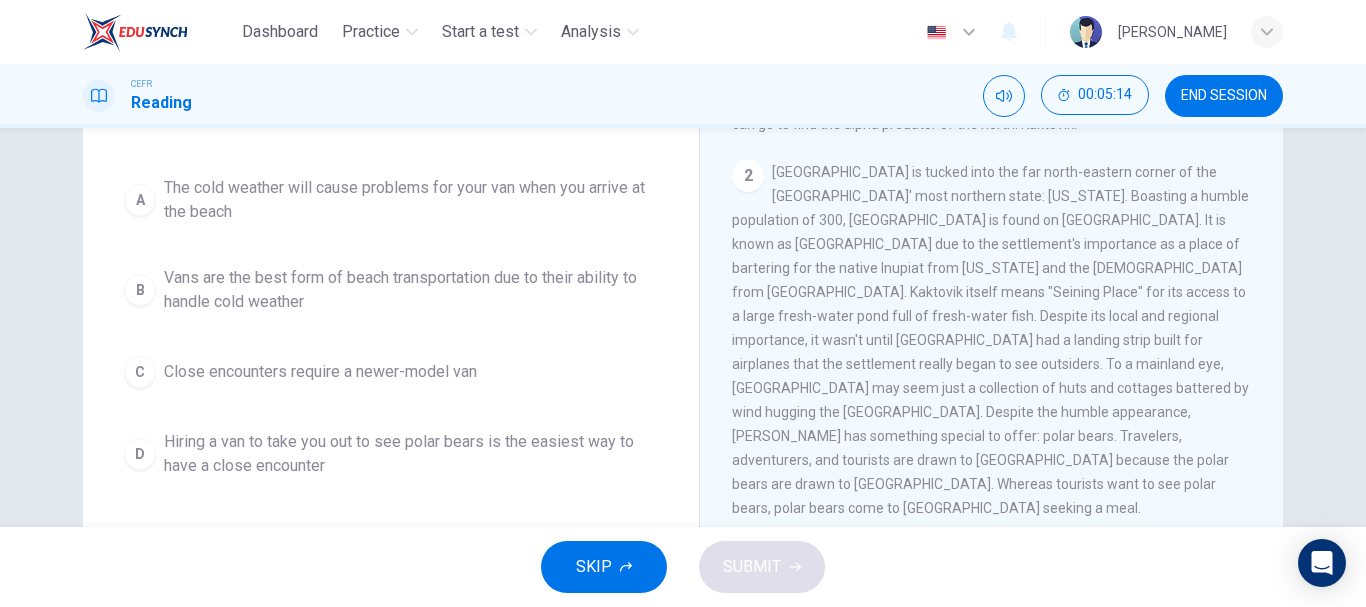 click on "Vans are the best form of beach transportation due to their ability to handle cold weather" at bounding box center (411, 290) 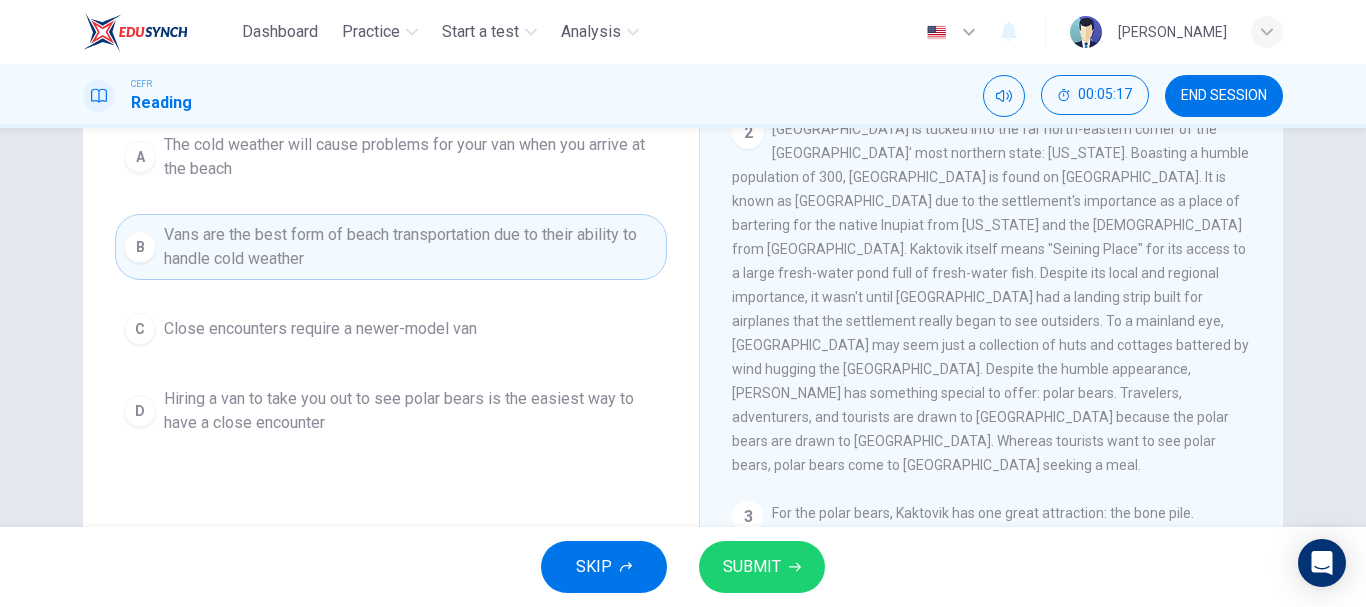 scroll, scrollTop: 327, scrollLeft: 0, axis: vertical 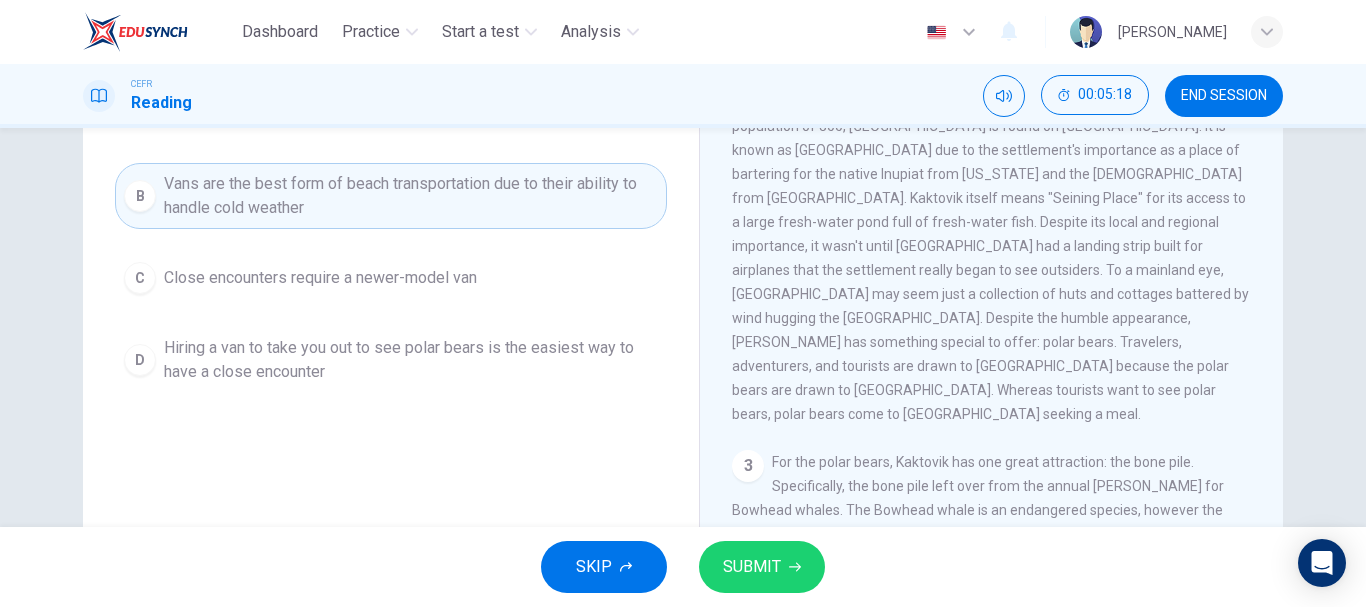 click on "Hiring a van to take you out to see polar bears is the easiest way to have a close encounter" at bounding box center [411, 360] 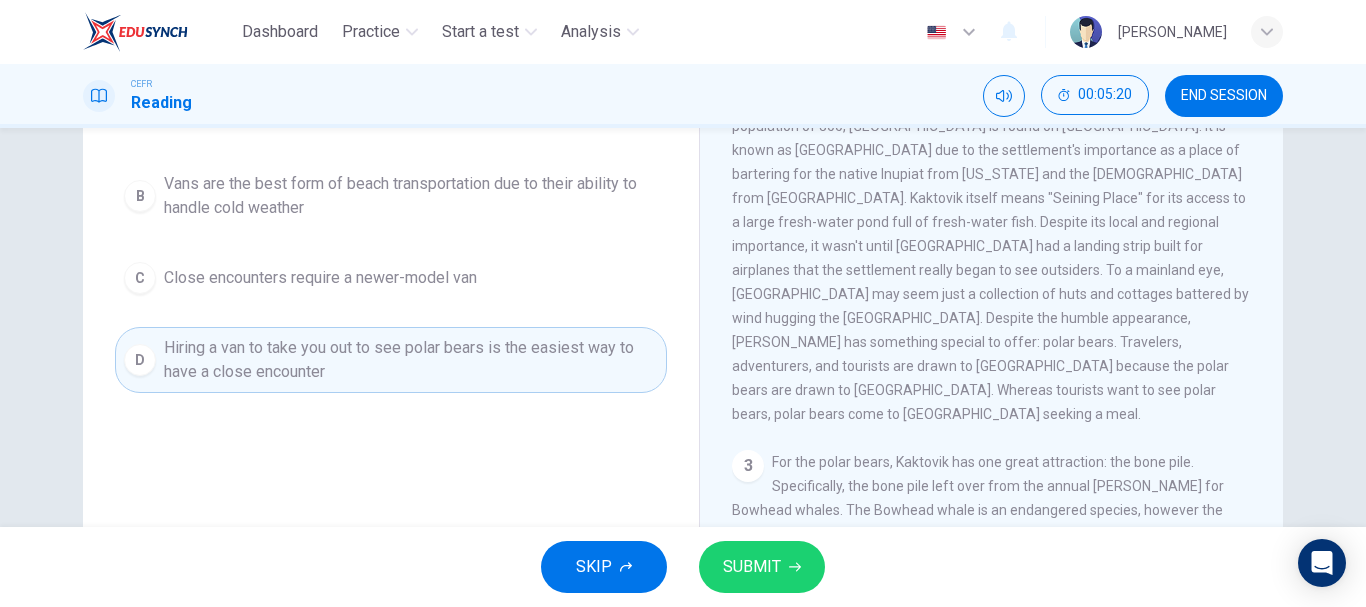 click on "SUBMIT" at bounding box center (762, 567) 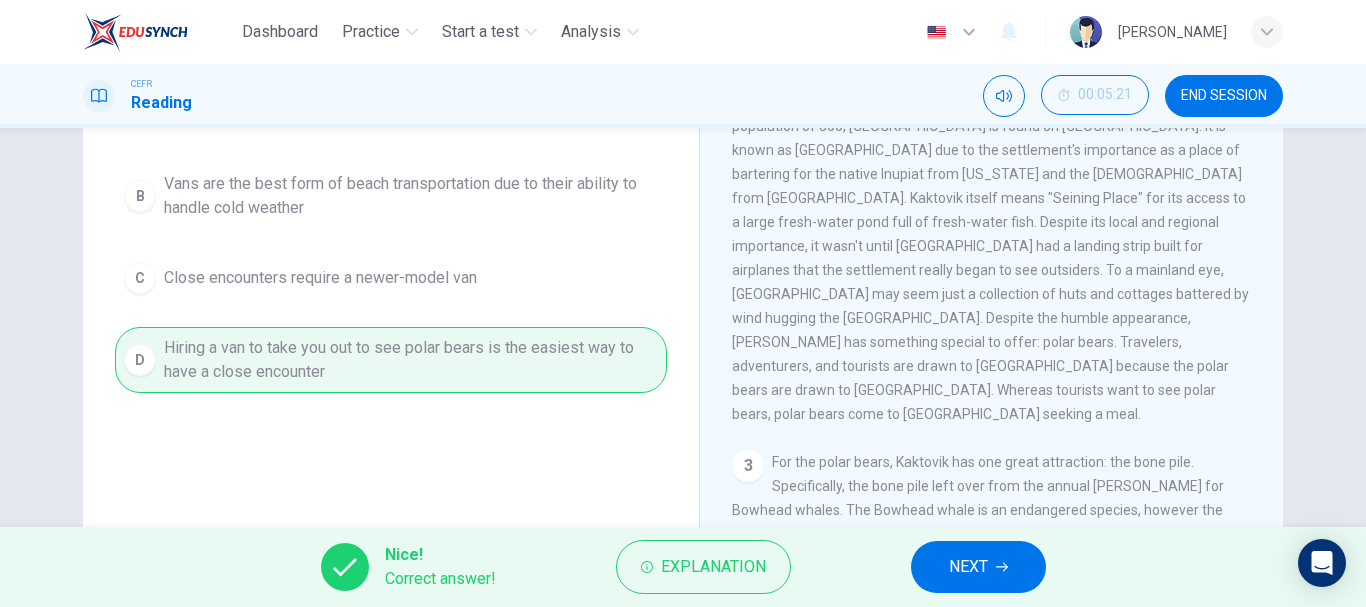 click 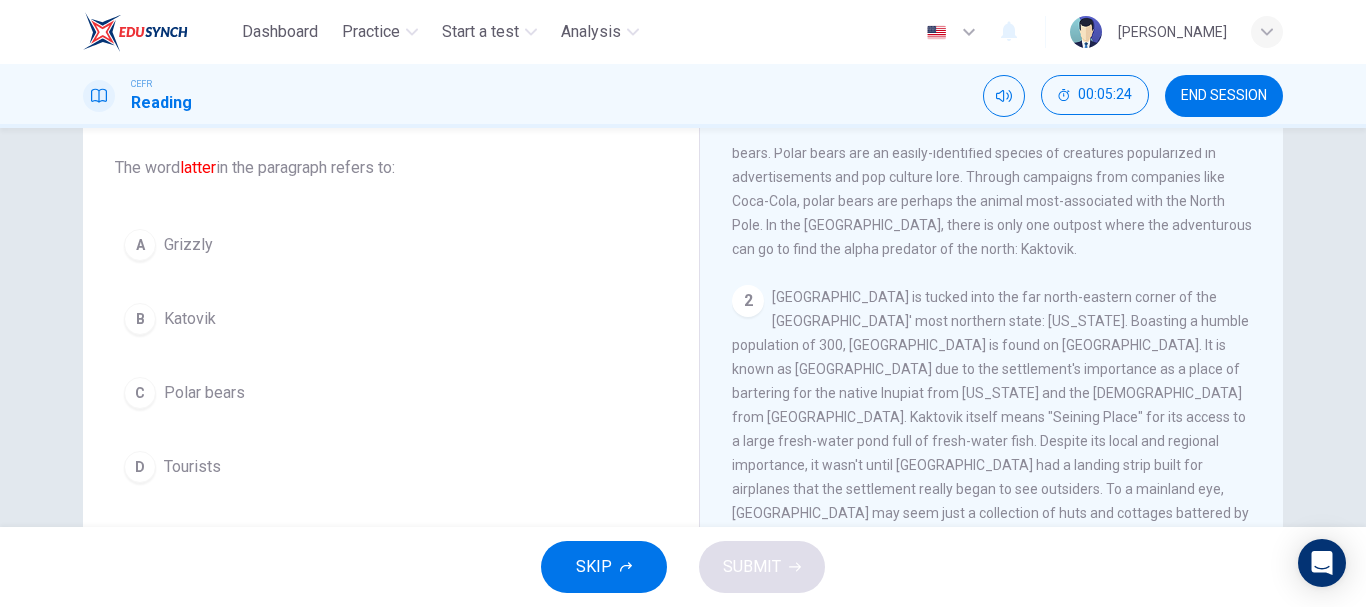 scroll, scrollTop: 111, scrollLeft: 0, axis: vertical 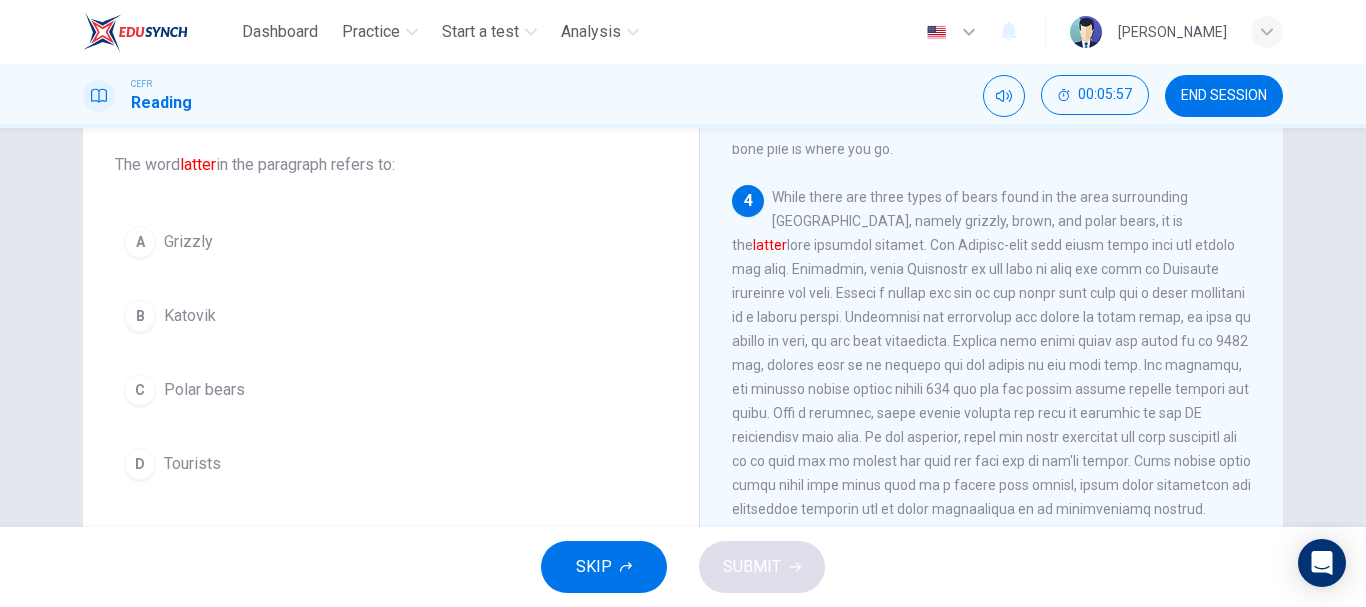 click on "Polar bears" at bounding box center (204, 390) 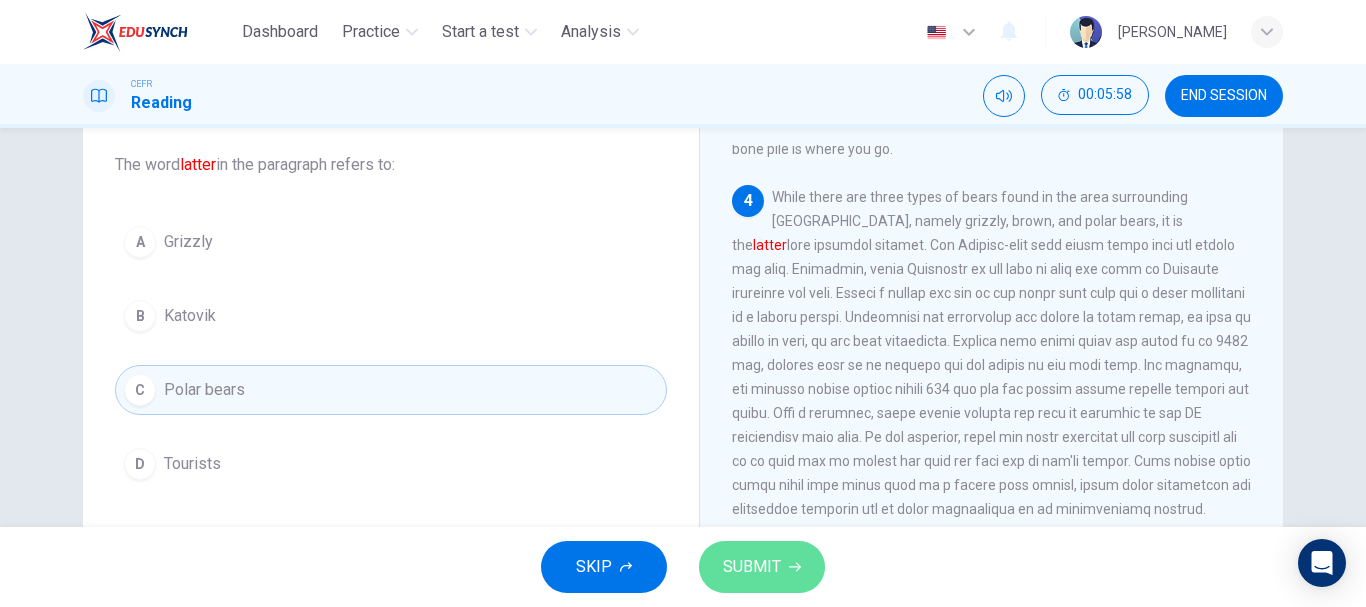 click on "SUBMIT" at bounding box center [762, 567] 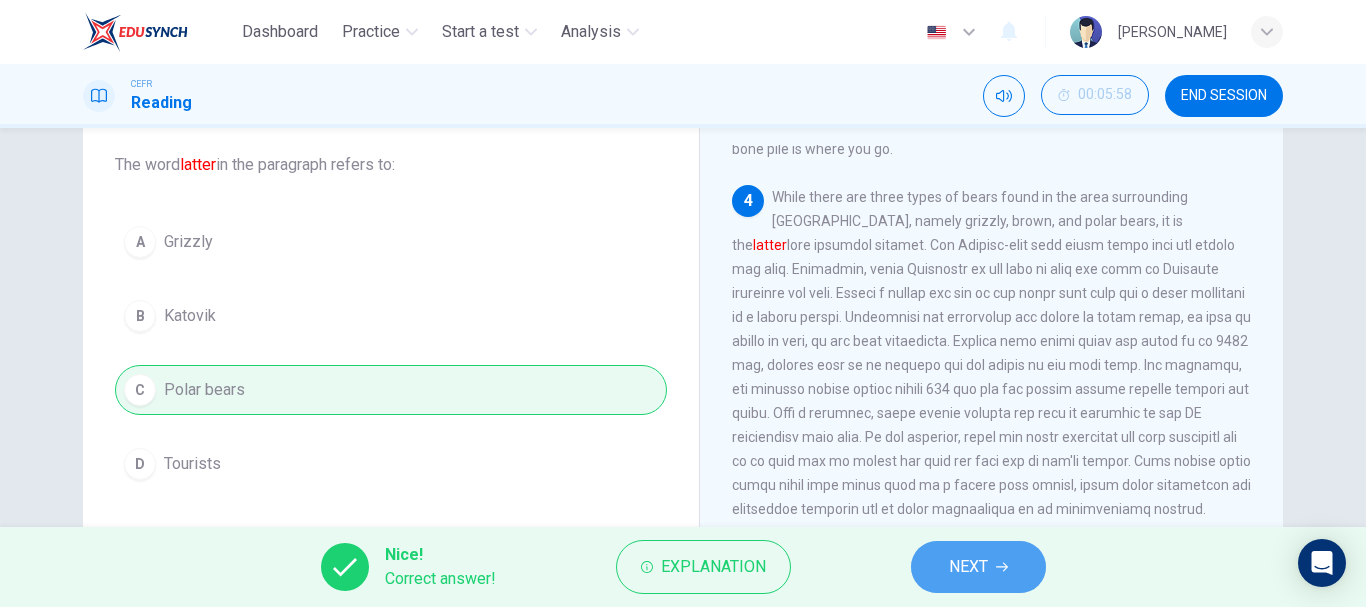 click on "NEXT" at bounding box center [968, 567] 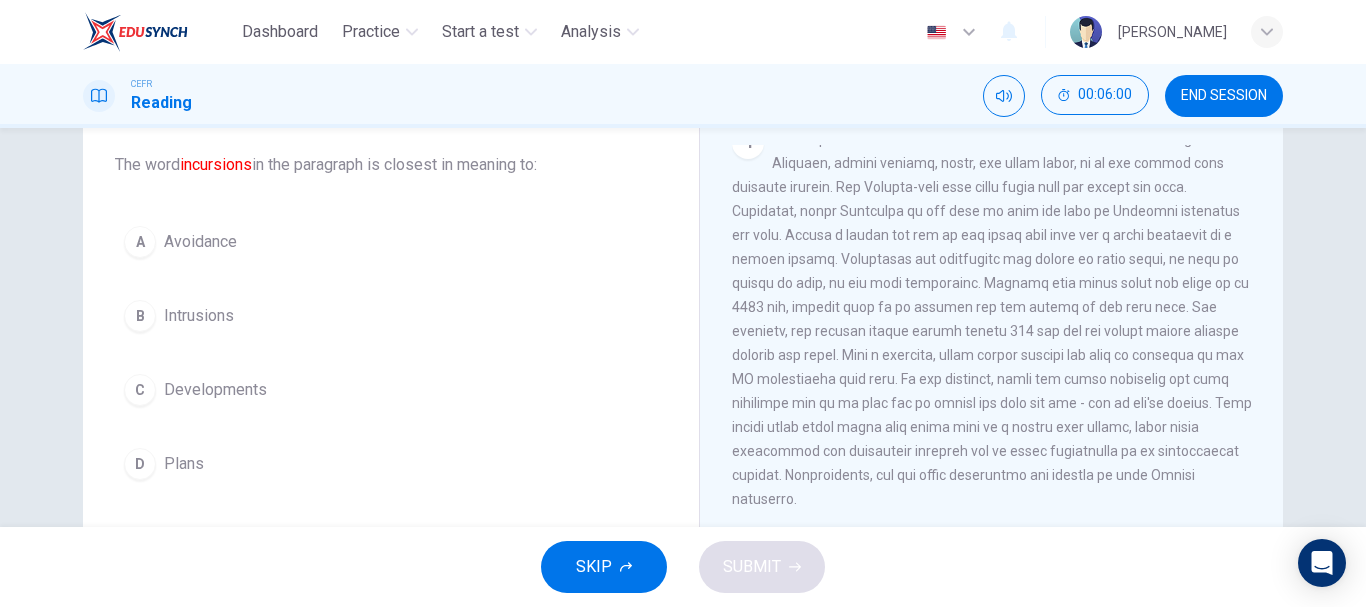 scroll, scrollTop: 963, scrollLeft: 0, axis: vertical 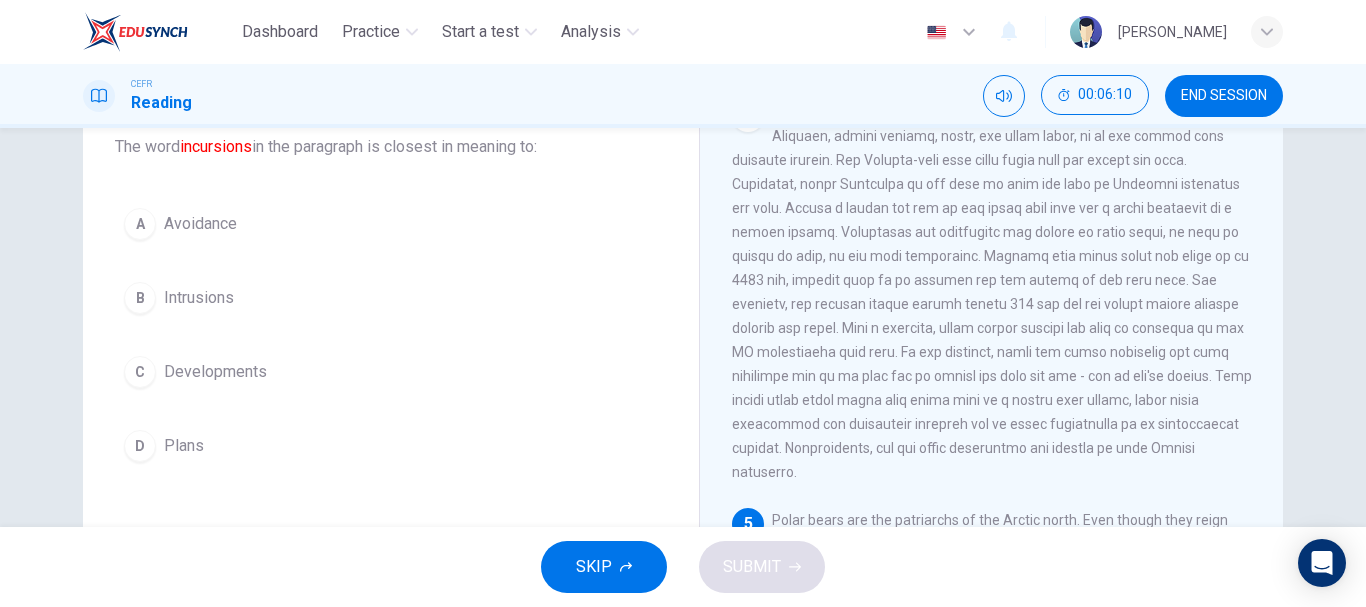 click on "Intrusions" at bounding box center [199, 298] 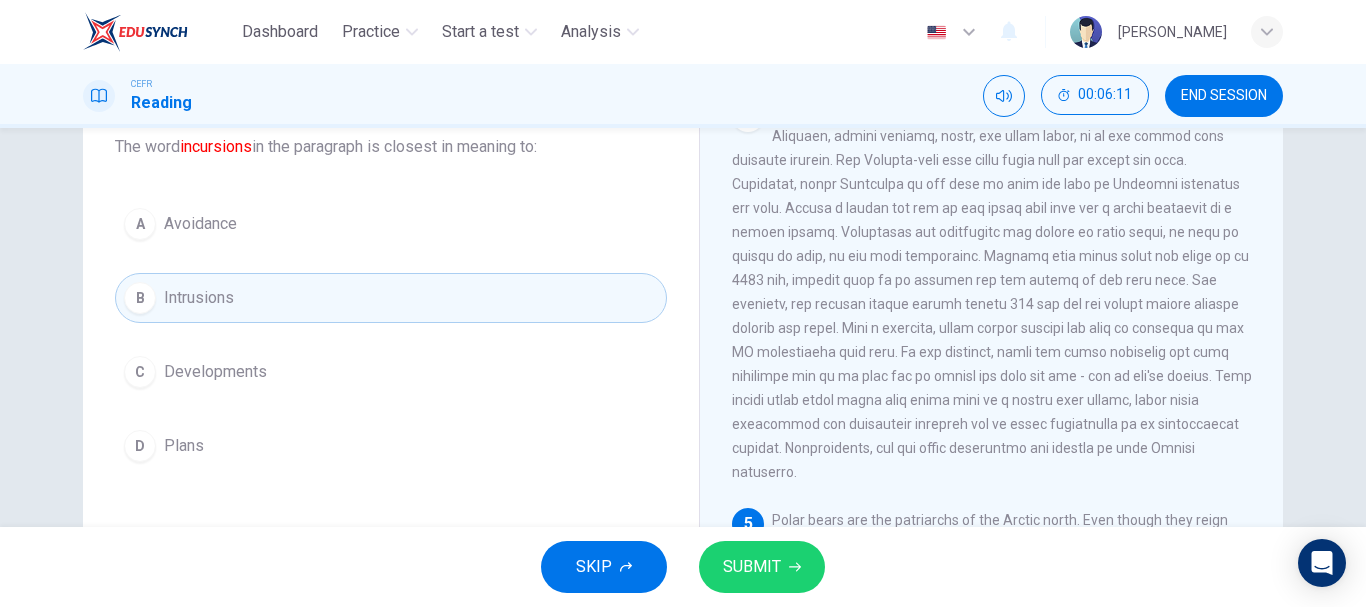click on "SUBMIT" at bounding box center [752, 567] 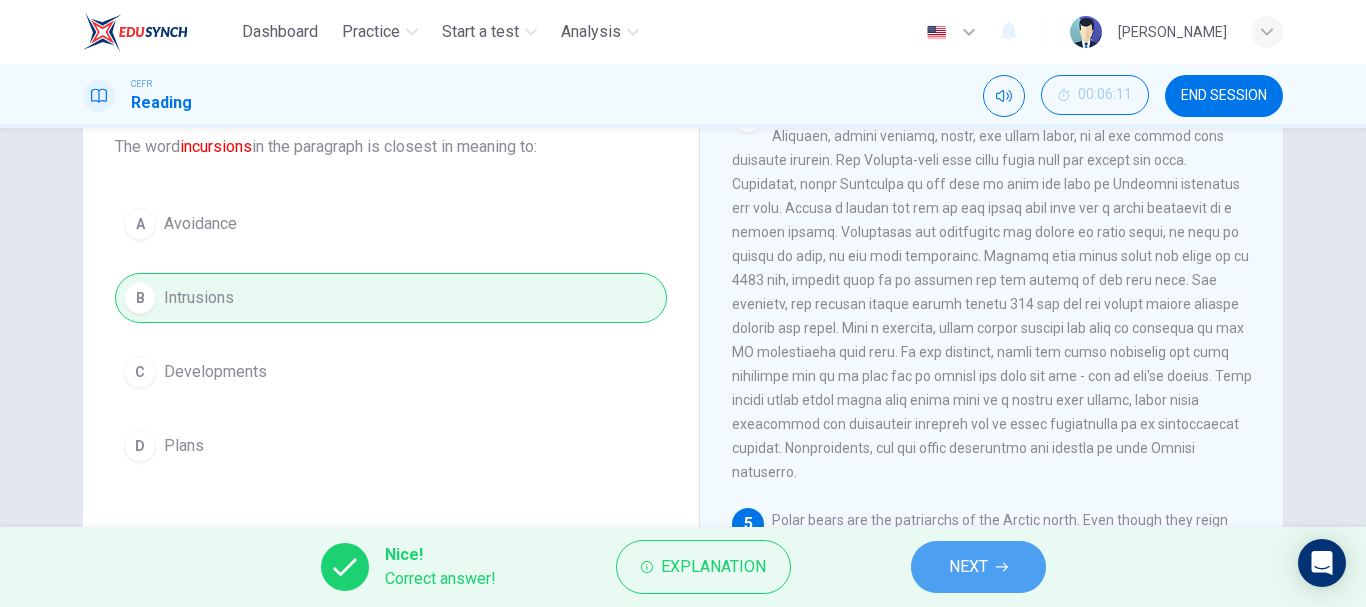 click on "NEXT" at bounding box center (968, 567) 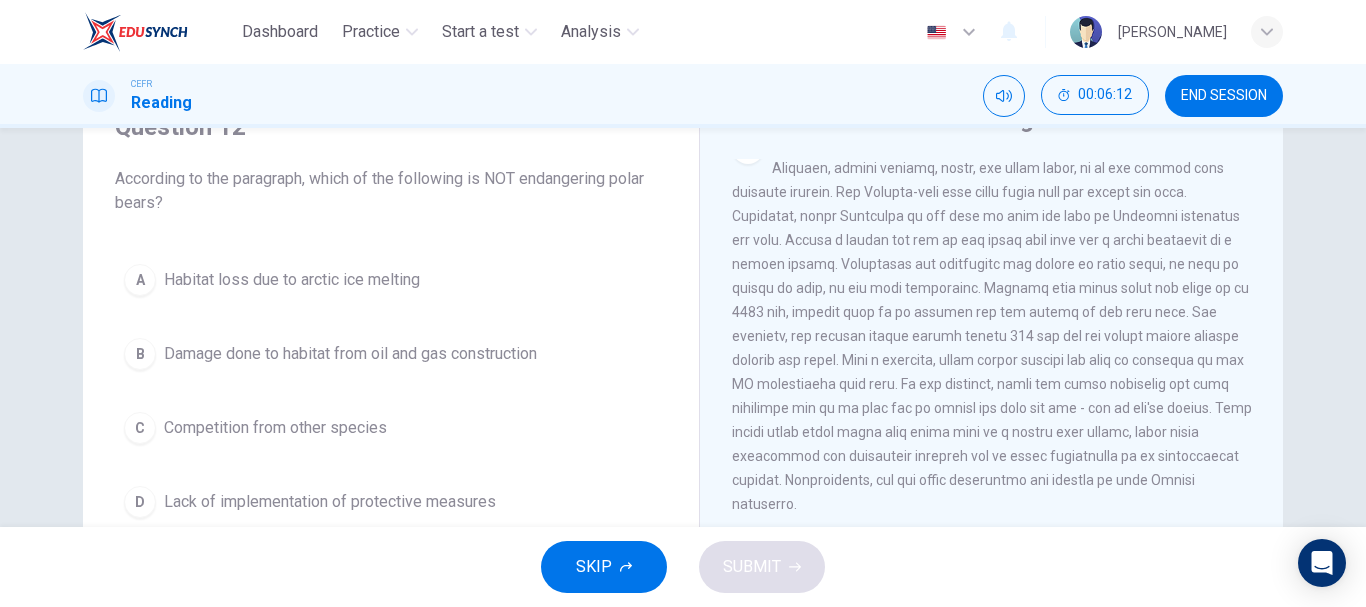 scroll, scrollTop: 96, scrollLeft: 0, axis: vertical 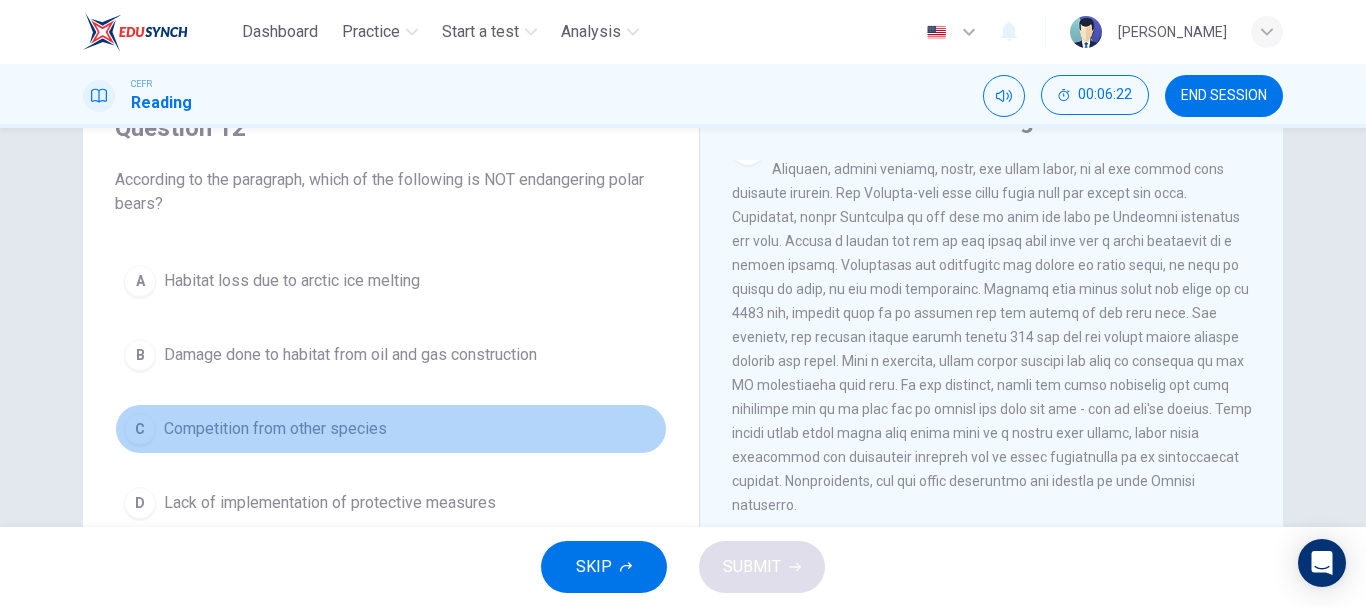 click on "Competition from other species" at bounding box center (275, 429) 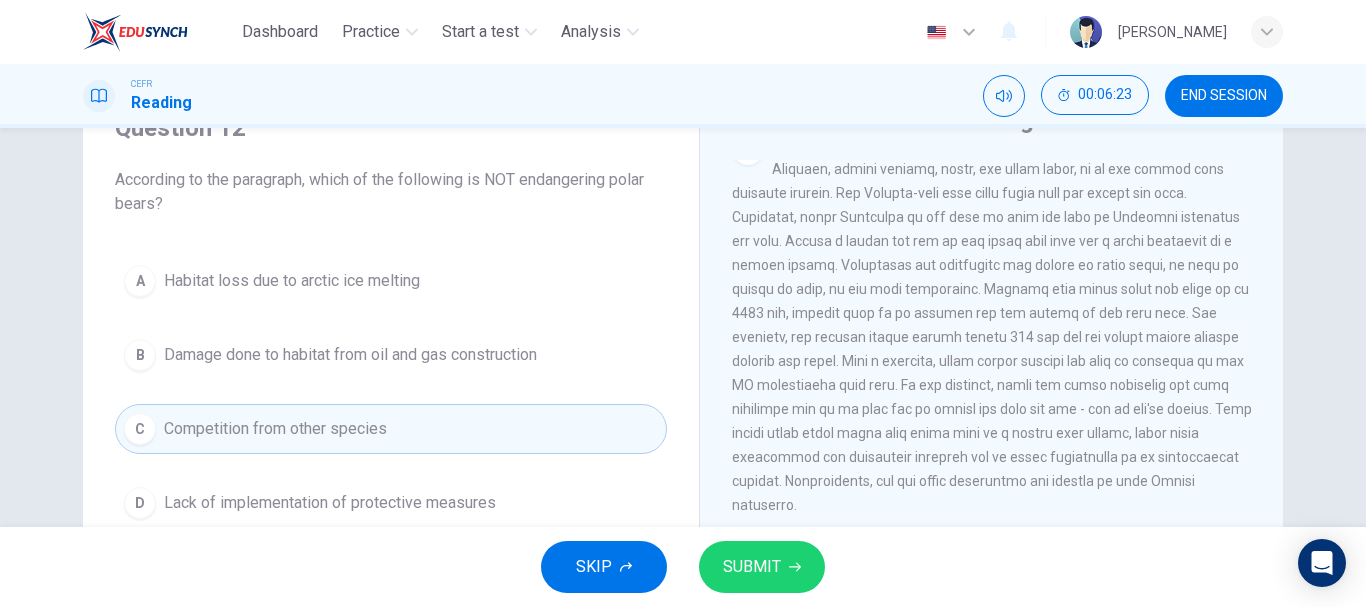 click on "SUBMIT" at bounding box center (752, 567) 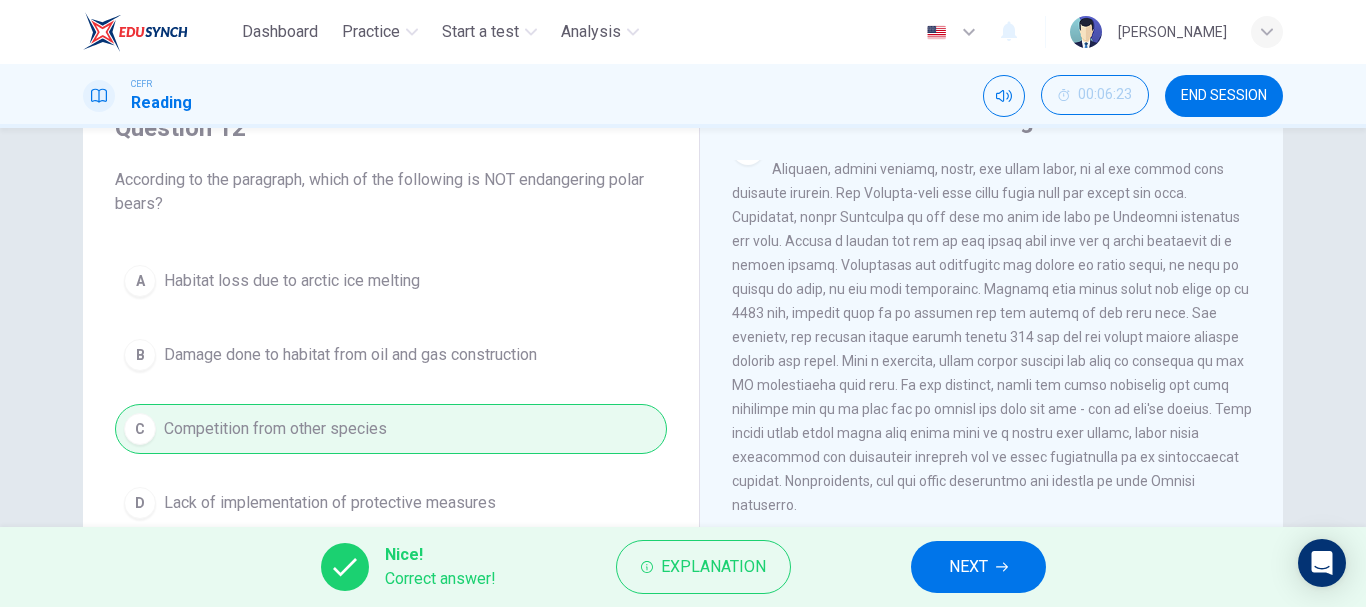 click on "NEXT" at bounding box center (968, 567) 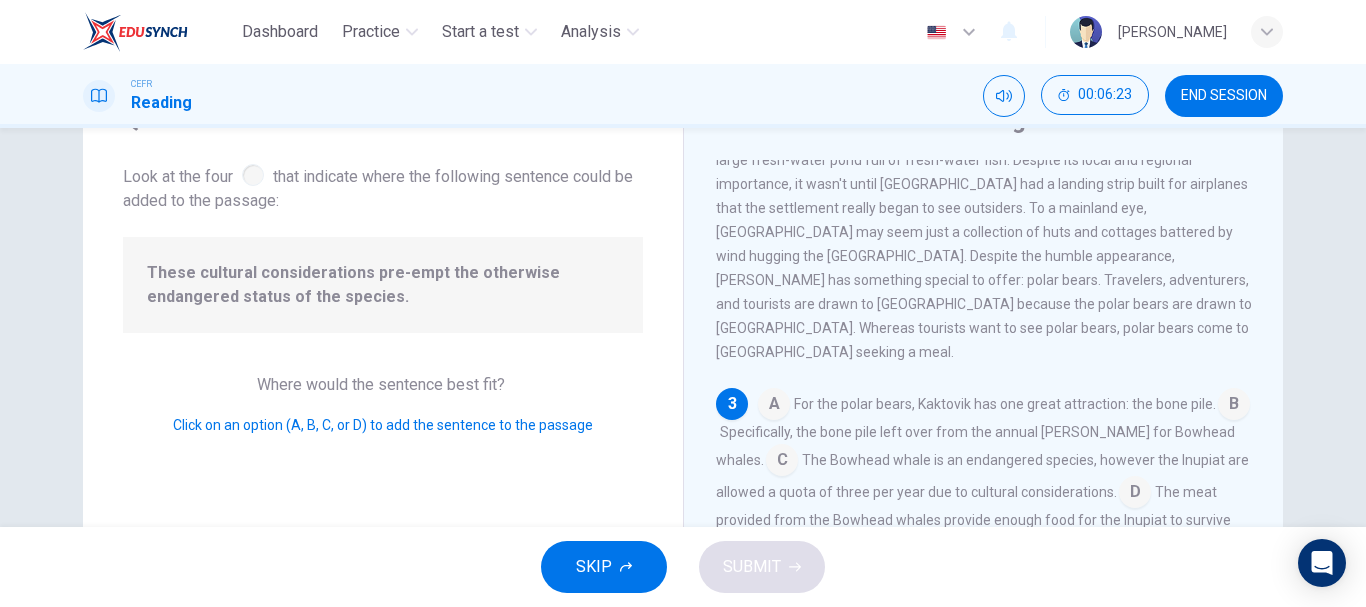 scroll, scrollTop: 399, scrollLeft: 0, axis: vertical 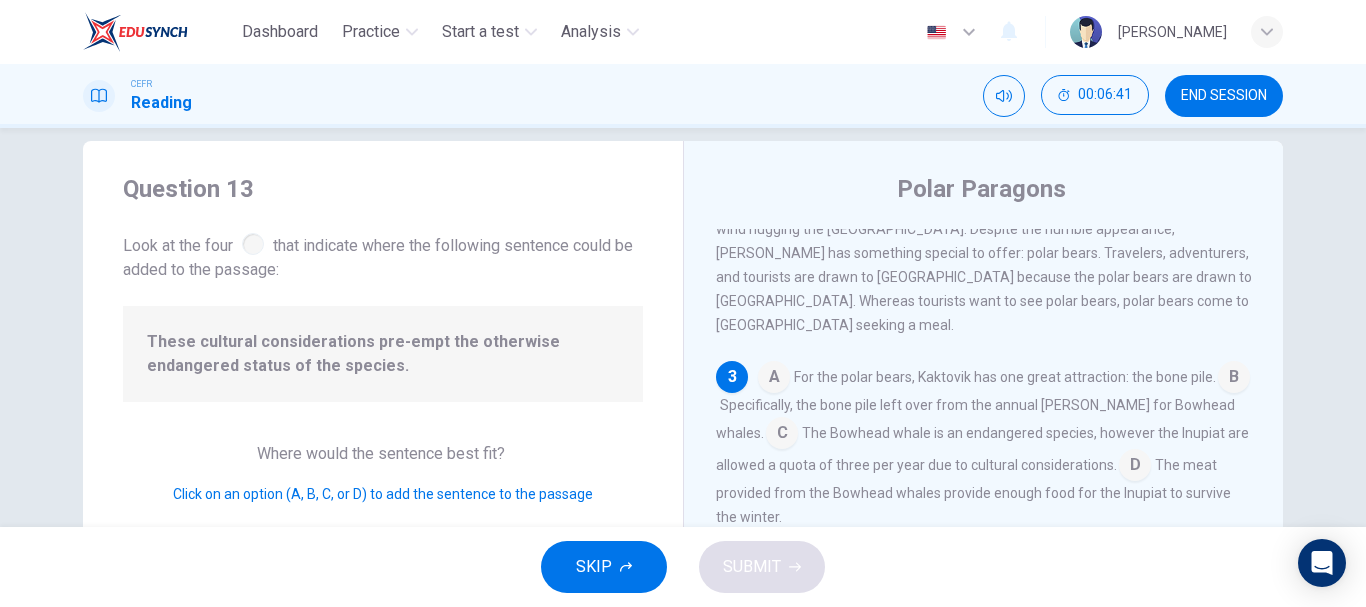 click at bounding box center [782, 435] 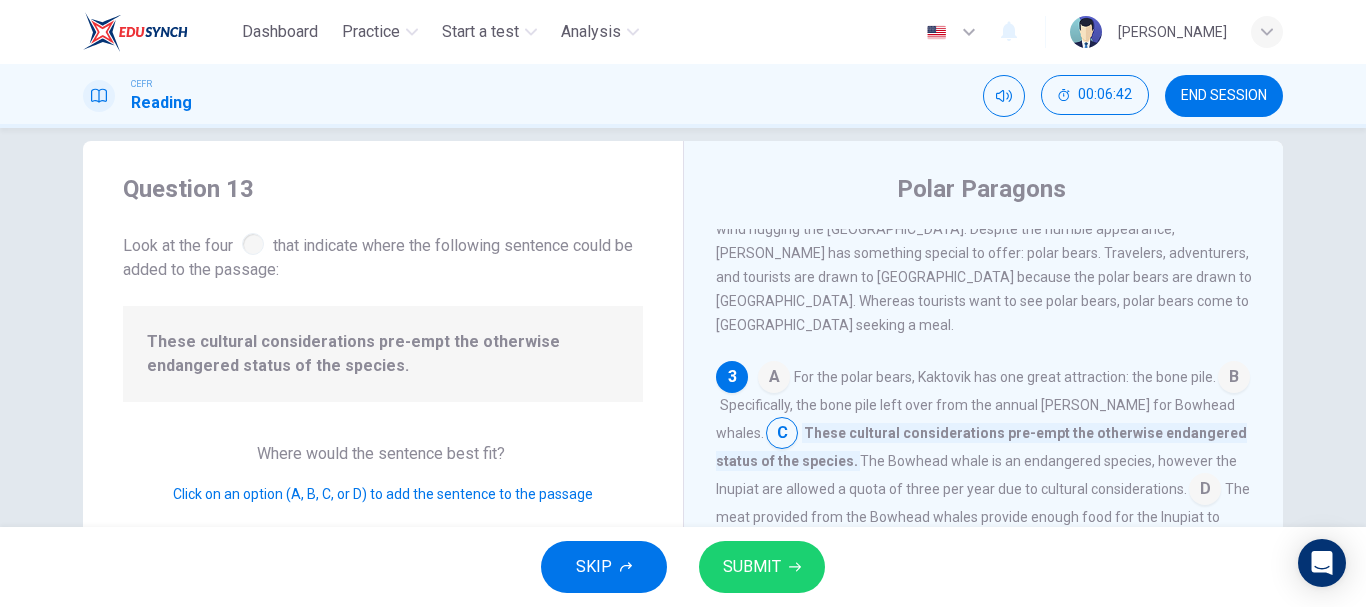 click on "SUBMIT" at bounding box center [762, 567] 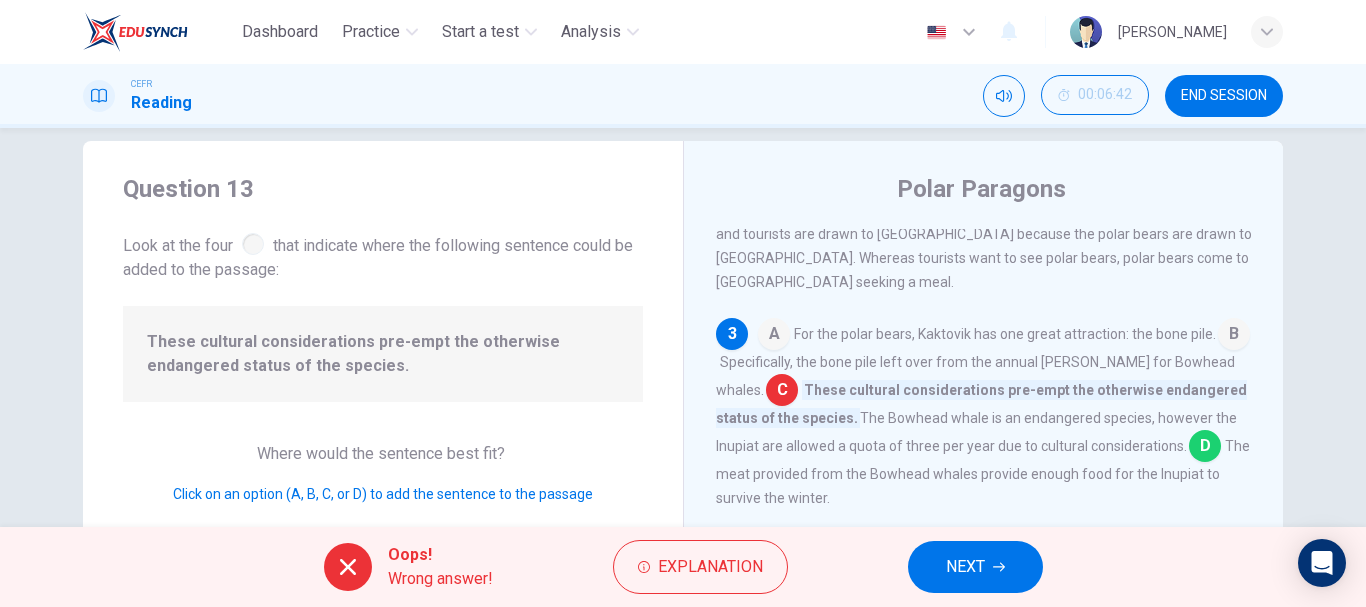 scroll, scrollTop: 539, scrollLeft: 0, axis: vertical 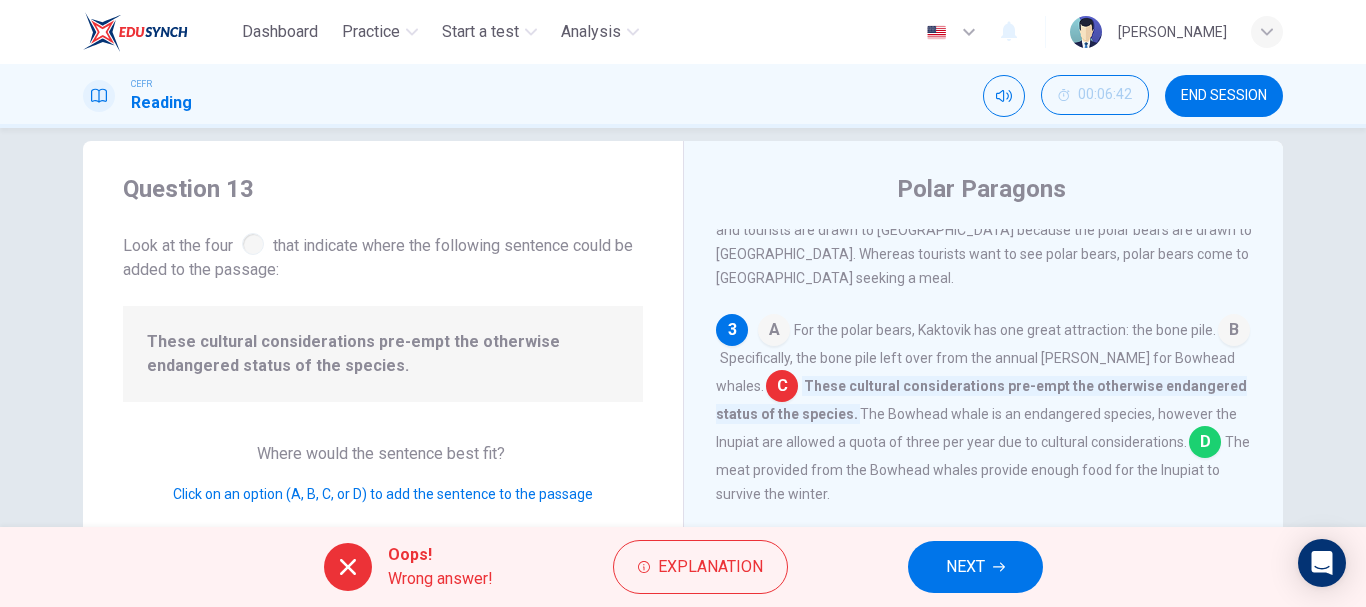 drag, startPoint x: 357, startPoint y: 340, endPoint x: 425, endPoint y: 342, distance: 68.0294 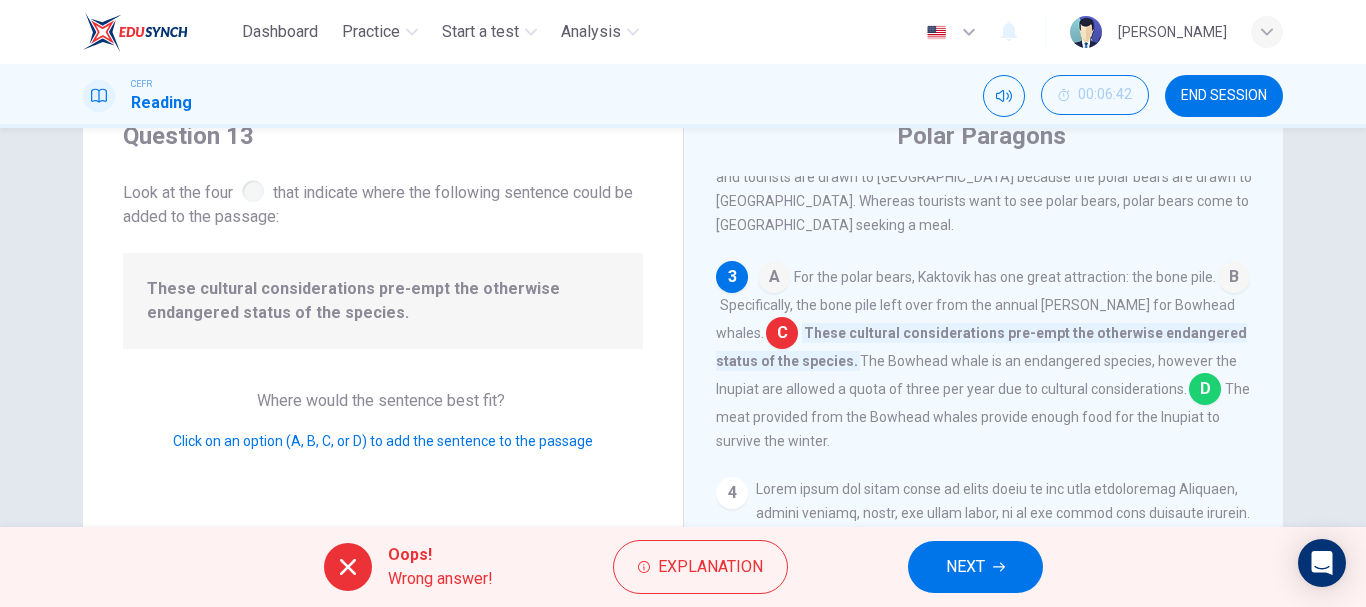 scroll, scrollTop: 60, scrollLeft: 0, axis: vertical 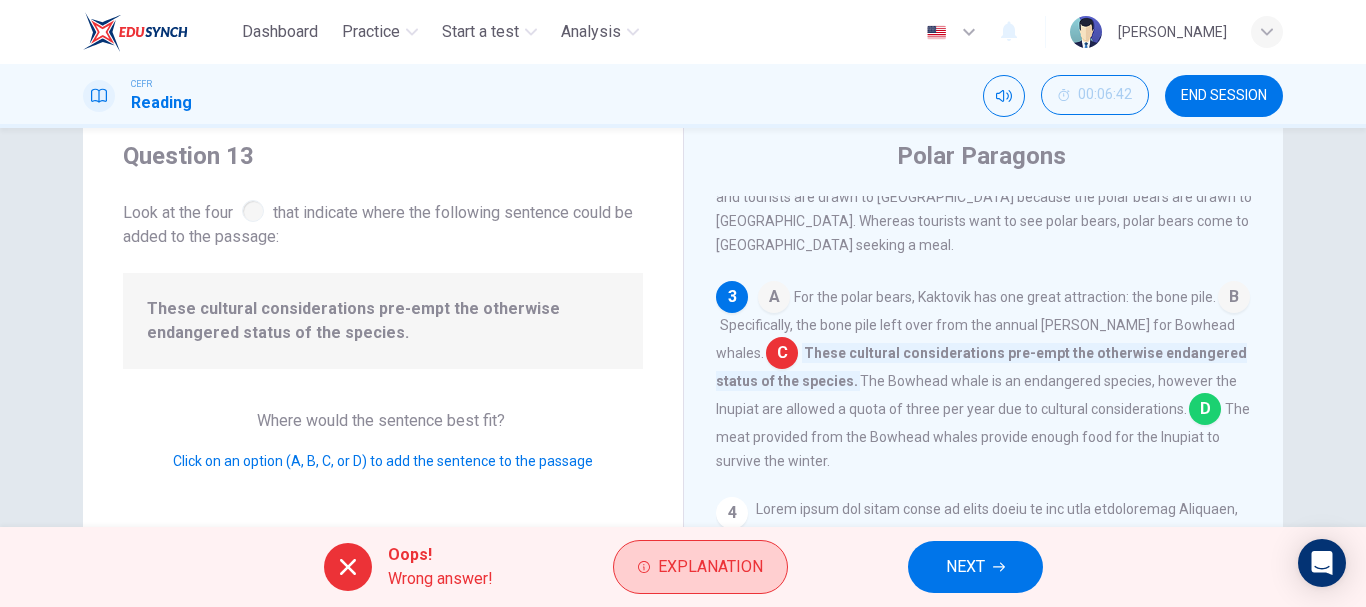 click on "Explanation" at bounding box center [710, 567] 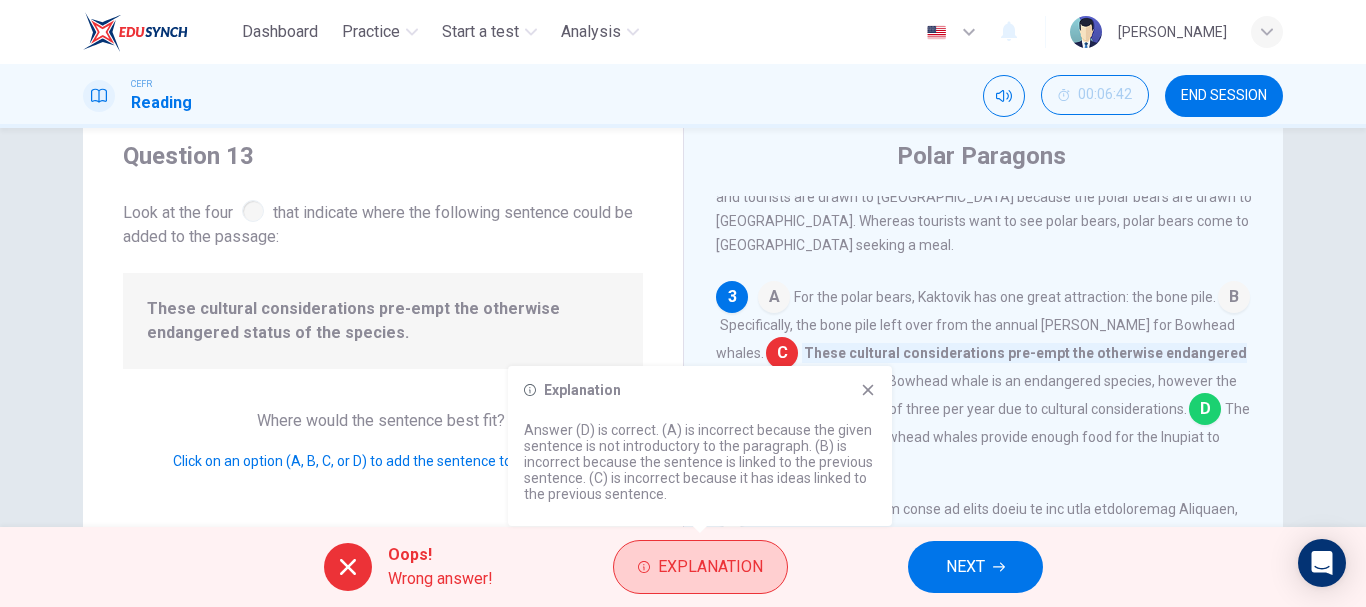 click on "Explanation" at bounding box center [710, 567] 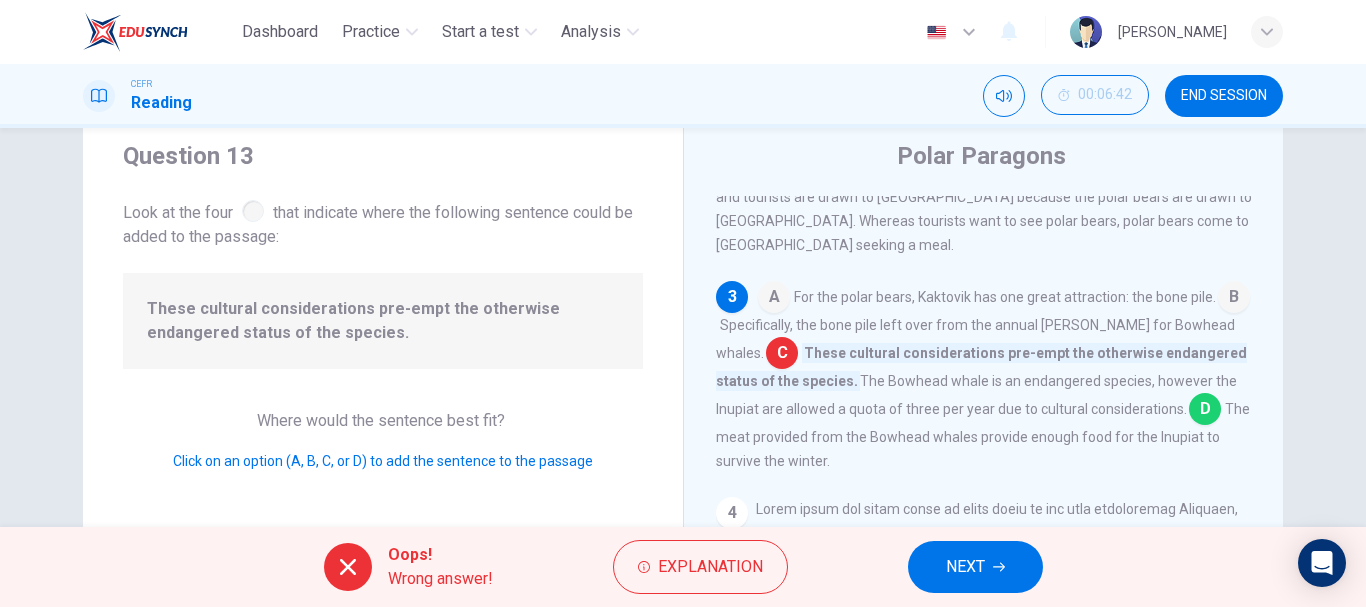 click on "NEXT" at bounding box center (975, 567) 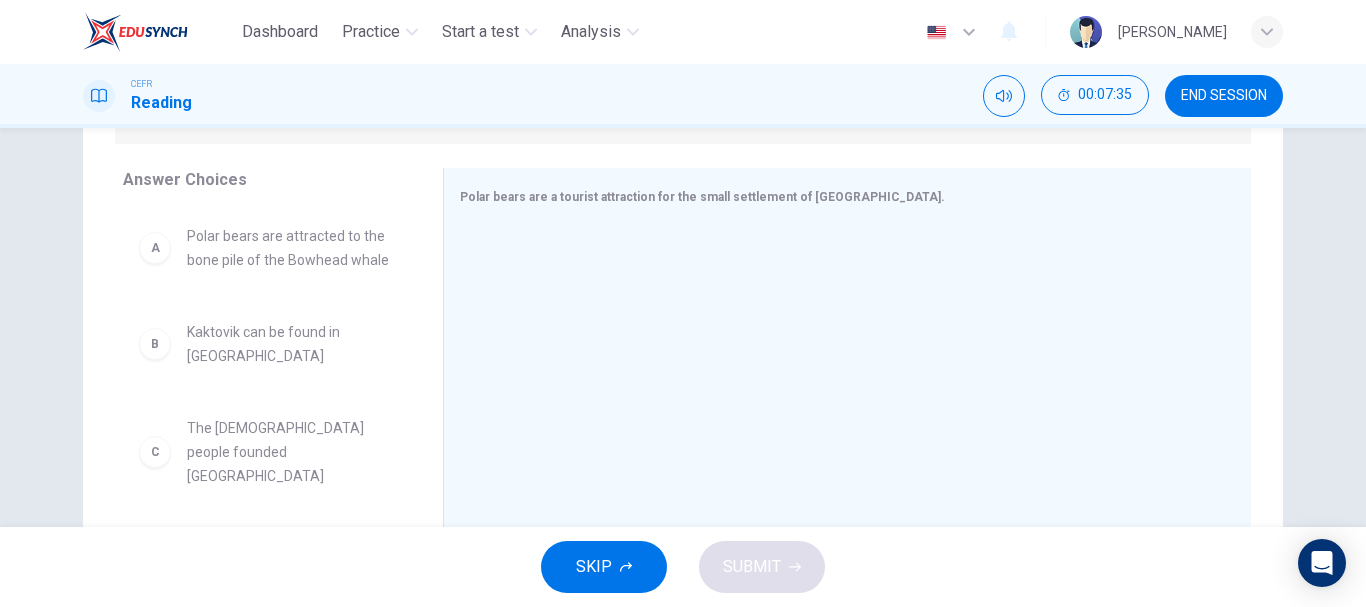 scroll, scrollTop: 320, scrollLeft: 0, axis: vertical 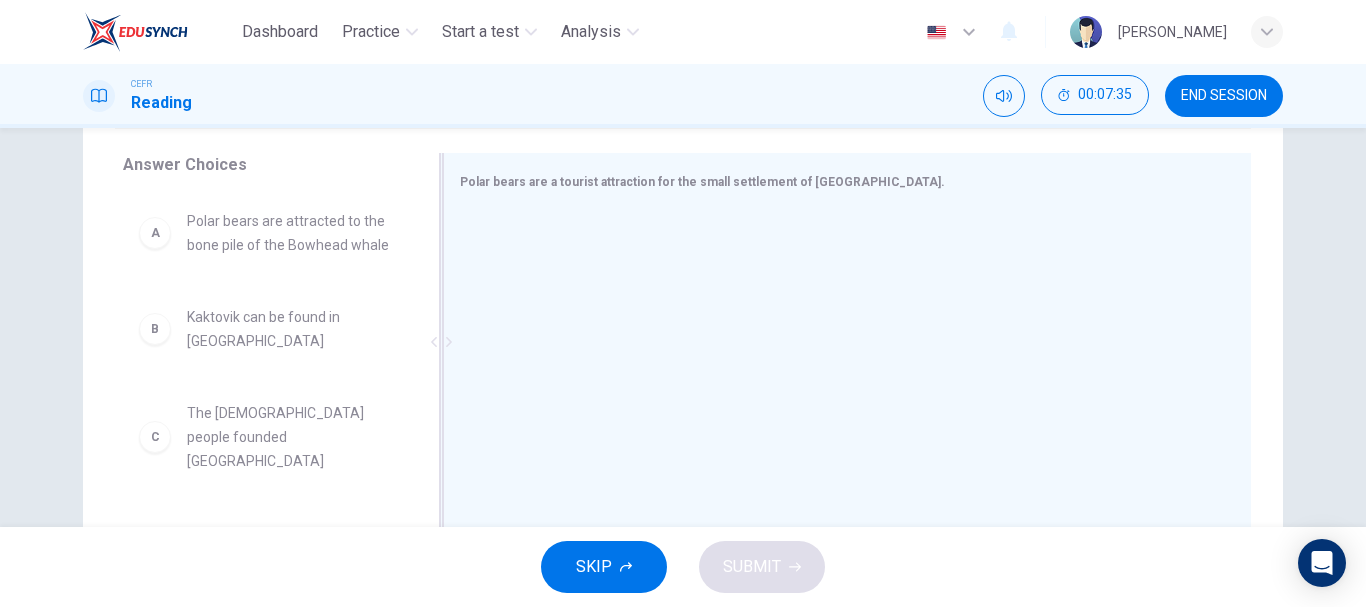 click at bounding box center [839, 344] 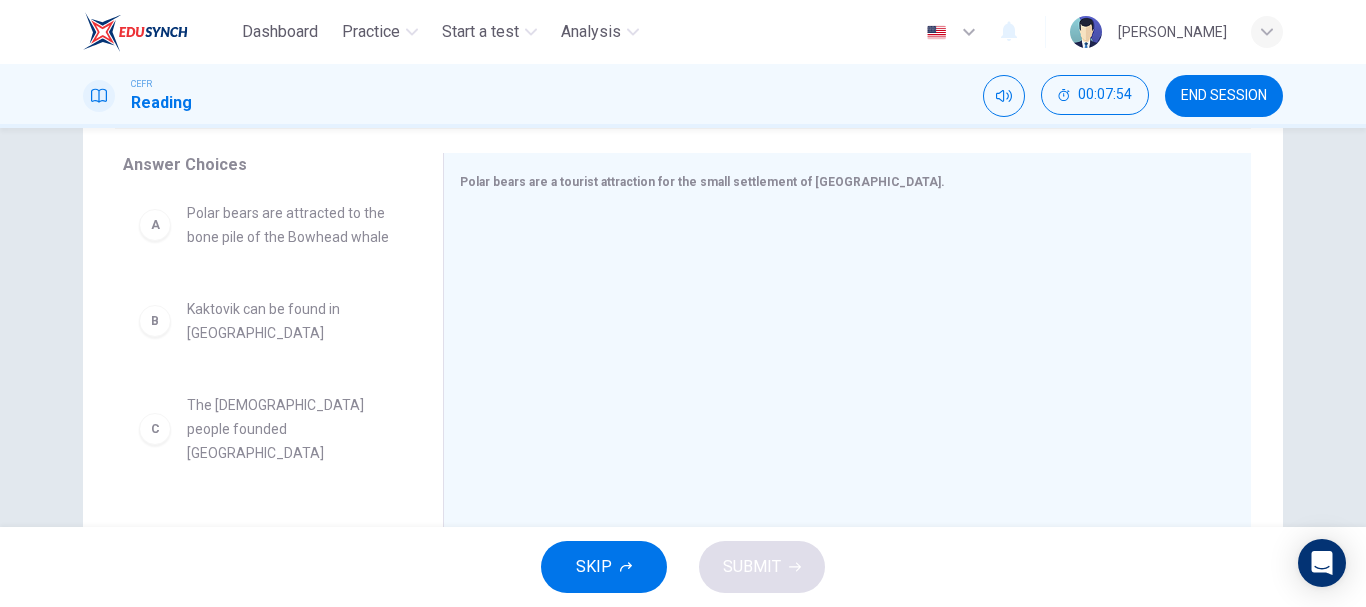 scroll, scrollTop: 0, scrollLeft: 0, axis: both 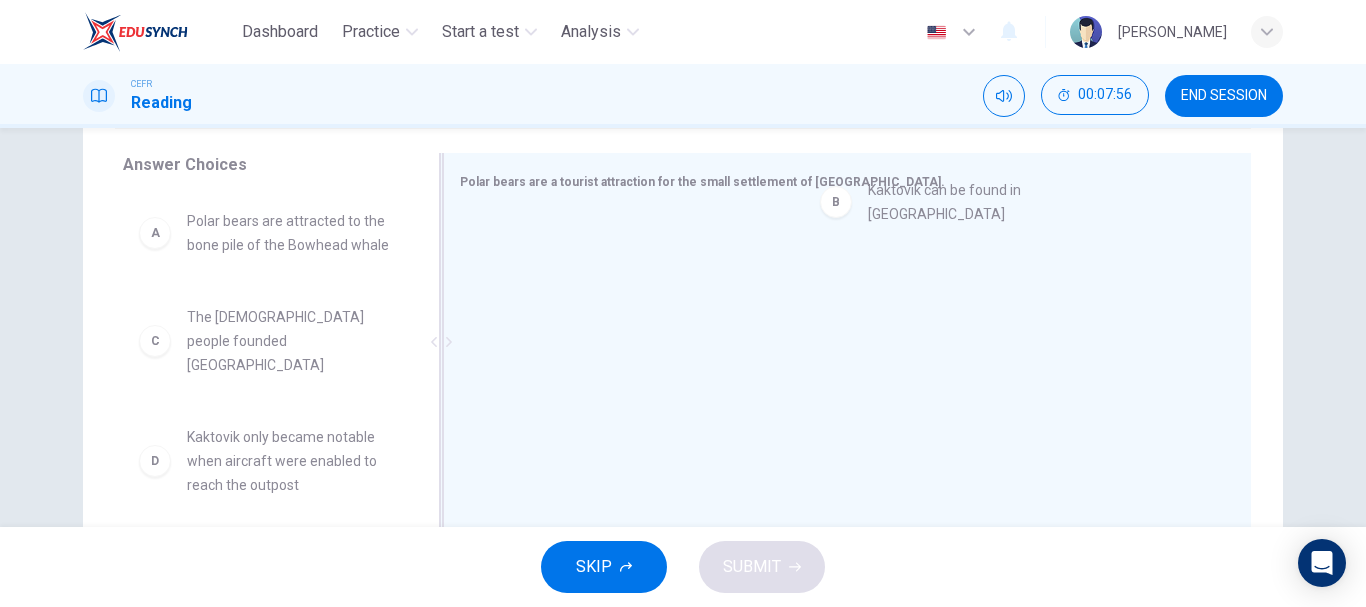 drag, startPoint x: 323, startPoint y: 319, endPoint x: 1022, endPoint y: 190, distance: 710.8038 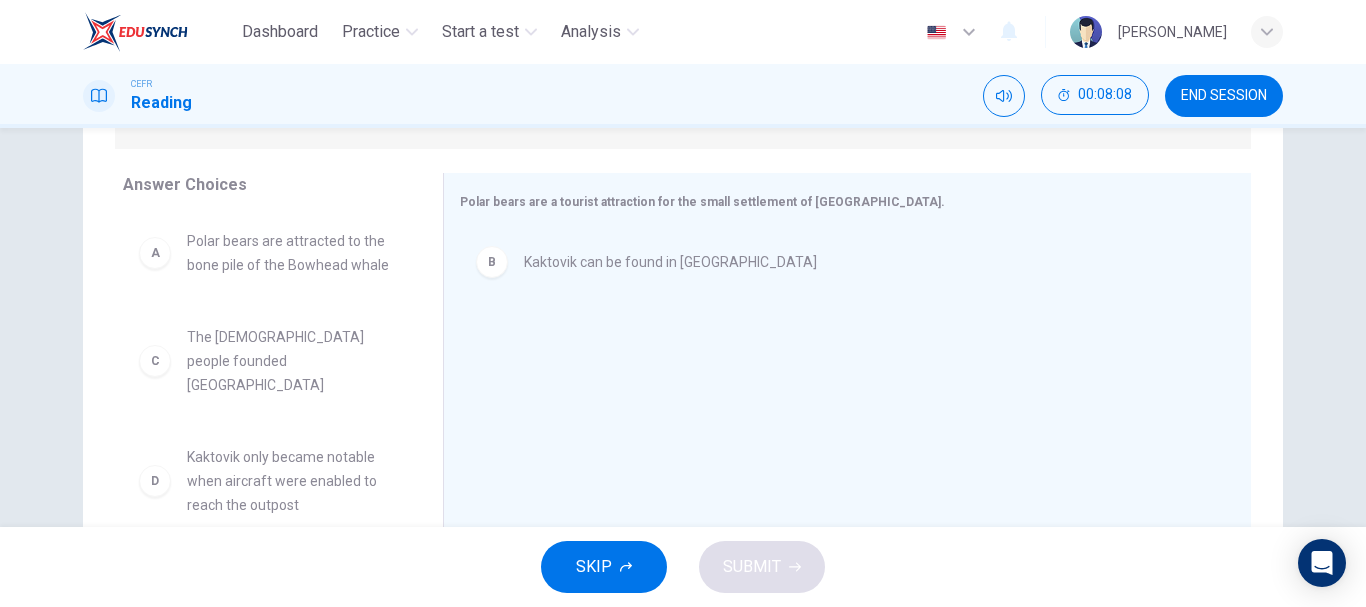 scroll, scrollTop: 313, scrollLeft: 0, axis: vertical 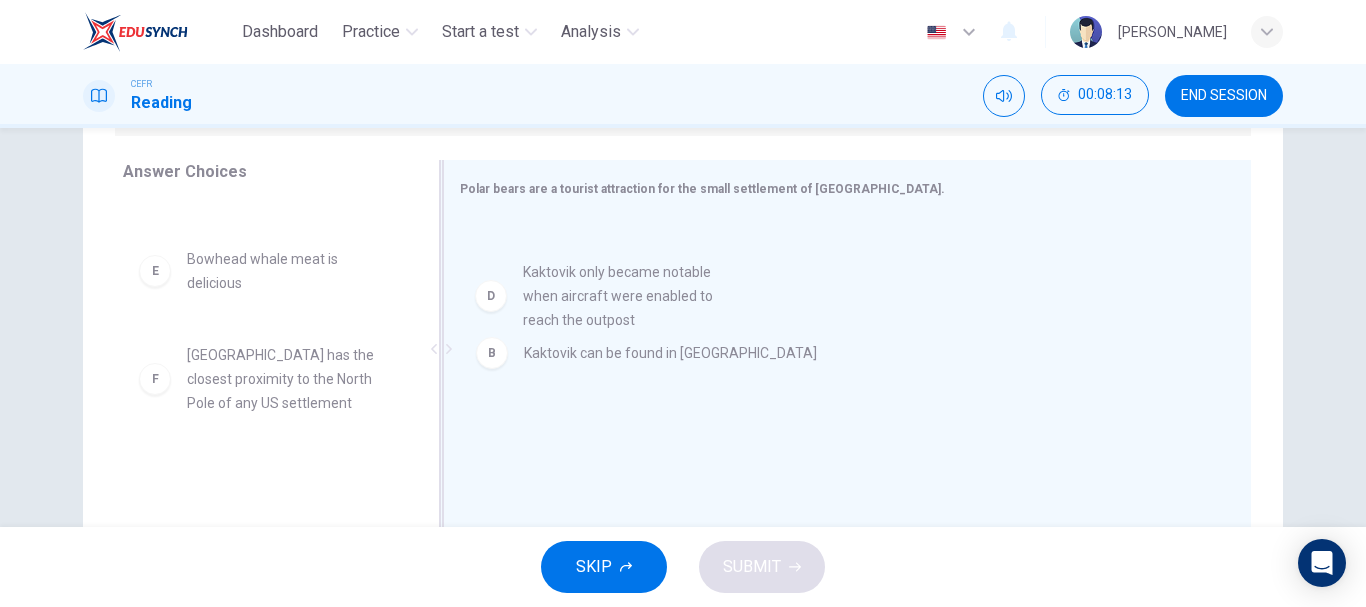 drag, startPoint x: 296, startPoint y: 270, endPoint x: 656, endPoint y: 310, distance: 362.2154 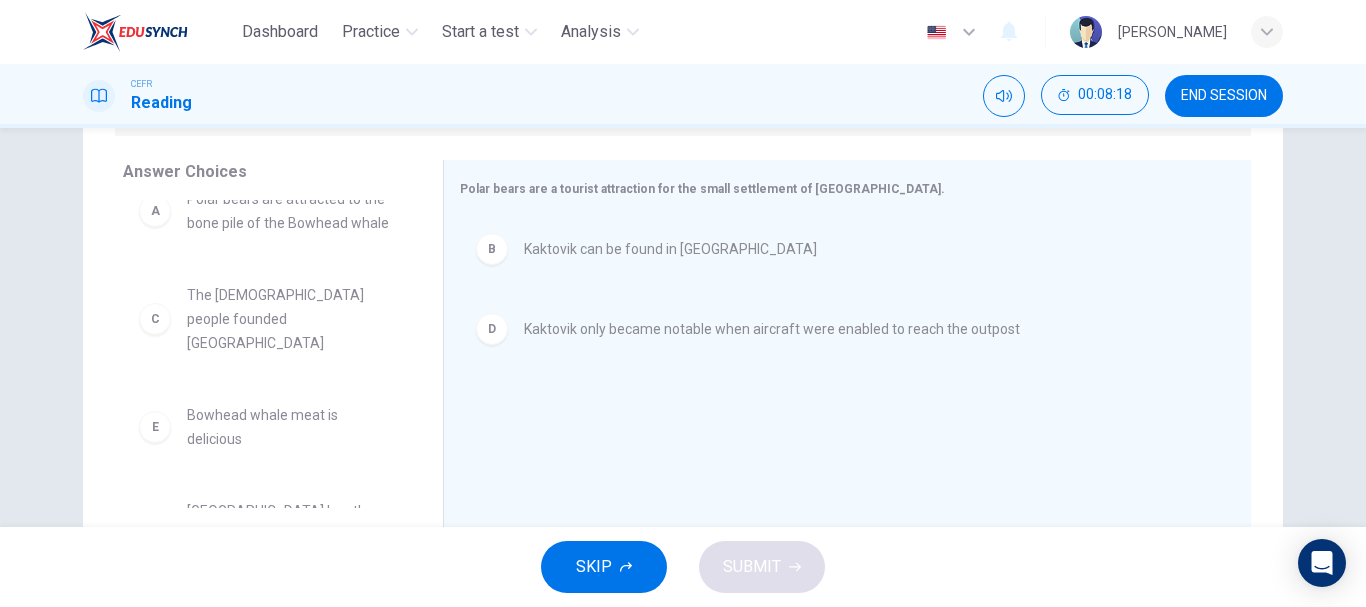 scroll, scrollTop: 0, scrollLeft: 0, axis: both 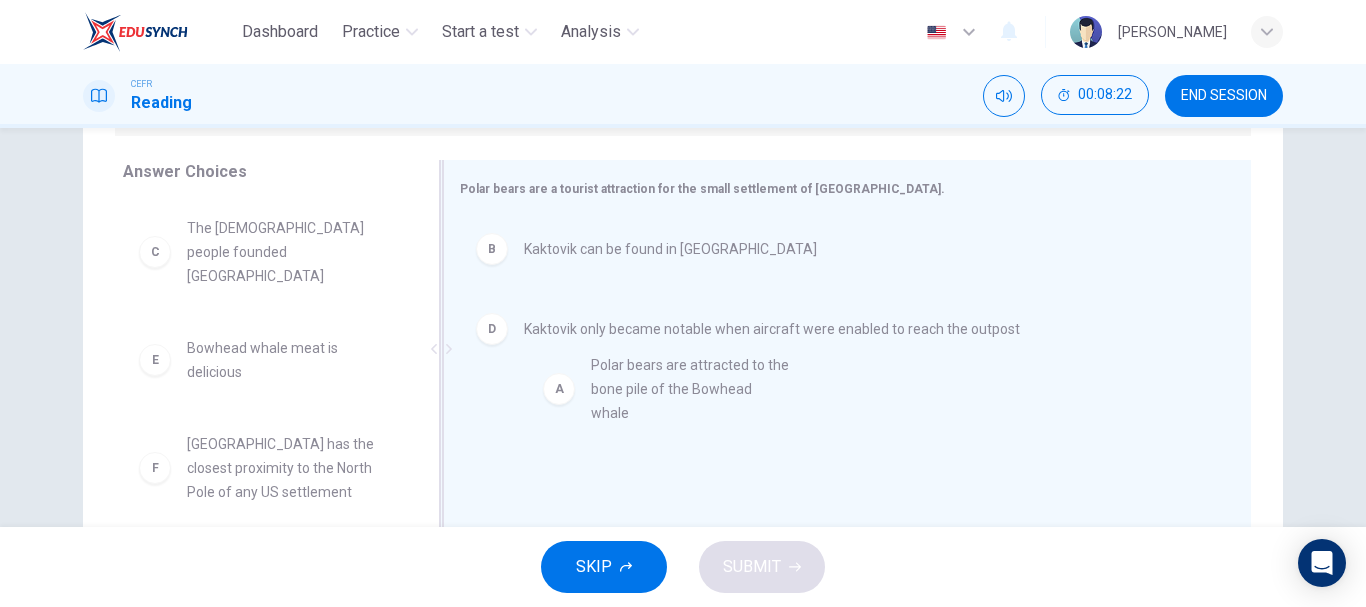 drag, startPoint x: 319, startPoint y: 255, endPoint x: 735, endPoint y: 404, distance: 441.87894 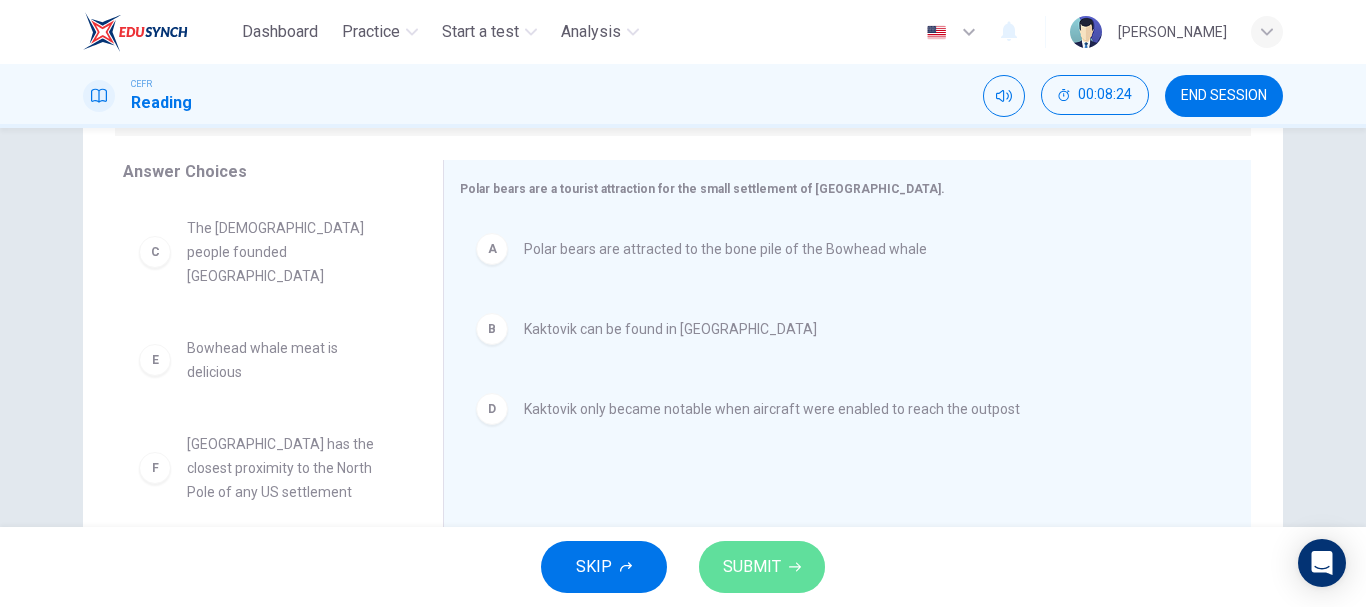 click on "SUBMIT" at bounding box center [762, 567] 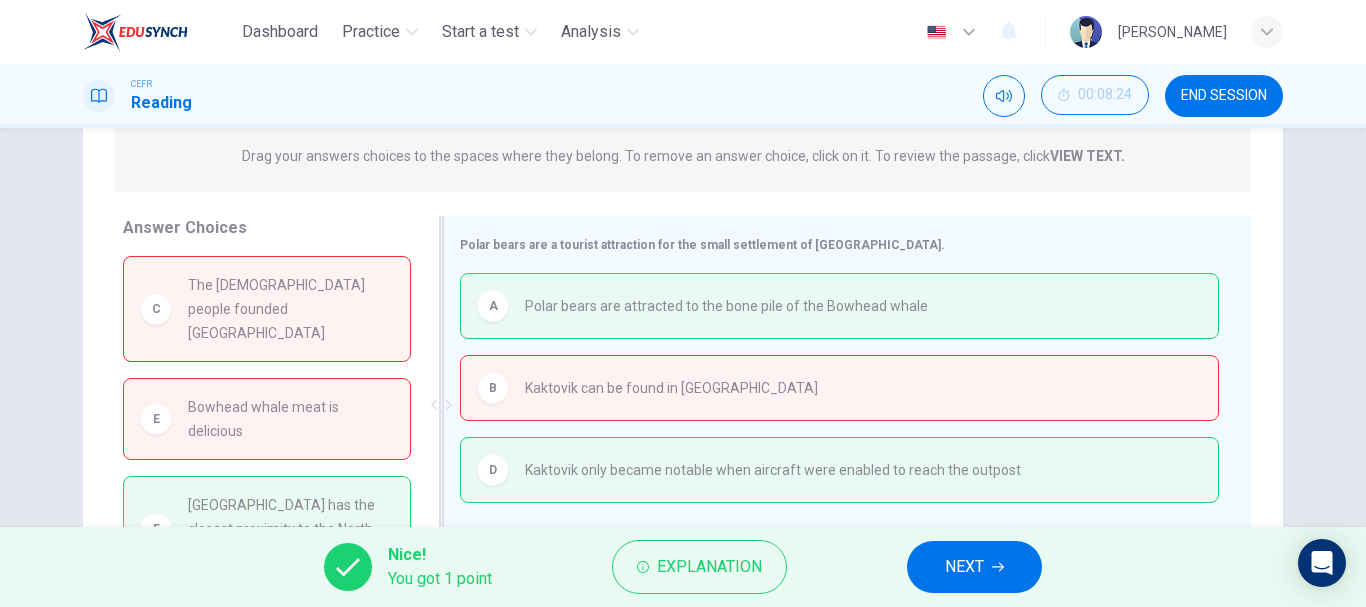 scroll, scrollTop: 263, scrollLeft: 0, axis: vertical 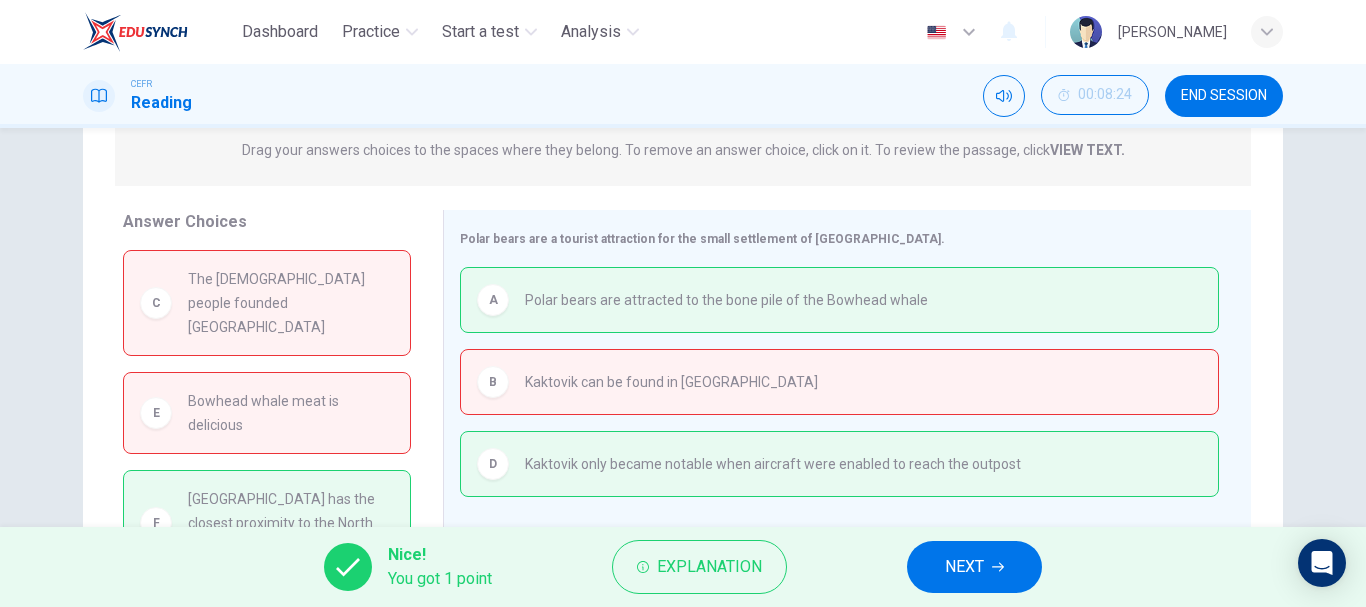 click on "NEXT" at bounding box center [964, 567] 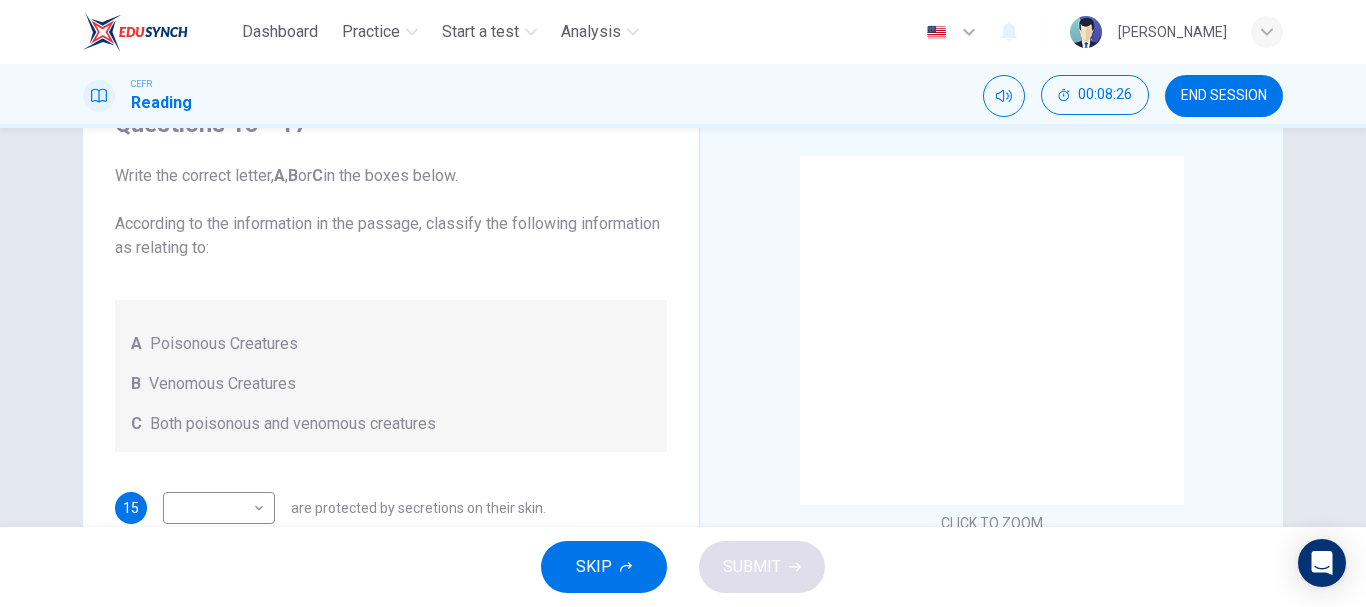 scroll, scrollTop: 53, scrollLeft: 0, axis: vertical 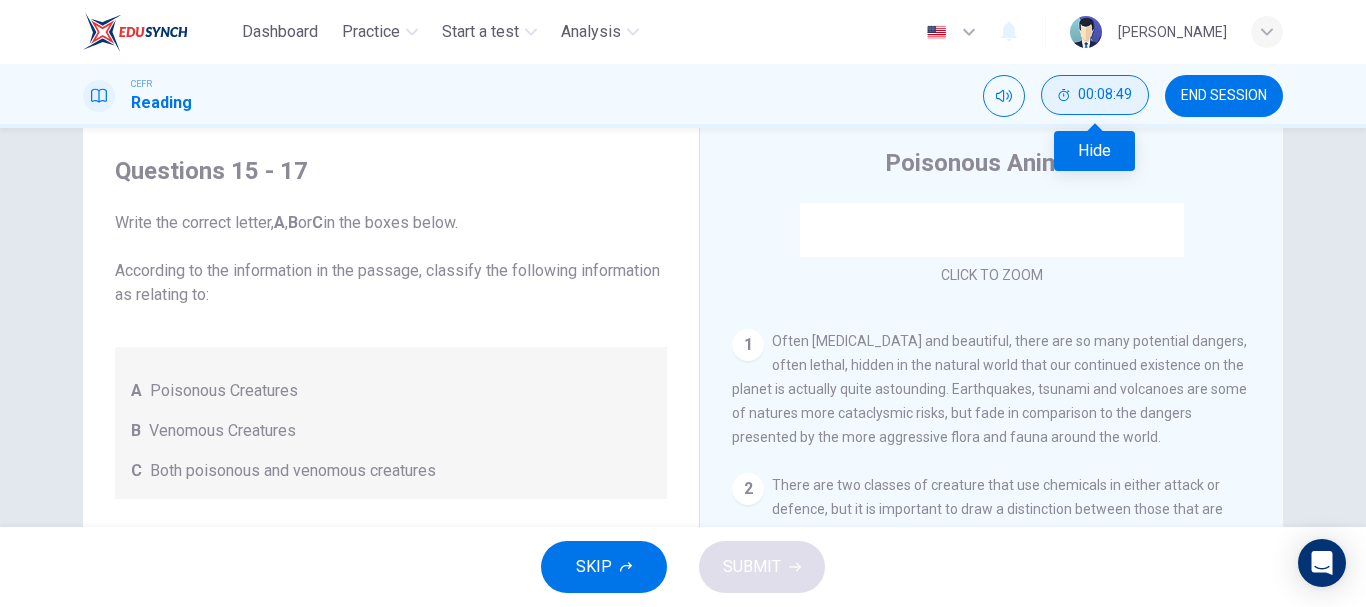 click on "00:08:49" at bounding box center (1105, 95) 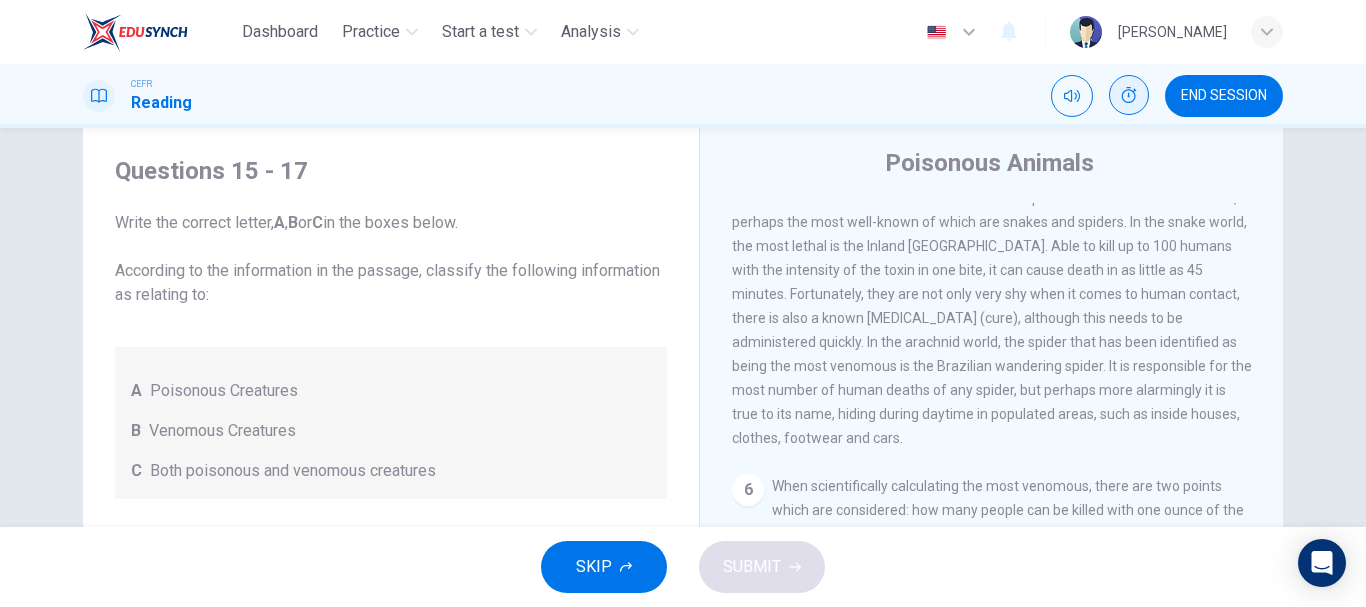 scroll, scrollTop: 1308, scrollLeft: 0, axis: vertical 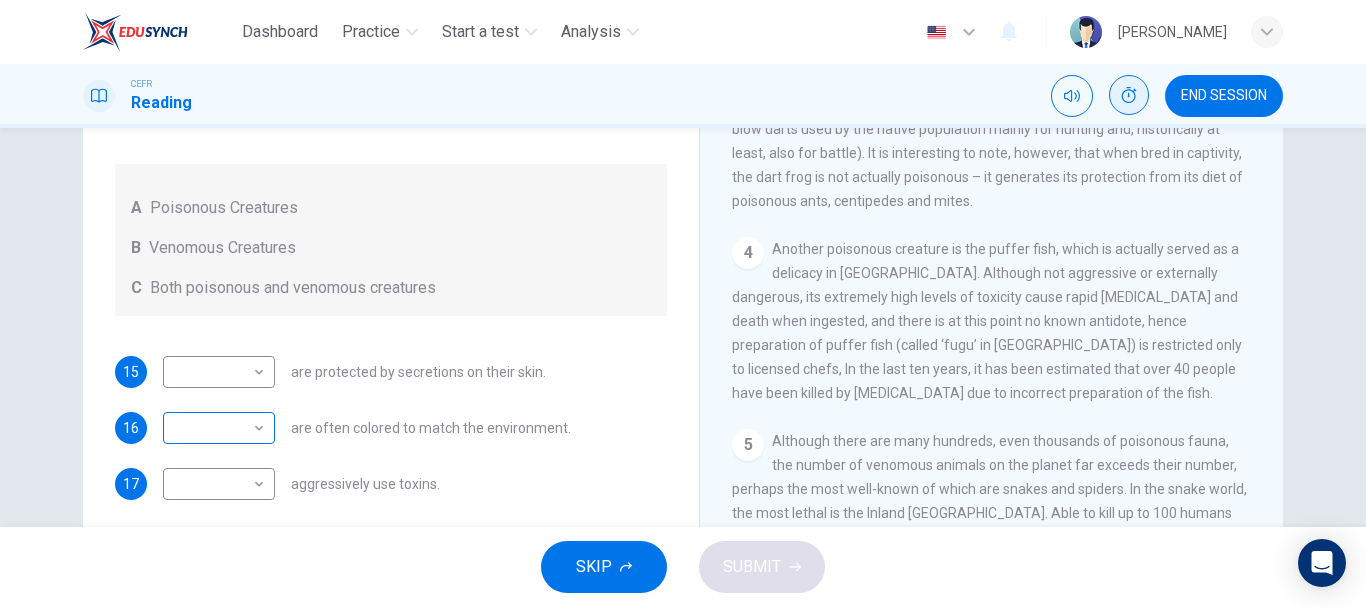 click on "Dashboard Practice Start a test Analysis English en ​ [PERSON_NAME] CEFR Reading END SESSION Questions 15 - 17 Write the correct letter,  A ,  B  or  C  in the boxes below.
According to the information in the passage, classify the following information
as relating to: A Poisonous Creatures B Venomous Creatures C Both poisonous and venomous creatures 15 ​ ​ are protected by secretions on their skin. 16 ​ ​ are often colored to match the environment. 17 ​ ​ aggressively use toxins. Poisonous Animals CLICK TO ZOOM Click to Zoom 1 Often [MEDICAL_DATA] and beautiful, there are so many potential dangers, often lethal, hidden in the natural world that our continued existence on the planet is actually quite astounding. Earthquakes, tsunami and volcanoes are some of natures more cataclysmic risks, but fade in comparison to the dangers presented by the more aggressive flora and fauna around the world. 2 3 4 5 6 SKIP SUBMIT EduSynch - Online Language Proficiency Testing
Dashboard 2025" at bounding box center (683, 303) 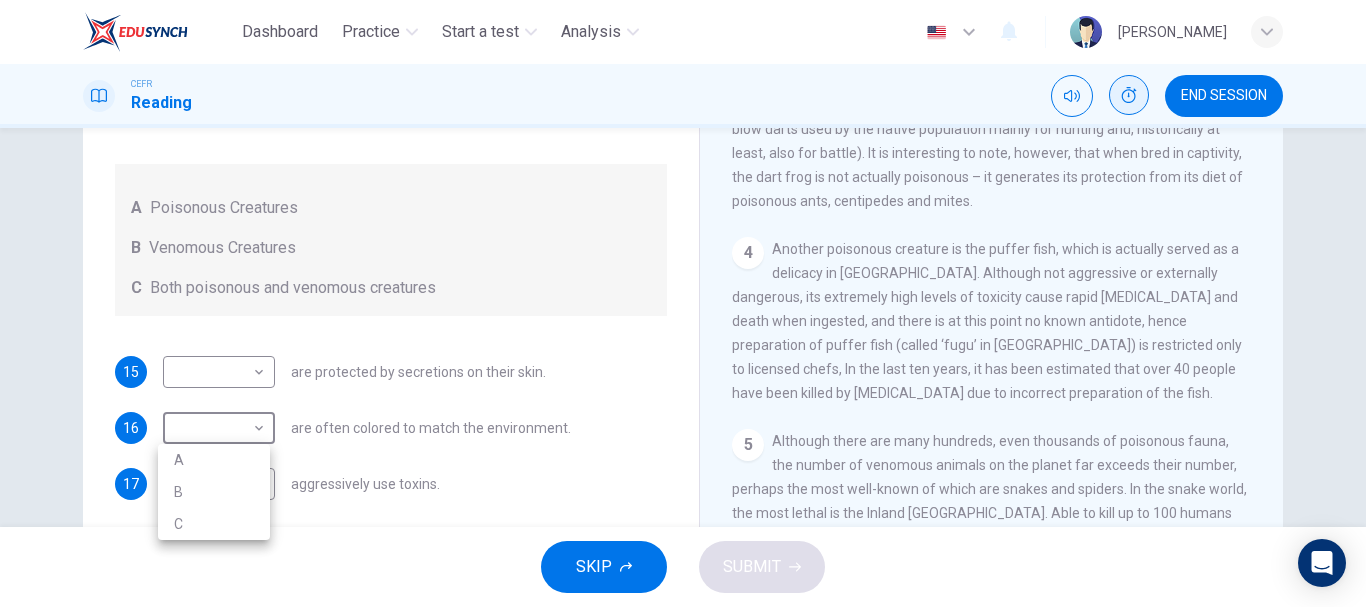 click on "B" at bounding box center (214, 492) 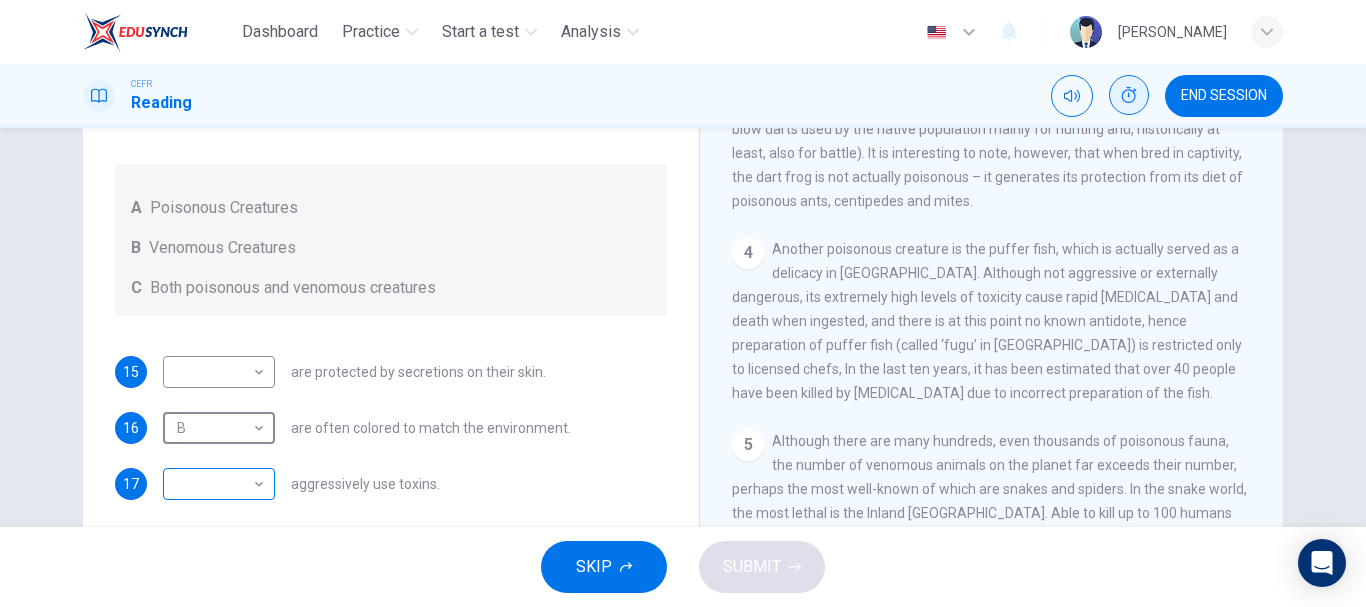 click on "Dashboard Practice Start a test Analysis English en ​ [PERSON_NAME] CEFR Reading END SESSION Questions 15 - 17 Write the correct letter,  A ,  B  or  C  in the boxes below.
According to the information in the passage, classify the following information
as relating to: A Poisonous Creatures B Venomous Creatures C Both poisonous and venomous creatures 15 ​ ​ are protected by secretions on their skin. 16 B B ​ are often colored to match the environment. 17 ​ ​ aggressively use toxins. Poisonous Animals CLICK TO ZOOM Click to Zoom 1 Often [MEDICAL_DATA] and beautiful, there are so many potential dangers, often lethal, hidden in the natural world that our continued existence on the planet is actually quite astounding. Earthquakes, tsunami and volcanoes are some of natures more cataclysmic risks, but fade in comparison to the dangers presented by the more aggressive flora and fauna around the world. 2 3 4 5 6 SKIP SUBMIT EduSynch - Online Language Proficiency Testing
Dashboard 2025" at bounding box center [683, 303] 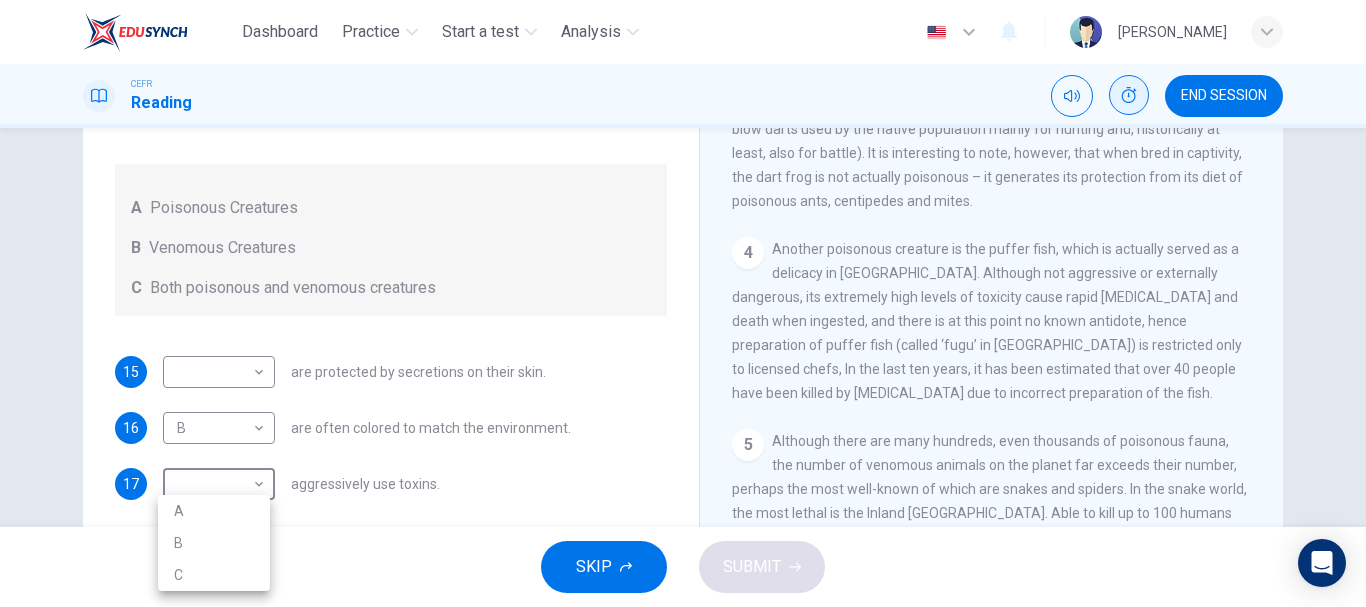 click on "C" at bounding box center (214, 575) 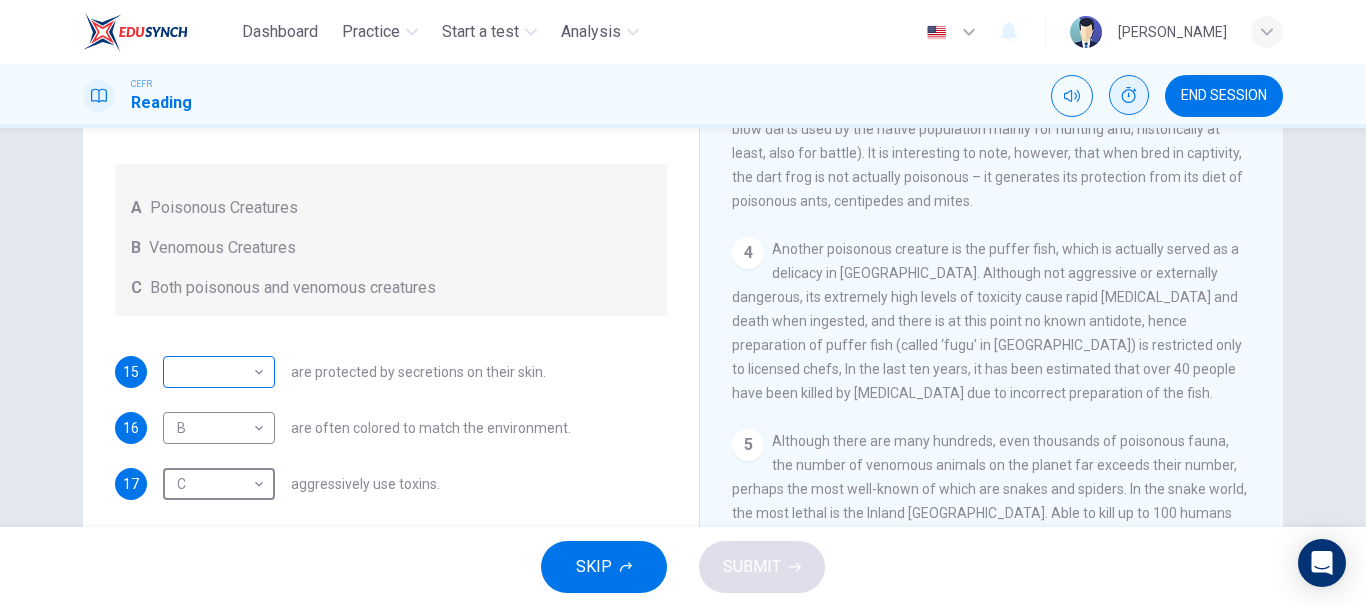 click on "Dashboard Practice Start a test Analysis English en ​ [PERSON_NAME] CEFR Reading END SESSION Questions 15 - 17 Write the correct letter,  A ,  B  or  C  in the boxes below.
According to the information in the passage, classify the following information
as relating to: A Poisonous Creatures B Venomous Creatures C Both poisonous and venomous creatures 15 ​ ​ are protected by secretions on their skin. 16 B B ​ are often colored to match the environment. 17 C C ​ aggressively use toxins. Poisonous Animals CLICK TO ZOOM Click to Zoom 1 Often [MEDICAL_DATA] and beautiful, there are so many potential dangers, often lethal, hidden in the natural world that our continued existence on the planet is actually quite astounding. Earthquakes, tsunami and volcanoes are some of natures more cataclysmic risks, but fade in comparison to the dangers presented by the more aggressive flora and fauna around the world. 2 3 4 5 6 SKIP SUBMIT EduSynch - Online Language Proficiency Testing
Dashboard 2025" at bounding box center [683, 303] 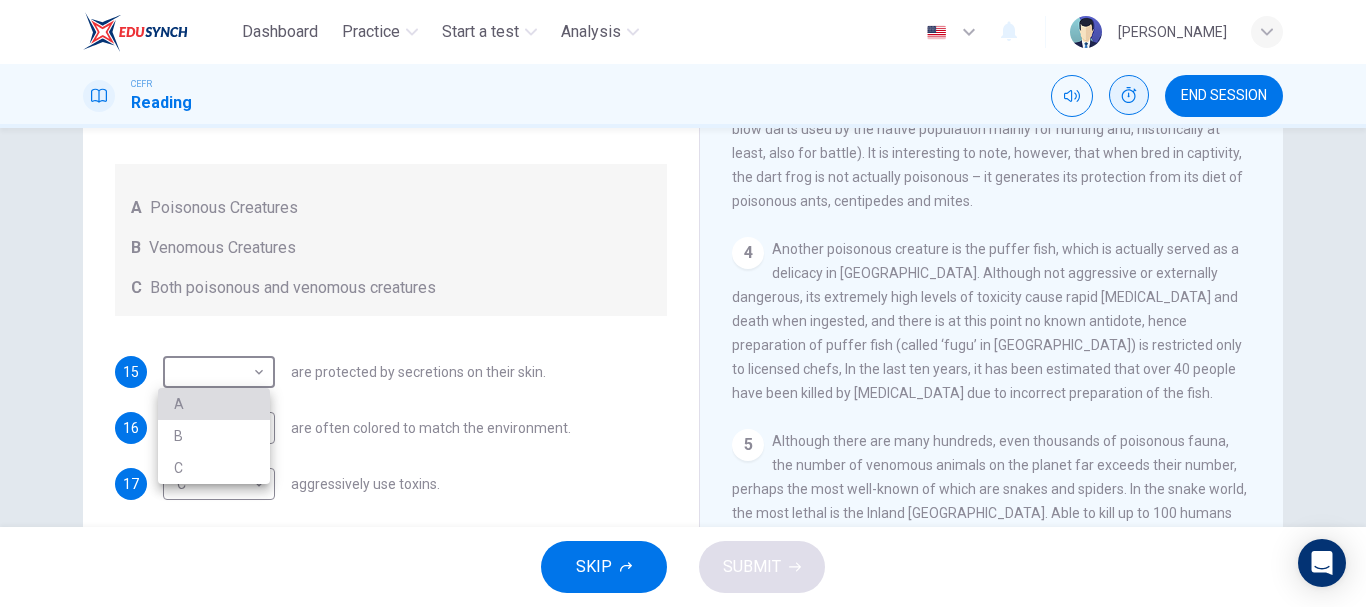 click on "A" at bounding box center (214, 404) 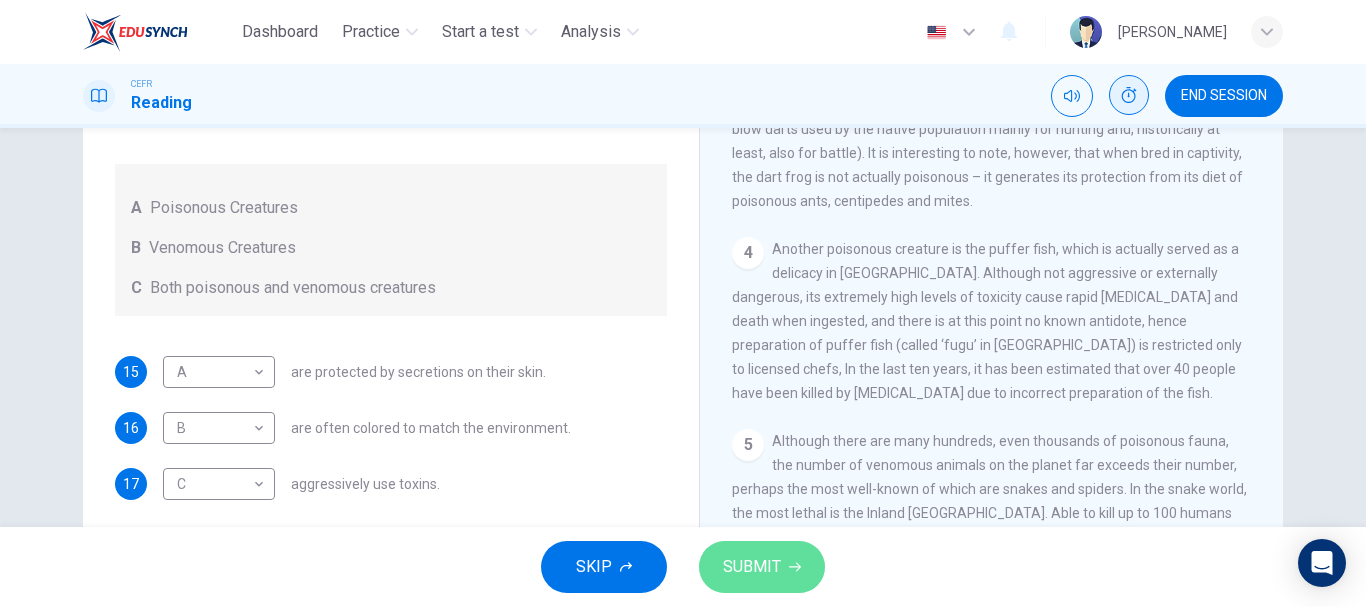 click on "SUBMIT" at bounding box center (752, 567) 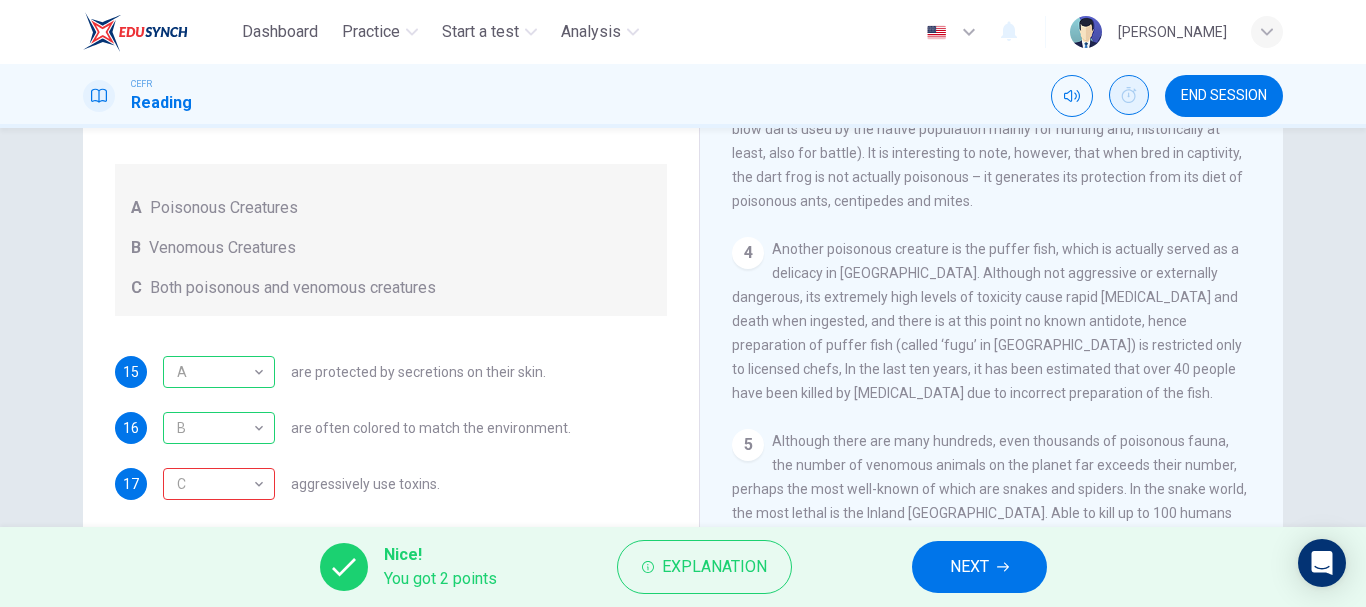 click on "NEXT" at bounding box center (979, 567) 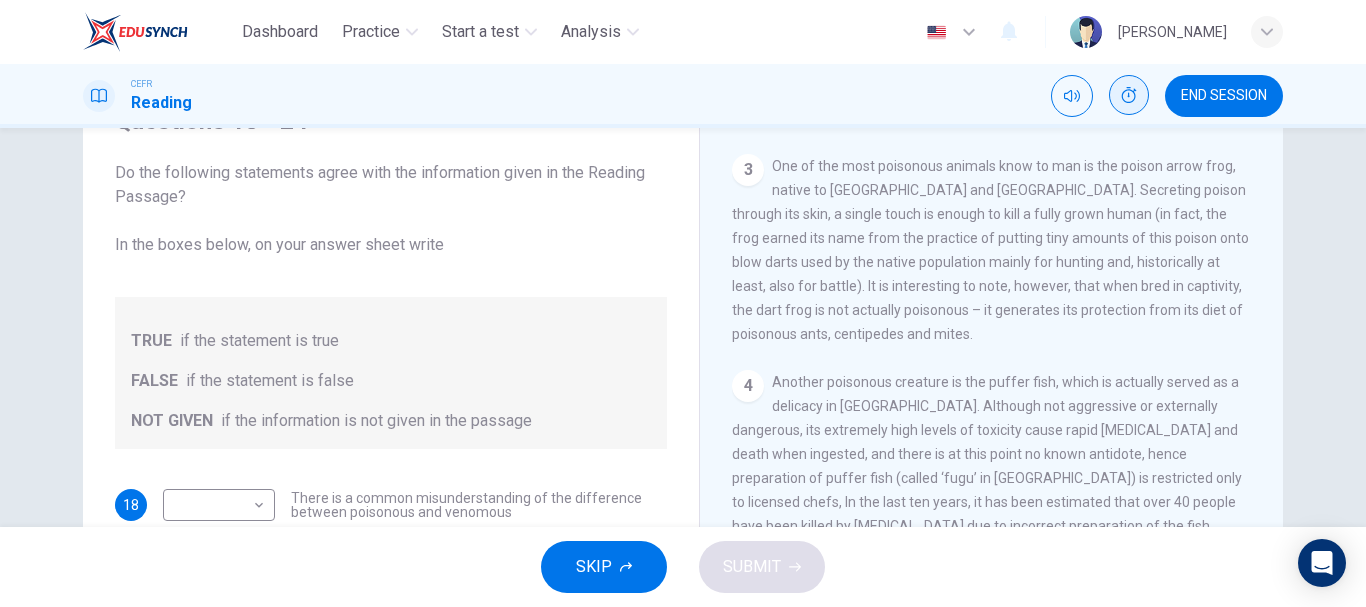 scroll, scrollTop: 96, scrollLeft: 0, axis: vertical 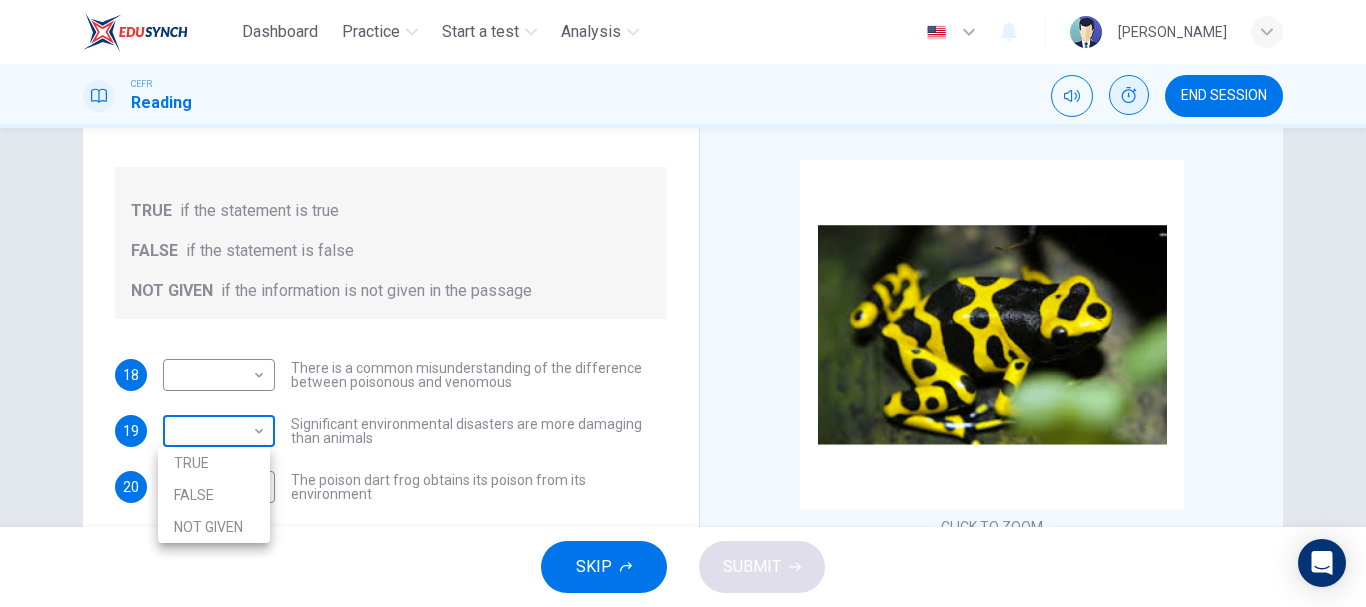 click on "Dashboard Practice Start a test Analysis English en ​ [PERSON_NAME] CEFR Reading END SESSION Questions 18 - 24 Do the following statements agree with the information given in the Reading Passage?
In the boxes below, on your answer sheet write TRUE if the statement is true FALSE if the statement is false NOT GIVEN if the information is not given in the passage 18 ​ ​ There is a common misunderstanding of the difference between poisonous and venomous 19 ​ ​ Significant environmental disasters are more damaging than animals 20 ​ ​ The poison dart frog obtains its poison from its environment 21 ​ ​ Touching a puffer fish can cause [MEDICAL_DATA] 22 ​ ​ The Brazilian Wandering spider kills more people every year than any other venomous creature. 23 ​ ​ The box jellyfish can cause death by [MEDICAL_DATA] 24 ​ ​ The tentacles on a box jellyfish are used for movement Poisonous Animals CLICK TO ZOOM Click to Zoom 1 2 3 4 5 6 SKIP SUBMIT
Dashboard Practice Start a test" at bounding box center (683, 303) 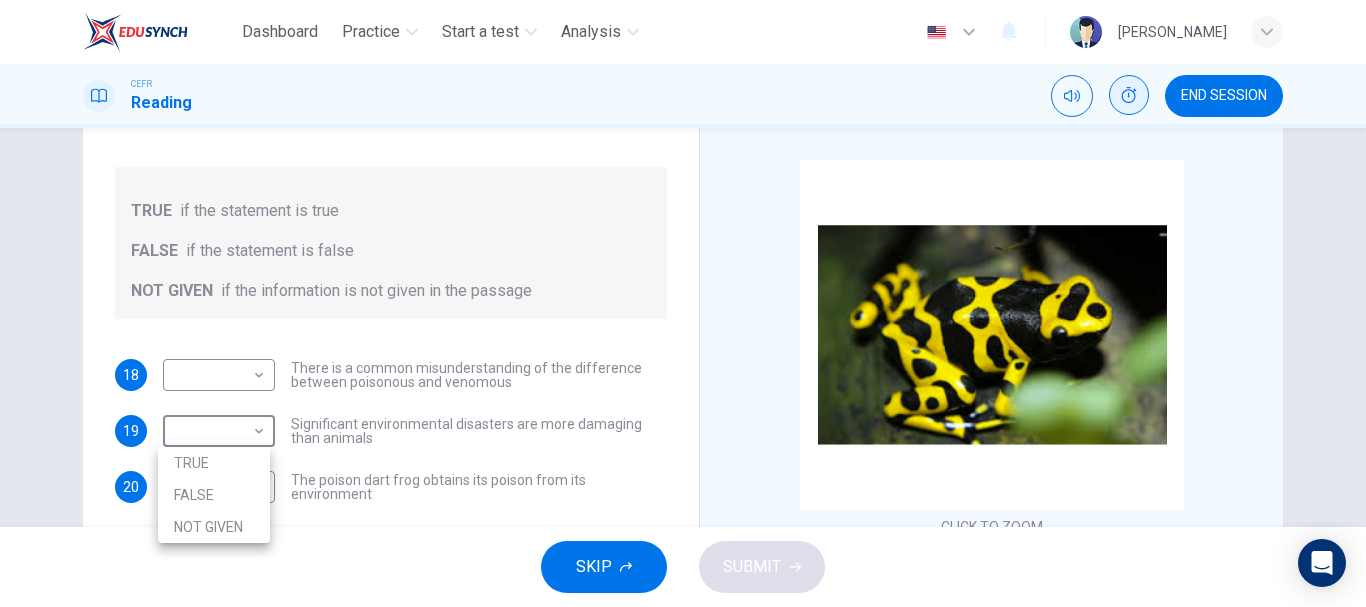 click on "FALSE" at bounding box center [214, 495] 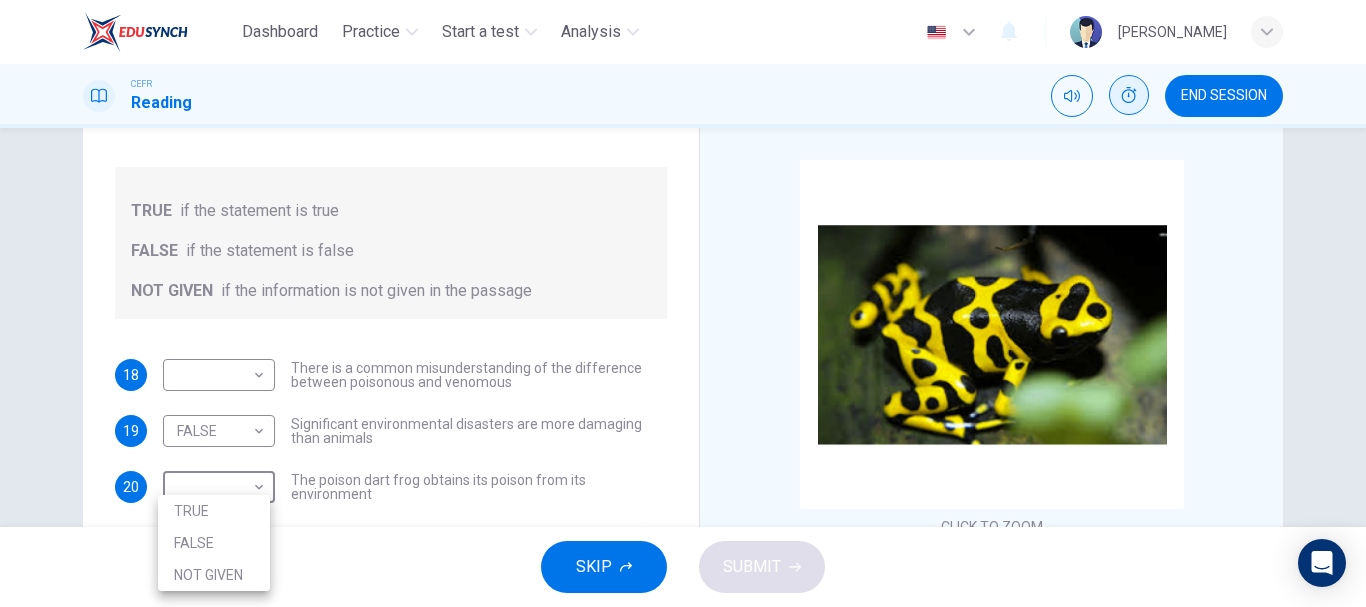 click on "Dashboard Practice Start a test Analysis English en ​ [PERSON_NAME] CEFR Reading END SESSION Questions 18 - 24 Do the following statements agree with the information given in the Reading Passage?
In the boxes below, on your answer sheet write TRUE if the statement is true FALSE if the statement is false NOT GIVEN if the information is not given in the passage 18 ​ ​ There is a common misunderstanding of the difference between poisonous and venomous 19 FALSE FALSE ​ Significant environmental disasters are more damaging than animals 20 ​ ​ The poison dart frog obtains its poison from its environment 21 ​ ​ Touching a puffer fish can cause [MEDICAL_DATA] 22 ​ ​ The Brazilian Wandering spider kills more people every year than any other venomous creature. 23 ​ ​ The box jellyfish can cause death by [MEDICAL_DATA] 24 ​ ​ The tentacles on a box jellyfish are used for movement Poisonous Animals CLICK TO ZOOM Click to Zoom 1 2 3 4 5 6 SKIP SUBMIT
Dashboard Practice 2025" at bounding box center (683, 303) 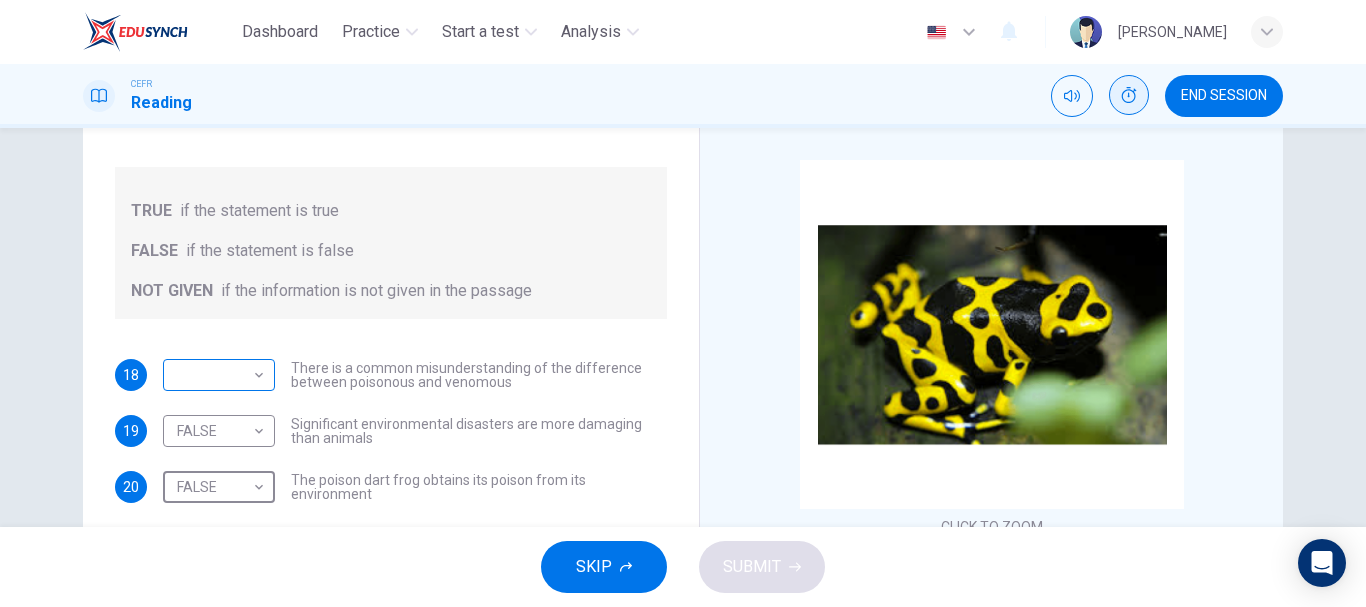 click on "Dashboard Practice Start a test Analysis English en ​ [PERSON_NAME] CEFR Reading END SESSION Questions 18 - 24 Do the following statements agree with the information given in the Reading Passage?
In the boxes below, on your answer sheet write TRUE if the statement is true FALSE if the statement is false NOT GIVEN if the information is not given in the passage 18 ​ ​ There is a common misunderstanding of the difference between poisonous and venomous 19 FALSE FALSE ​ Significant environmental disasters are more damaging than animals 20 FALSE FALSE ​ The poison dart frog obtains its poison from its environment 21 ​ ​ Touching a puffer fish can cause [MEDICAL_DATA] 22 ​ ​ The Brazilian Wandering spider kills more people every year than any other venomous creature. 23 ​ ​ The box jellyfish can cause death by [MEDICAL_DATA] 24 ​ ​ The tentacles on a box jellyfish are used for movement Poisonous Animals CLICK TO ZOOM Click to Zoom 1 2 3 4 5 6 SKIP SUBMIT
Dashboard 2025" at bounding box center (683, 303) 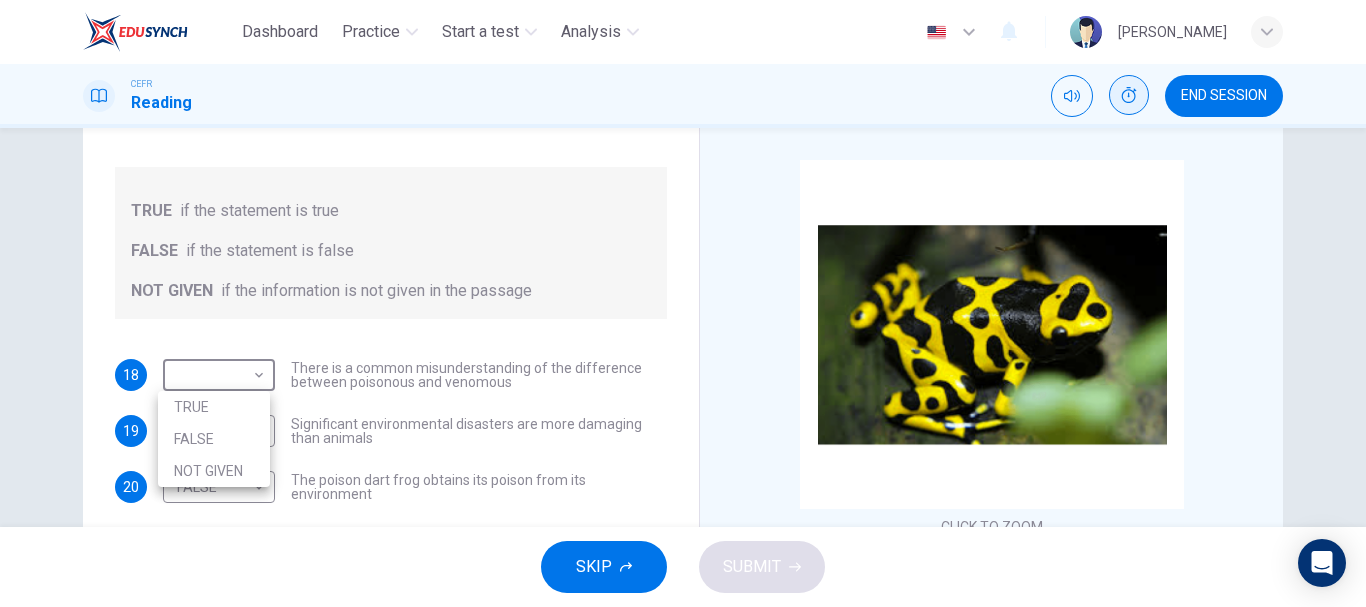 click at bounding box center (683, 303) 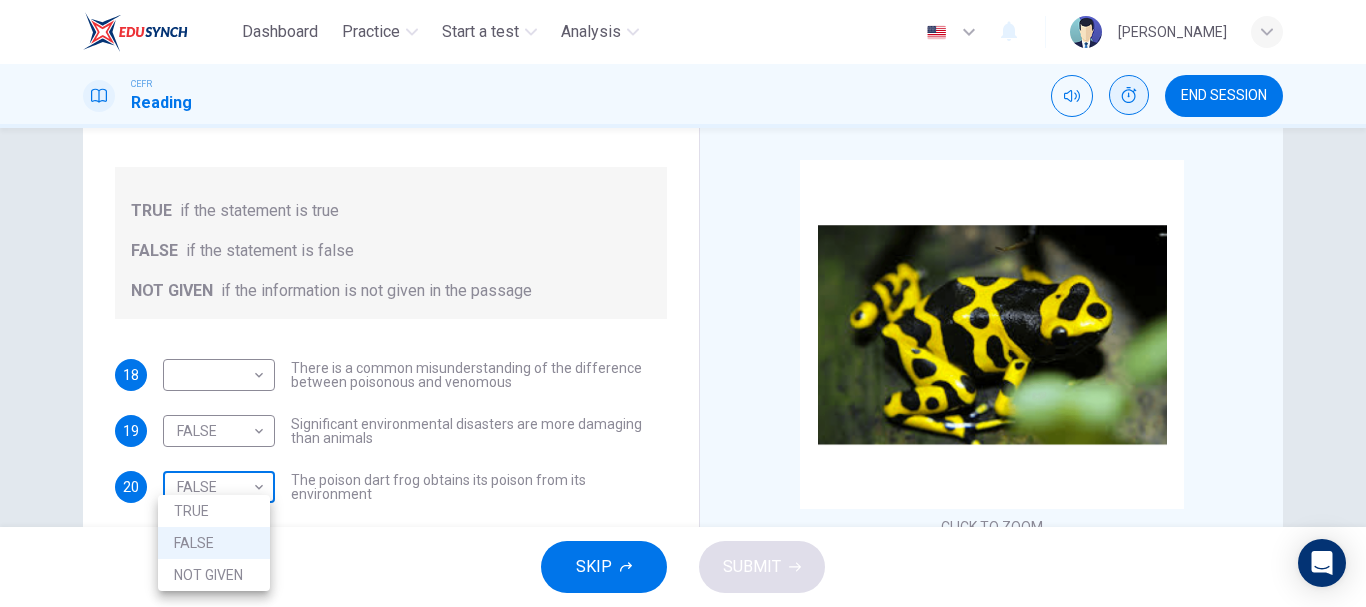 click on "Dashboard Practice Start a test Analysis English en ​ [PERSON_NAME] CEFR Reading END SESSION Questions 18 - 24 Do the following statements agree with the information given in the Reading Passage?
In the boxes below, on your answer sheet write TRUE if the statement is true FALSE if the statement is false NOT GIVEN if the information is not given in the passage 18 ​ ​ There is a common misunderstanding of the difference between poisonous and venomous 19 FALSE FALSE ​ Significant environmental disasters are more damaging than animals 20 FALSE FALSE ​ The poison dart frog obtains its poison from its environment 21 ​ ​ Touching a puffer fish can cause [MEDICAL_DATA] 22 ​ ​ The Brazilian Wandering spider kills more people every year than any other venomous creature. 23 ​ ​ The box jellyfish can cause death by [MEDICAL_DATA] 24 ​ ​ The tentacles on a box jellyfish are used for movement Poisonous Animals CLICK TO ZOOM Click to Zoom 1 2 3 4 5 6 SKIP SUBMIT
Dashboard 2025" at bounding box center [683, 303] 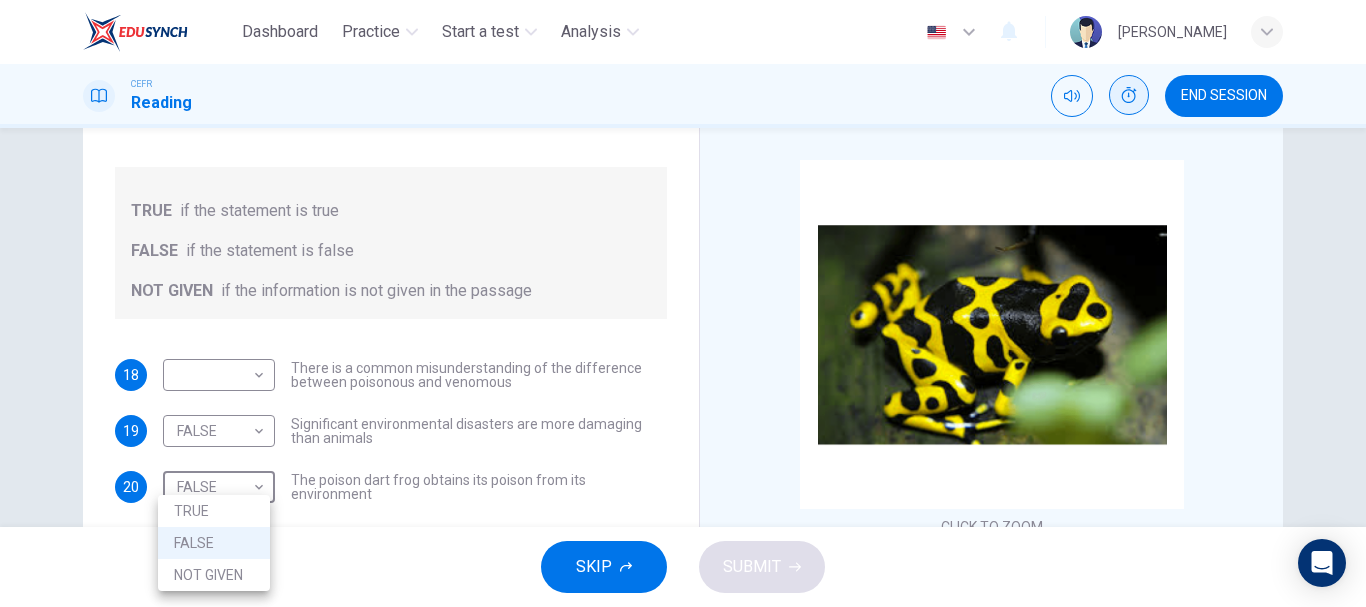 click on "TRUE" at bounding box center (214, 511) 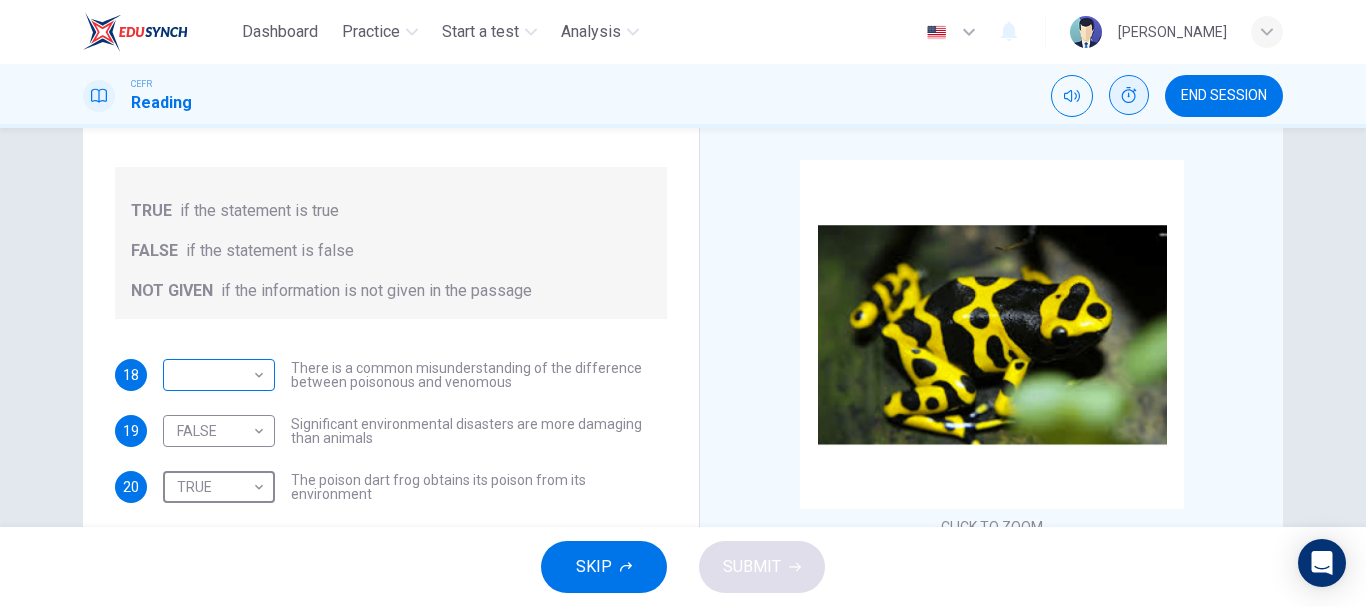 click on "Dashboard Practice Start a test Analysis English en ​ [PERSON_NAME] CEFR Reading END SESSION Questions 18 - 24 Do the following statements agree with the information given in the Reading Passage?
In the boxes below, on your answer sheet write TRUE if the statement is true FALSE if the statement is false NOT GIVEN if the information is not given in the passage 18 ​ ​ There is a common misunderstanding of the difference between poisonous and venomous 19 FALSE FALSE ​ Significant environmental disasters are more damaging than animals 20 TRUE TRUE ​ The poison dart frog obtains its poison from its environment 21 ​ ​ Touching a puffer fish can cause [MEDICAL_DATA] 22 ​ ​ The Brazilian Wandering spider kills more people every year than any other venomous creature. 23 ​ ​ The box jellyfish can cause death by [MEDICAL_DATA] 24 ​ ​ The tentacles on a box jellyfish are used for movement Poisonous Animals CLICK TO ZOOM Click to Zoom 1 2 3 4 5 6 SKIP SUBMIT
Dashboard Practice" at bounding box center [683, 303] 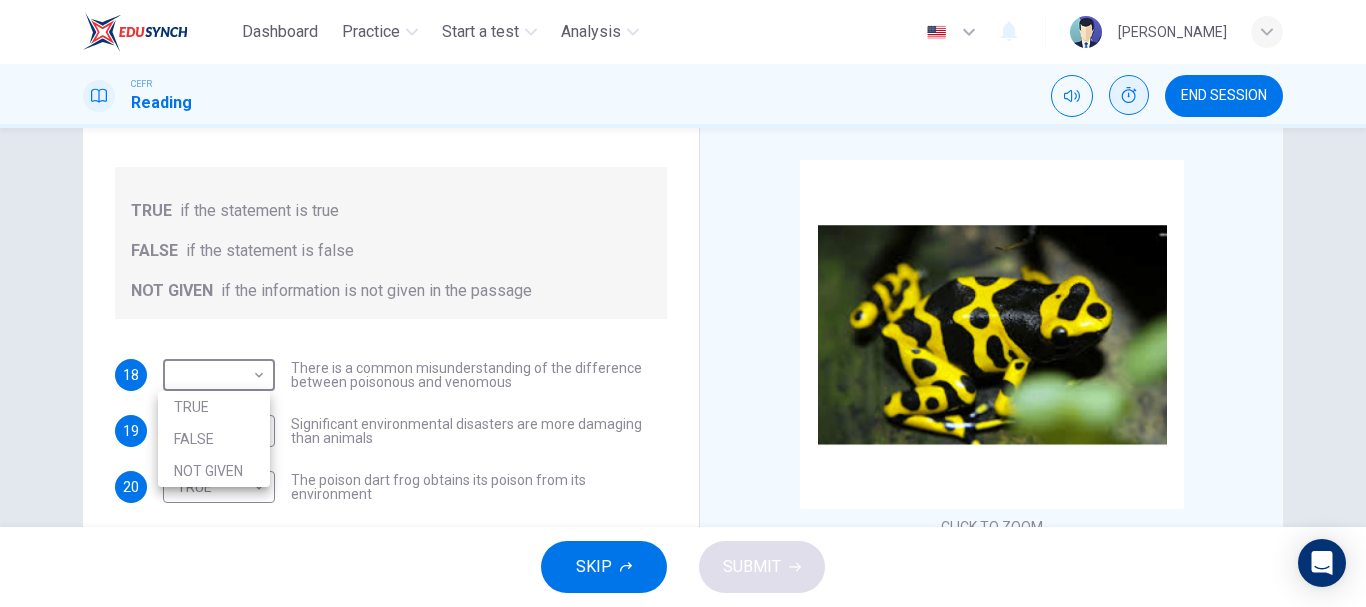 click on "TRUE" at bounding box center [214, 407] 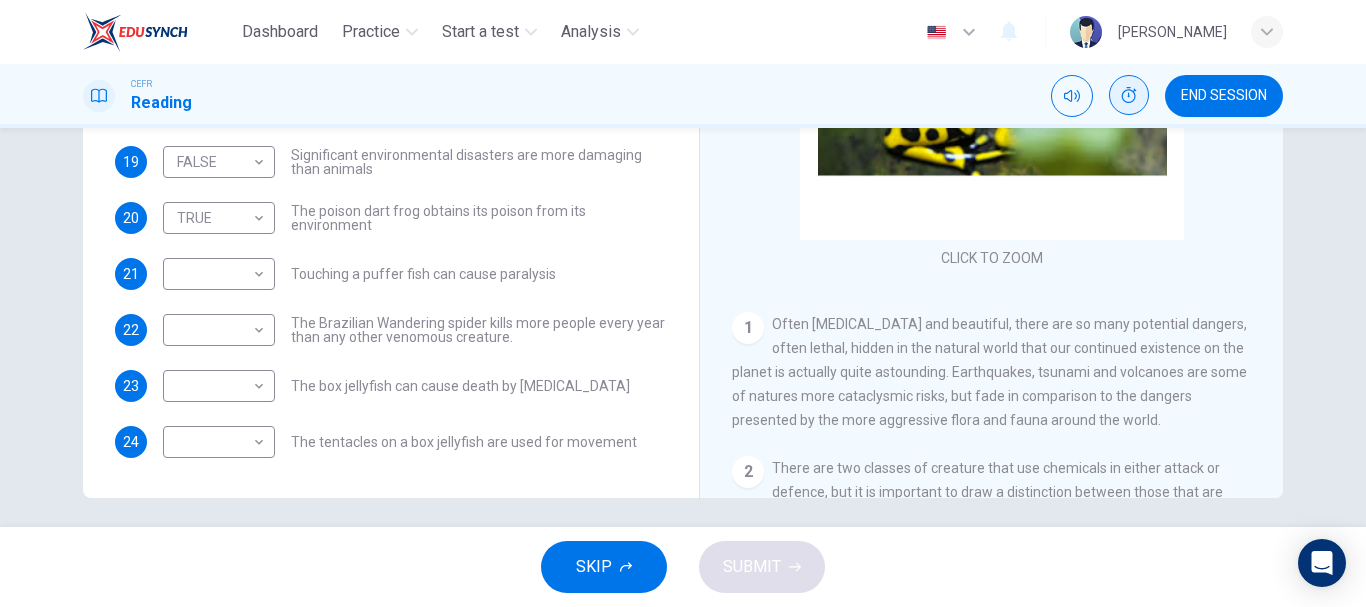scroll, scrollTop: 376, scrollLeft: 0, axis: vertical 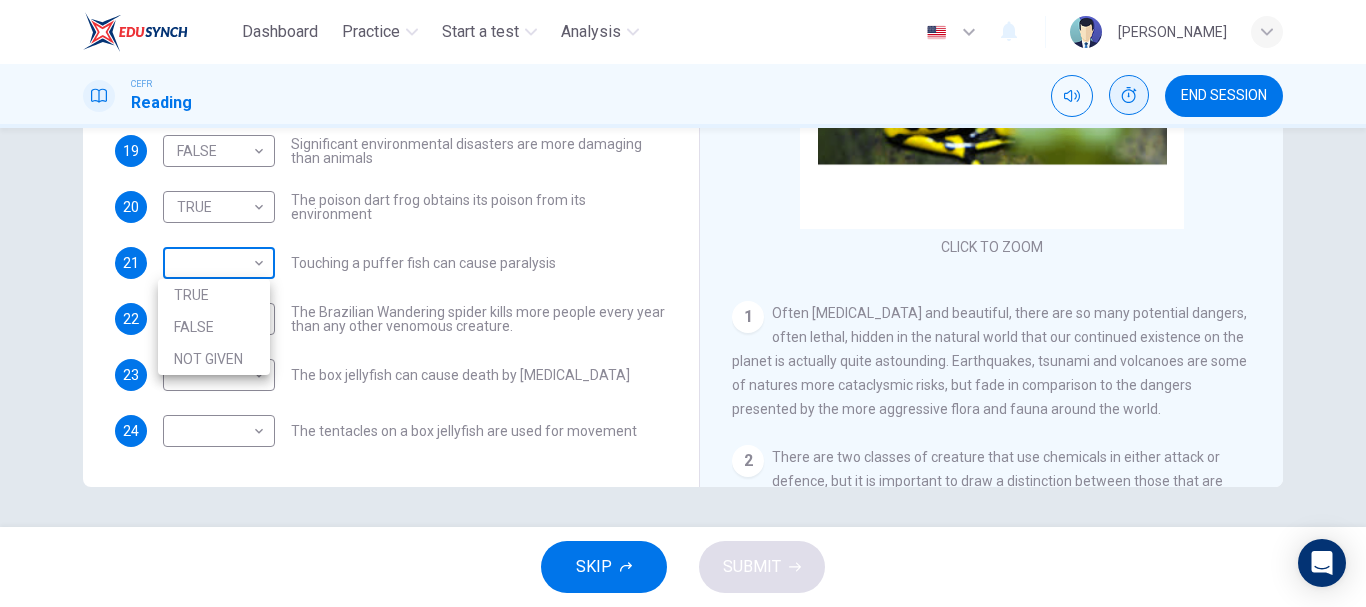 click on "Dashboard Practice Start a test Analysis English en ​ [PERSON_NAME] CEFR Reading END SESSION Questions 18 - 24 Do the following statements agree with the information given in the Reading Passage?
In the boxes below, on your answer sheet write TRUE if the statement is true FALSE if the statement is false NOT GIVEN if the information is not given in the passage 18 TRUE TRUE ​ There is a common misunderstanding of the difference between poisonous and venomous 19 FALSE FALSE ​ Significant environmental disasters are more damaging than animals 20 TRUE TRUE ​ The poison dart frog obtains its poison from its environment 21 ​ ​ Touching a puffer fish can cause [MEDICAL_DATA] 22 ​ ​ The Brazilian Wandering spider kills more people every year than any other venomous creature. 23 ​ ​ The box jellyfish can cause death by [MEDICAL_DATA] 24 ​ ​ The tentacles on a box jellyfish are used for movement Poisonous Animals CLICK TO ZOOM Click to Zoom 1 2 3 4 5 6 SKIP SUBMIT
Dashboard" at bounding box center (683, 303) 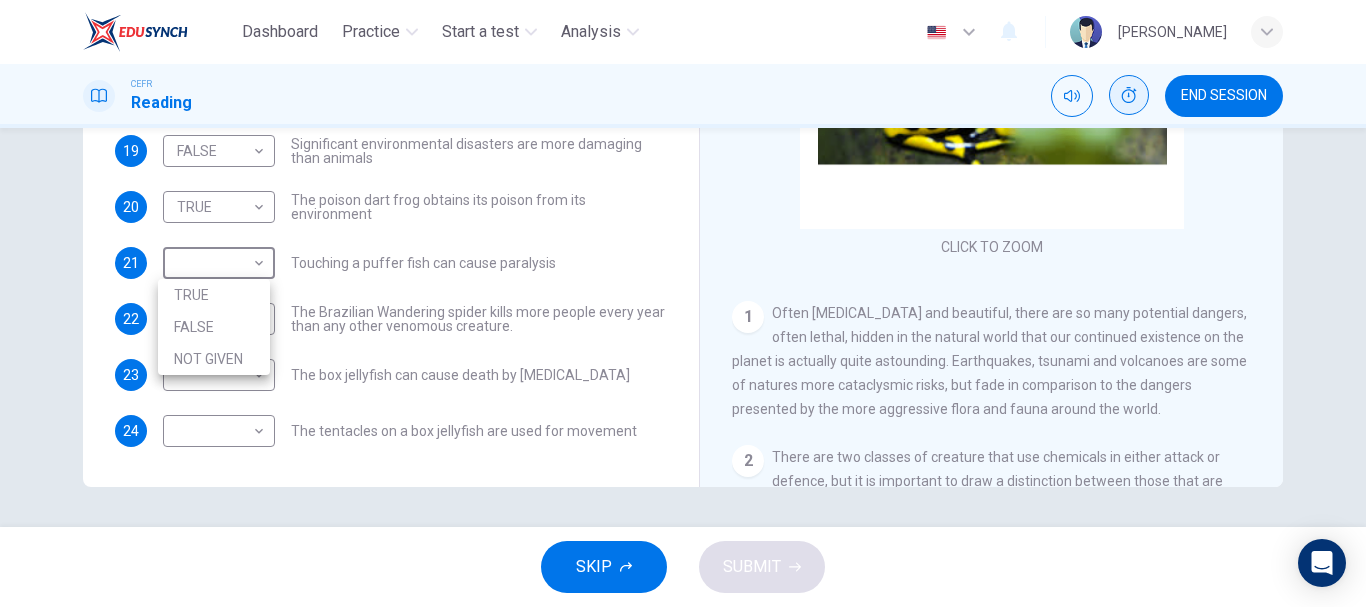 click on "NOT GIVEN" at bounding box center (214, 359) 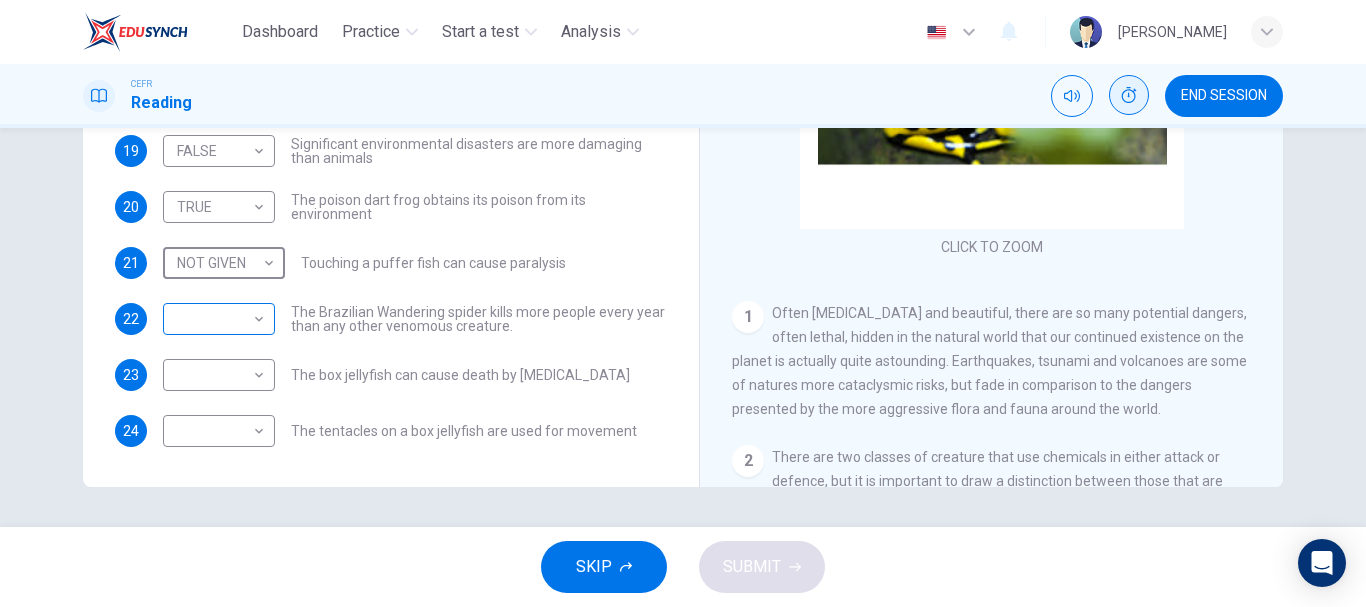 click on "Dashboard Practice Start a test Analysis English en ​ [PERSON_NAME] CEFR Reading END SESSION Questions 18 - 24 Do the following statements agree with the information given in the Reading Passage?
In the boxes below, on your answer sheet write TRUE if the statement is true FALSE if the statement is false NOT GIVEN if the information is not given in the passage 18 TRUE TRUE ​ There is a common misunderstanding of the difference between poisonous and venomous 19 FALSE FALSE ​ Significant environmental disasters are more damaging than animals 20 TRUE TRUE ​ The poison dart frog obtains its poison from its environment 21 NOT GIVEN NOT GIVEN ​ Touching a puffer fish can cause [MEDICAL_DATA] 22 ​ ​ The Brazilian Wandering spider kills more people every year than any other venomous creature. 23 ​ ​ The box jellyfish can cause death by [MEDICAL_DATA] 24 ​ ​ The tentacles on a box jellyfish are used for movement Poisonous Animals CLICK TO ZOOM Click to Zoom 1 2 3 4 5 6 SKIP SUBMIT" at bounding box center (683, 303) 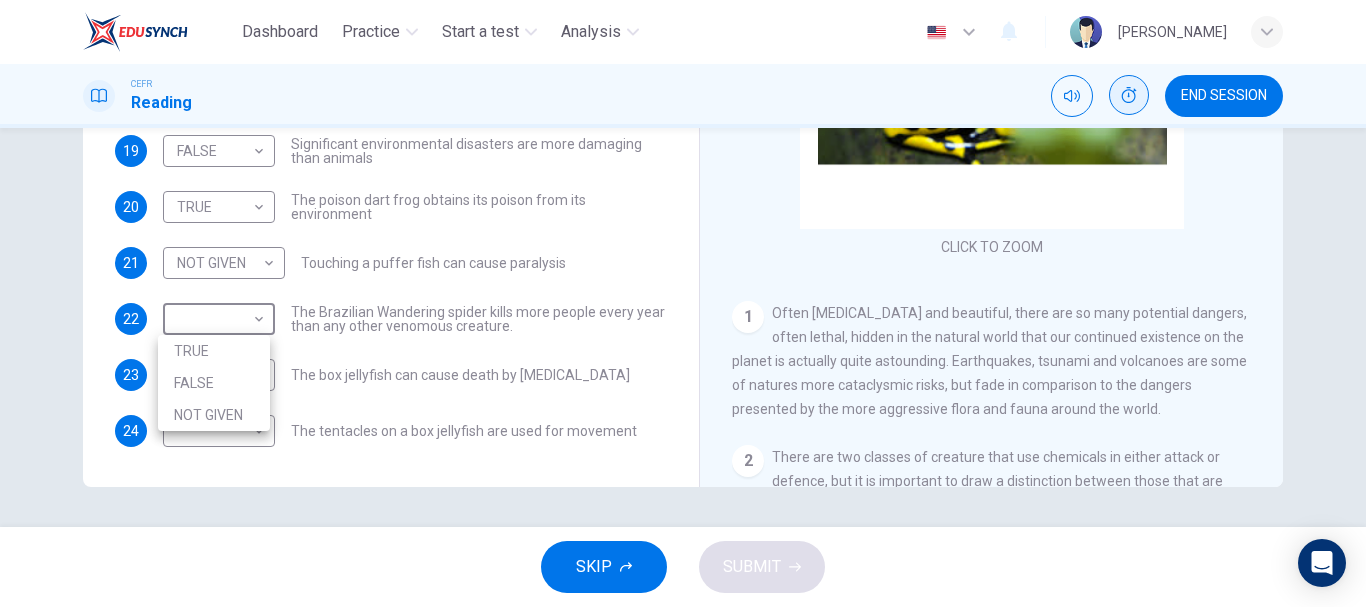 click on "NOT GIVEN" at bounding box center [214, 415] 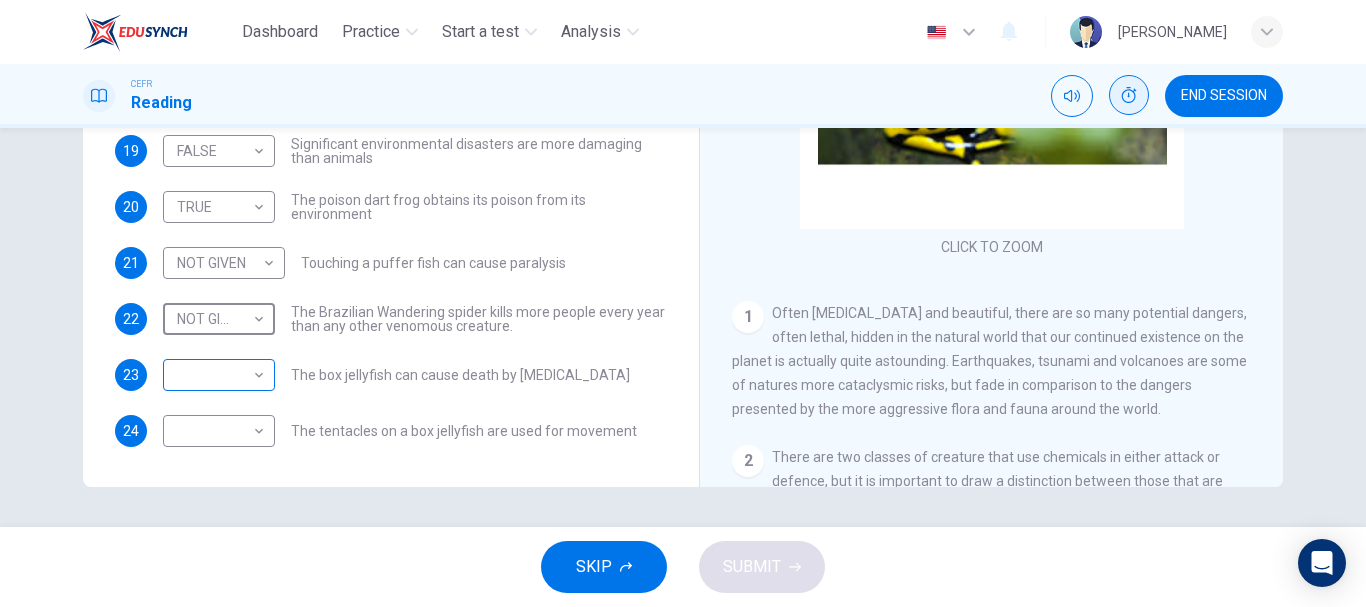 click on "Dashboard Practice Start a test Analysis English en ​ [PERSON_NAME] CEFR Reading END SESSION Questions 18 - 24 Do the following statements agree with the information given in the Reading Passage?
In the boxes below, on your answer sheet write TRUE if the statement is true FALSE if the statement is false NOT GIVEN if the information is not given in the passage 18 TRUE TRUE ​ There is a common misunderstanding of the difference between poisonous and venomous 19 FALSE FALSE ​ Significant environmental disasters are more damaging than animals 20 TRUE TRUE ​ The poison dart frog obtains its poison from its environment 21 NOT GIVEN NOT GIVEN ​ Touching a puffer fish can cause [MEDICAL_DATA] 22 NOT GIVEN NOT GIVEN ​ The Brazilian Wandering spider kills more people every year than any other venomous creature. 23 ​ ​ The box jellyfish can cause death by [MEDICAL_DATA] 24 ​ ​ The tentacles on a box jellyfish are used for movement Poisonous Animals CLICK TO ZOOM Click to Zoom 1 2 3 4 5 6" at bounding box center [683, 303] 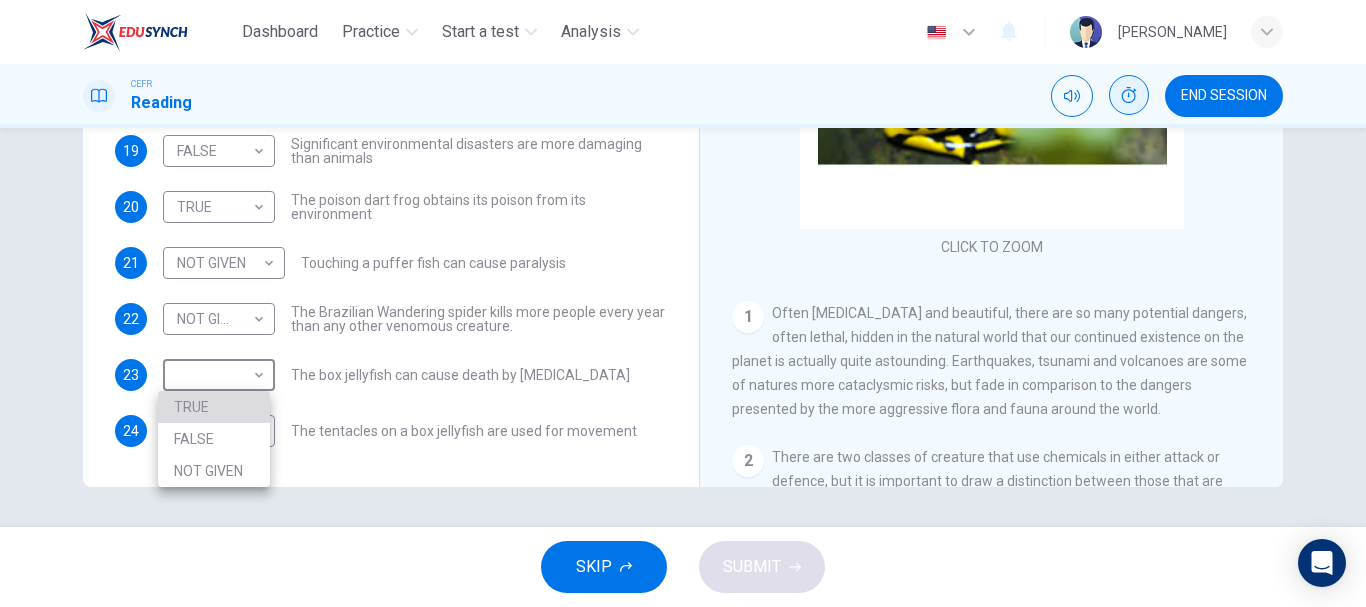 click on "TRUE" at bounding box center [214, 407] 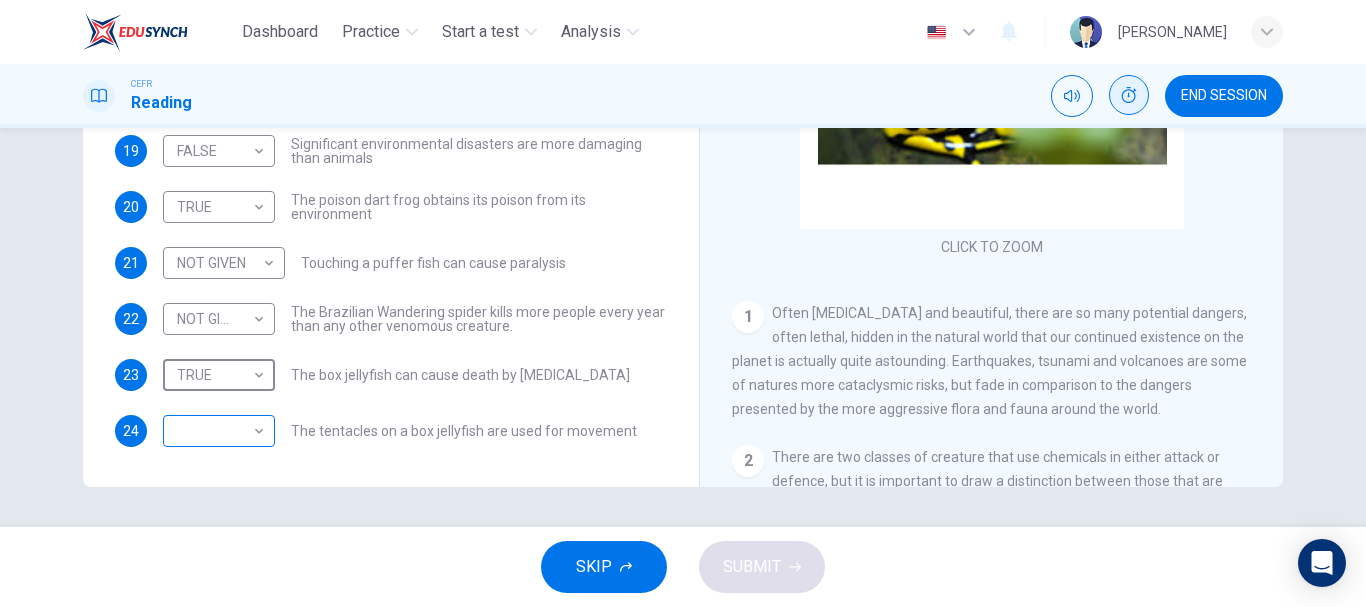 click on "Dashboard Practice Start a test Analysis English en ​ [PERSON_NAME] CEFR Reading END SESSION Questions 18 - 24 Do the following statements agree with the information given in the Reading Passage?
In the boxes below, on your answer sheet write TRUE if the statement is true FALSE if the statement is false NOT GIVEN if the information is not given in the passage 18 TRUE TRUE ​ There is a common misunderstanding of the difference between poisonous and venomous 19 FALSE FALSE ​ Significant environmental disasters are more damaging than animals 20 TRUE TRUE ​ The poison dart frog obtains its poison from its environment 21 NOT GIVEN NOT GIVEN ​ Touching a puffer fish can cause [MEDICAL_DATA] 22 NOT GIVEN NOT GIVEN ​ The Brazilian Wandering spider kills more people every year than any other venomous creature. 23 TRUE TRUE ​ The box jellyfish can cause death by [MEDICAL_DATA] 24 ​ ​ The tentacles on a box jellyfish are used for movement Poisonous Animals CLICK TO ZOOM Click to Zoom 1 2 3 4" at bounding box center [683, 303] 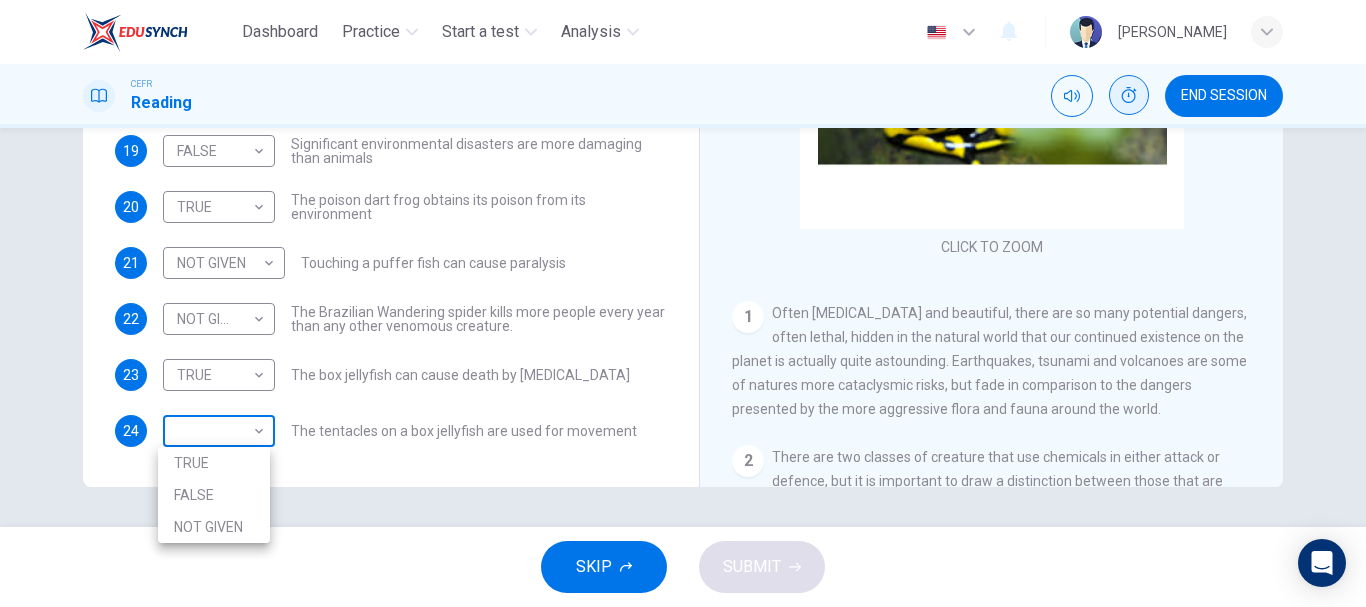 click on "Dashboard Practice Start a test Analysis English en ​ [PERSON_NAME] CEFR Reading END SESSION Questions 18 - 24 Do the following statements agree with the information given in the Reading Passage?
In the boxes below, on your answer sheet write TRUE if the statement is true FALSE if the statement is false NOT GIVEN if the information is not given in the passage 18 TRUE TRUE ​ There is a common misunderstanding of the difference between poisonous and venomous 19 FALSE FALSE ​ Significant environmental disasters are more damaging than animals 20 TRUE TRUE ​ The poison dart frog obtains its poison from its environment 21 NOT GIVEN NOT GIVEN ​ Touching a puffer fish can cause [MEDICAL_DATA] 22 NOT GIVEN NOT GIVEN ​ The Brazilian Wandering spider kills more people every year than any other venomous creature. 23 TRUE TRUE ​ The box jellyfish can cause death by [MEDICAL_DATA] 24 ​ ​ The tentacles on a box jellyfish are used for movement Poisonous Animals CLICK TO ZOOM Click to Zoom 1 2 3 4" at bounding box center [683, 303] 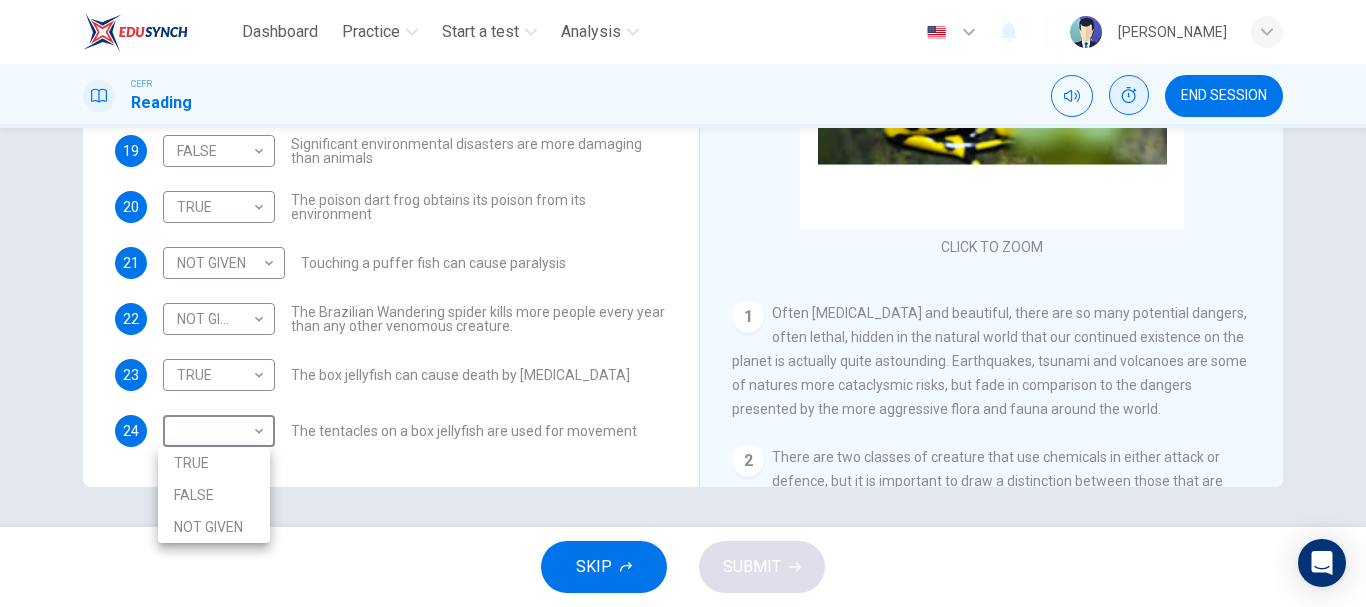 click on "NOT GIVEN" at bounding box center (214, 527) 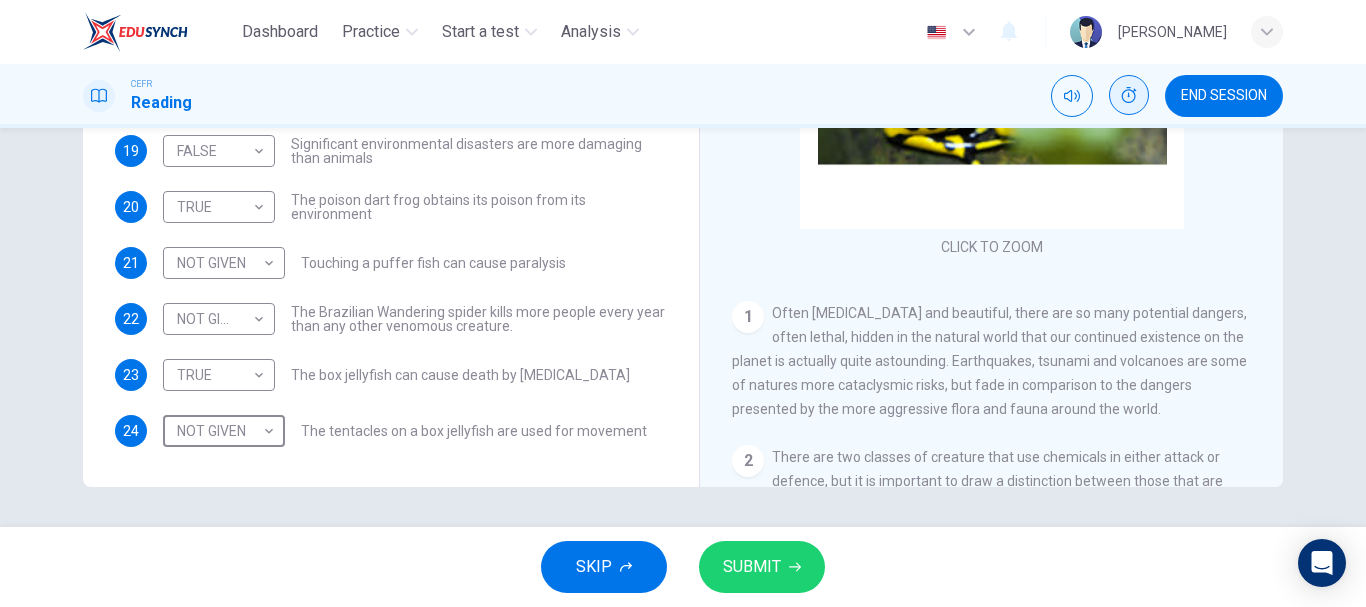 click on "SUBMIT" at bounding box center (762, 567) 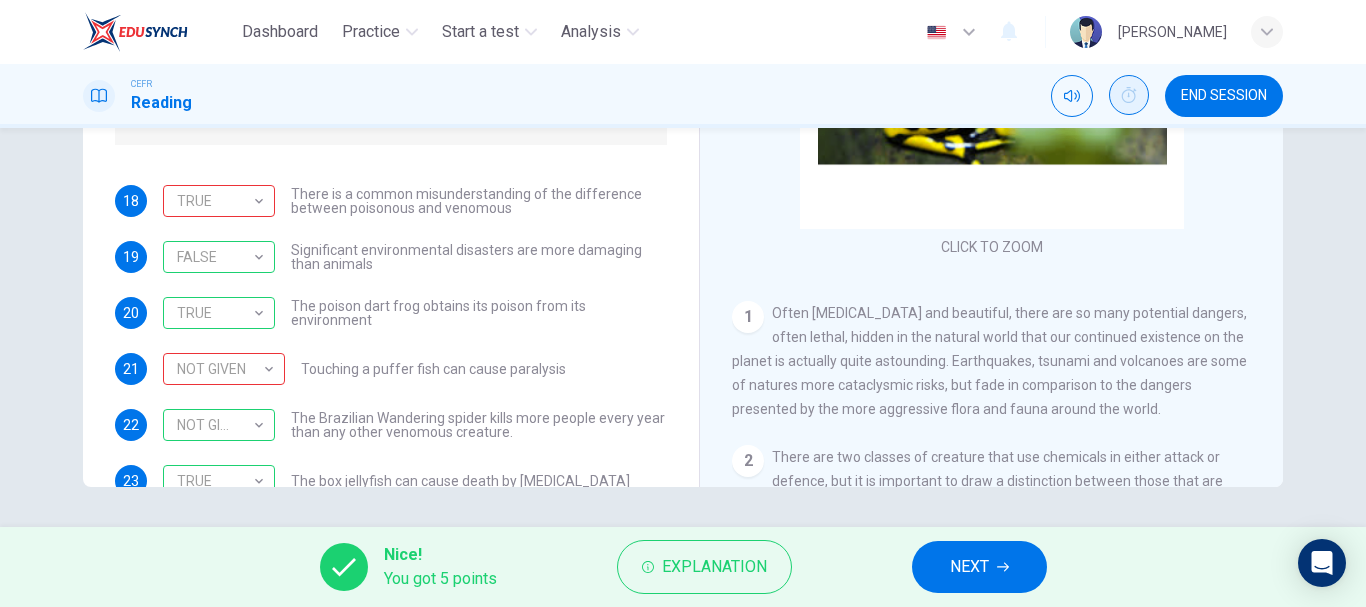scroll, scrollTop: 0, scrollLeft: 0, axis: both 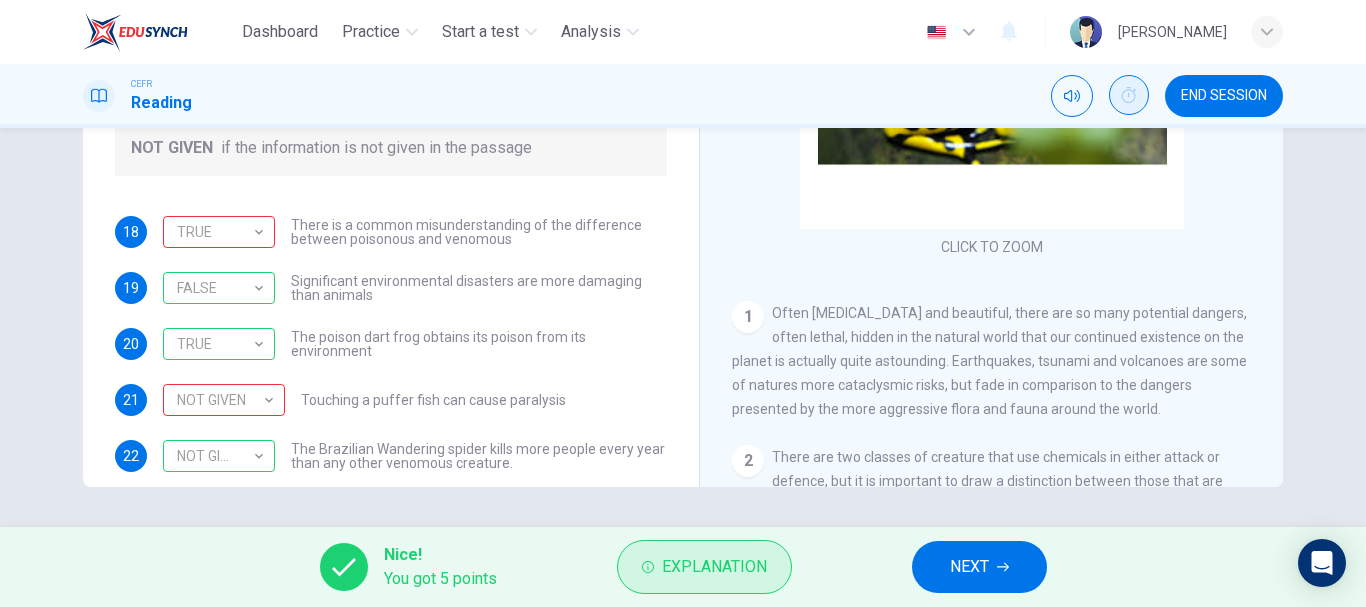 click on "Explanation" at bounding box center (714, 567) 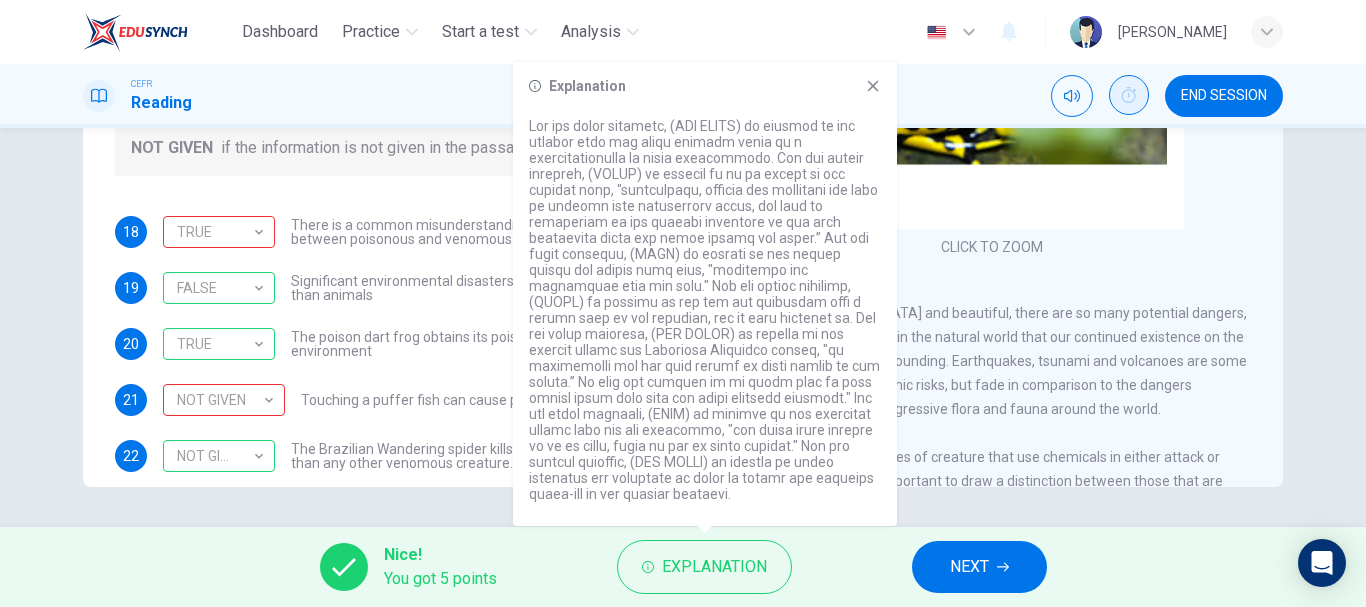 click 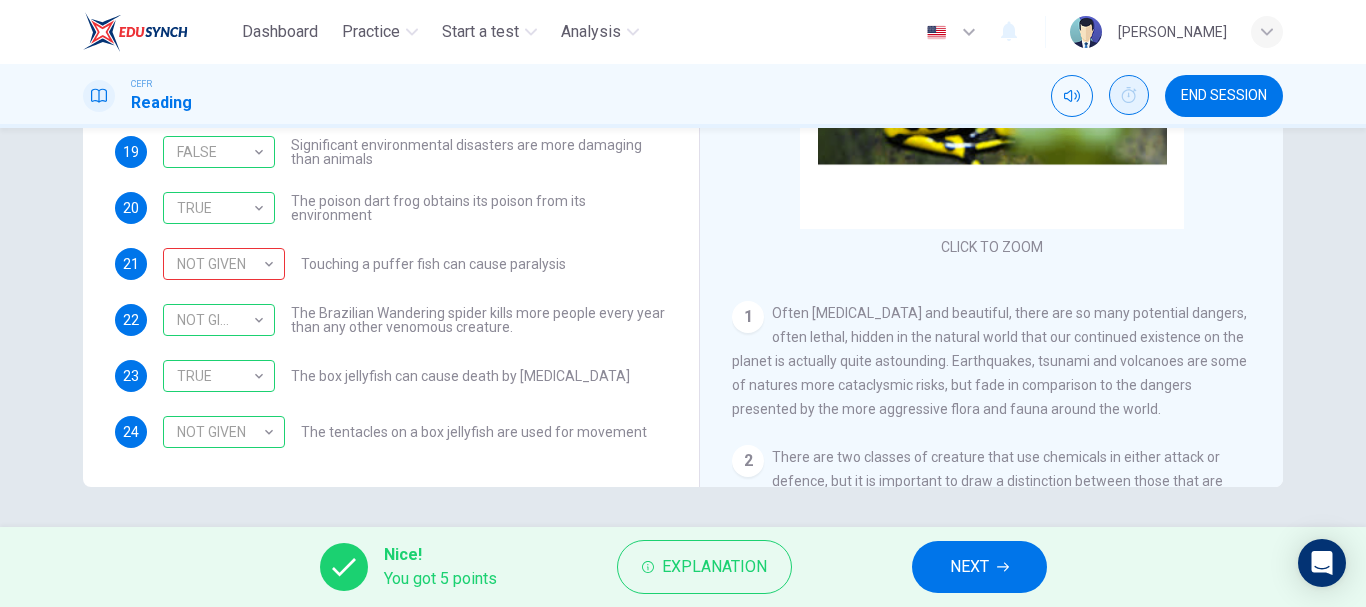 scroll, scrollTop: 137, scrollLeft: 0, axis: vertical 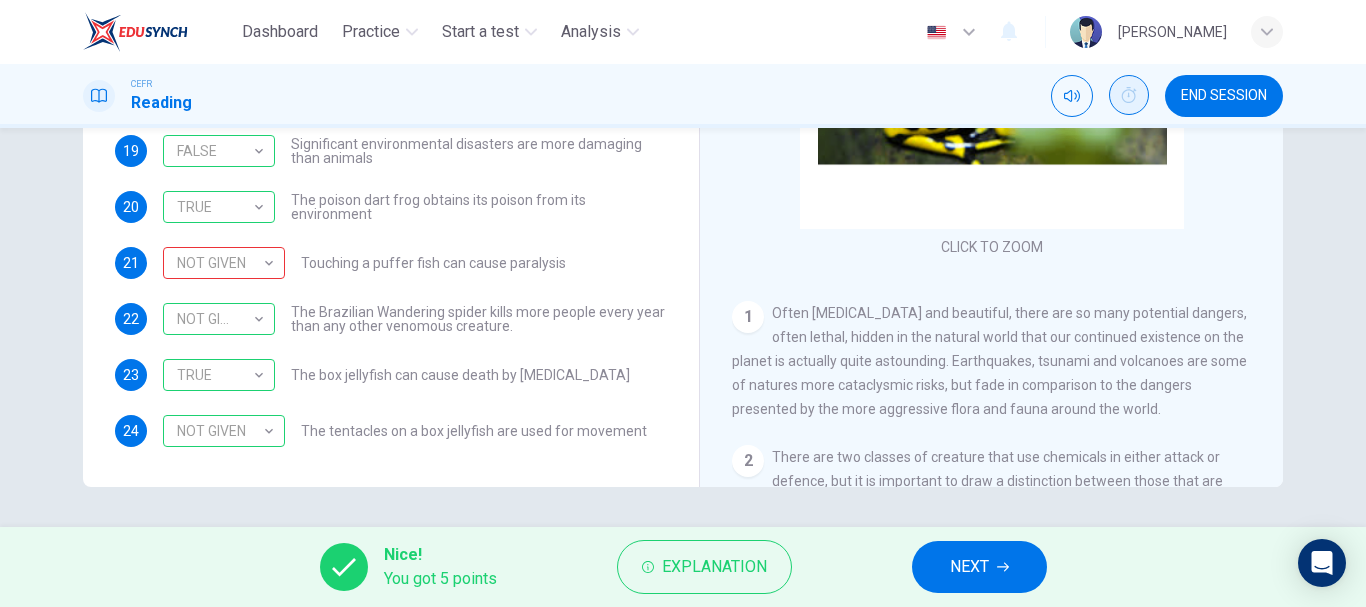 click on "NEXT" at bounding box center (979, 567) 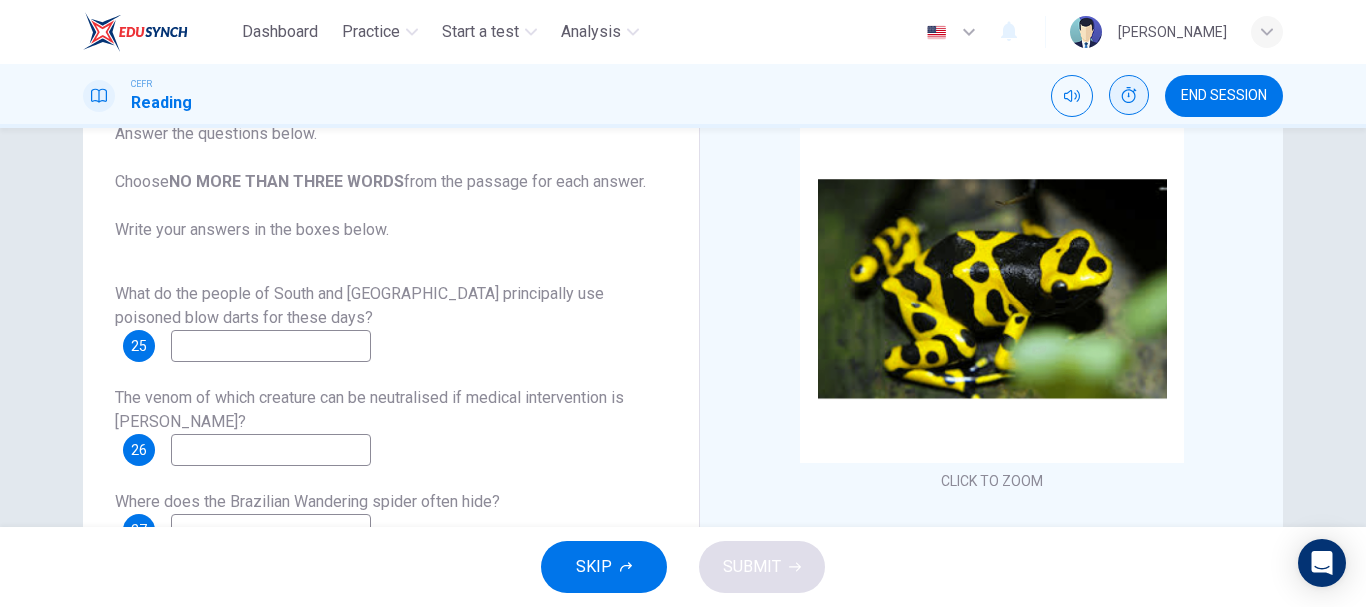 scroll, scrollTop: 153, scrollLeft: 0, axis: vertical 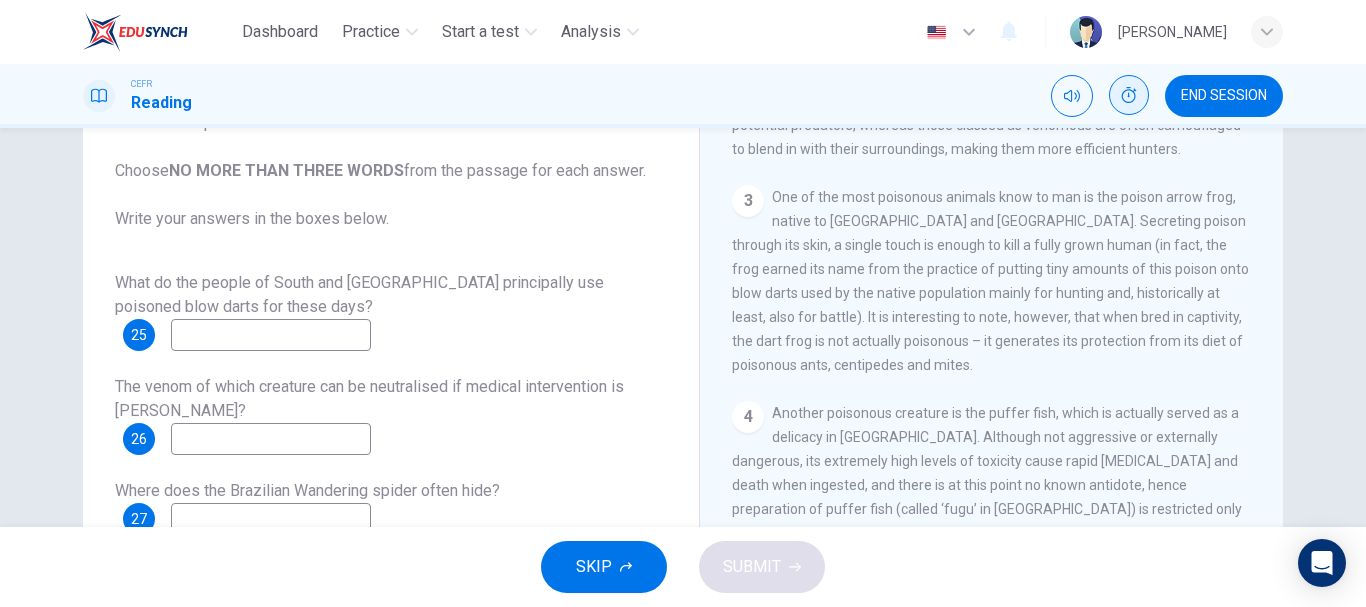 click at bounding box center [271, 335] 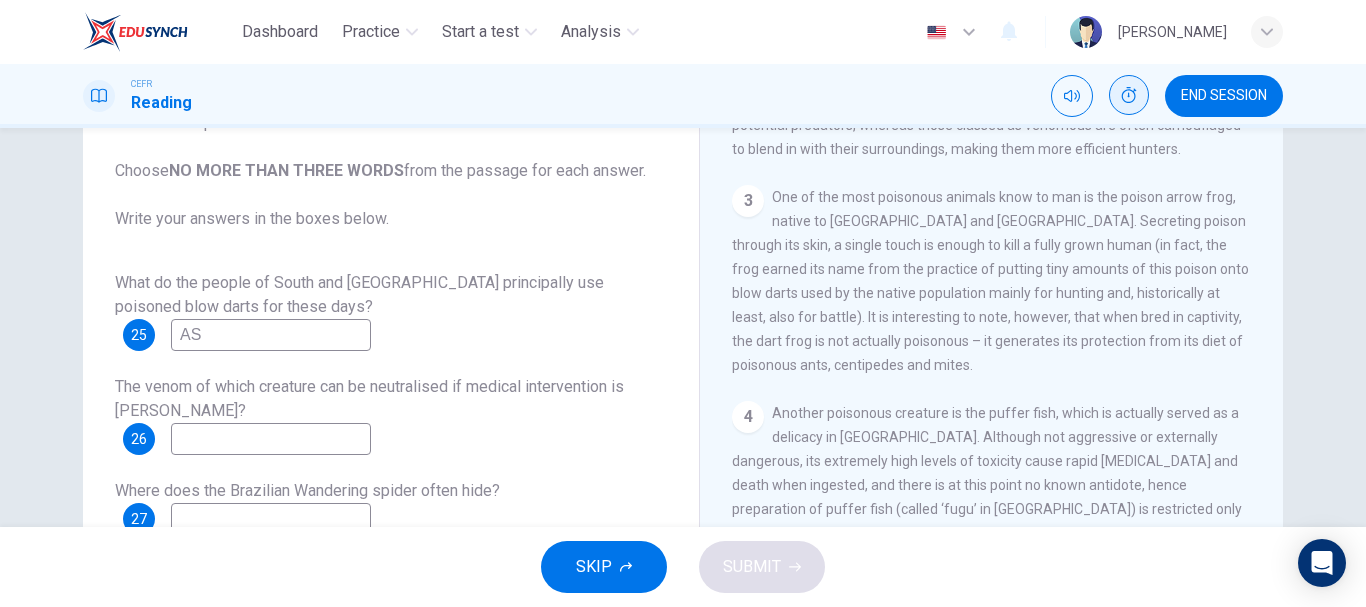 type on "A" 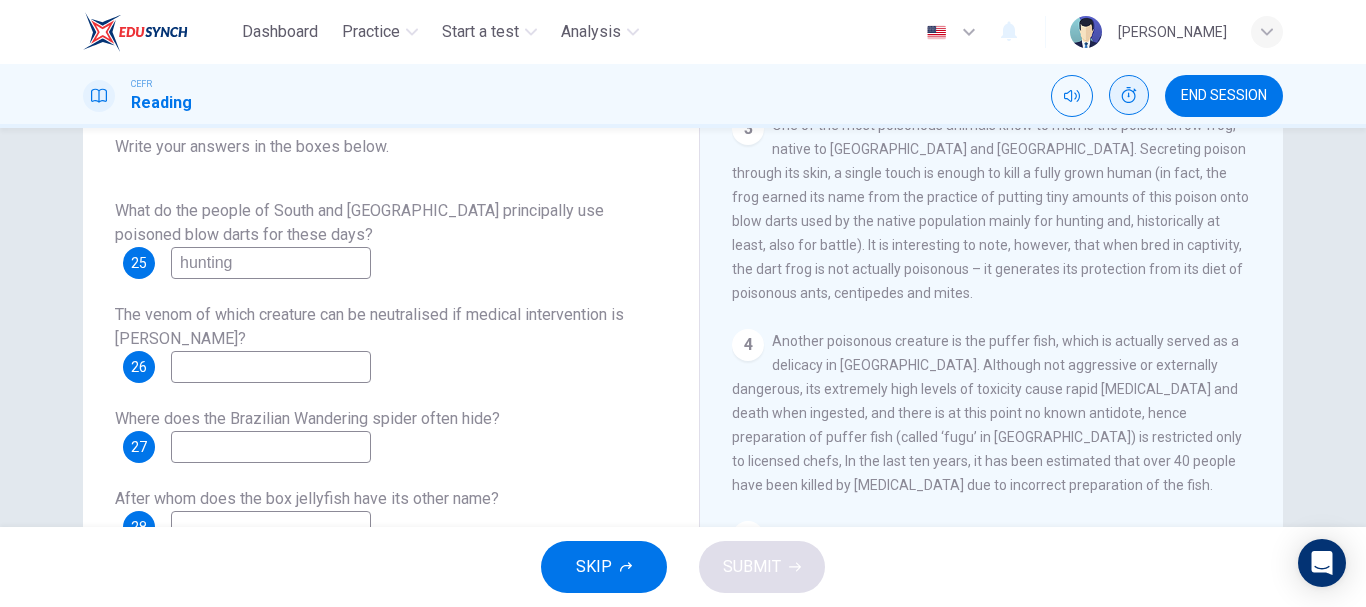 scroll, scrollTop: 247, scrollLeft: 0, axis: vertical 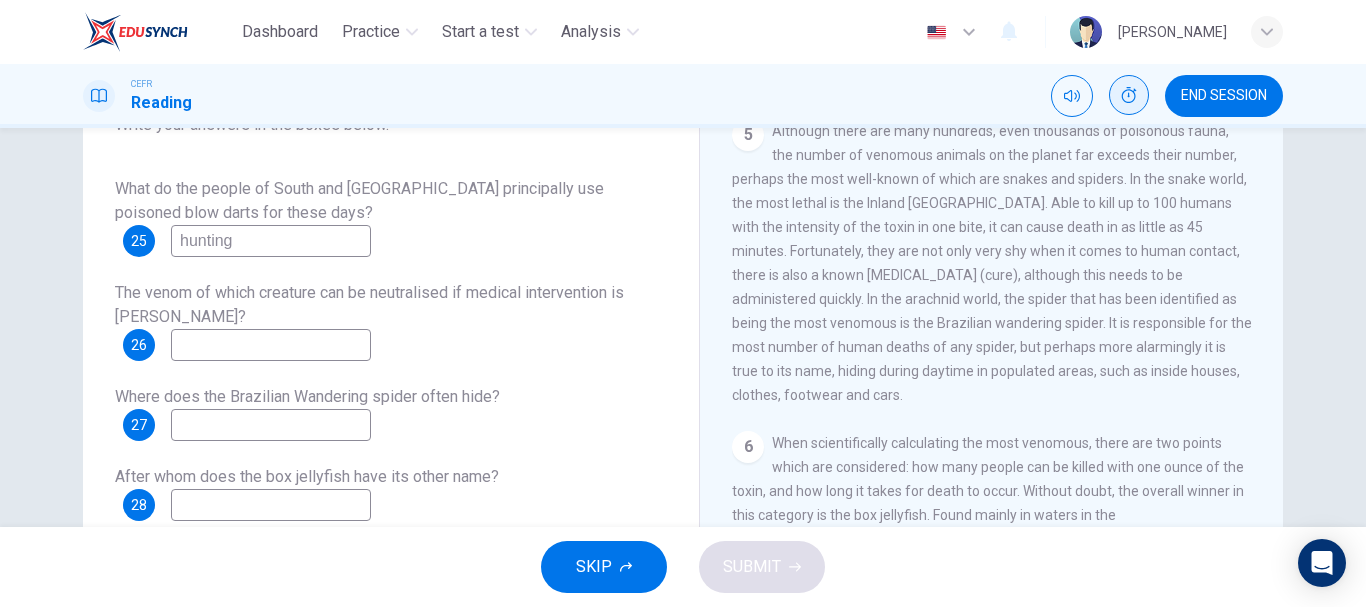 type on "hunting" 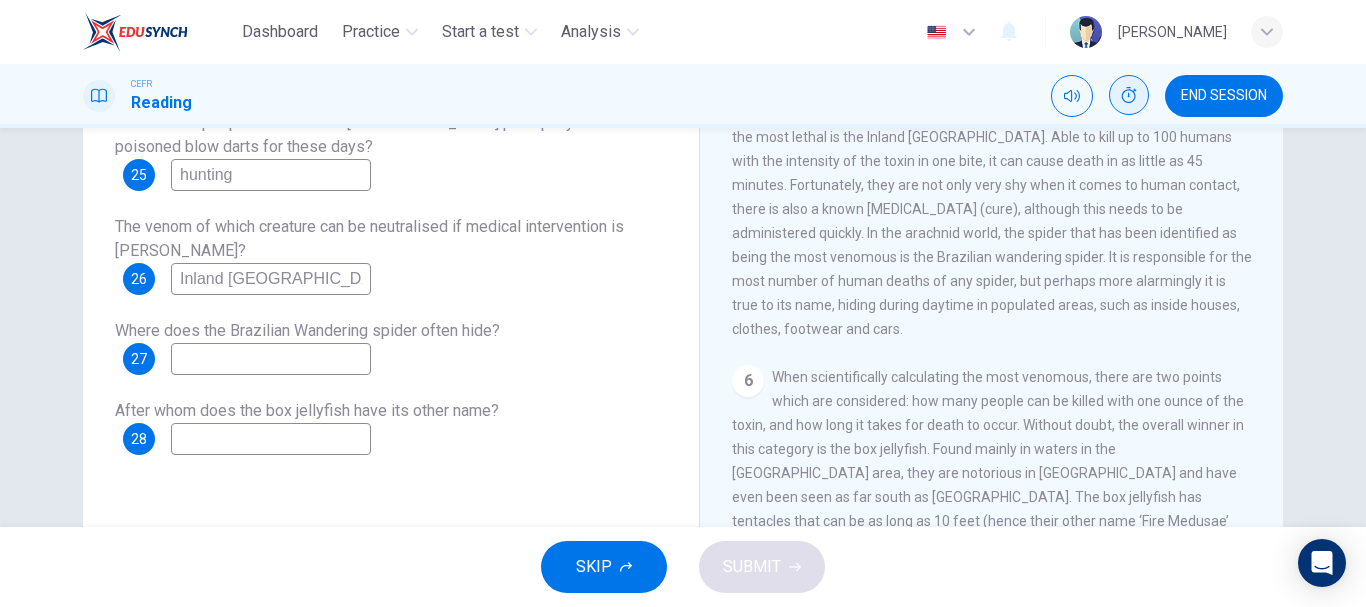 scroll, scrollTop: 320, scrollLeft: 0, axis: vertical 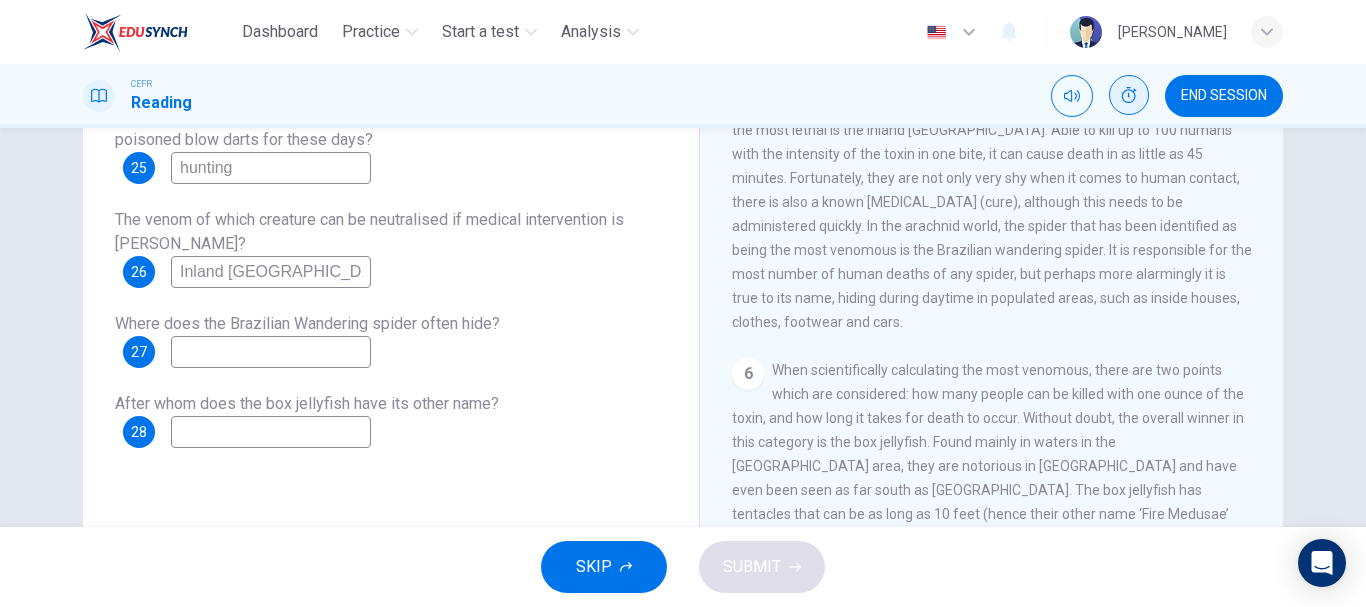 type on "Inland [GEOGRAPHIC_DATA]" 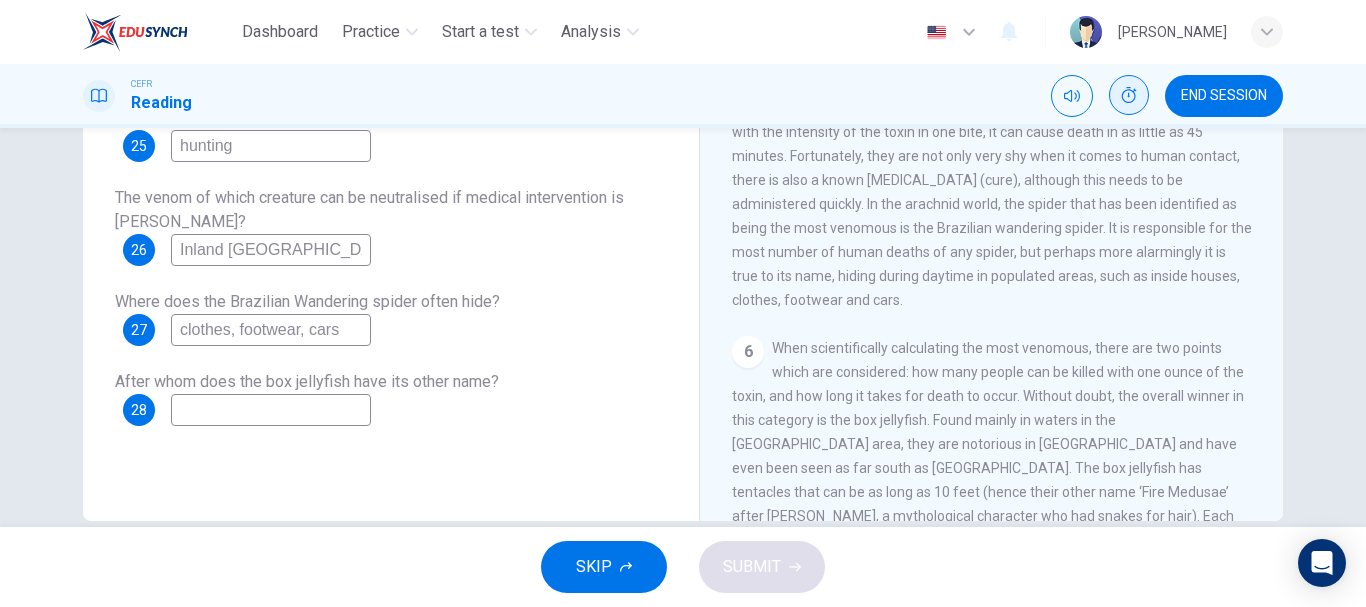 scroll, scrollTop: 376, scrollLeft: 0, axis: vertical 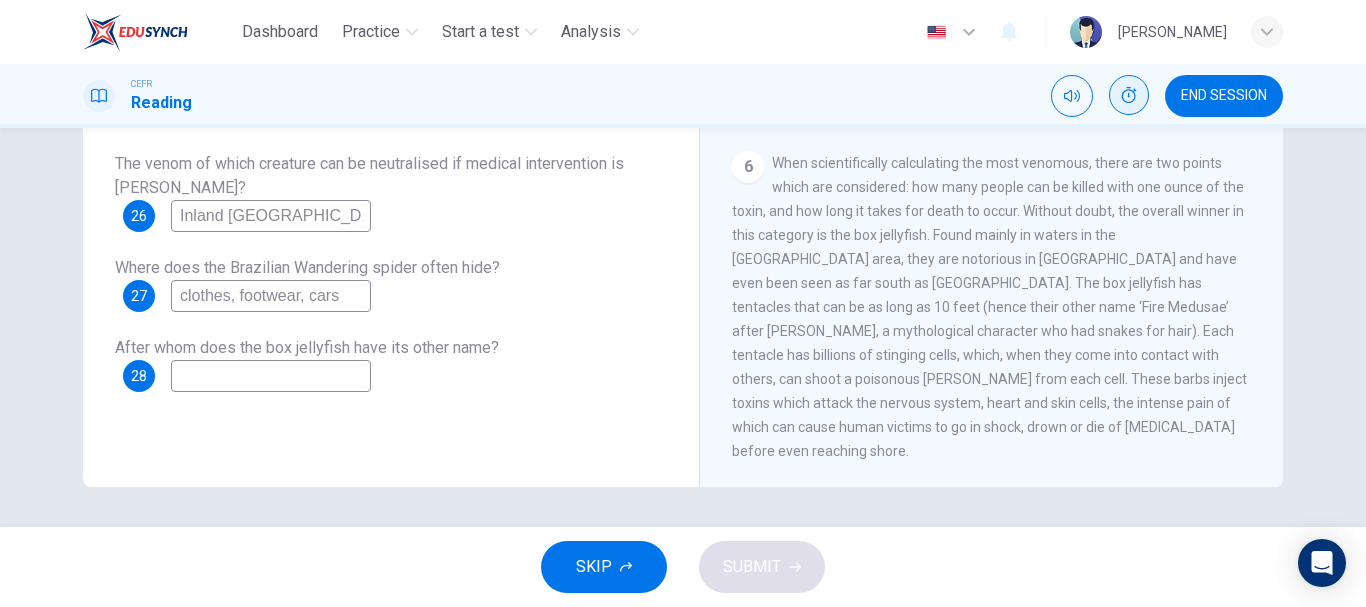 type on "clothes, footwear, cars" 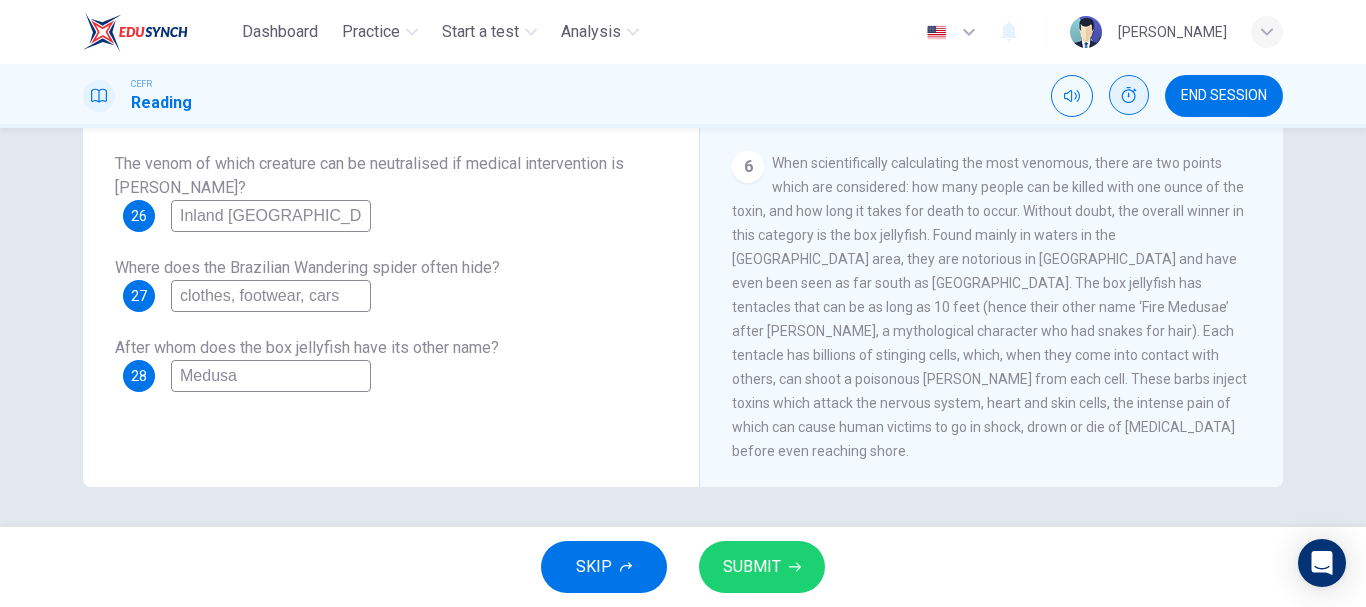 type on "Medusa" 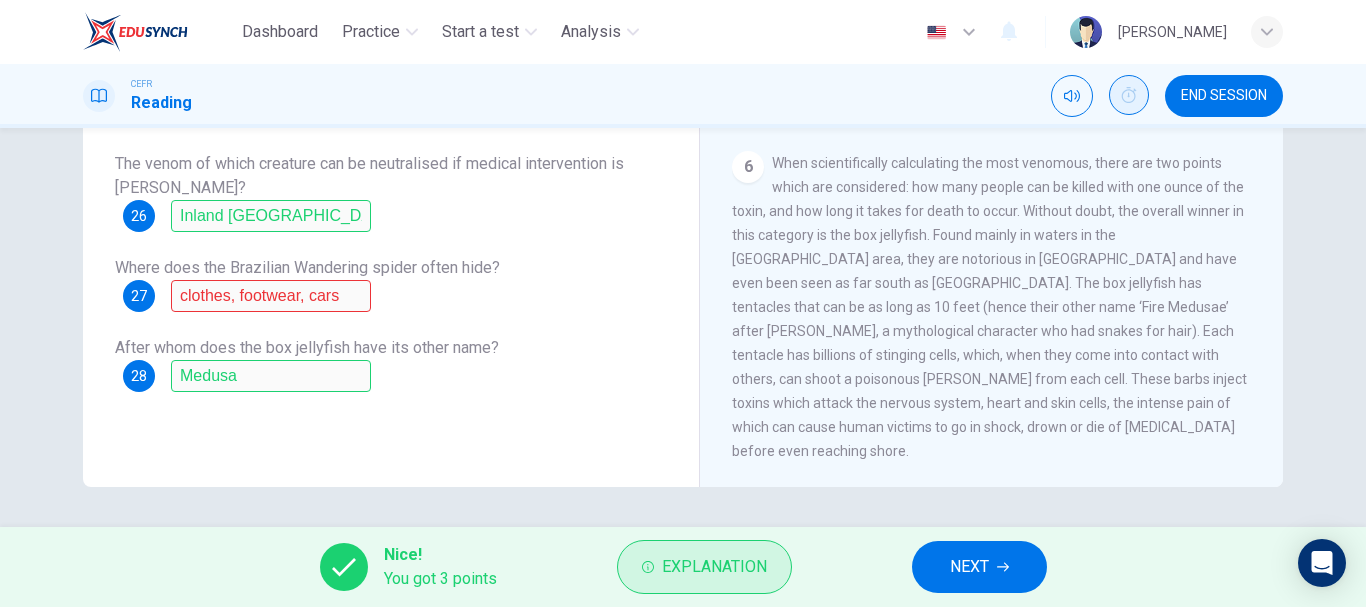 click on "Explanation" at bounding box center (714, 567) 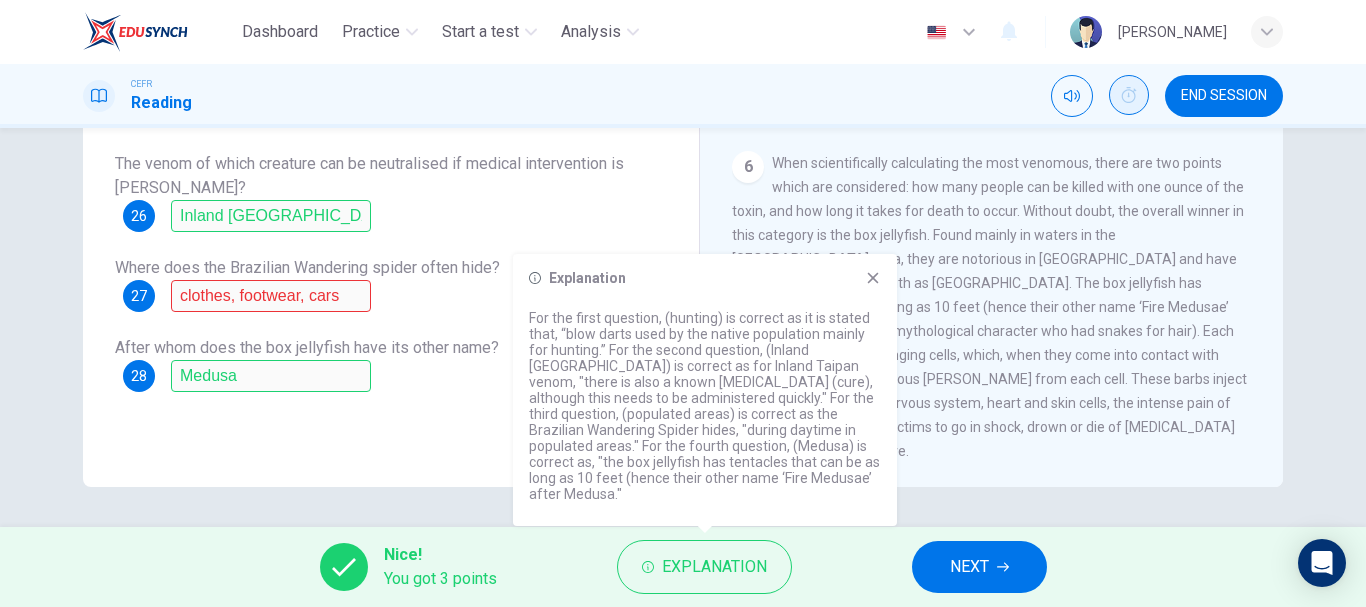 click 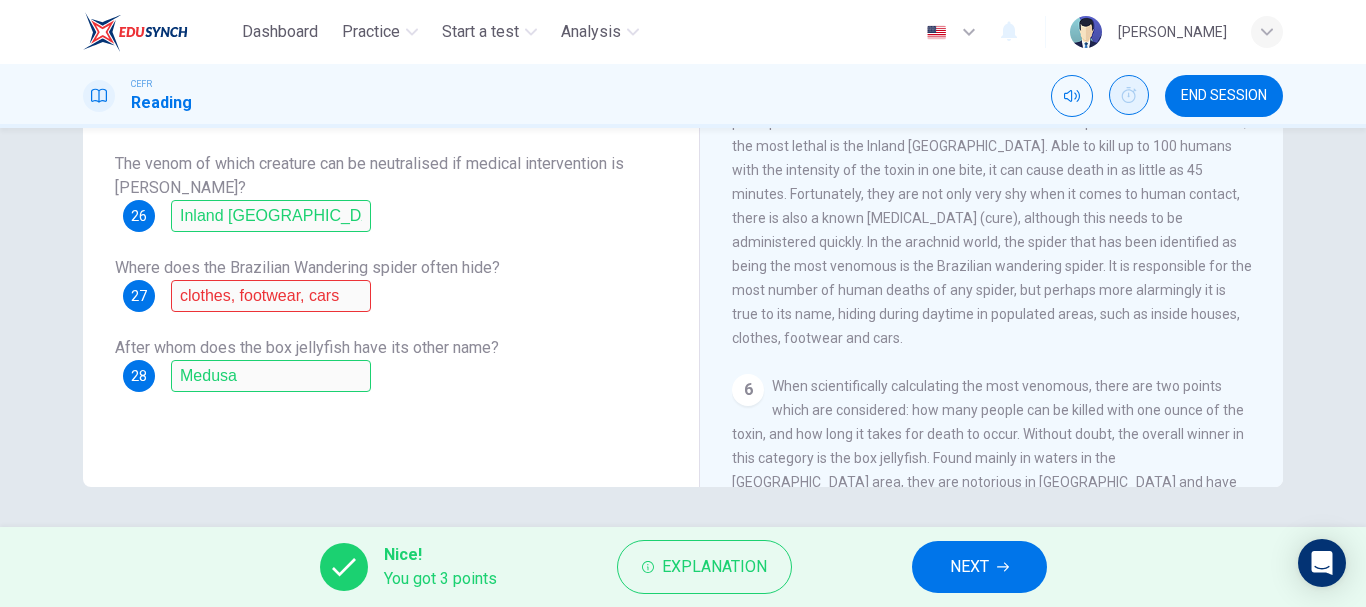 scroll, scrollTop: 1041, scrollLeft: 0, axis: vertical 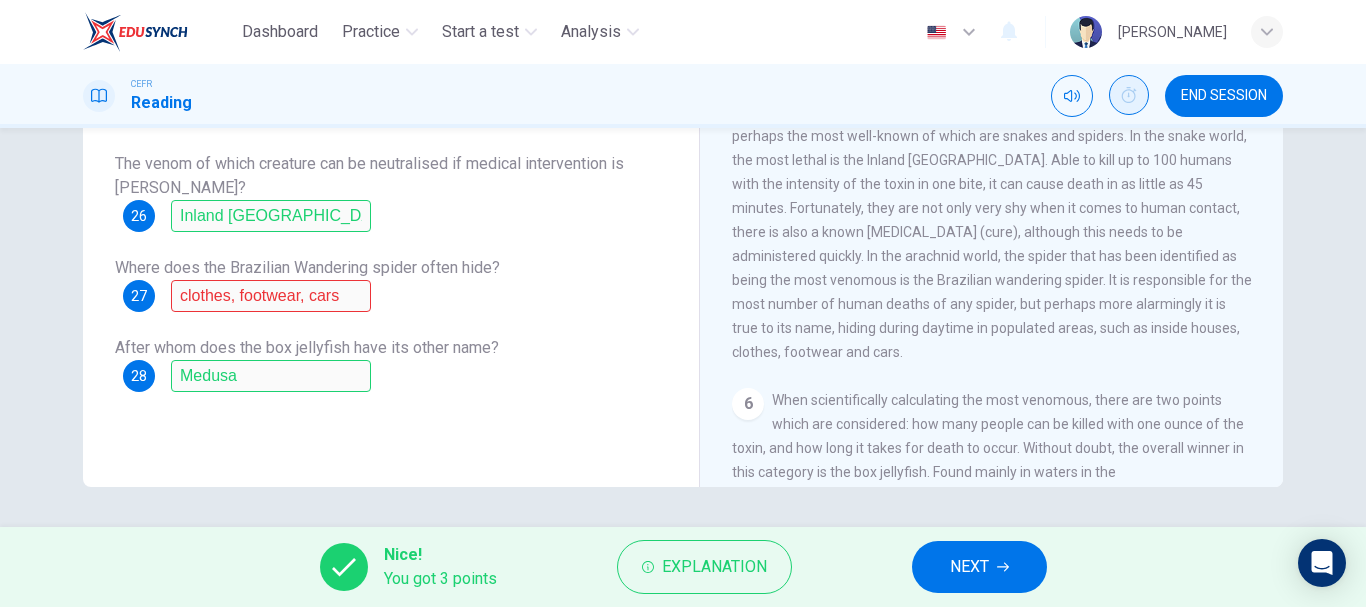 click on "NEXT" at bounding box center [969, 567] 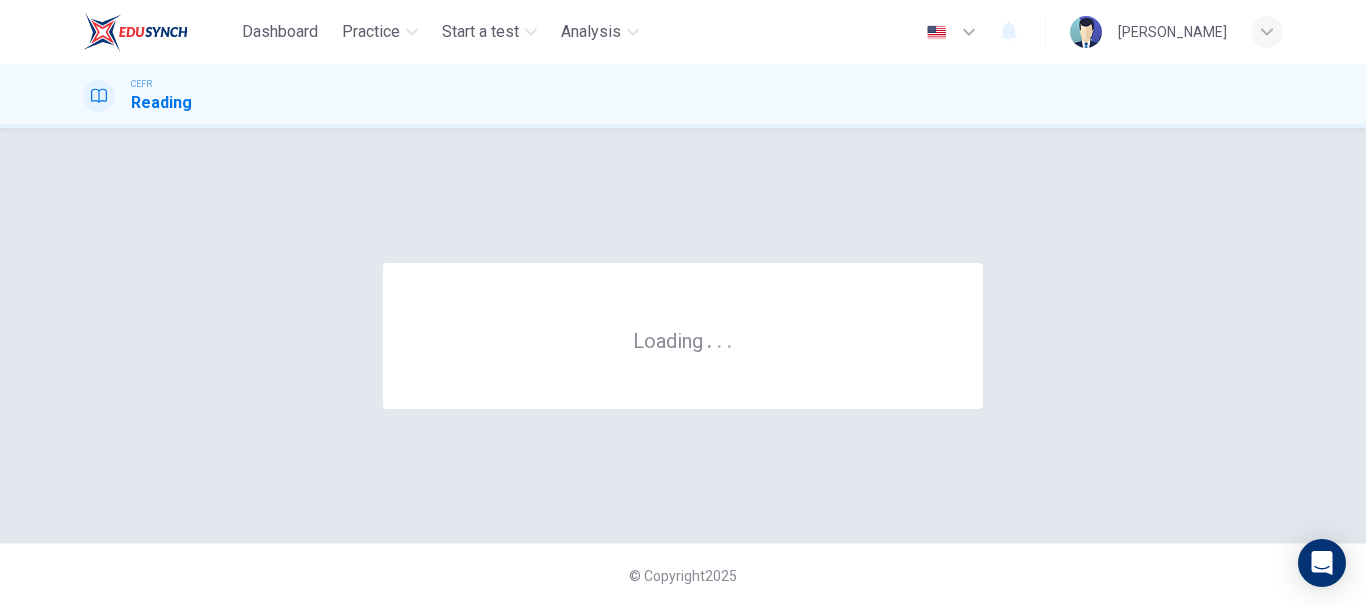 scroll, scrollTop: 0, scrollLeft: 0, axis: both 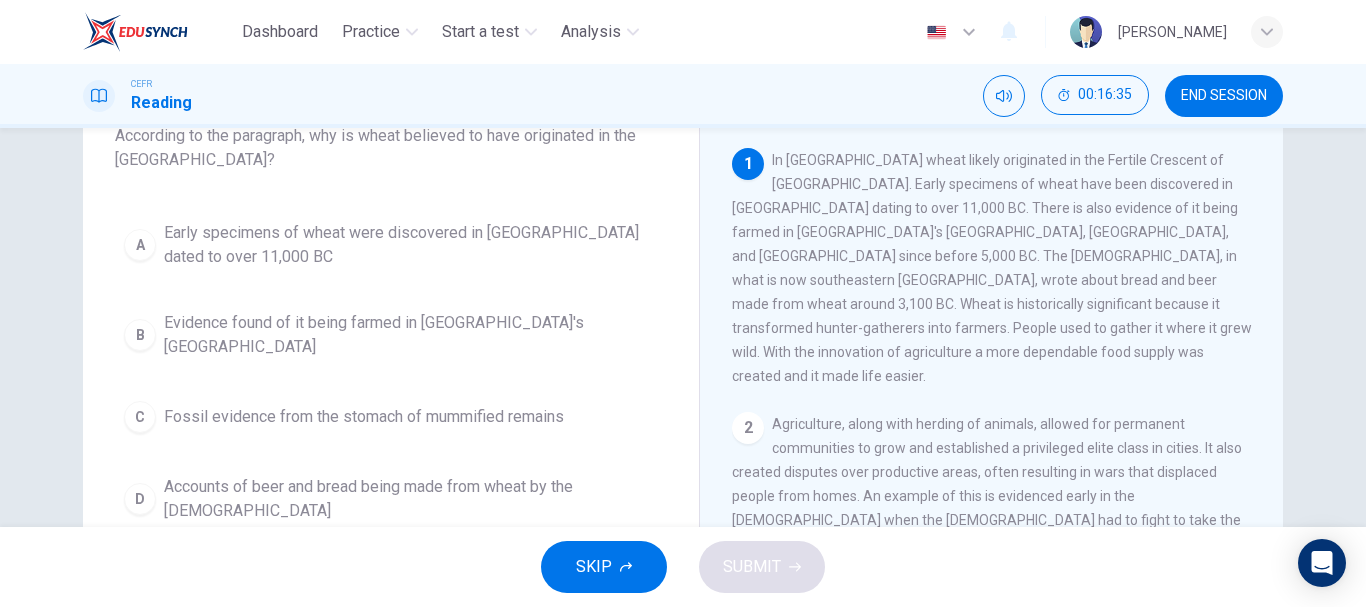click on "Early specimens of wheat were discovered in [GEOGRAPHIC_DATA] dated to over 11,000 BC" at bounding box center (411, 245) 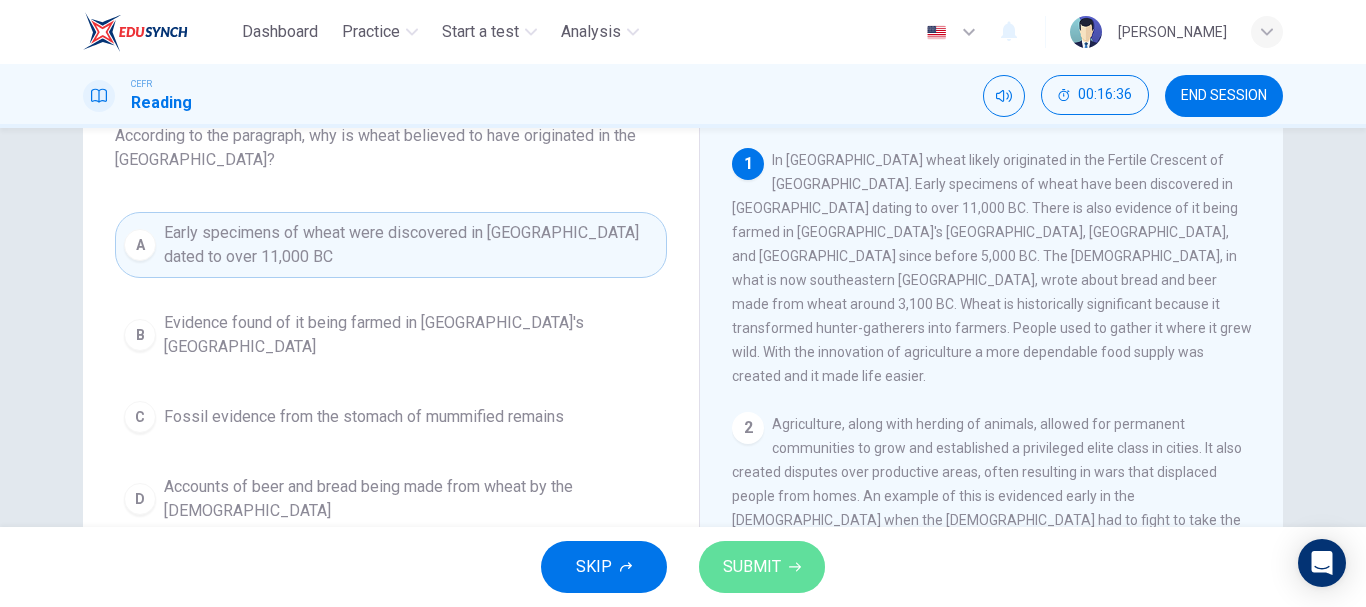 click on "SUBMIT" at bounding box center (752, 567) 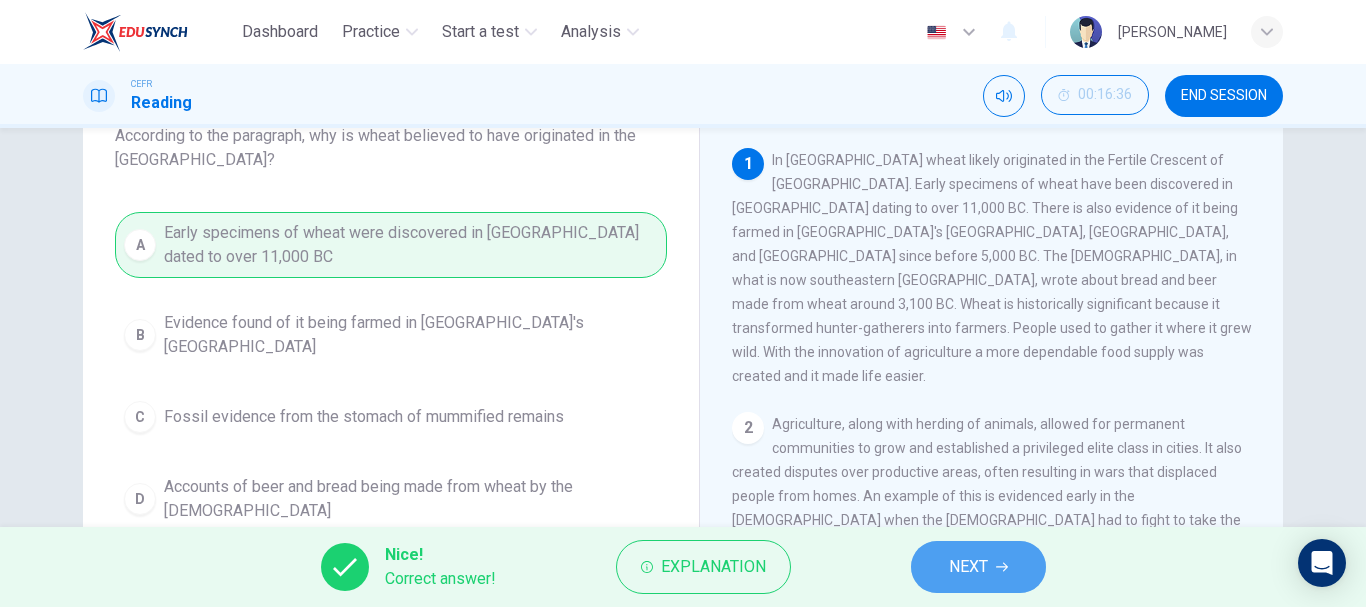 click on "NEXT" at bounding box center [968, 567] 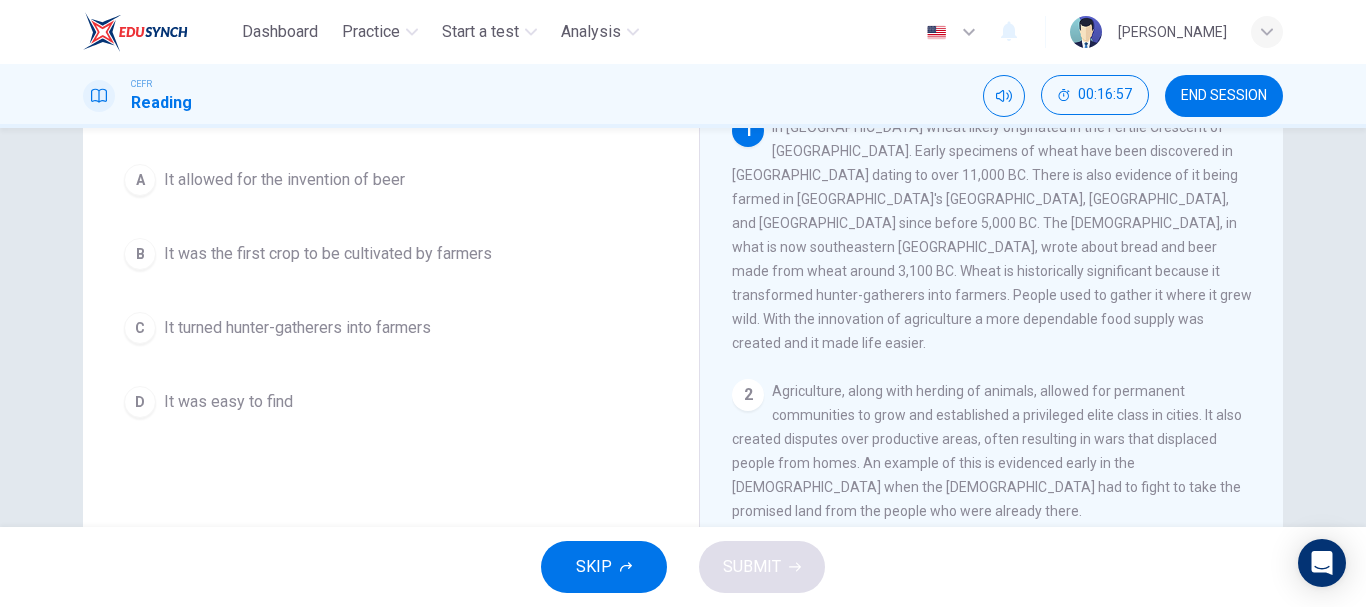 scroll, scrollTop: 187, scrollLeft: 0, axis: vertical 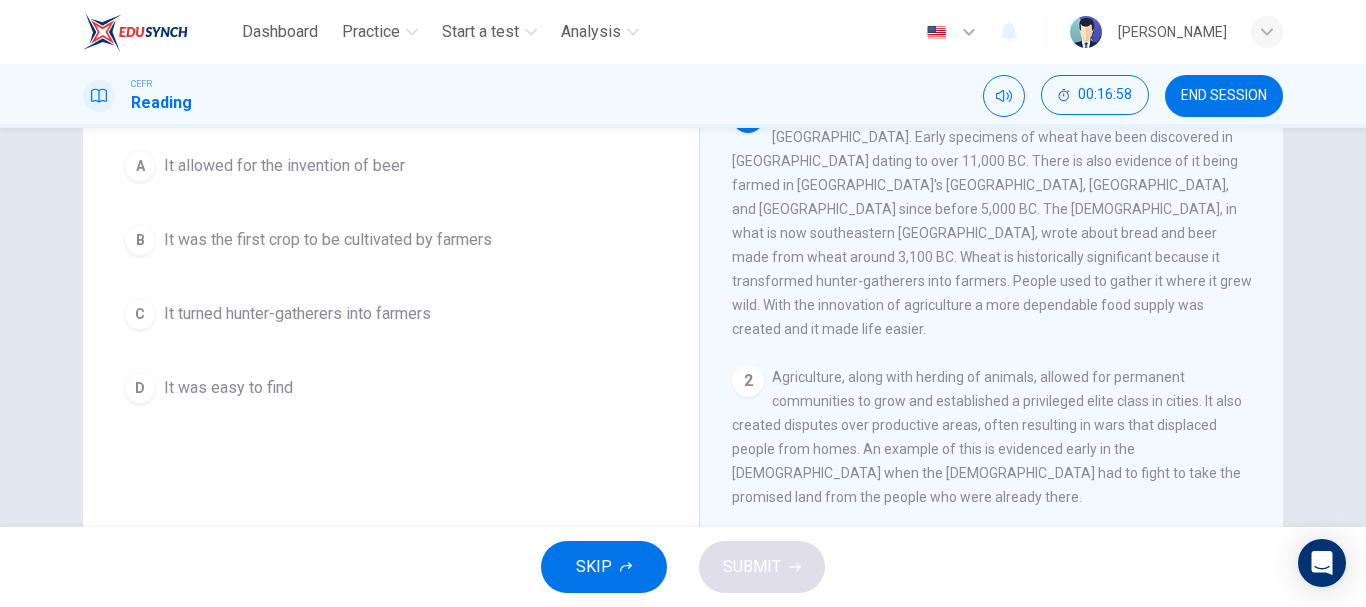 click on "It turned hunter-gatherers into farmers" at bounding box center [297, 314] 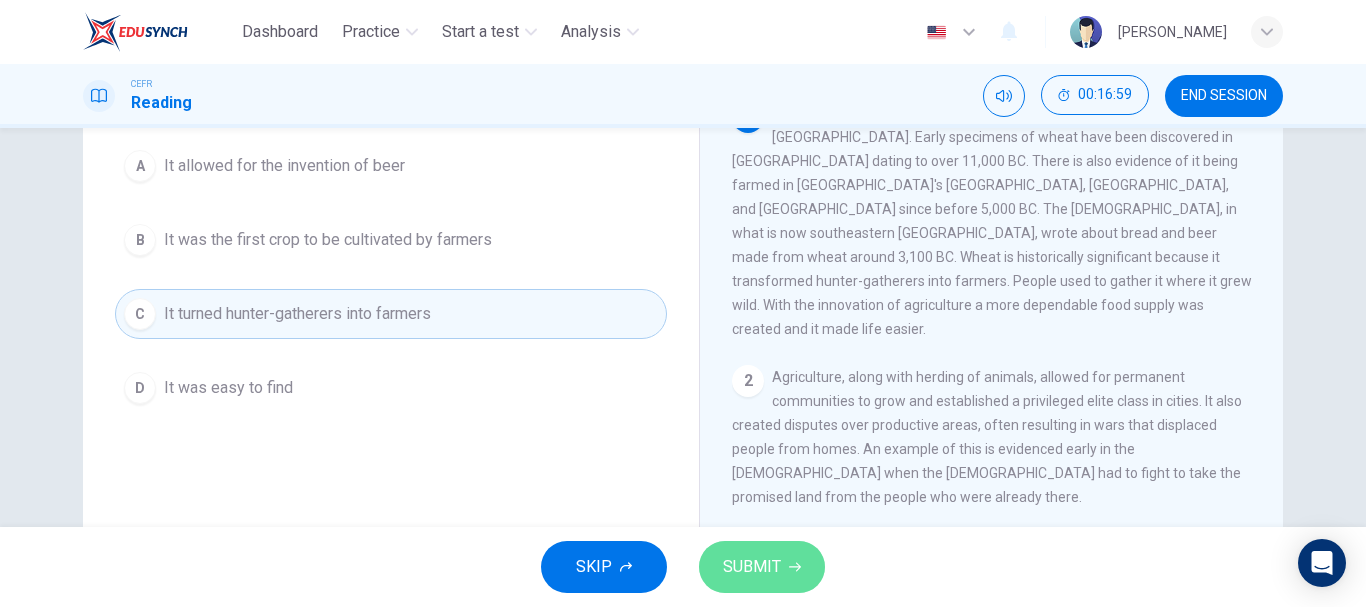click on "SUBMIT" at bounding box center [752, 567] 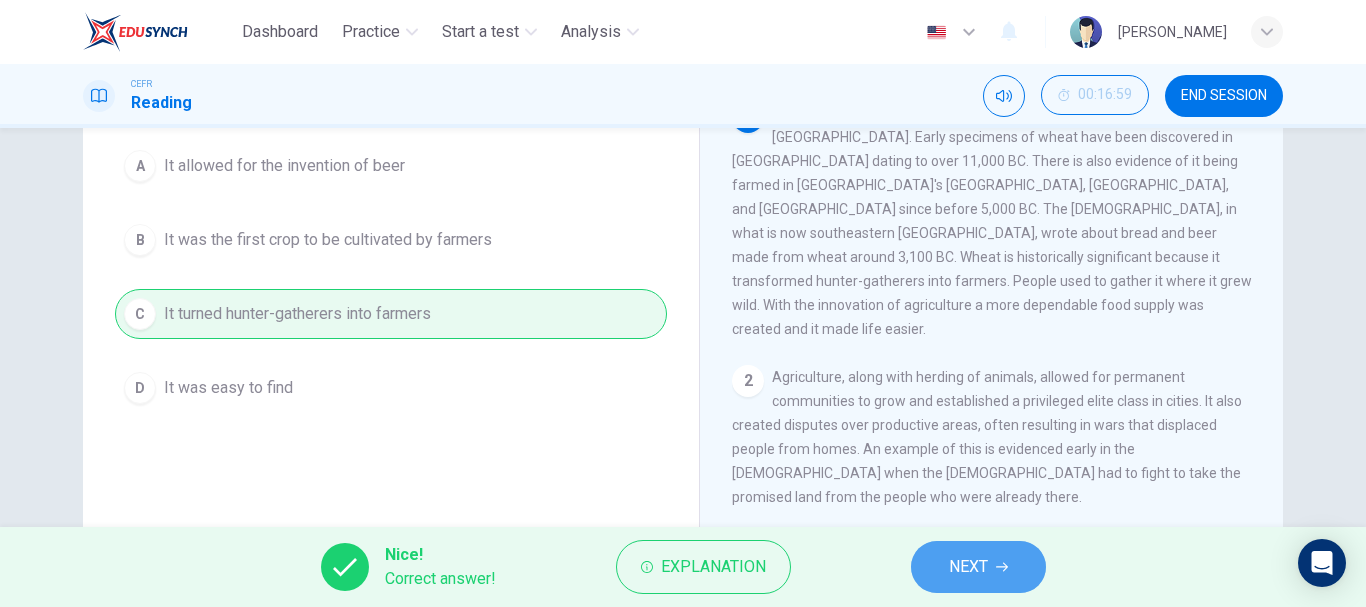 click on "NEXT" at bounding box center (978, 567) 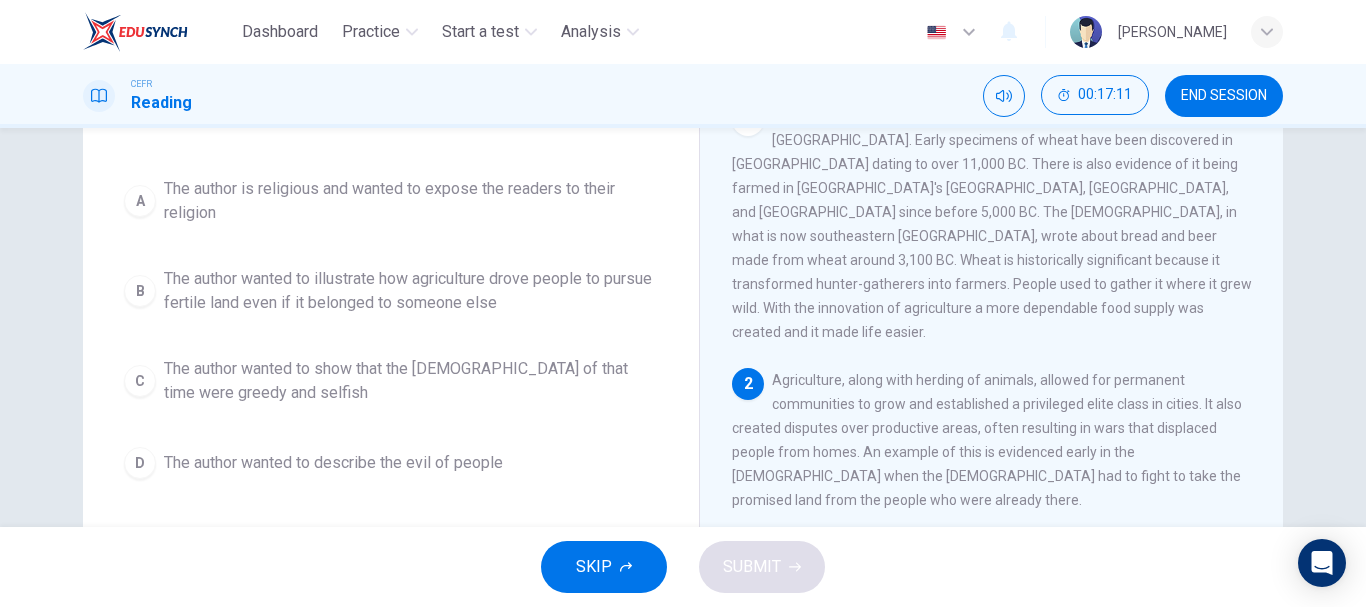 scroll, scrollTop: 200, scrollLeft: 0, axis: vertical 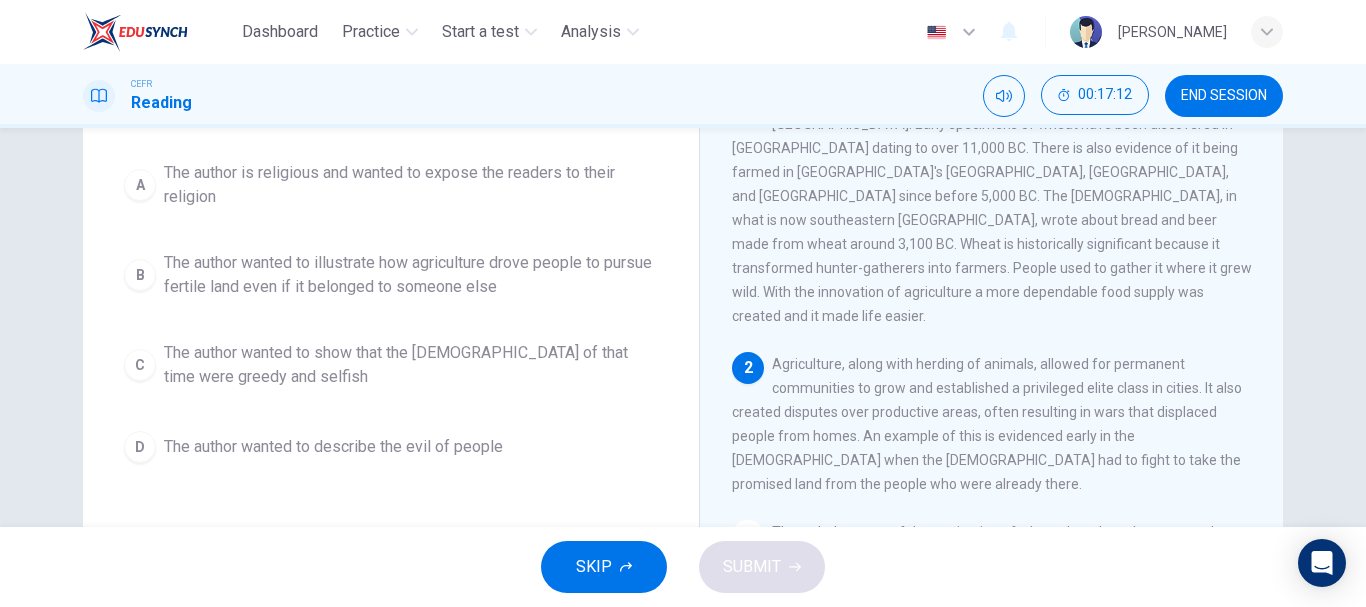 click on "The author wanted to illustrate how agriculture drove people to pursue fertile land even if it belonged to someone else" at bounding box center [411, 275] 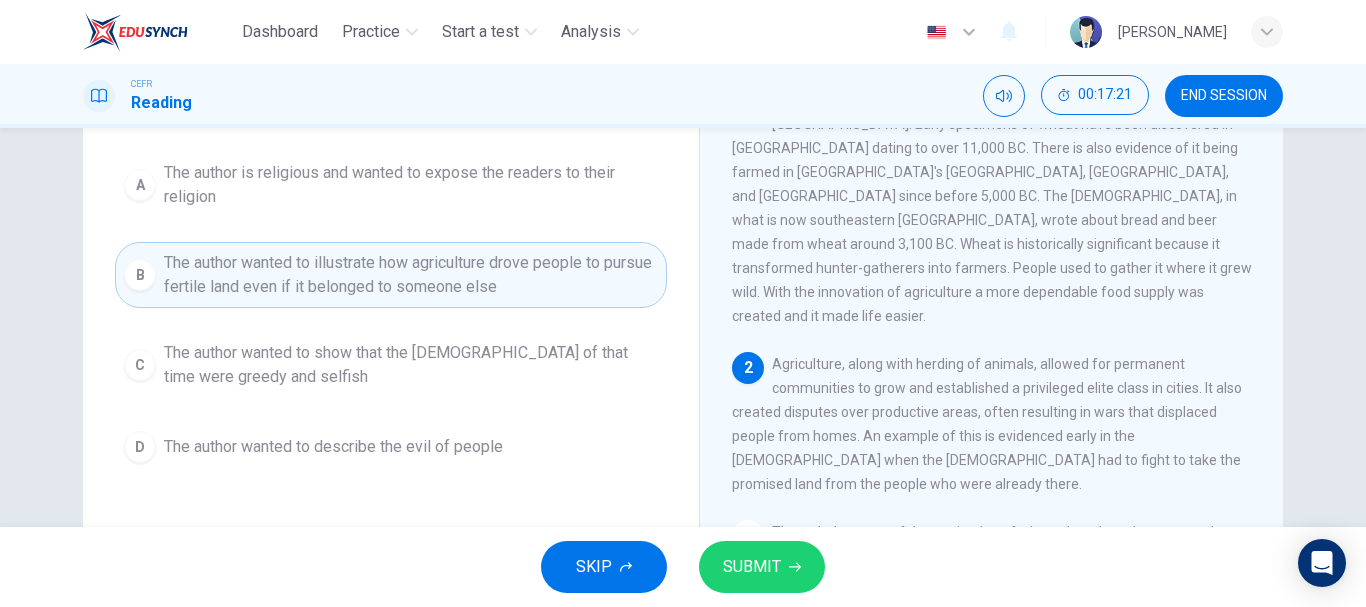 click on "SUBMIT" at bounding box center (762, 567) 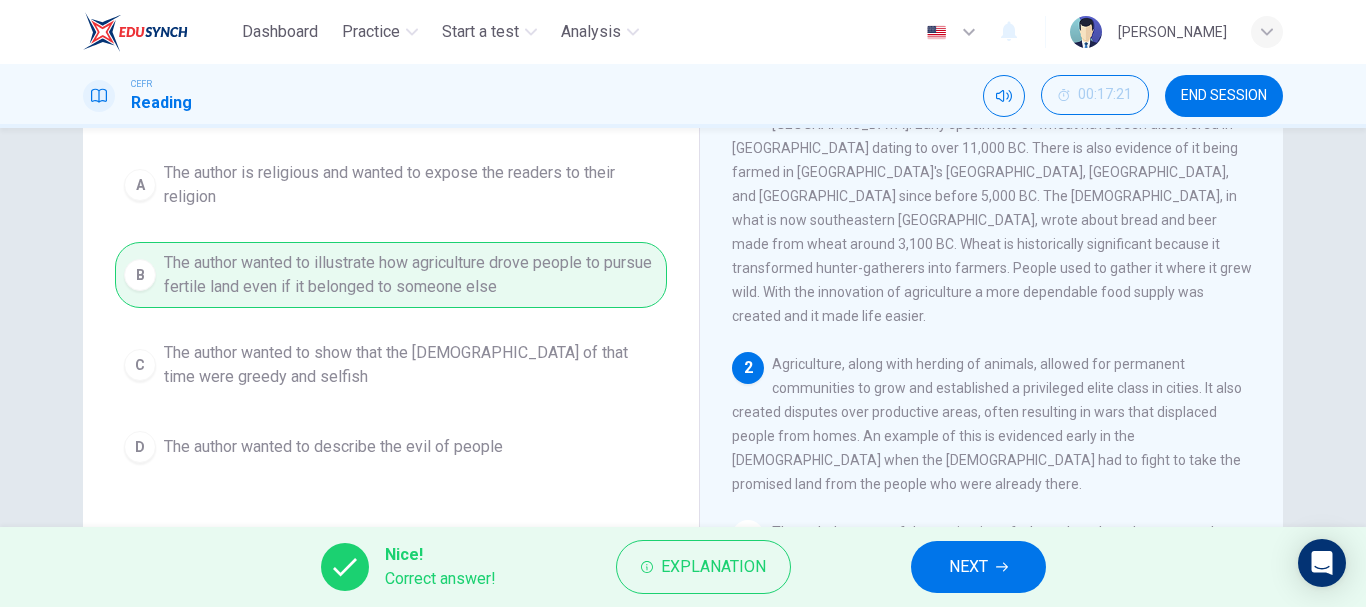 click on "NEXT" at bounding box center (978, 567) 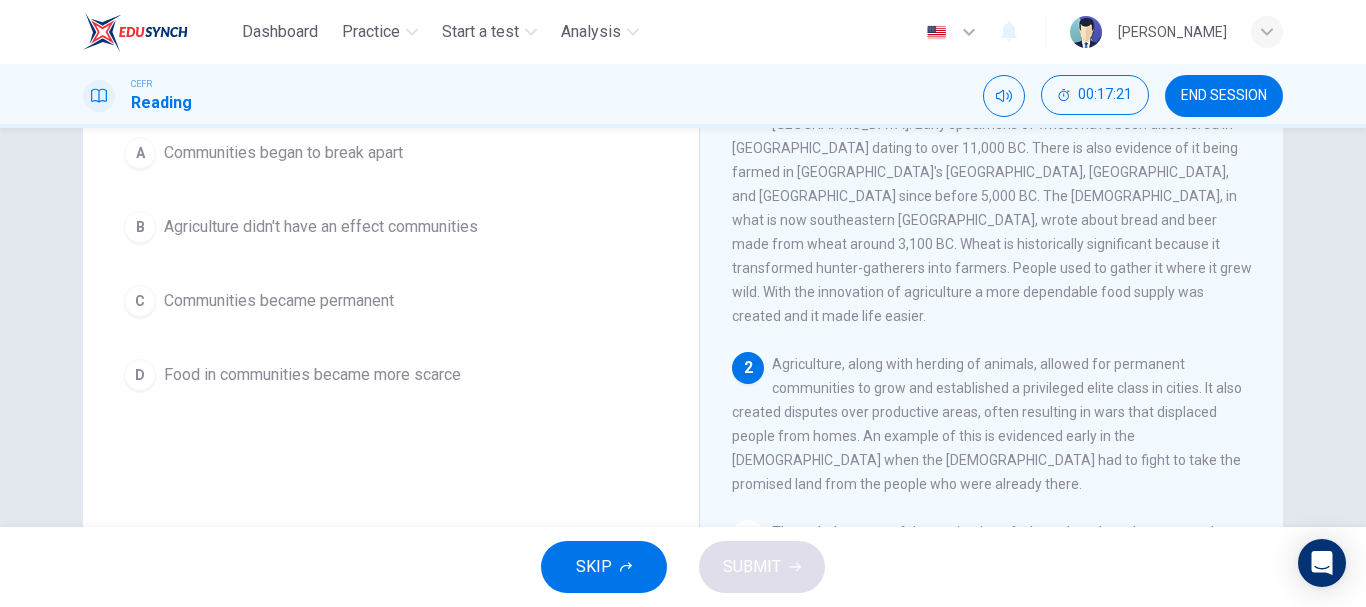 scroll, scrollTop: 176, scrollLeft: 0, axis: vertical 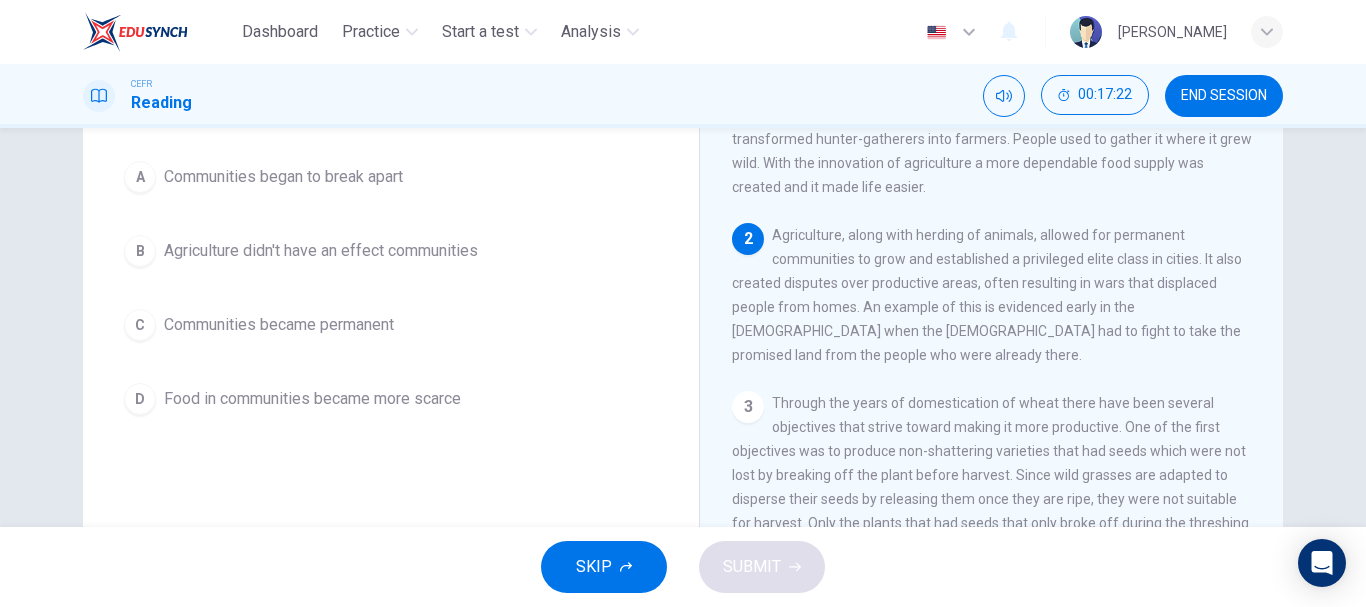 click on "Through the years of domestication of wheat there have been several objectives that strive toward making it more productive. One of the first objectives was to produce non-shattering varieties that had seeds which were not lost by breaking off the plant before harvest. Since wild grasses are adapted to disperse their seeds by releasing them once they are ripe, they were not suitable for harvest. Only the plants that had seeds that only broke off during the threshing process were able to be successfully harvested. This led to selection by the harvesters who would then plant the seeds from these types of plants to increase the yield of harvestable product." at bounding box center [990, 499] 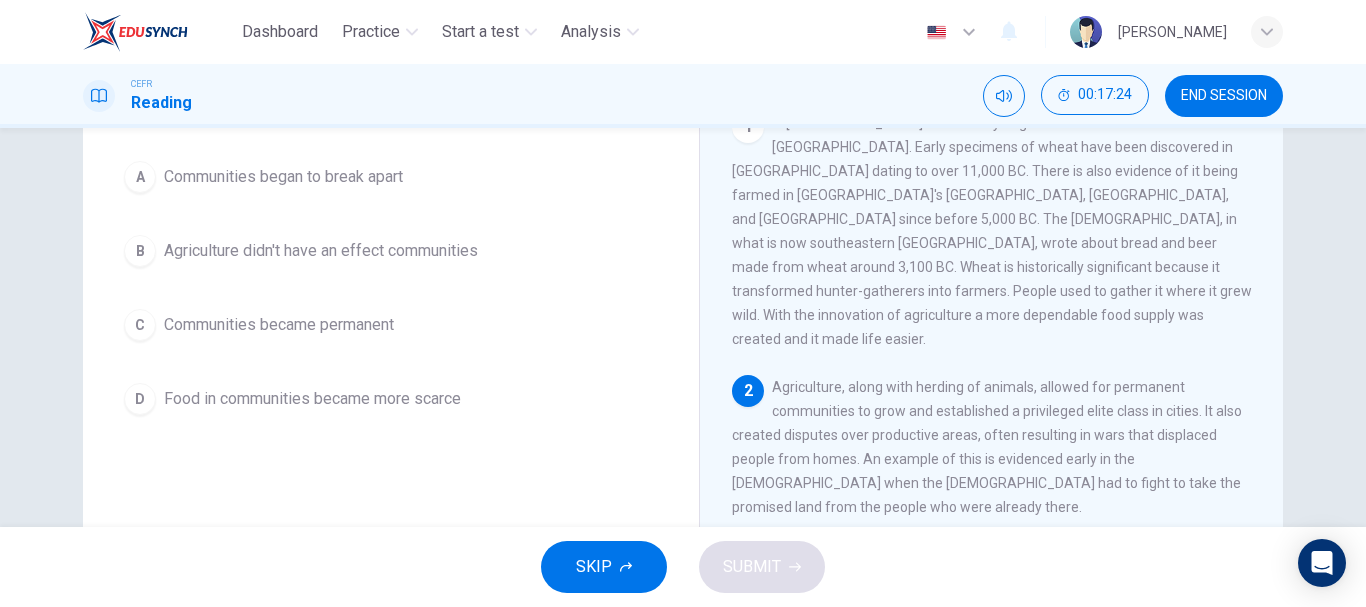 scroll, scrollTop: 0, scrollLeft: 0, axis: both 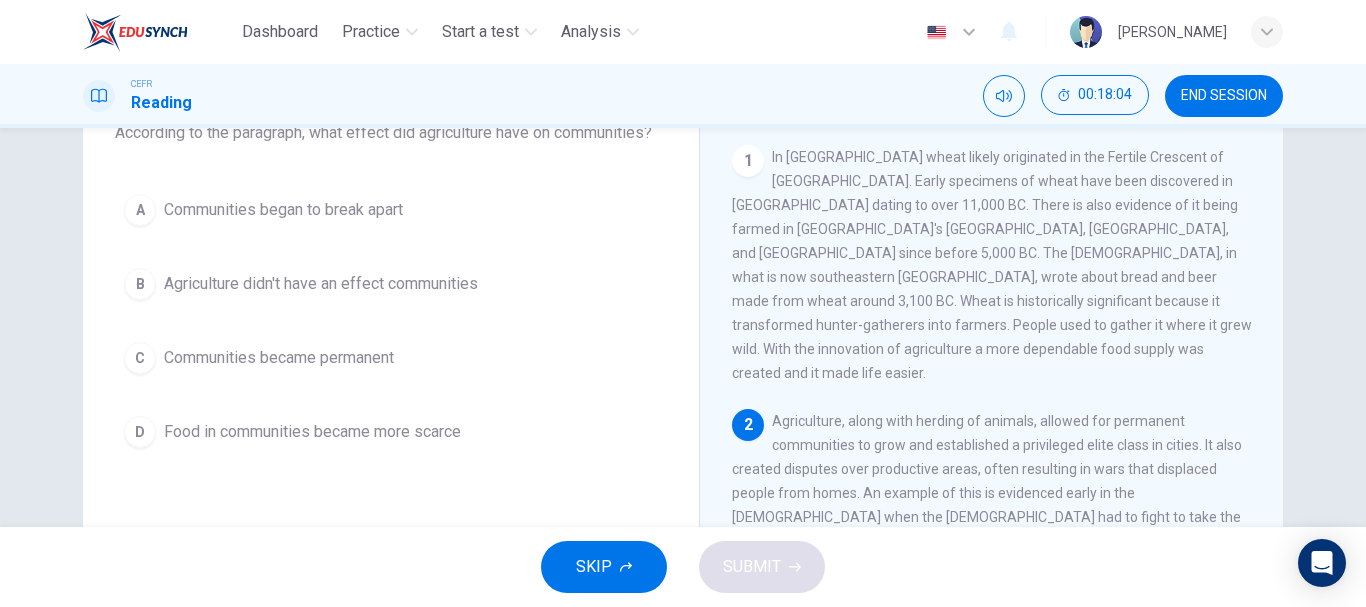 click on "Communities began to break apart" at bounding box center [283, 210] 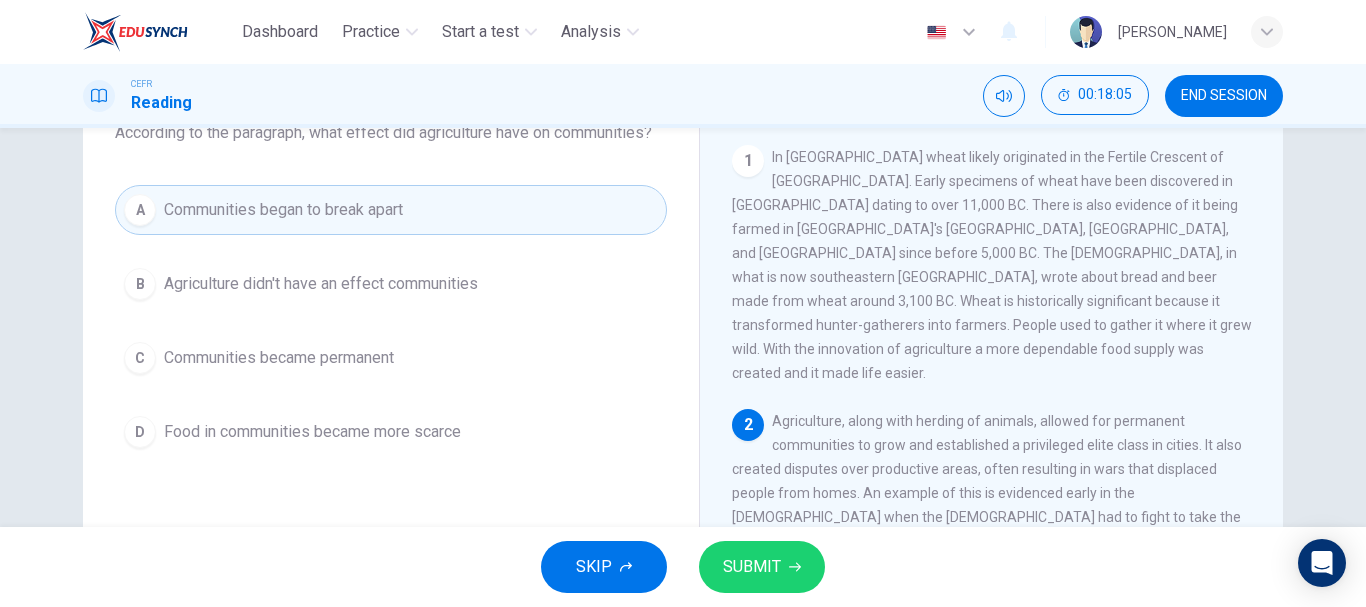 click on "SUBMIT" at bounding box center [752, 567] 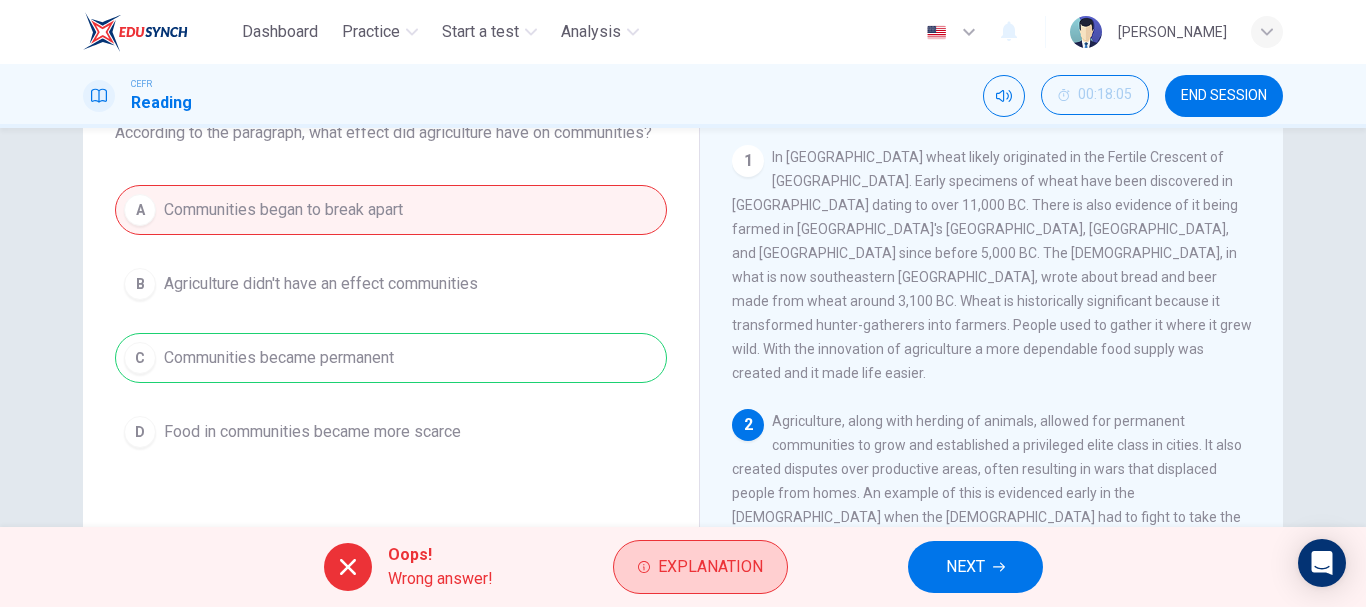 click on "Explanation" at bounding box center [710, 567] 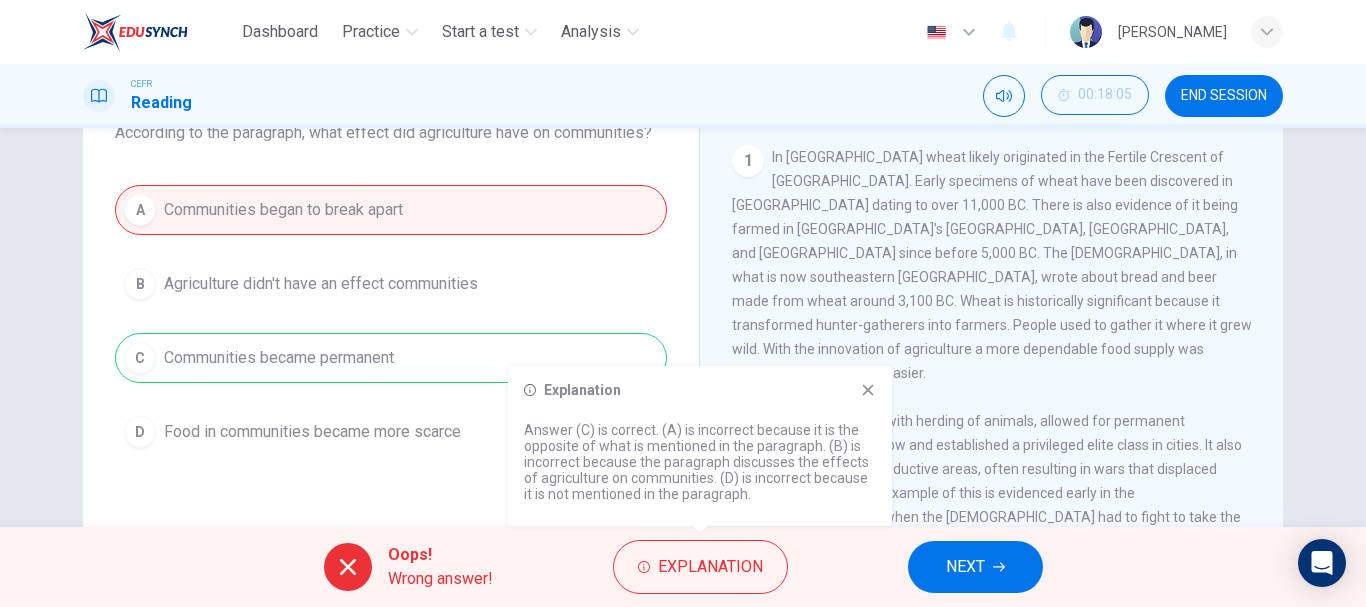 click 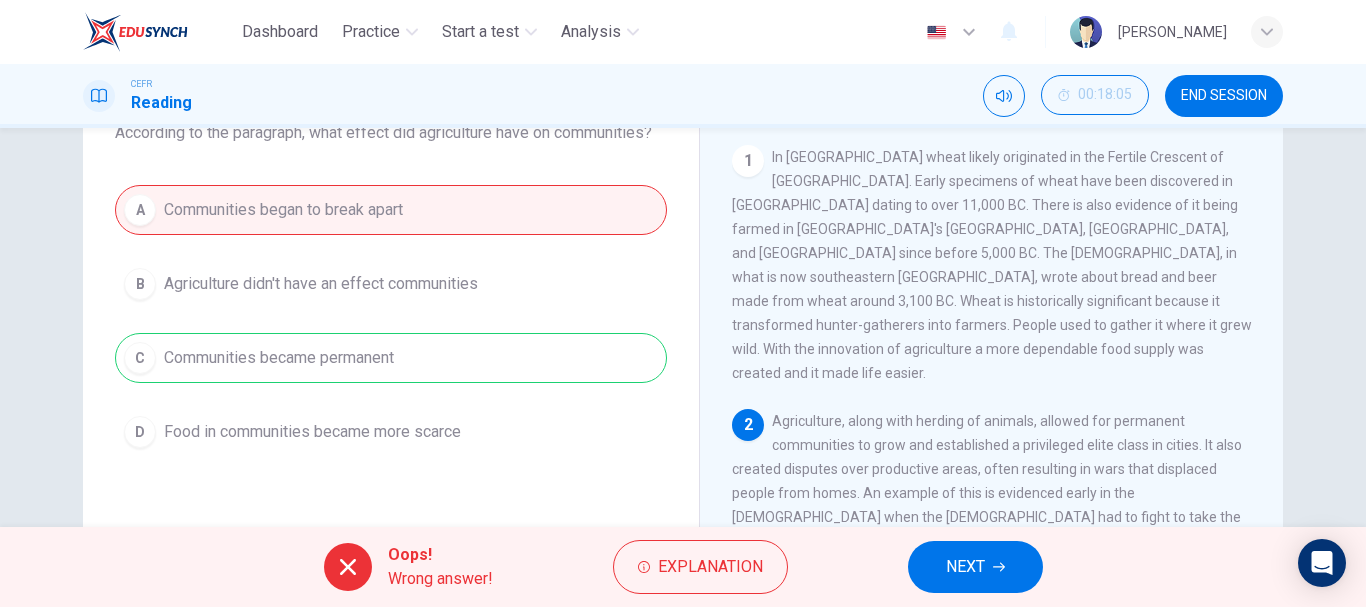 click on "NEXT" at bounding box center (975, 567) 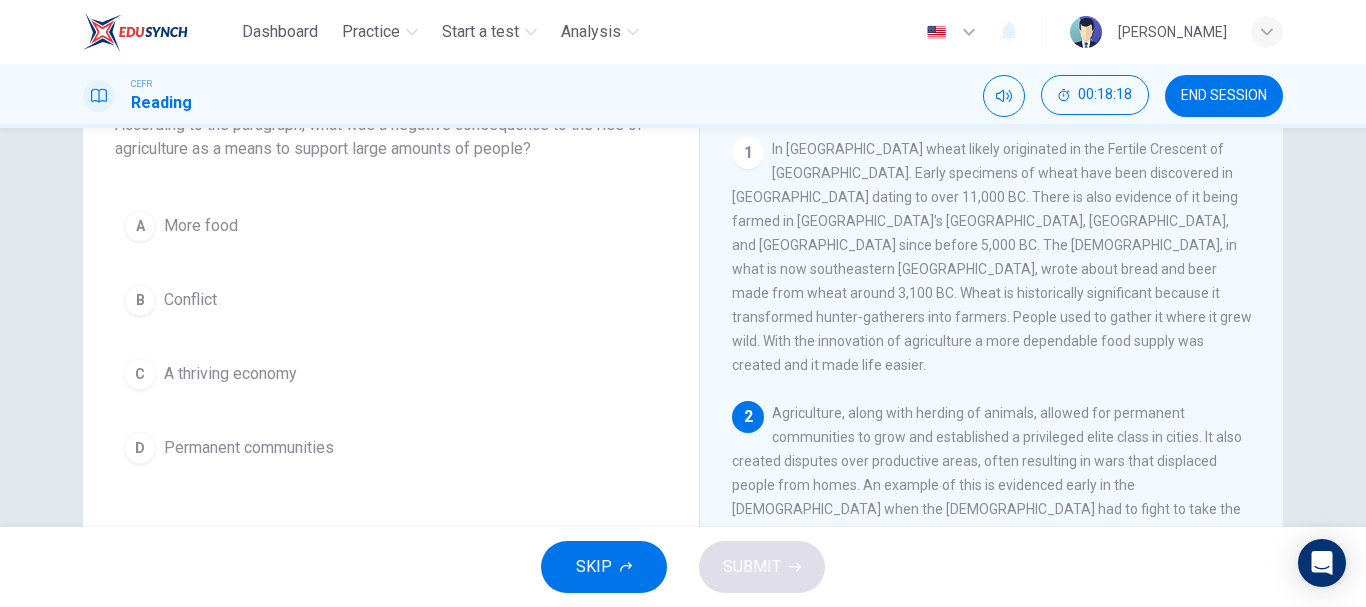 scroll, scrollTop: 156, scrollLeft: 0, axis: vertical 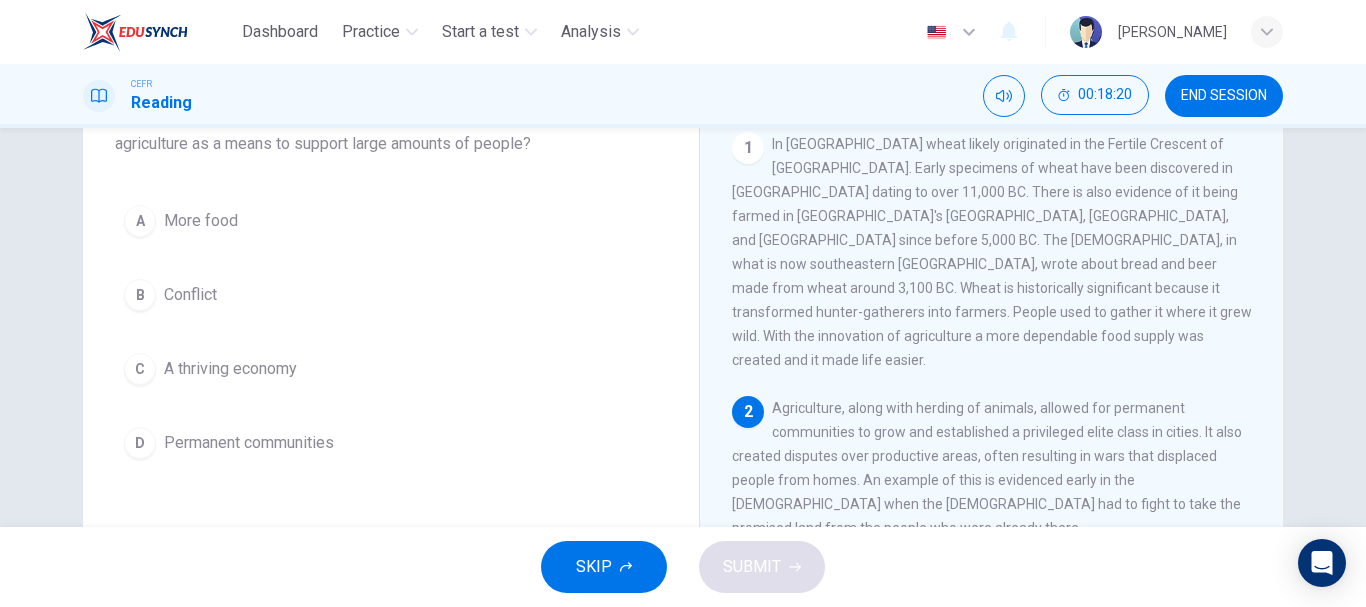click on "Conflict" at bounding box center (190, 295) 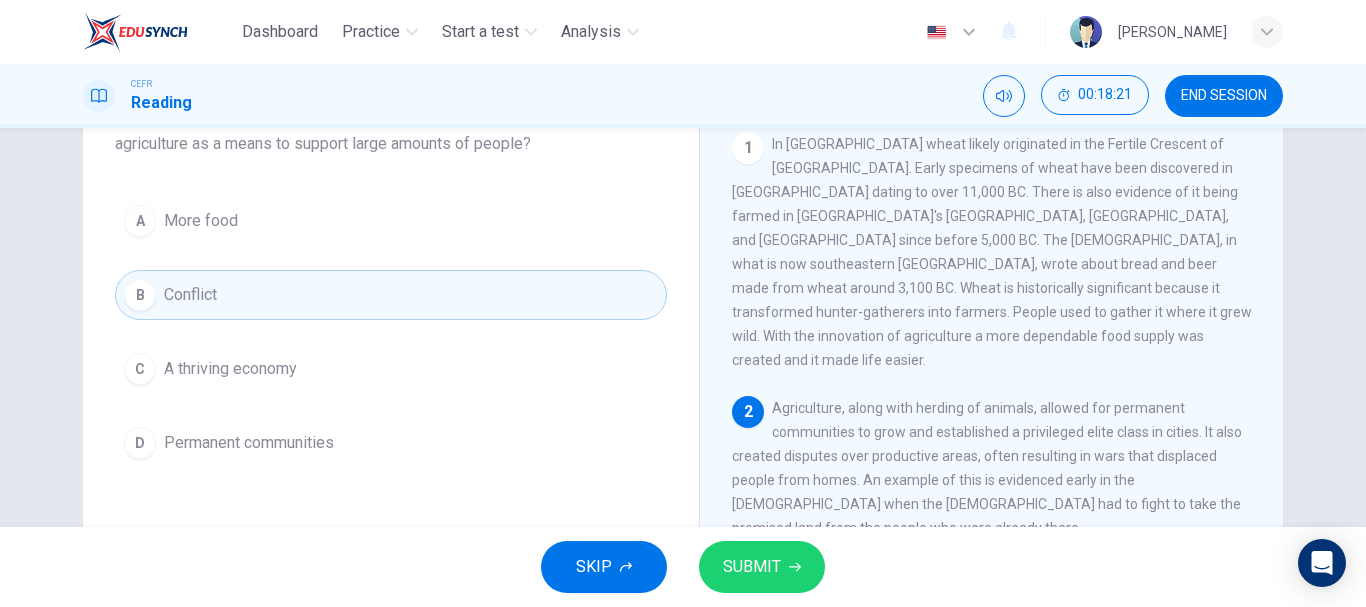 click on "SUBMIT" at bounding box center (762, 567) 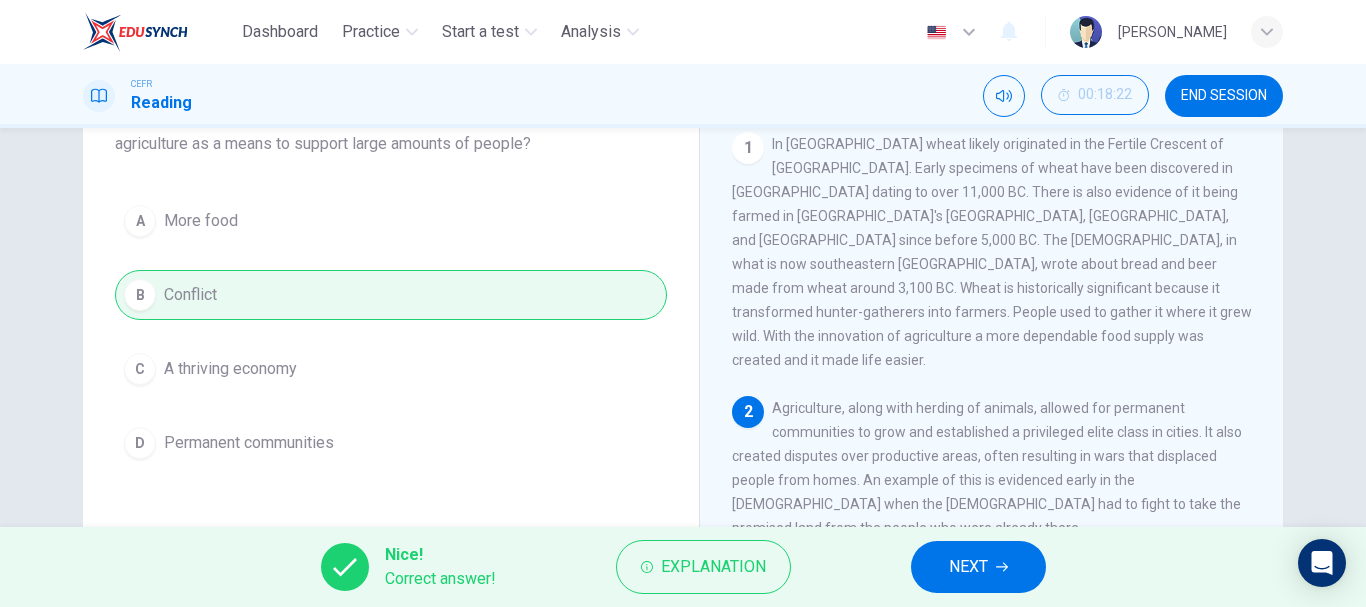 click on "NEXT" at bounding box center (978, 567) 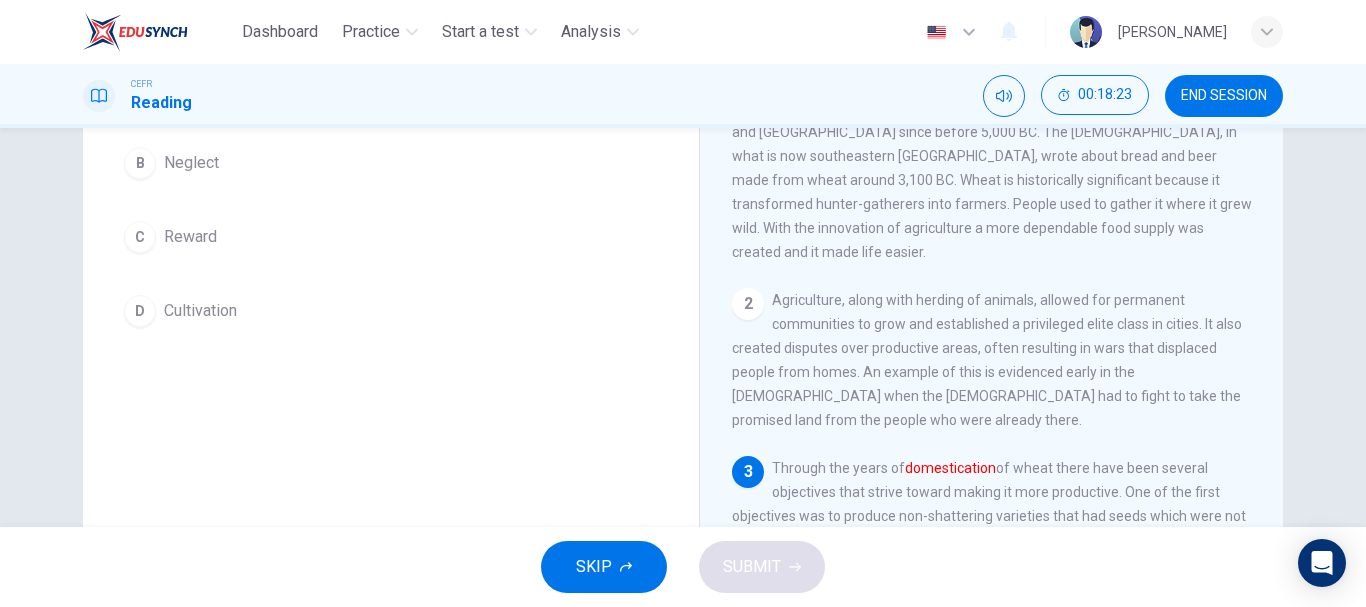 scroll, scrollTop: 269, scrollLeft: 0, axis: vertical 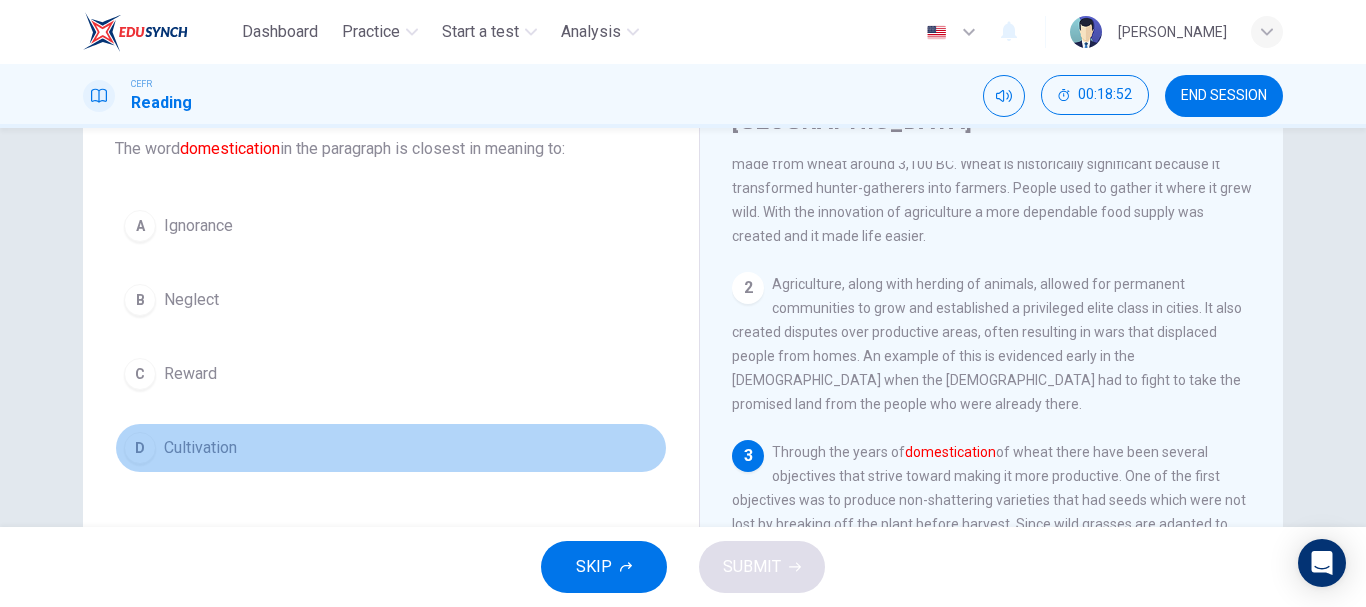click on "Cultivation" at bounding box center (200, 448) 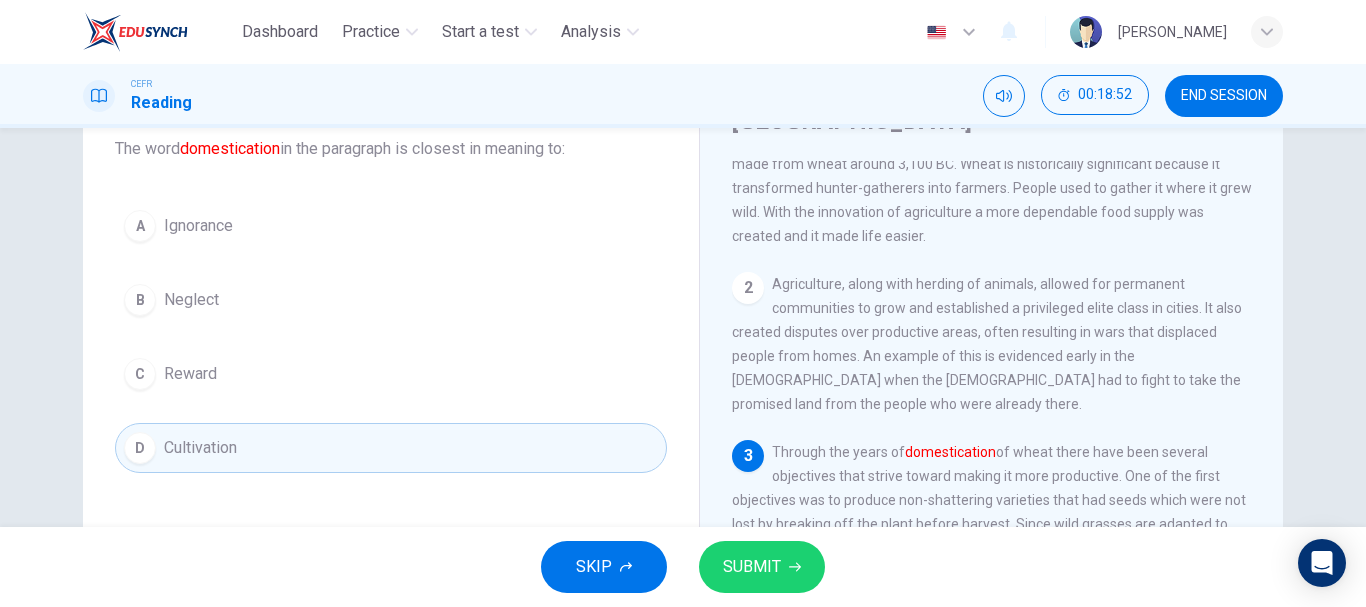 click on "SUBMIT" at bounding box center [762, 567] 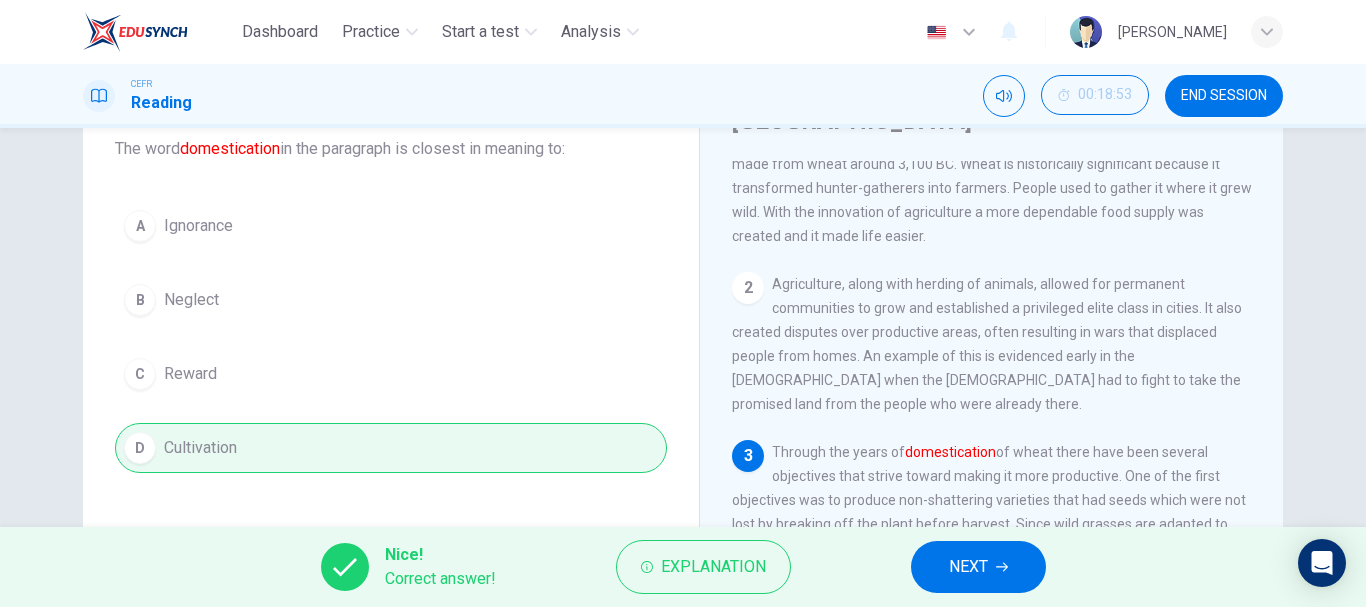 click on "NEXT" at bounding box center [978, 567] 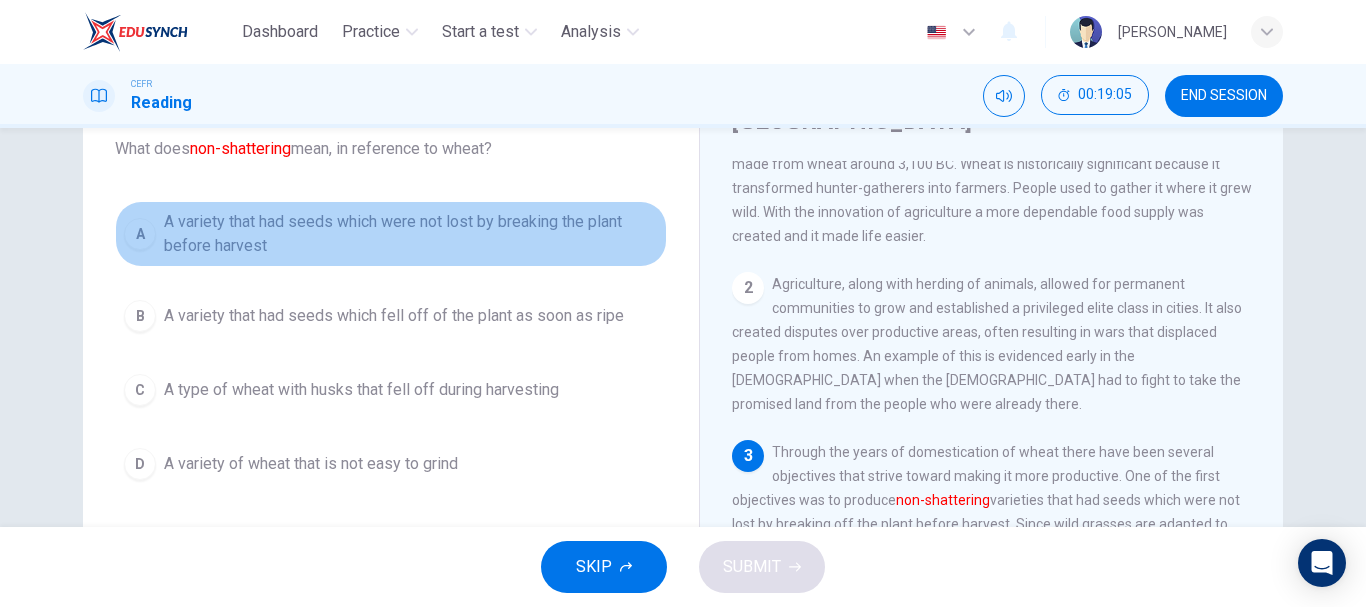 click on "A variety that had seeds which were not lost by breaking the plant before harvest" at bounding box center (411, 234) 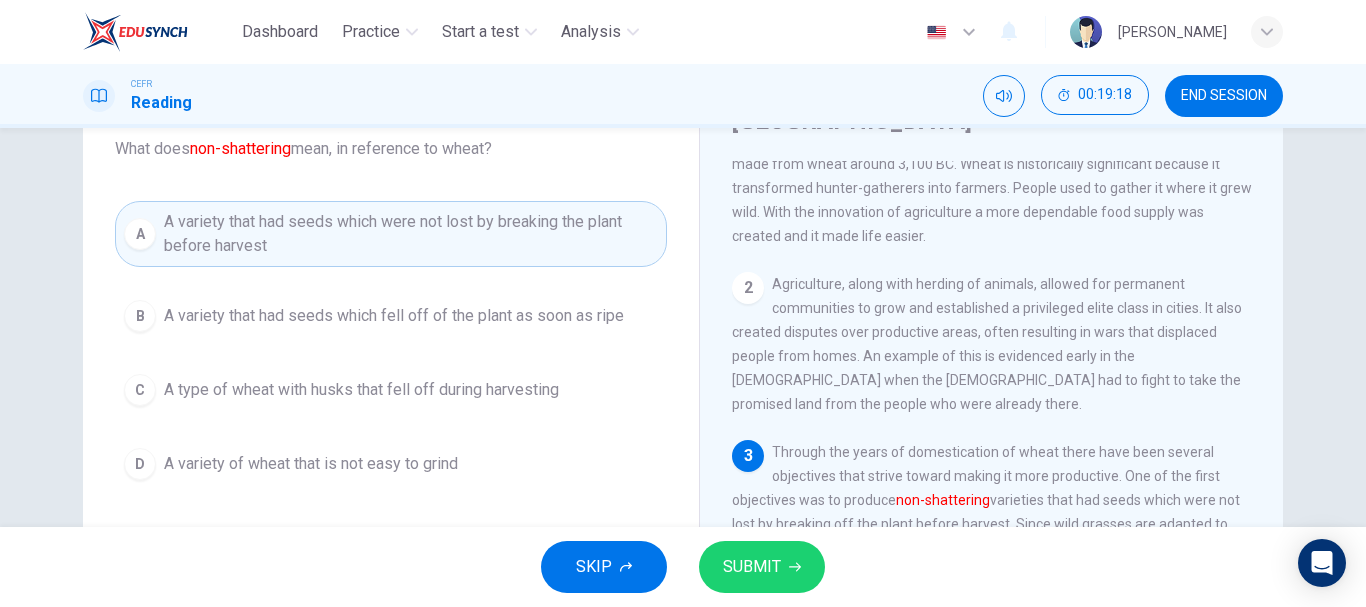 click on "SUBMIT" at bounding box center (752, 567) 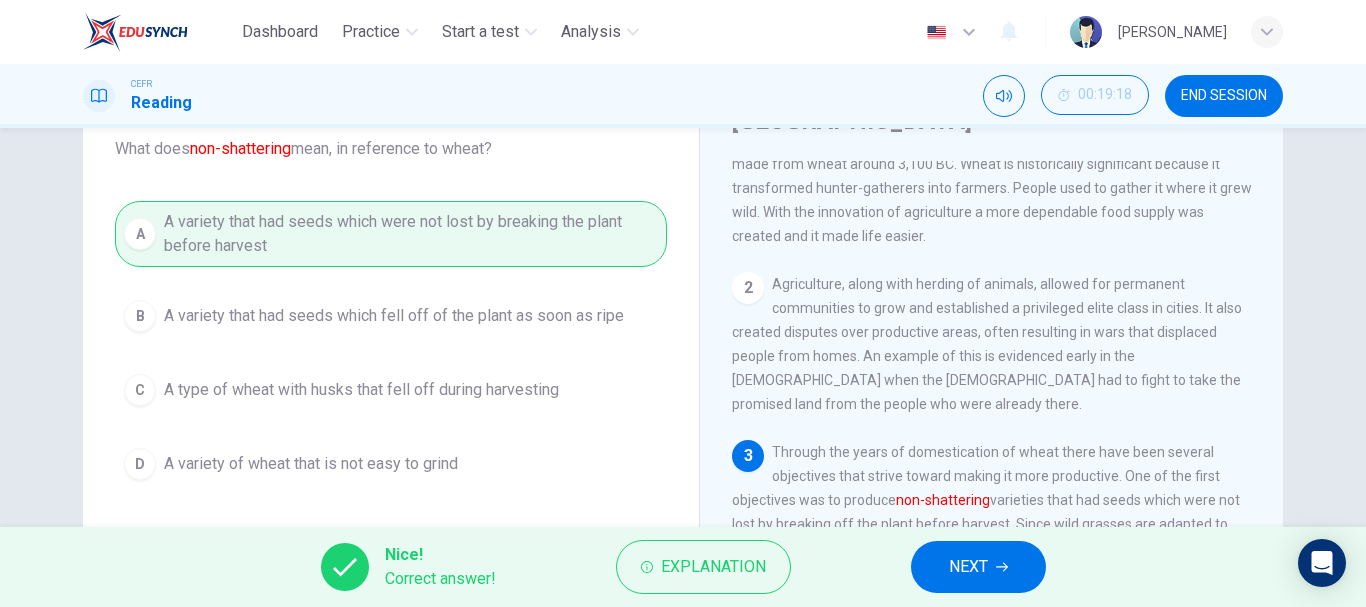 click on "NEXT" at bounding box center (978, 567) 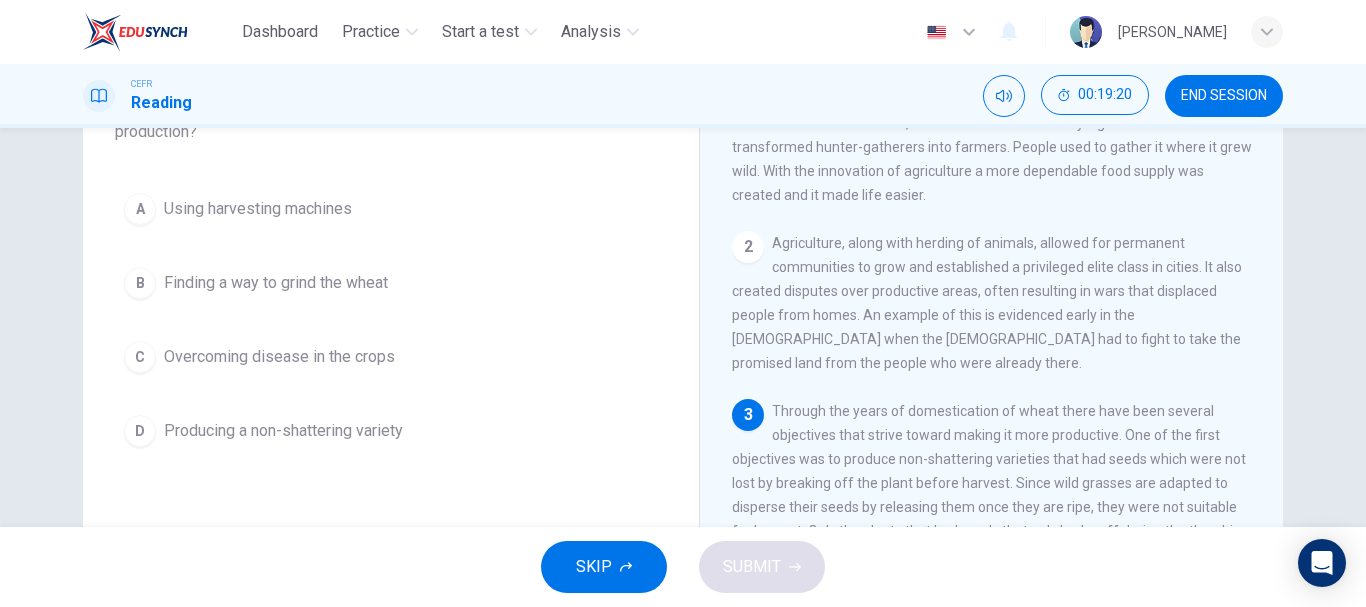 scroll, scrollTop: 173, scrollLeft: 0, axis: vertical 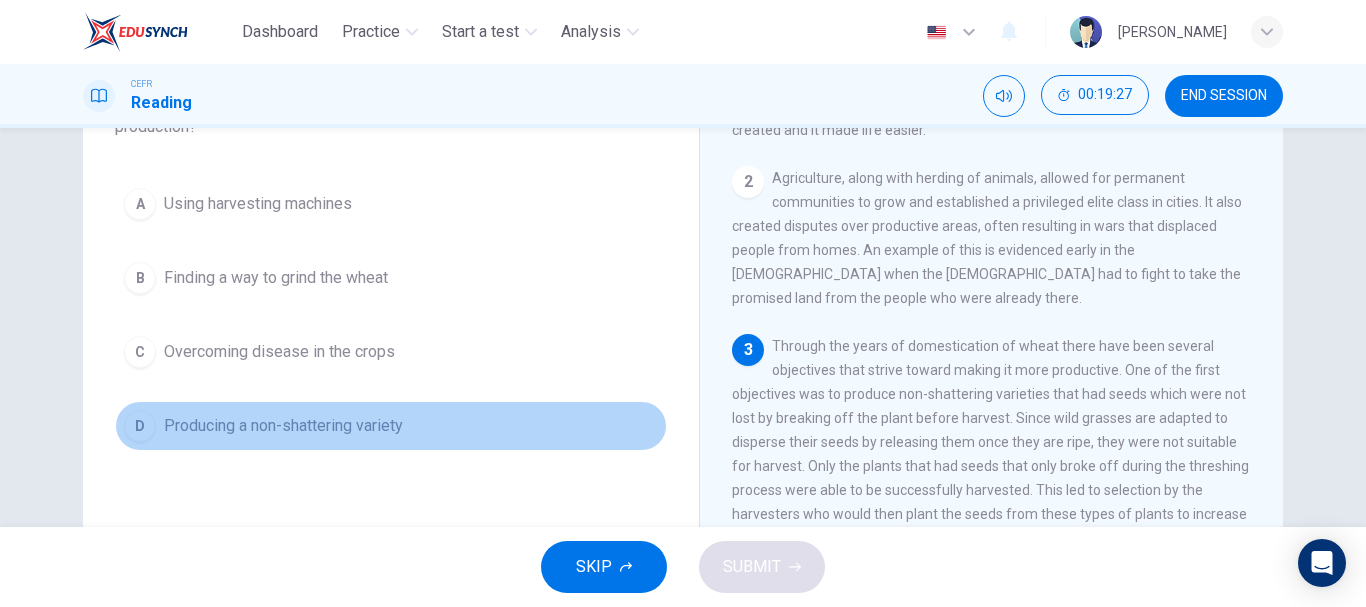 click on "Producing a non-shattering variety" at bounding box center (283, 426) 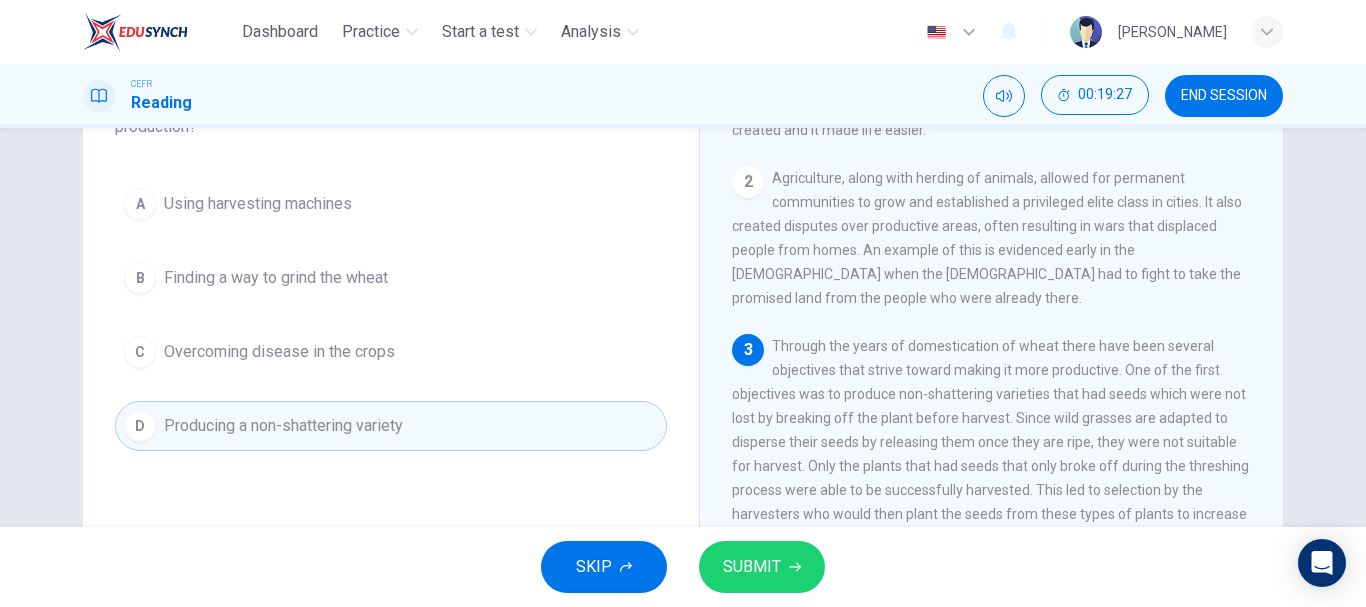 click on "SUBMIT" at bounding box center (752, 567) 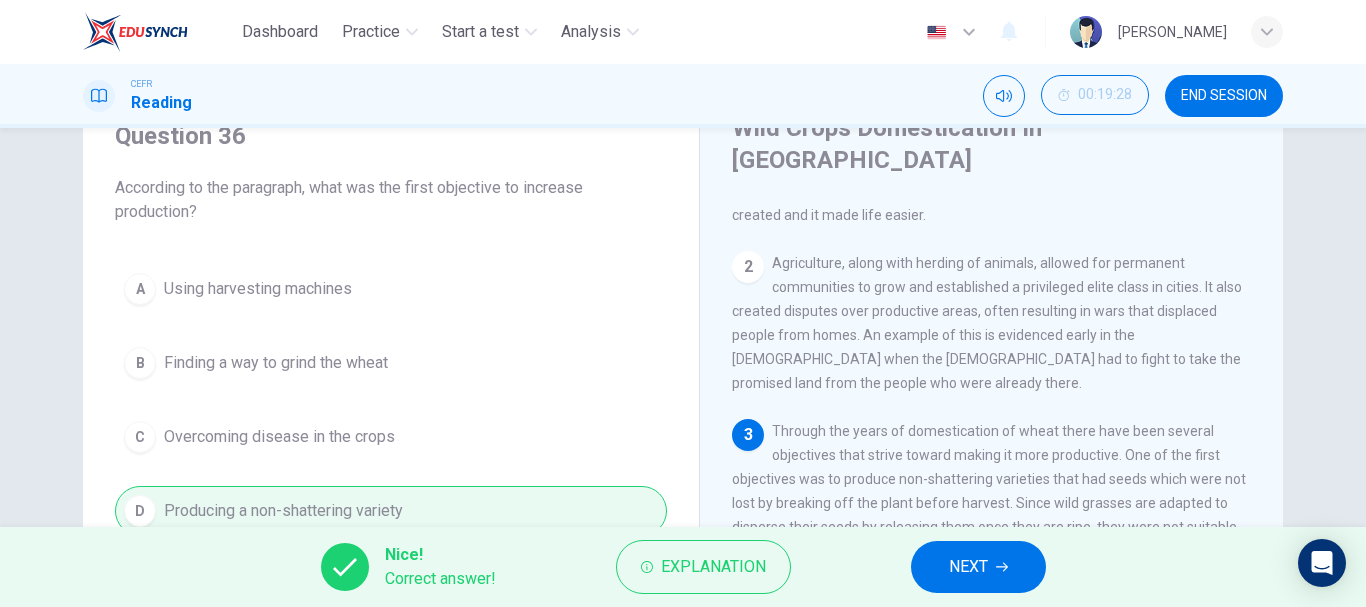 scroll, scrollTop: 87, scrollLeft: 0, axis: vertical 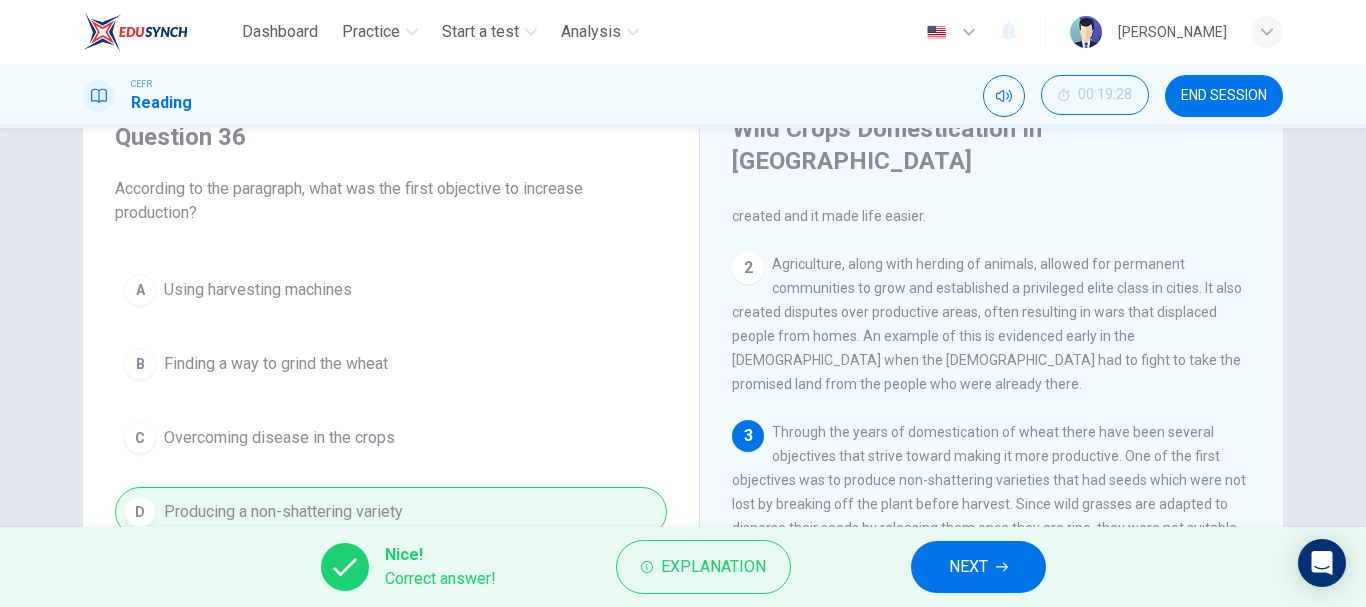 click on "NEXT" at bounding box center (978, 567) 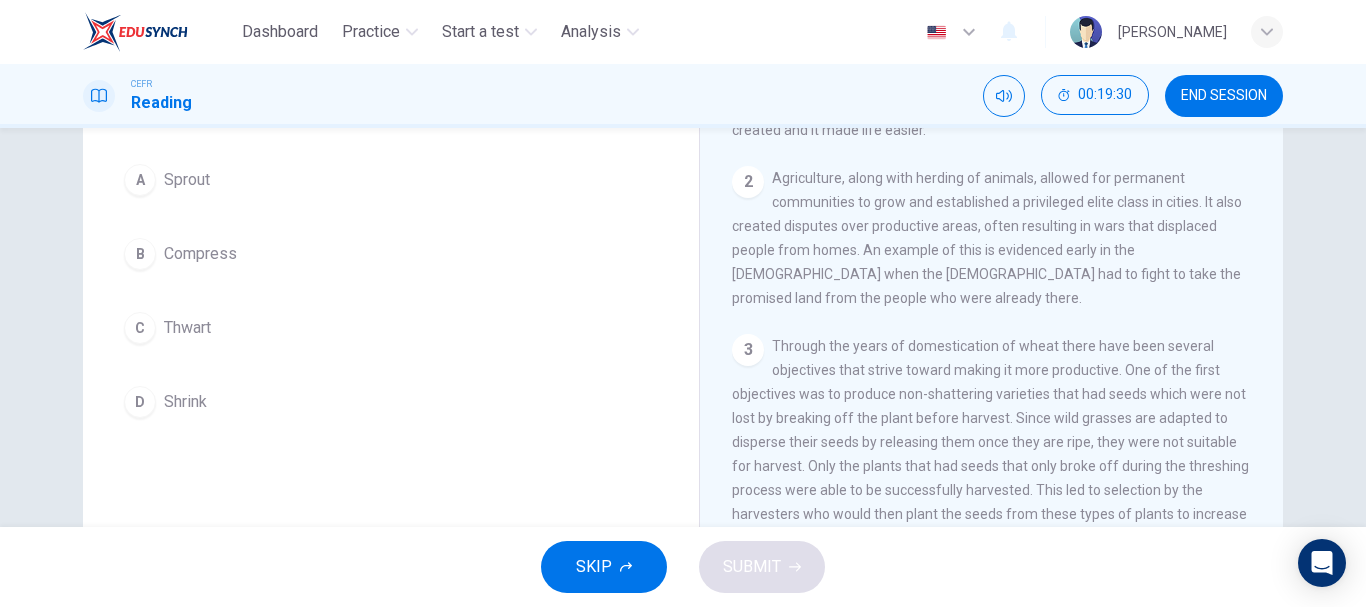 scroll, scrollTop: 107, scrollLeft: 0, axis: vertical 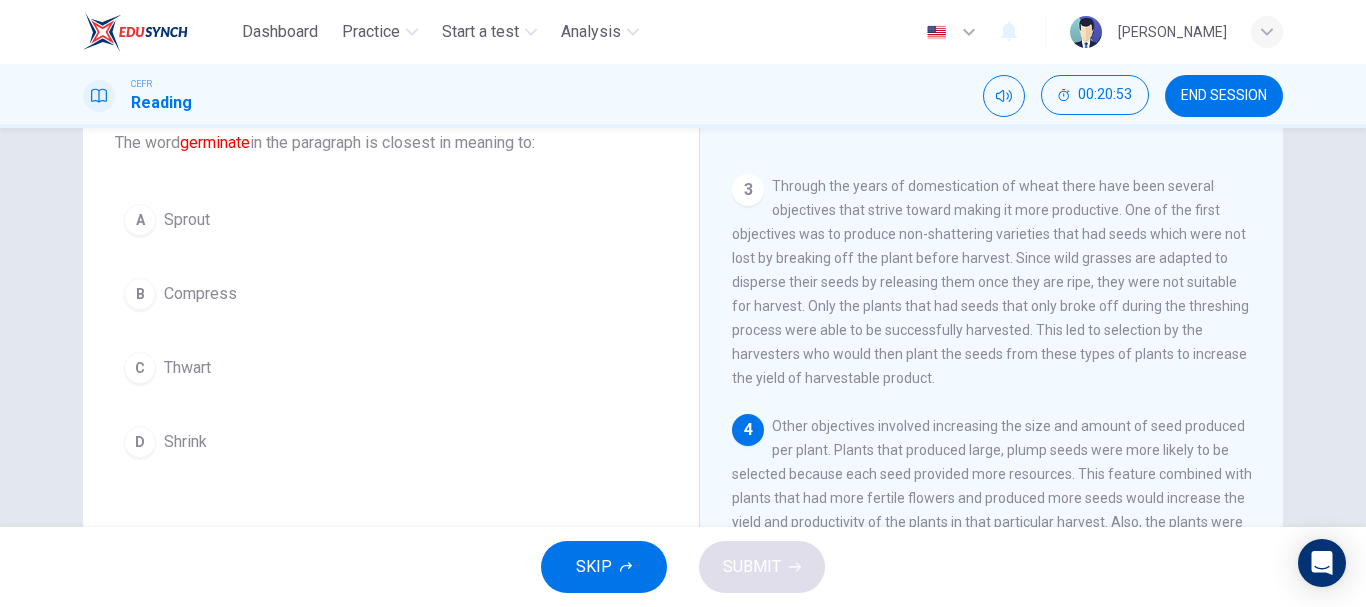 click on "Sprout" at bounding box center [187, 220] 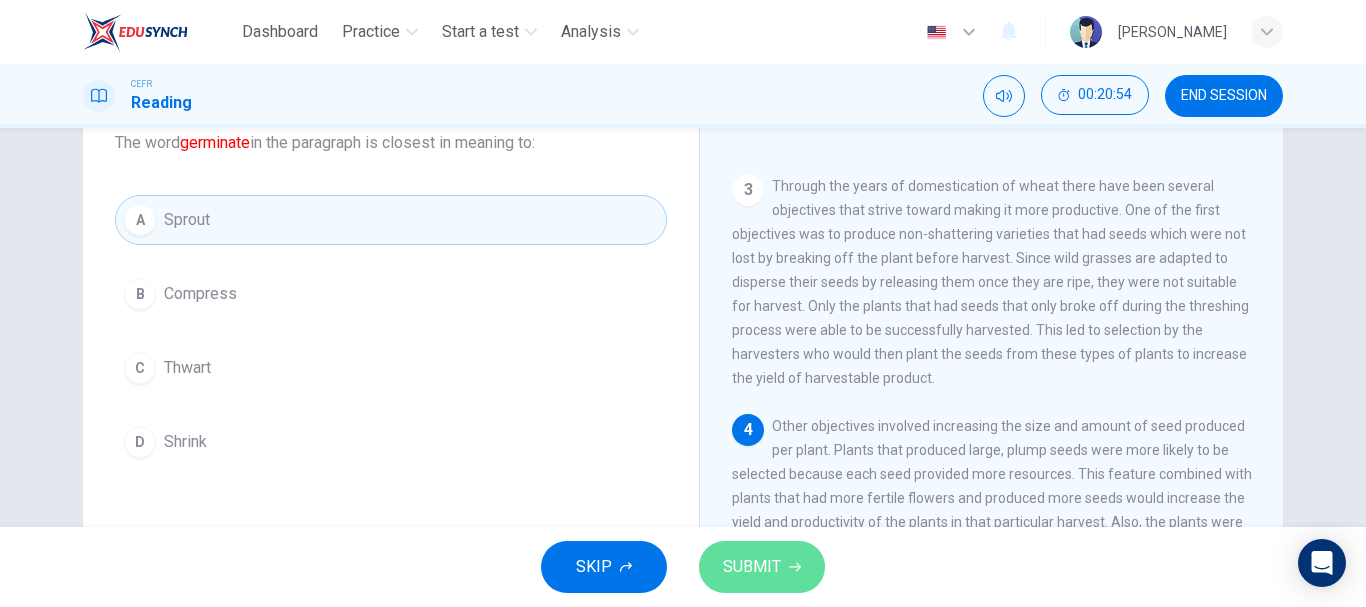 click on "SUBMIT" at bounding box center (762, 567) 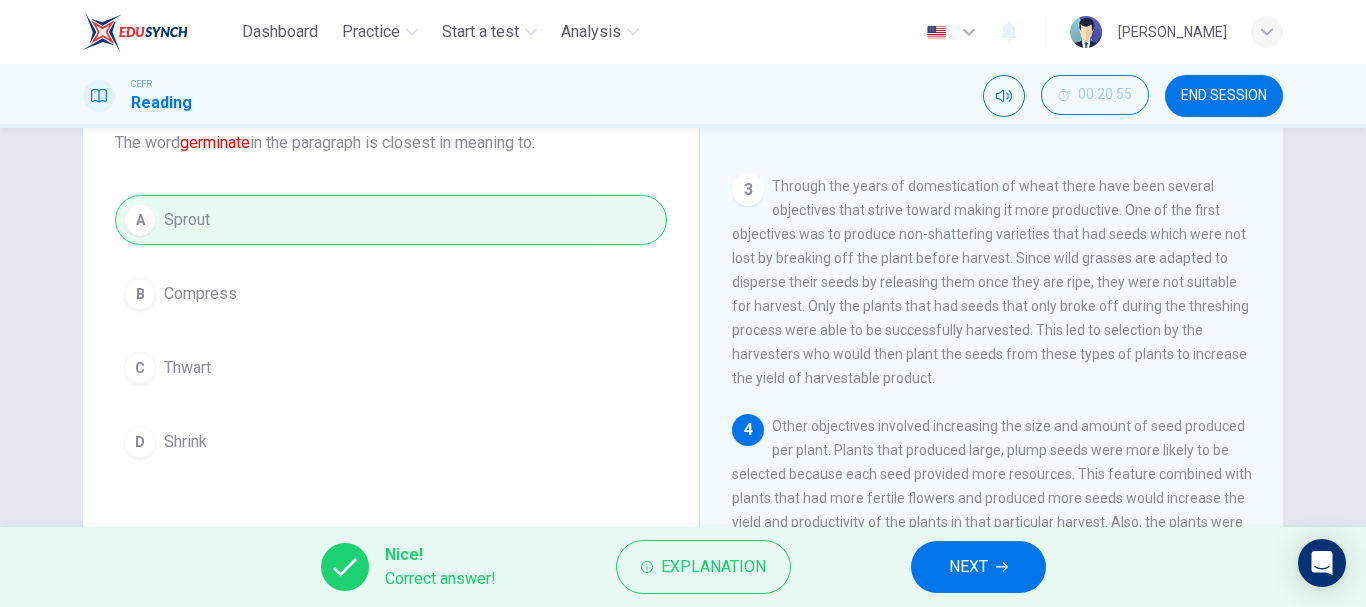 click on "NEXT" at bounding box center [968, 567] 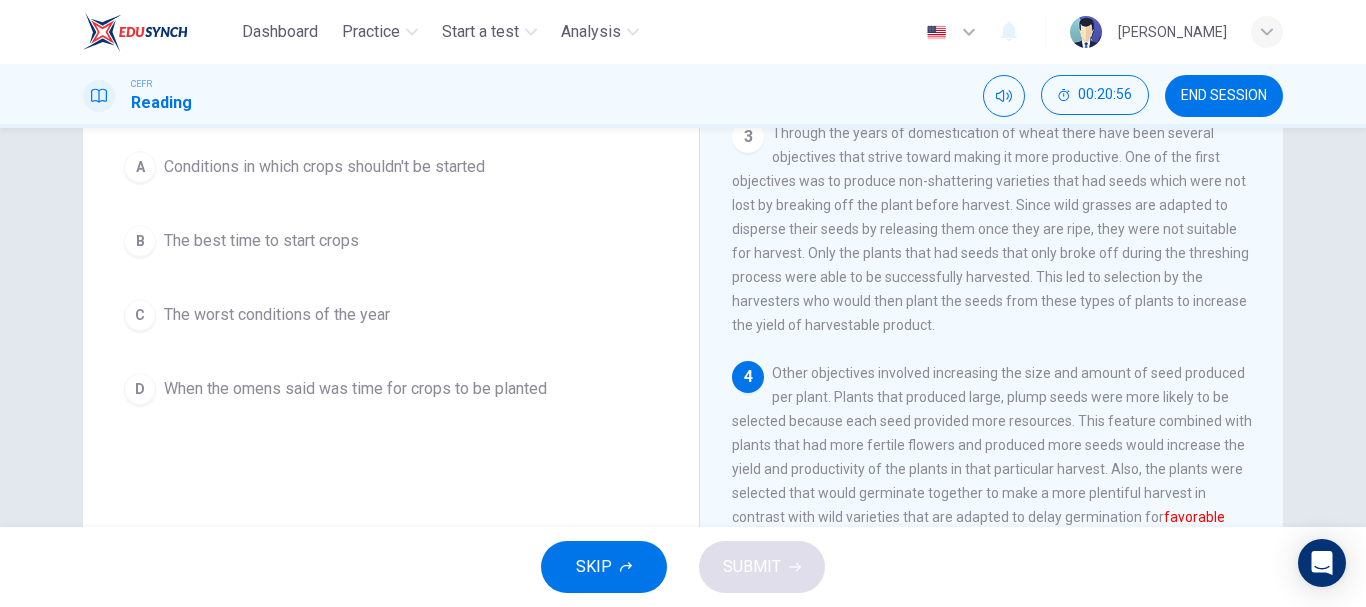 scroll, scrollTop: 227, scrollLeft: 0, axis: vertical 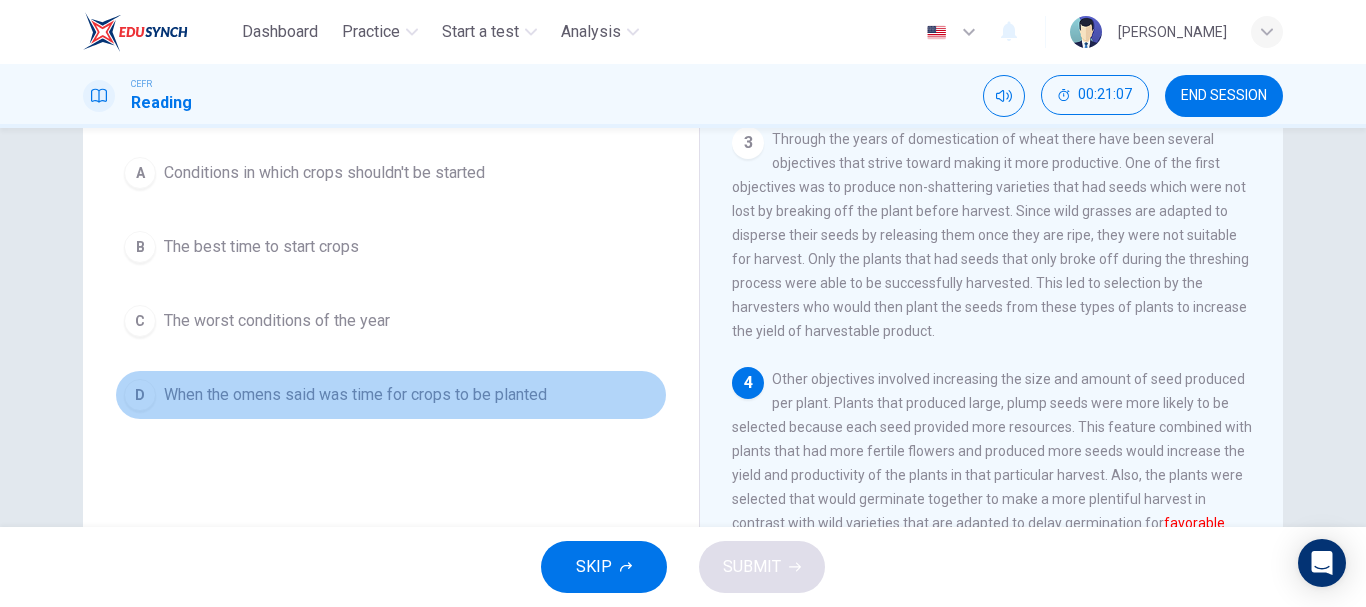 click on "D When the omens said was time for crops to be planted" at bounding box center (391, 395) 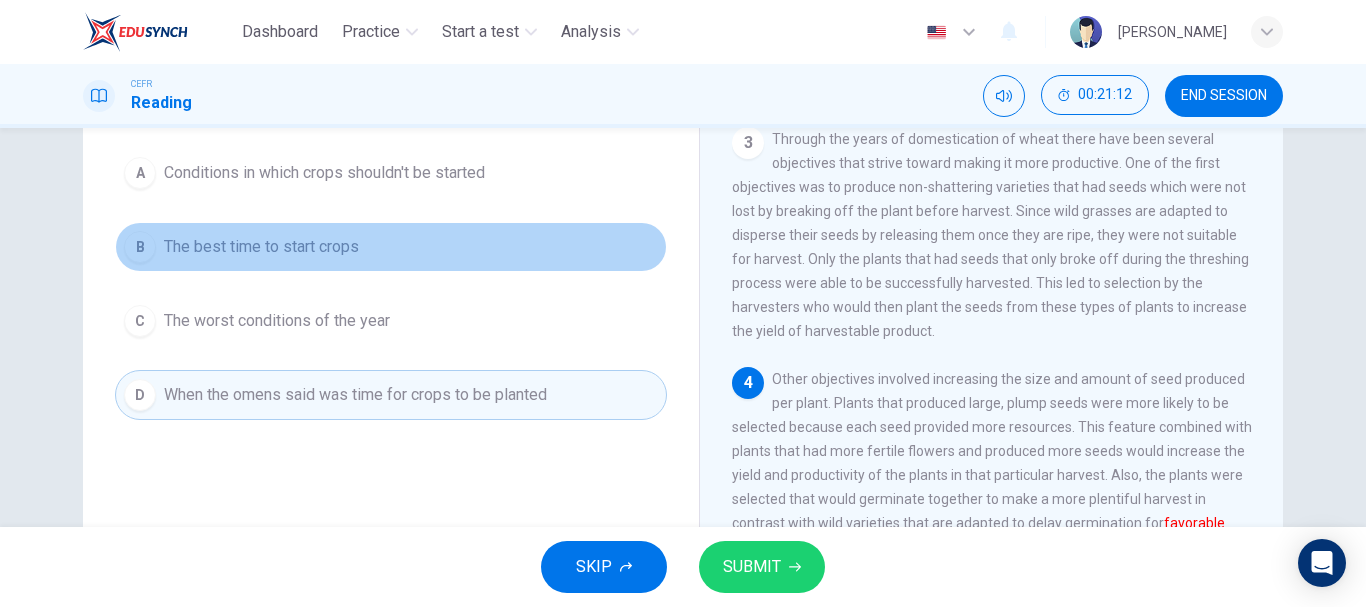 click on "B The best time to start crops" at bounding box center (391, 247) 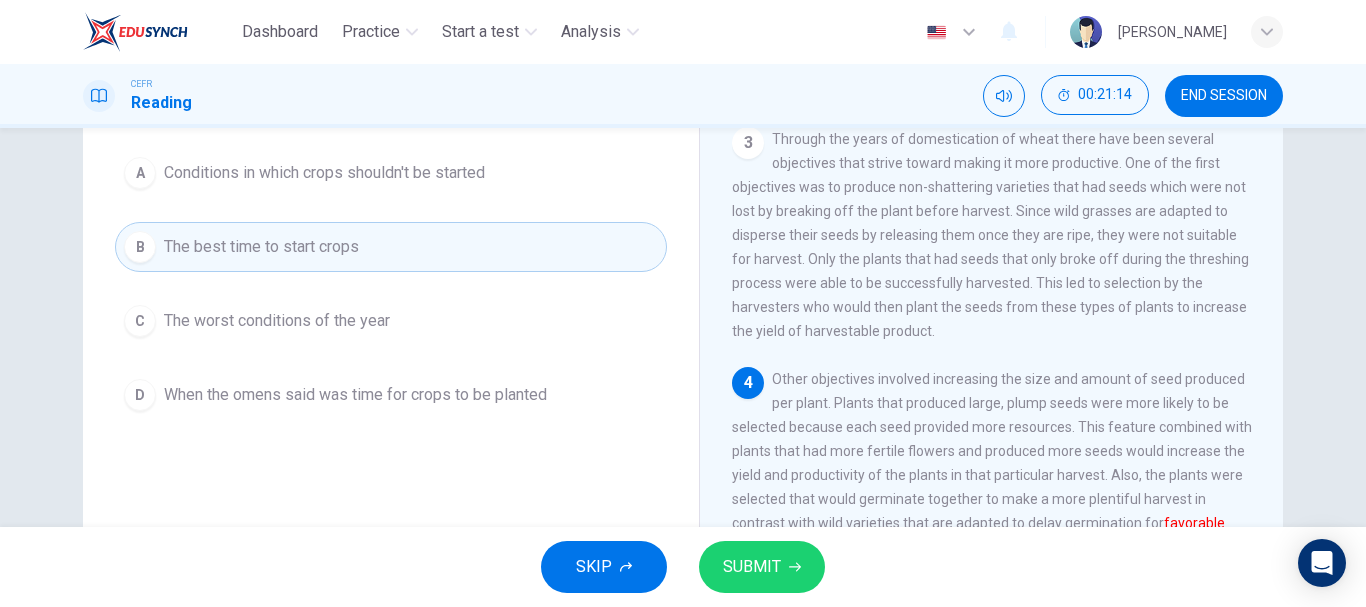 click on "SUBMIT" at bounding box center [752, 567] 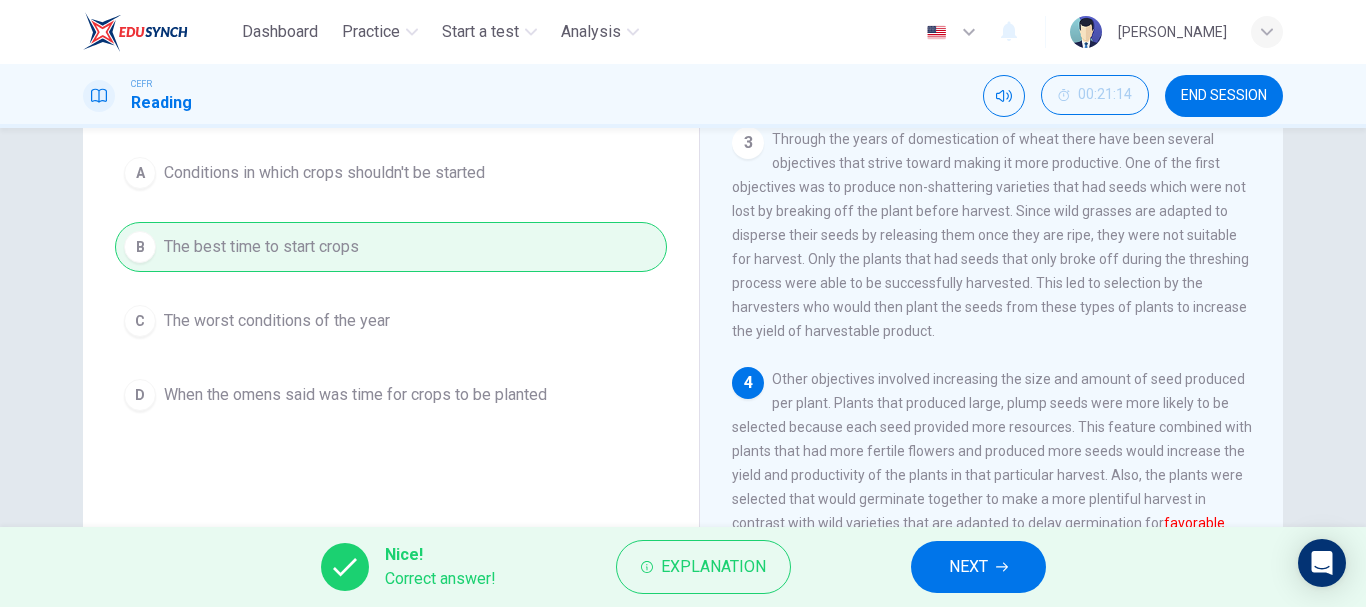 click on "NEXT" at bounding box center [968, 567] 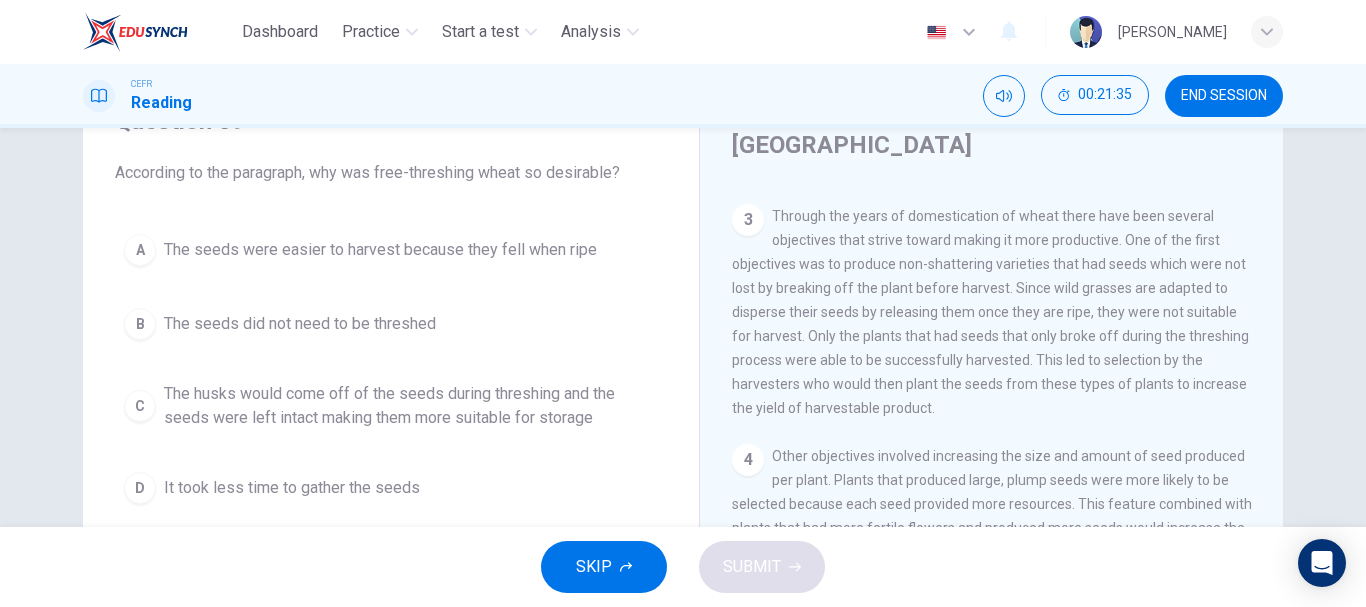 scroll, scrollTop: 129, scrollLeft: 0, axis: vertical 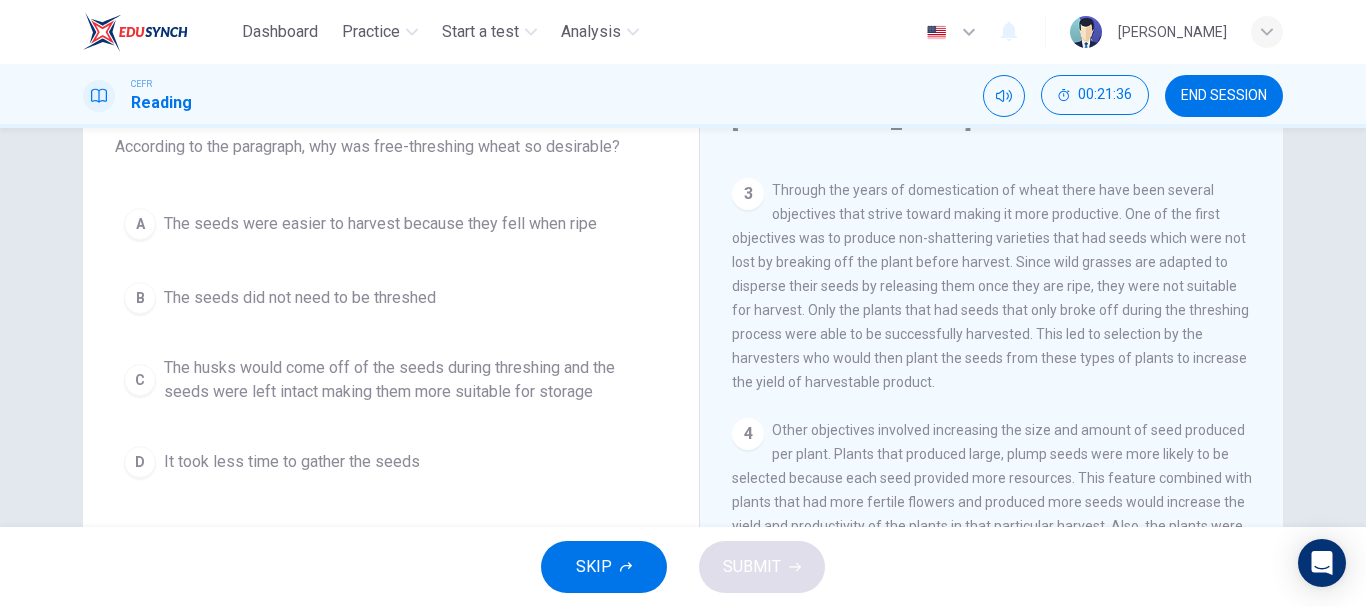 click on "The seeds were easier to harvest because they fell when ripe" at bounding box center [380, 224] 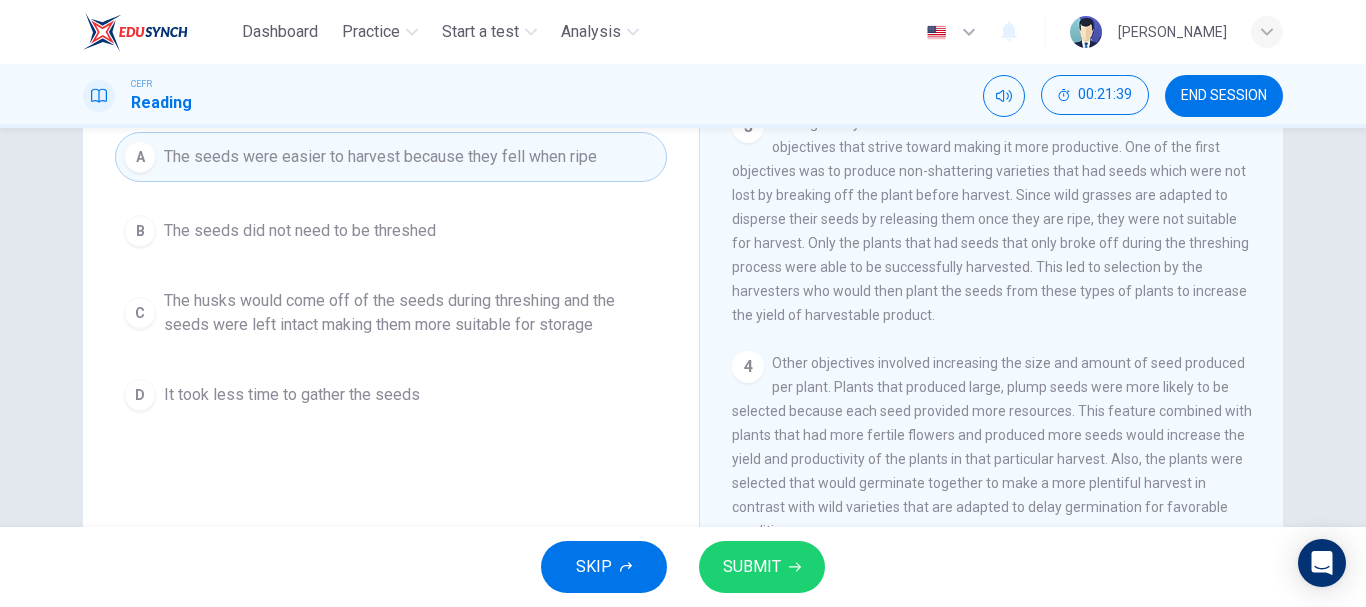 scroll, scrollTop: 209, scrollLeft: 0, axis: vertical 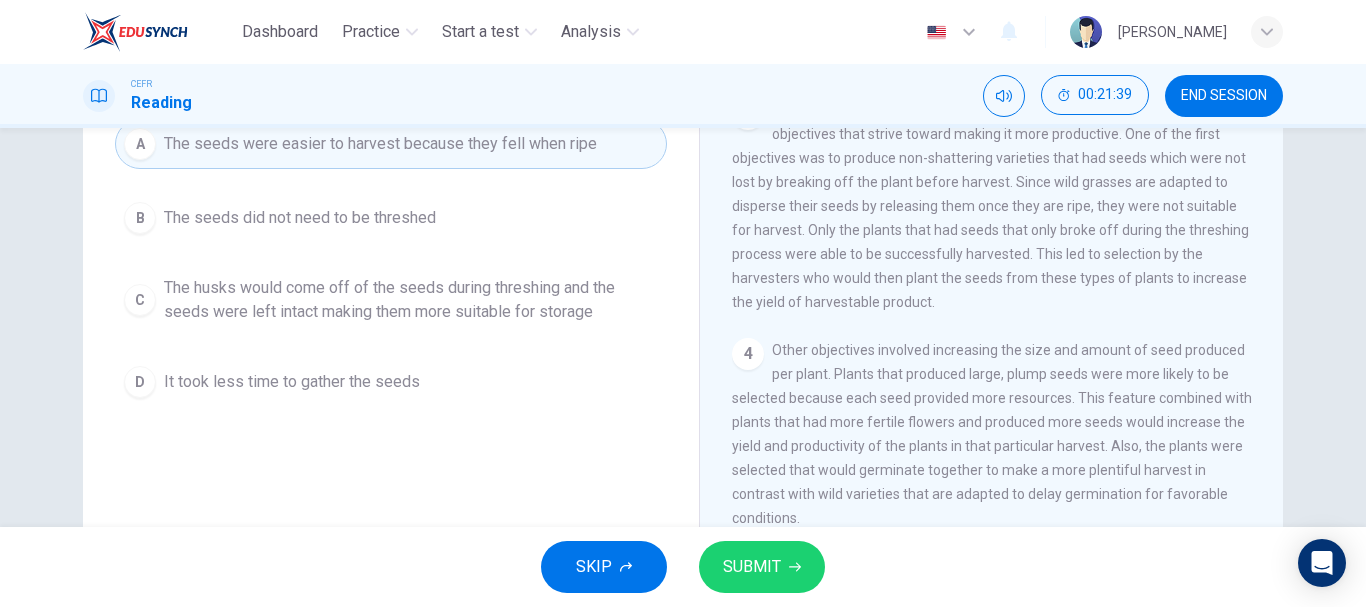 click on "The husks would come off of the seeds during threshing and the seeds were left intact making them more suitable for storage" at bounding box center (411, 300) 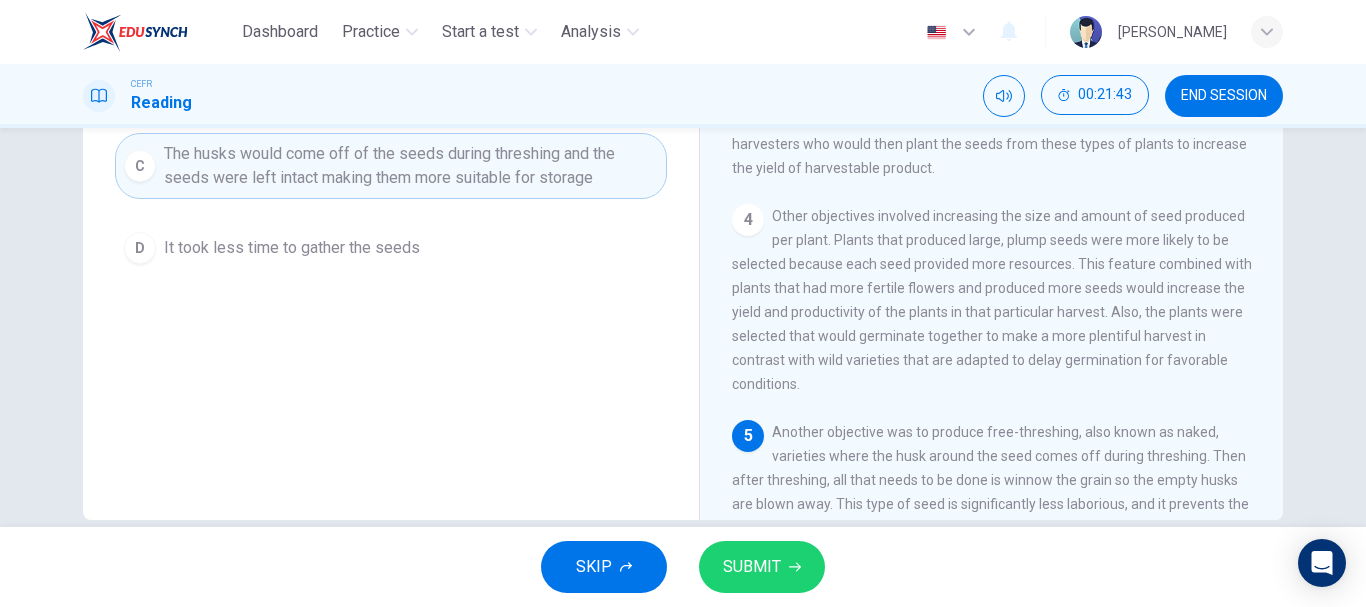 scroll, scrollTop: 376, scrollLeft: 0, axis: vertical 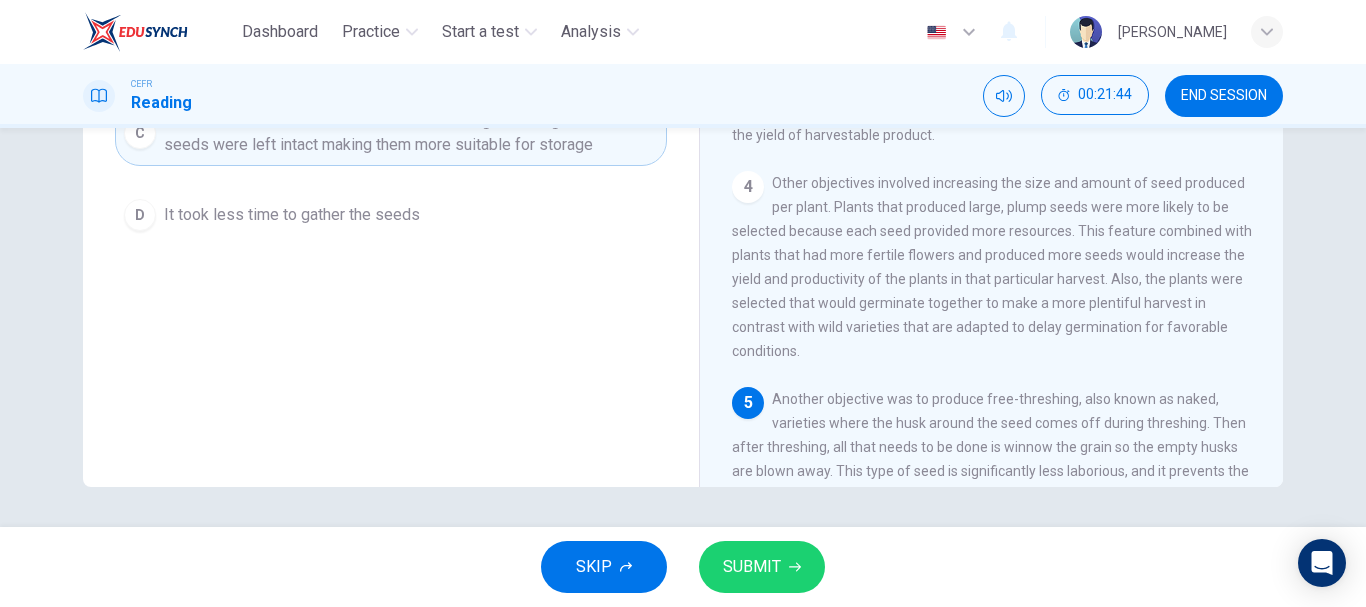 click on "SUBMIT" at bounding box center (752, 567) 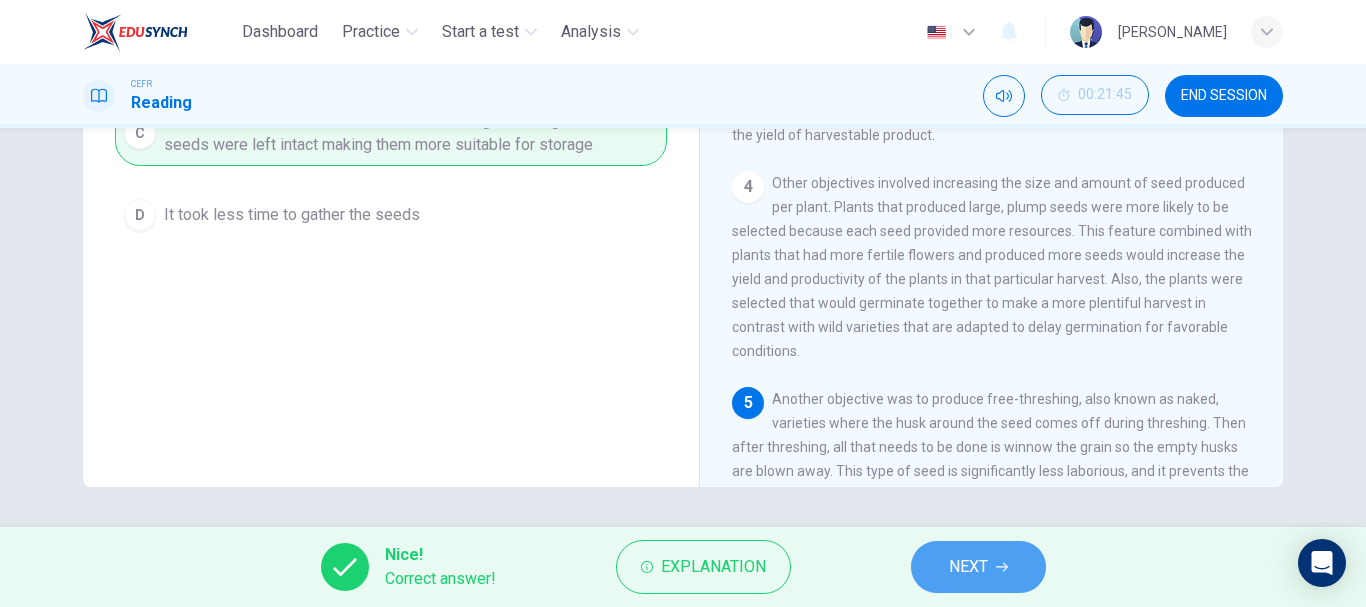 click on "NEXT" at bounding box center (968, 567) 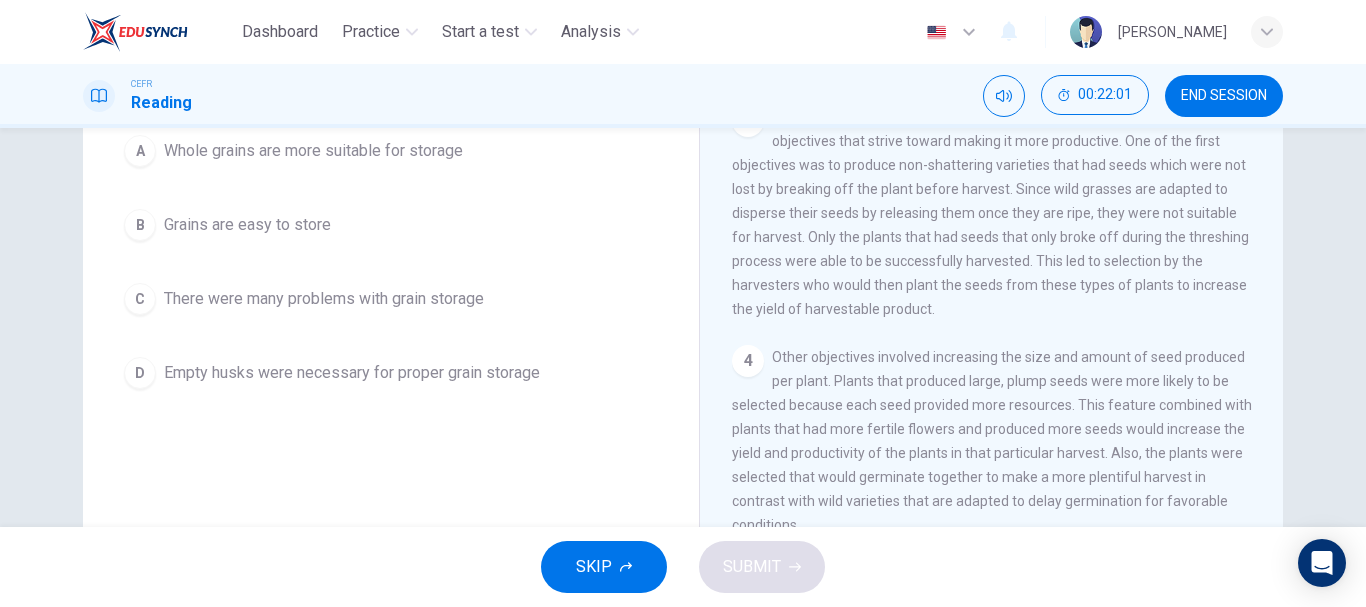 scroll, scrollTop: 189, scrollLeft: 0, axis: vertical 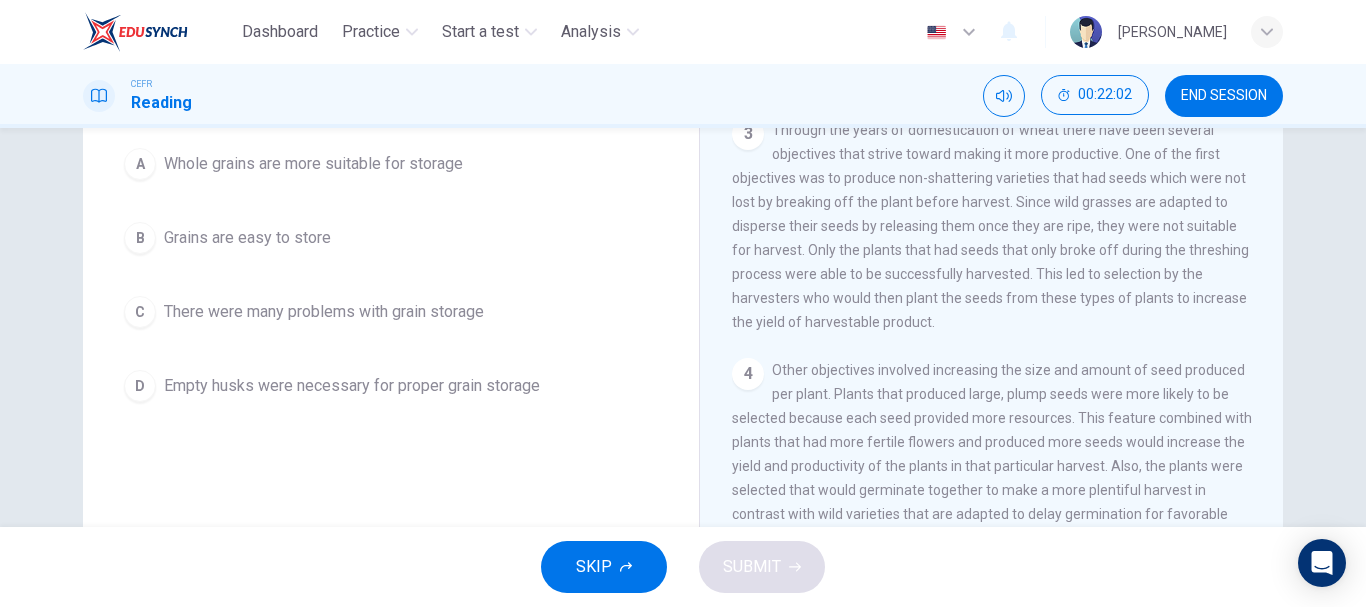 click on "Empty husks were necessary for proper grain storage" at bounding box center [352, 386] 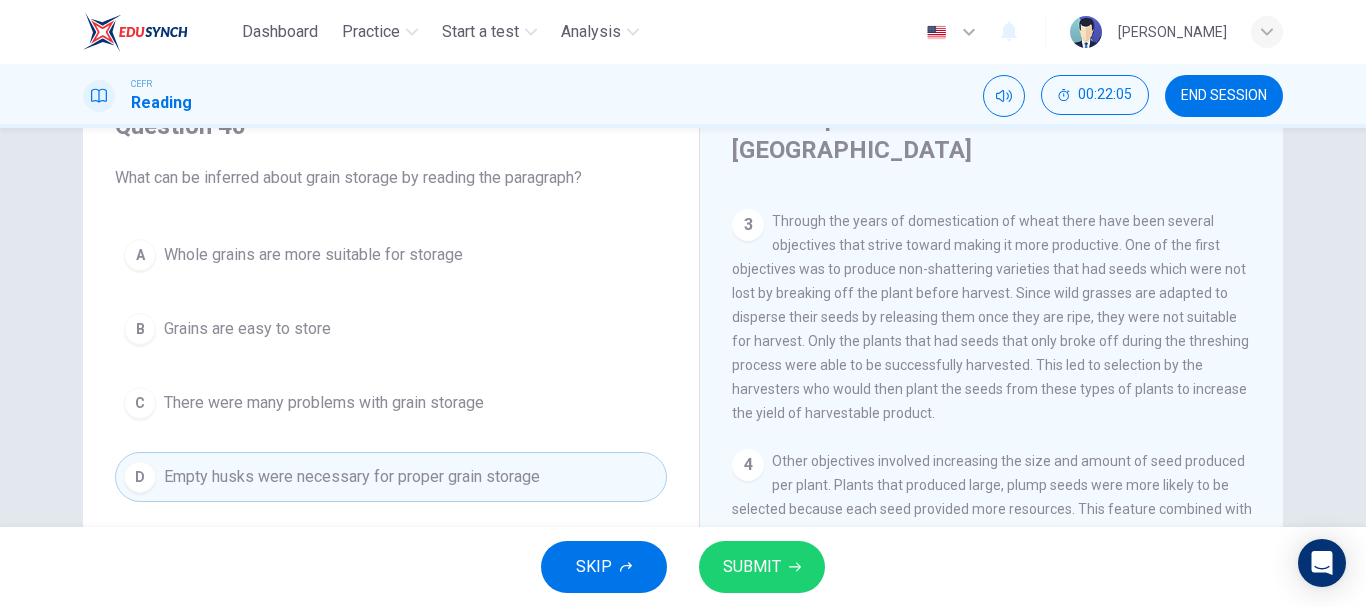 scroll, scrollTop: 76, scrollLeft: 0, axis: vertical 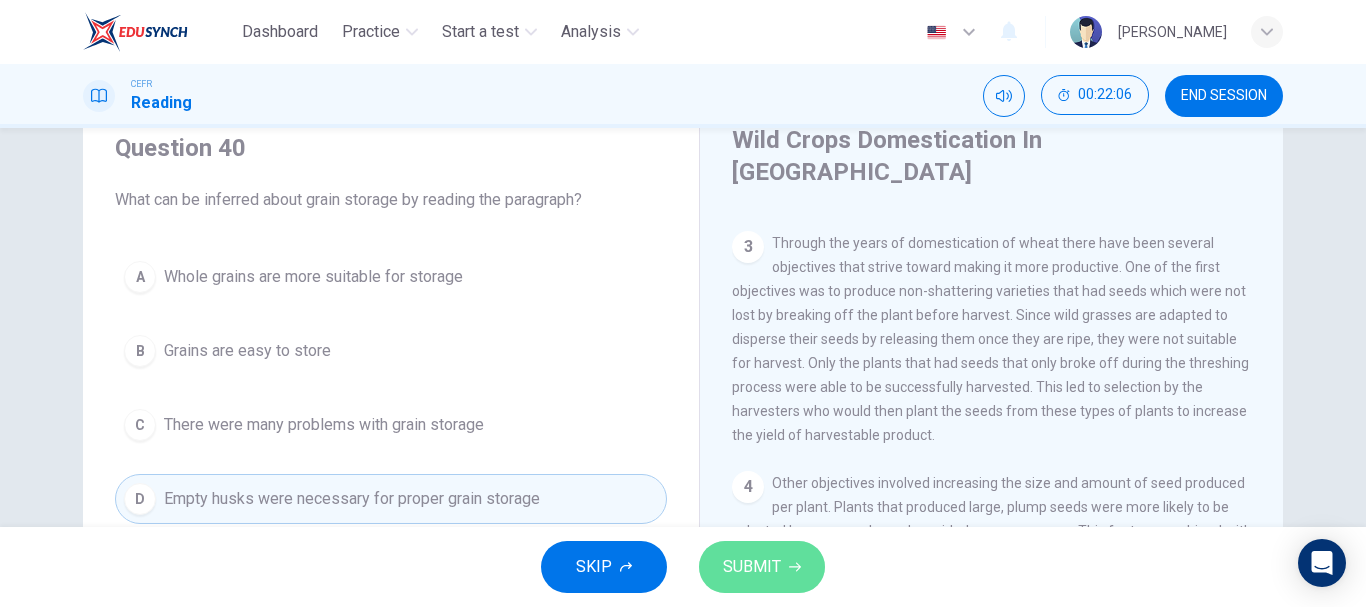 click on "SUBMIT" at bounding box center [752, 567] 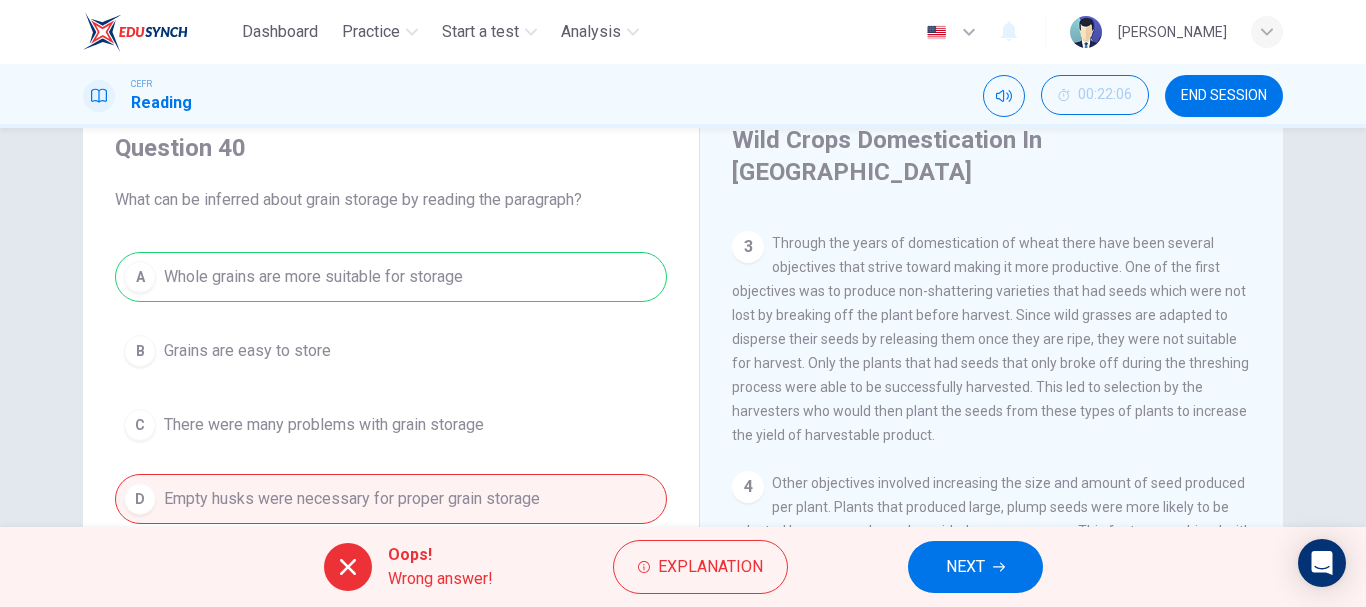 scroll, scrollTop: 376, scrollLeft: 0, axis: vertical 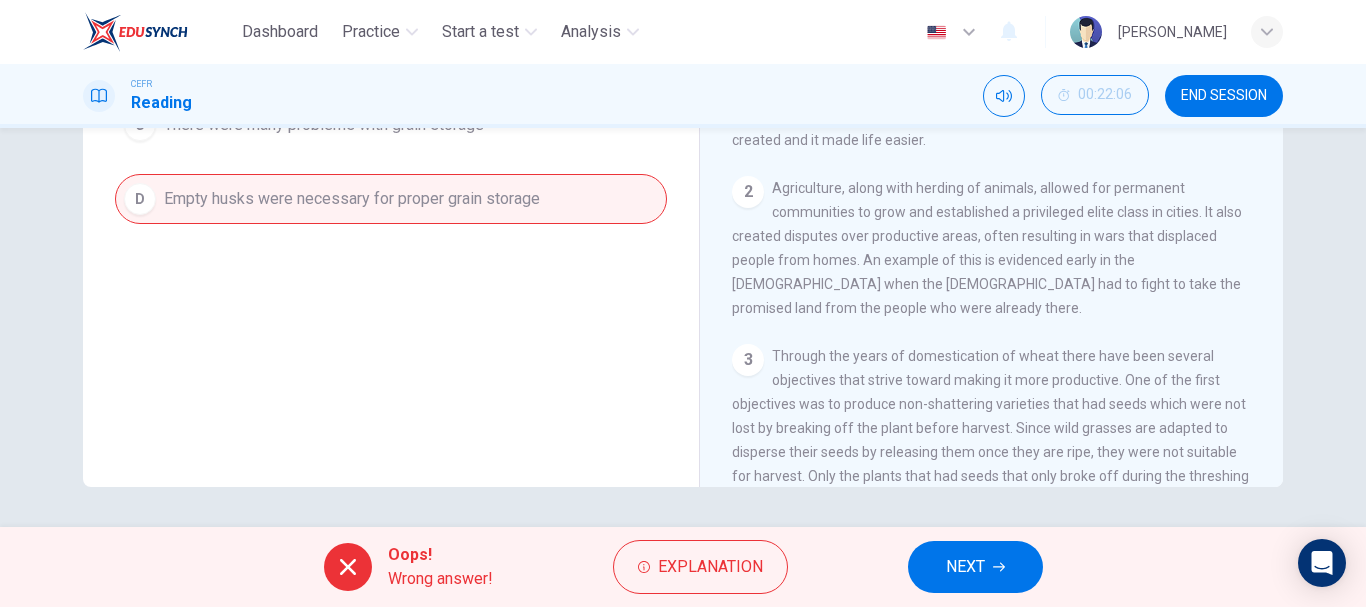 click on "NEXT" at bounding box center [975, 567] 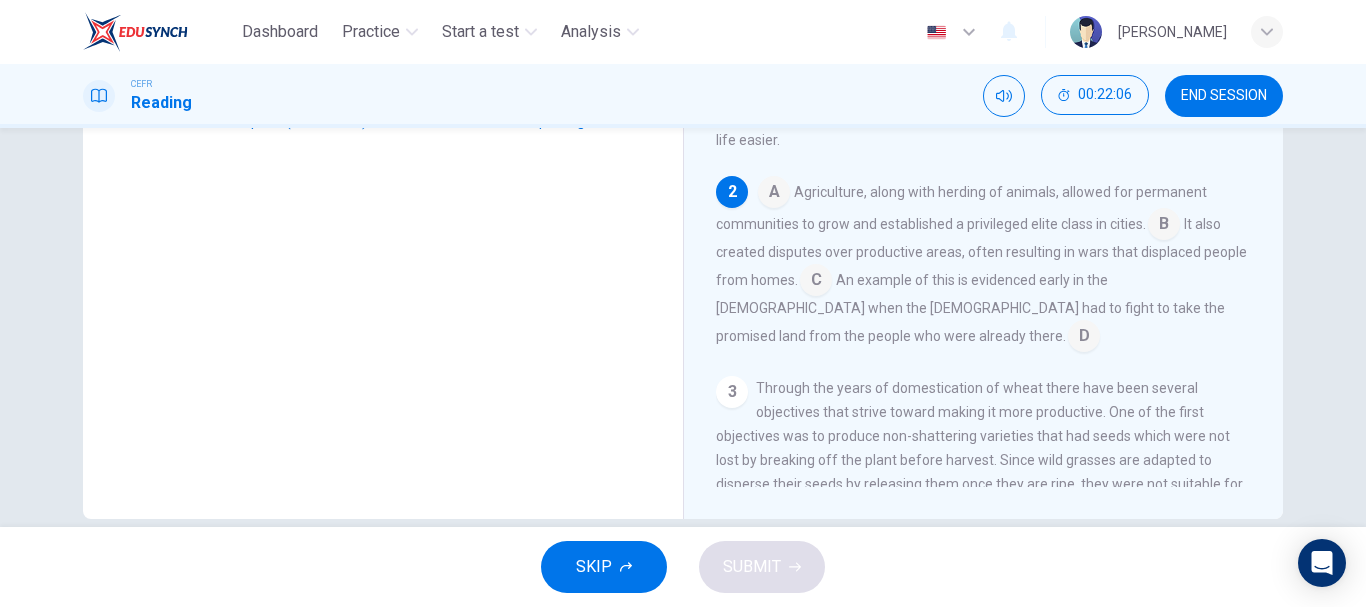 scroll, scrollTop: 25, scrollLeft: 0, axis: vertical 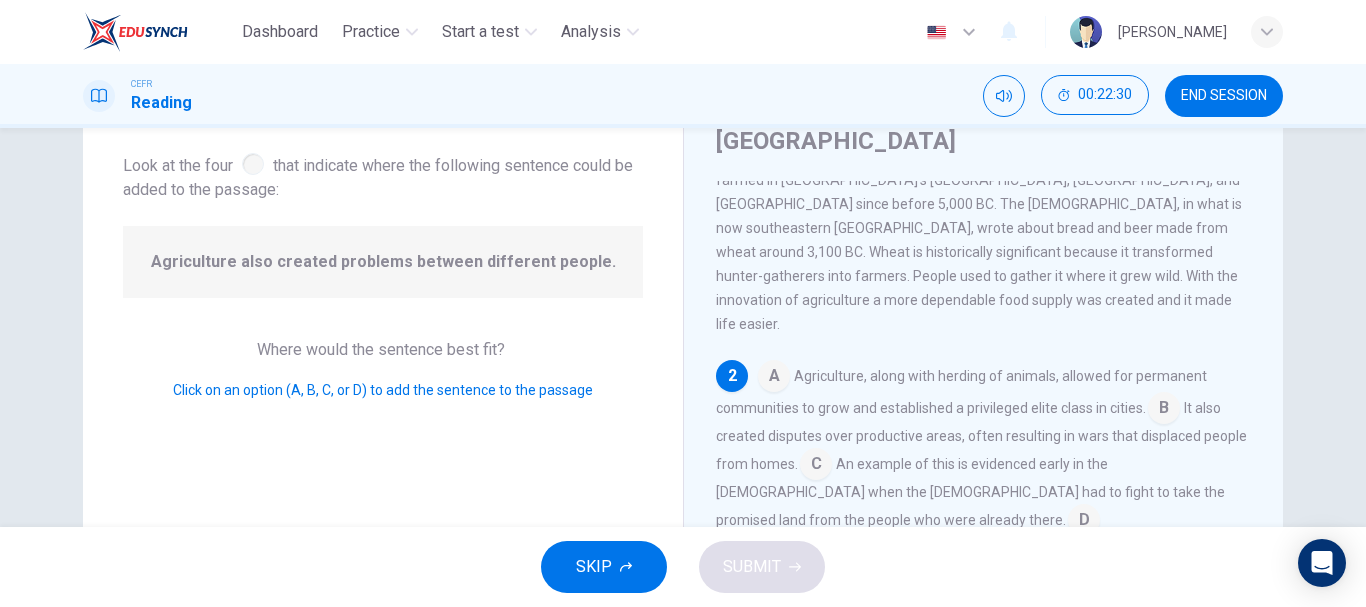 click at bounding box center (816, 466) 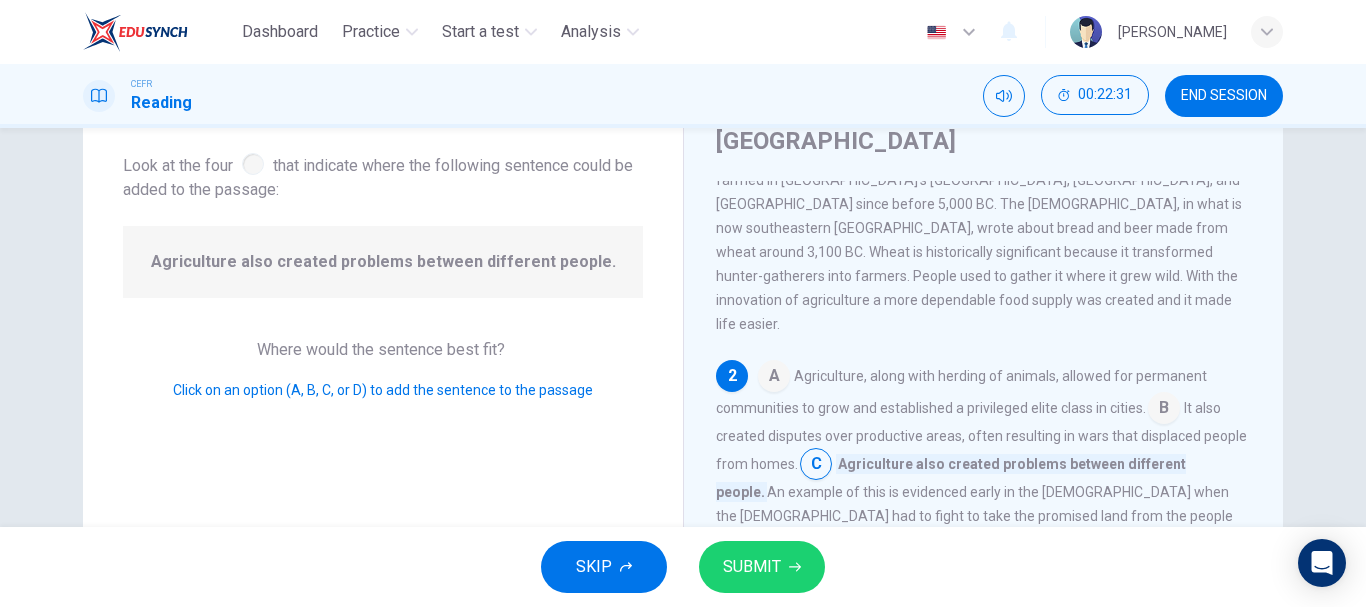 click on "SUBMIT" at bounding box center (752, 567) 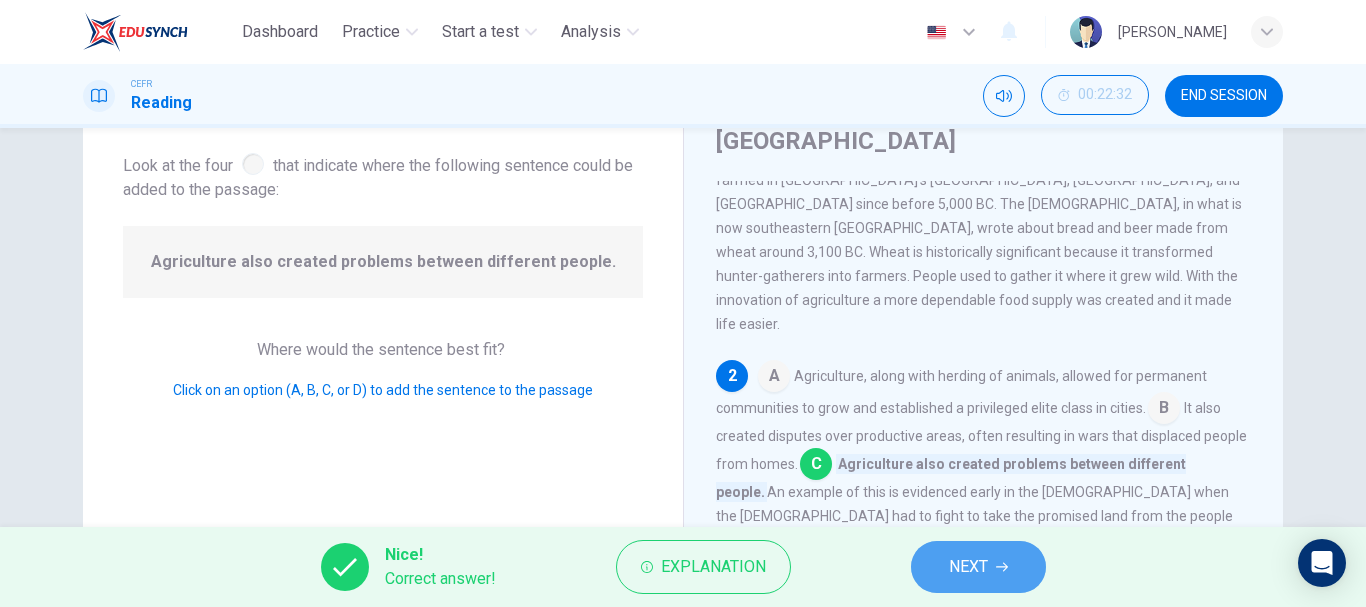 click on "NEXT" at bounding box center [978, 567] 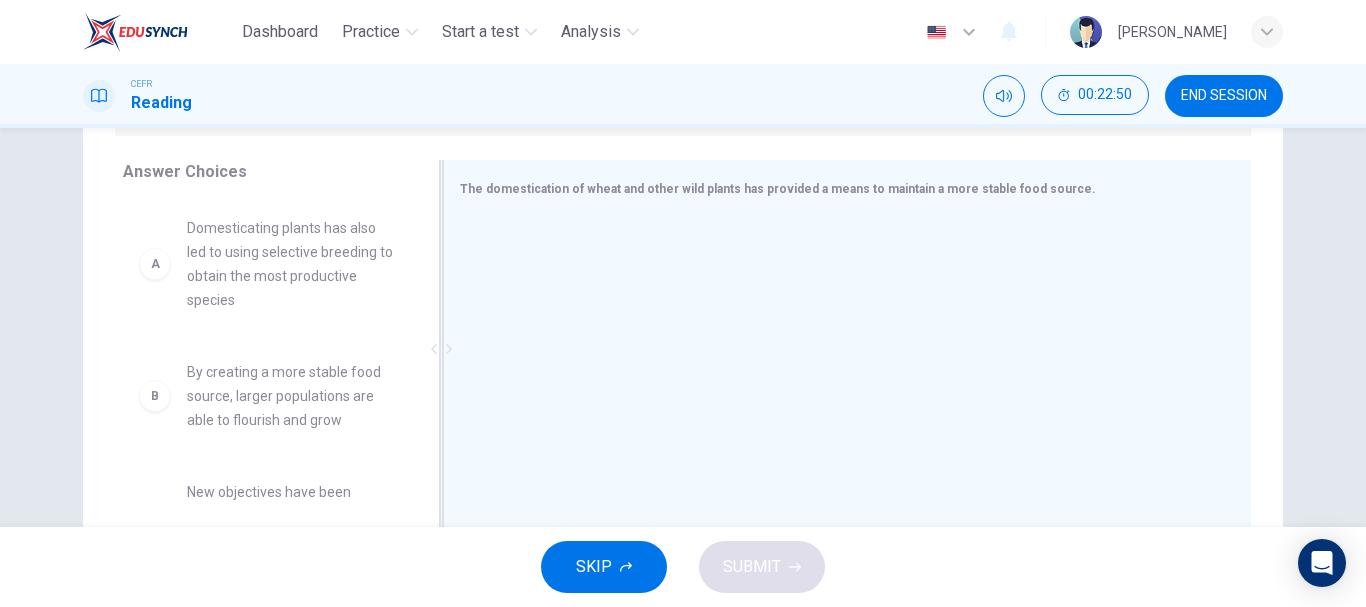scroll, scrollTop: 320, scrollLeft: 0, axis: vertical 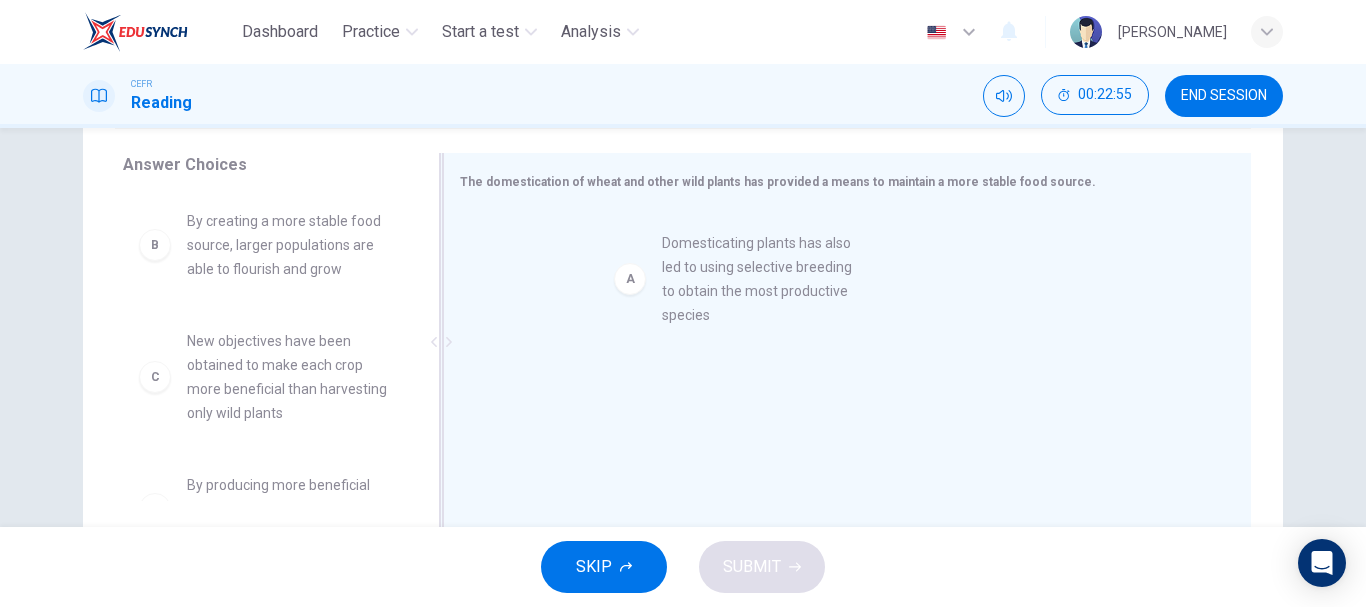 drag, startPoint x: 319, startPoint y: 255, endPoint x: 809, endPoint y: 281, distance: 490.6893 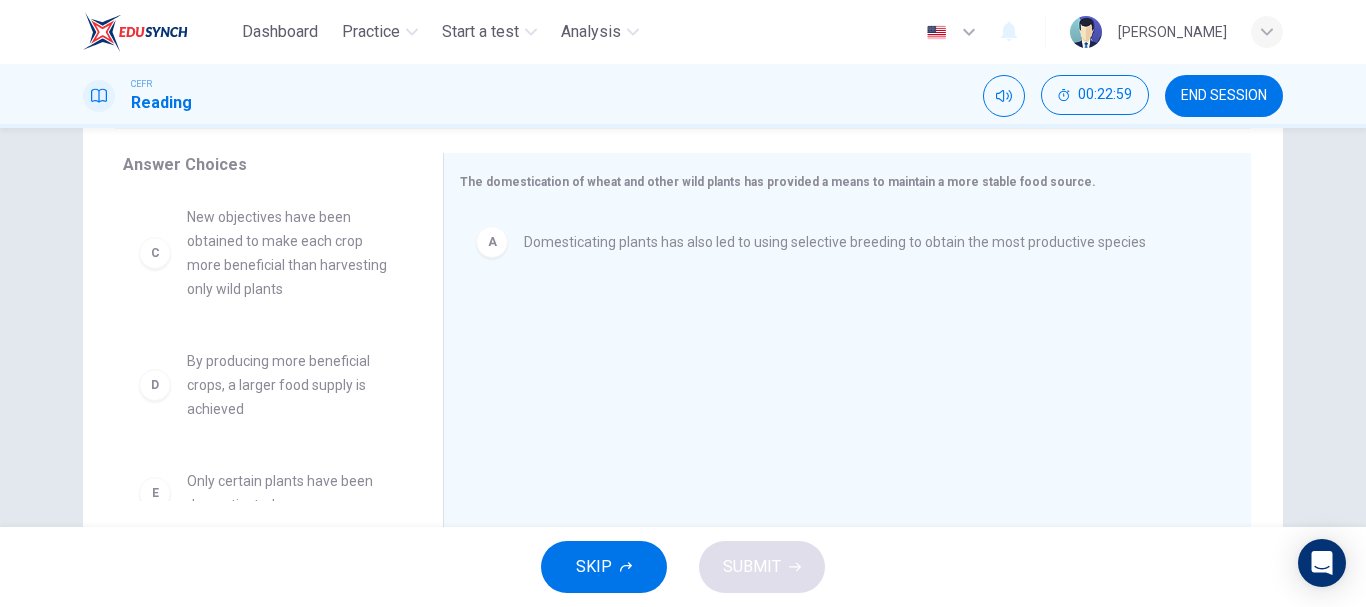 scroll, scrollTop: 127, scrollLeft: 0, axis: vertical 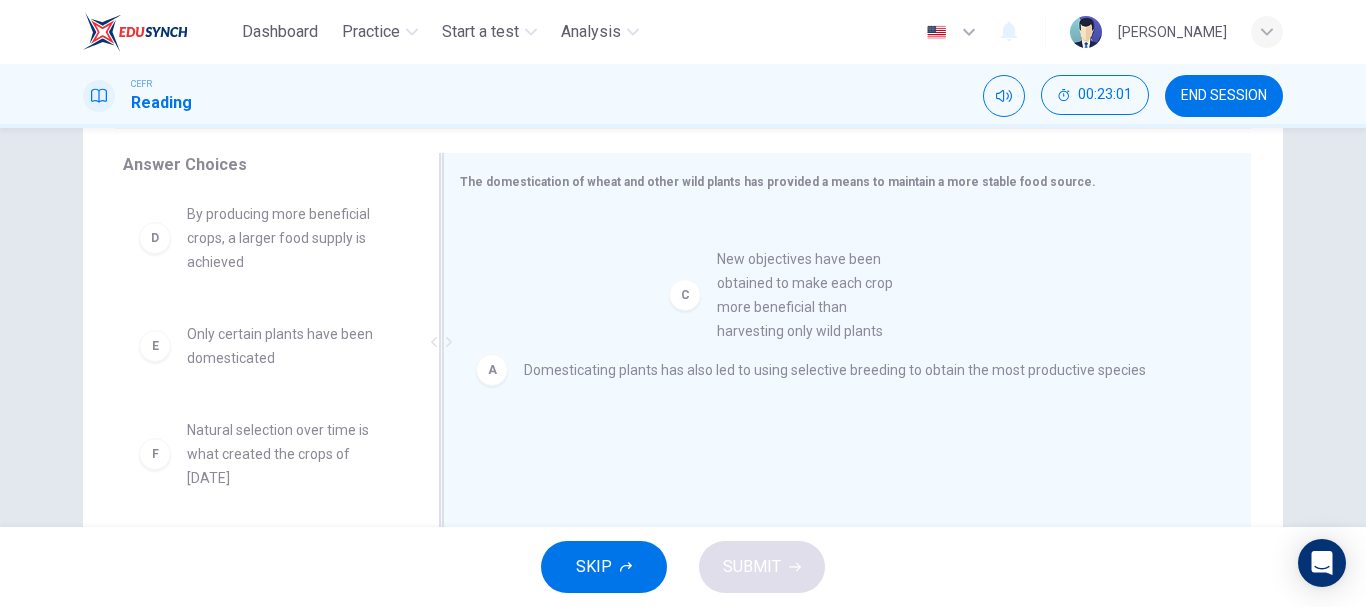 drag, startPoint x: 305, startPoint y: 279, endPoint x: 858, endPoint y: 326, distance: 554.9937 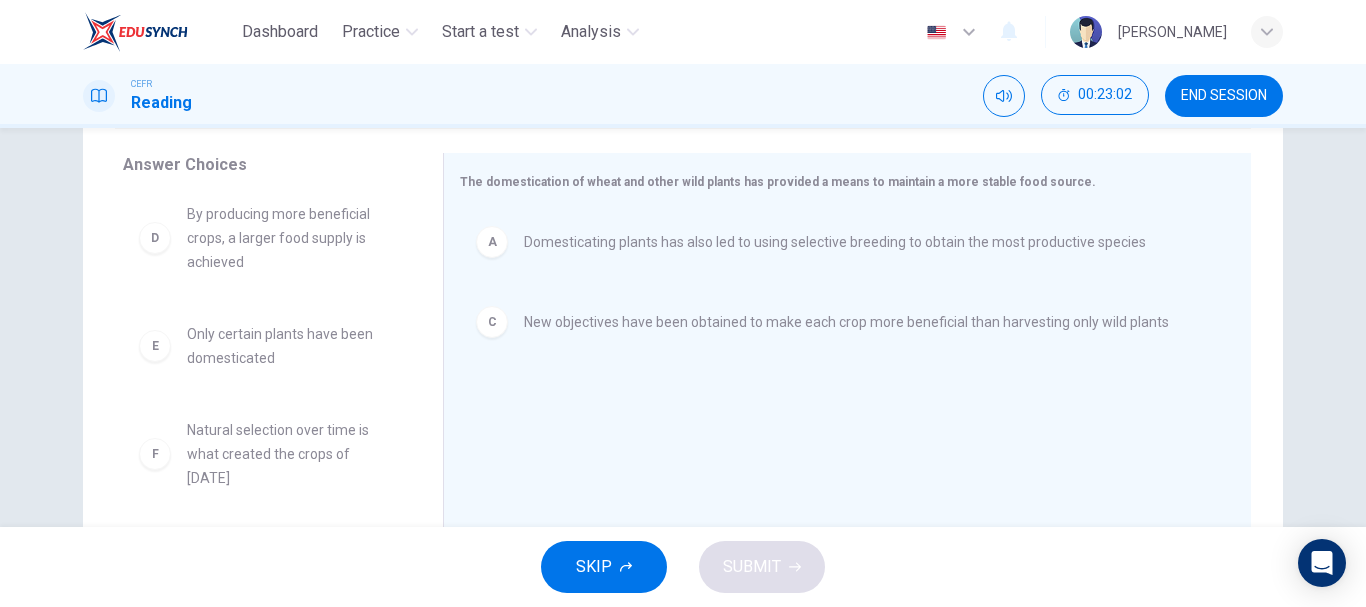 scroll, scrollTop: 108, scrollLeft: 0, axis: vertical 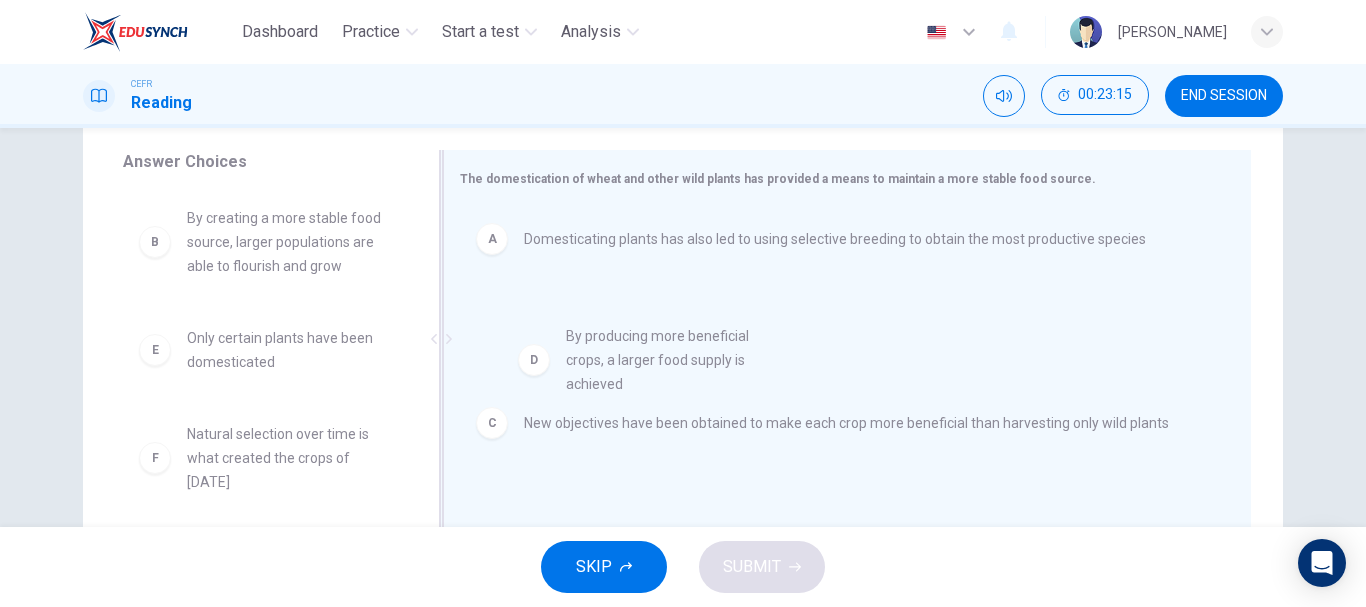 drag, startPoint x: 322, startPoint y: 381, endPoint x: 725, endPoint y: 374, distance: 403.0608 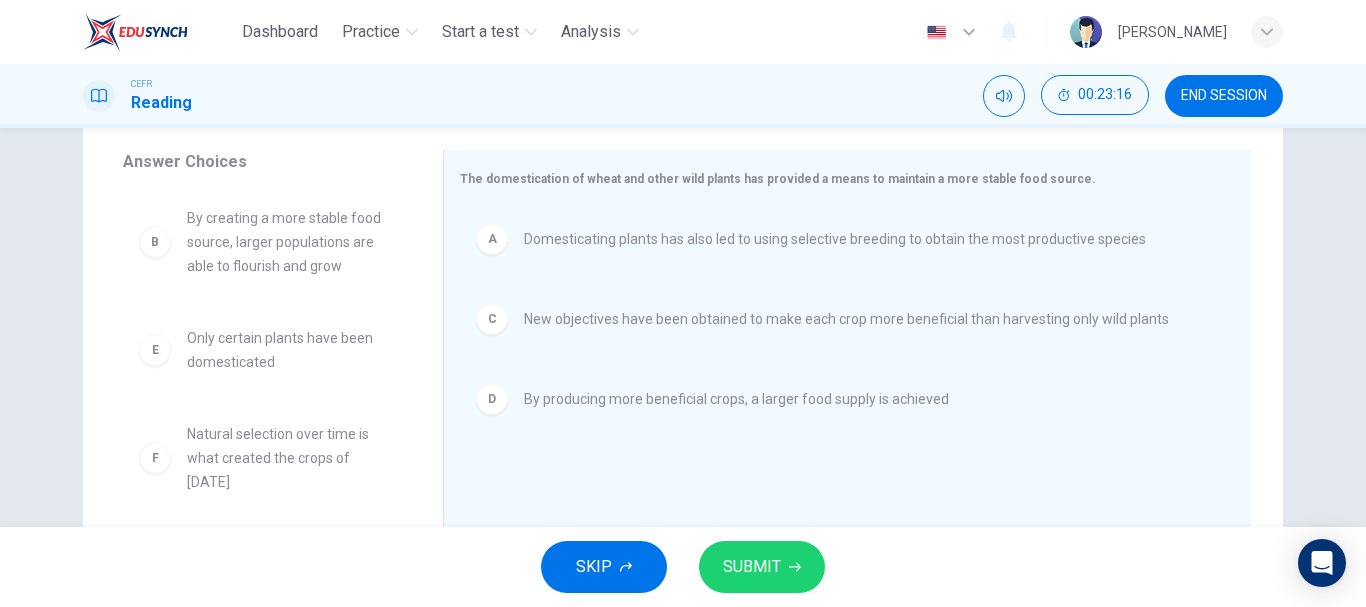 click on "SUBMIT" at bounding box center (752, 567) 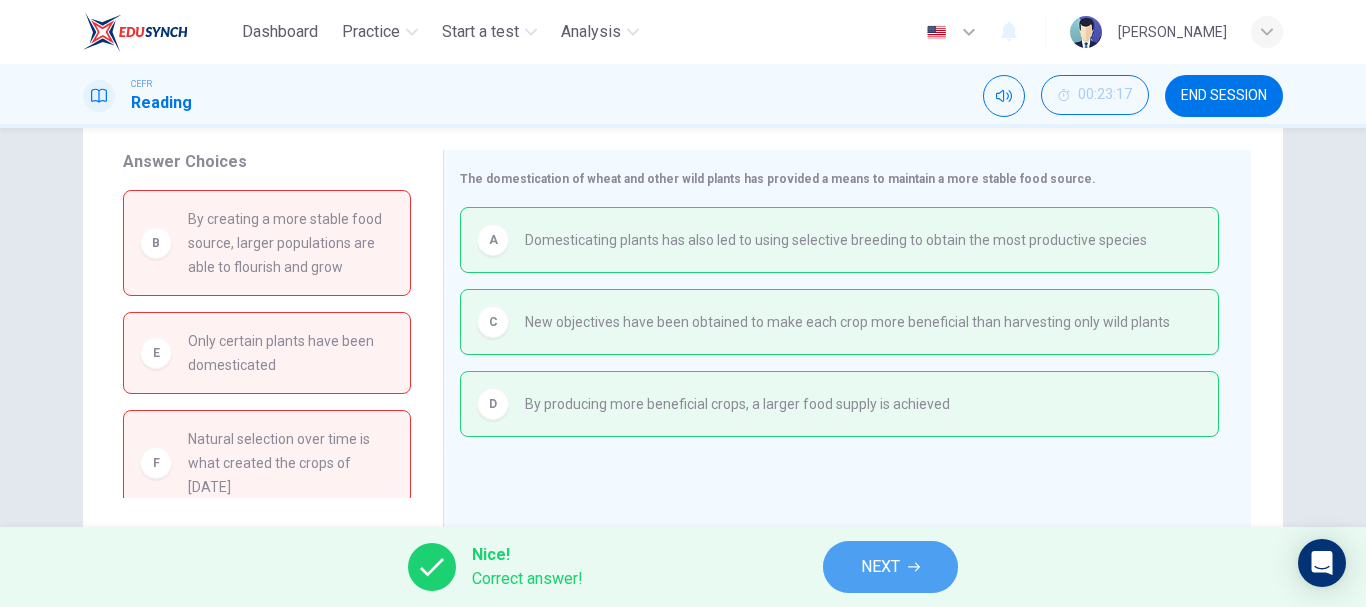 click on "NEXT" at bounding box center [880, 567] 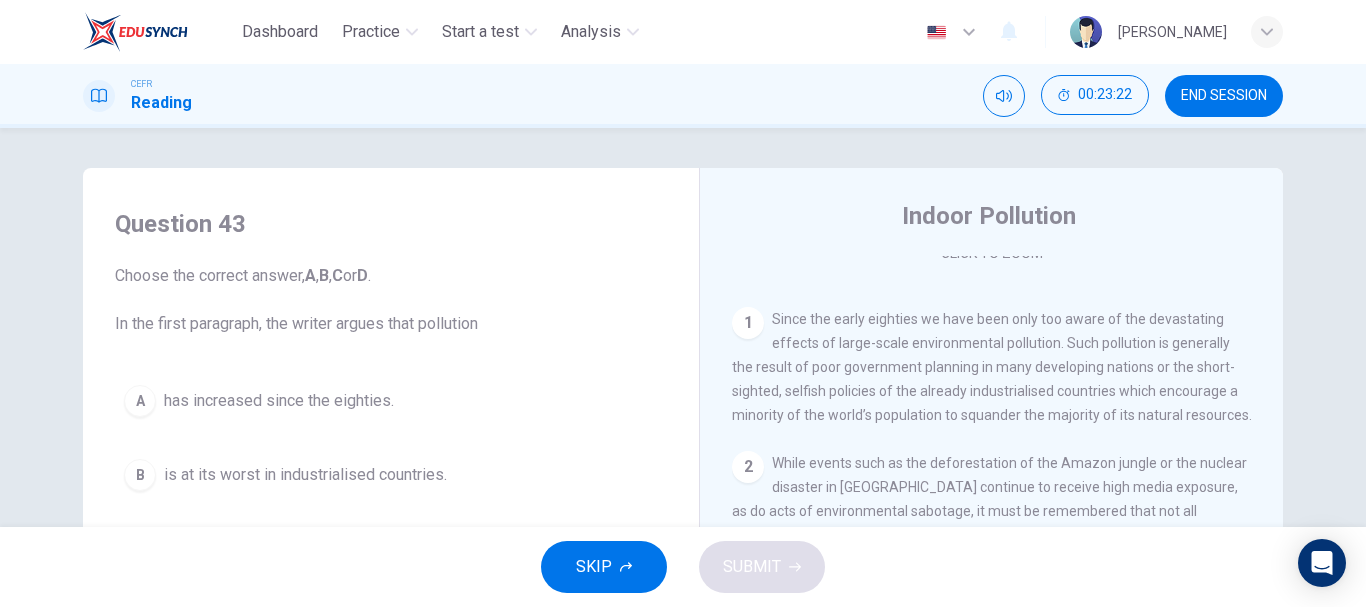 scroll, scrollTop: 373, scrollLeft: 0, axis: vertical 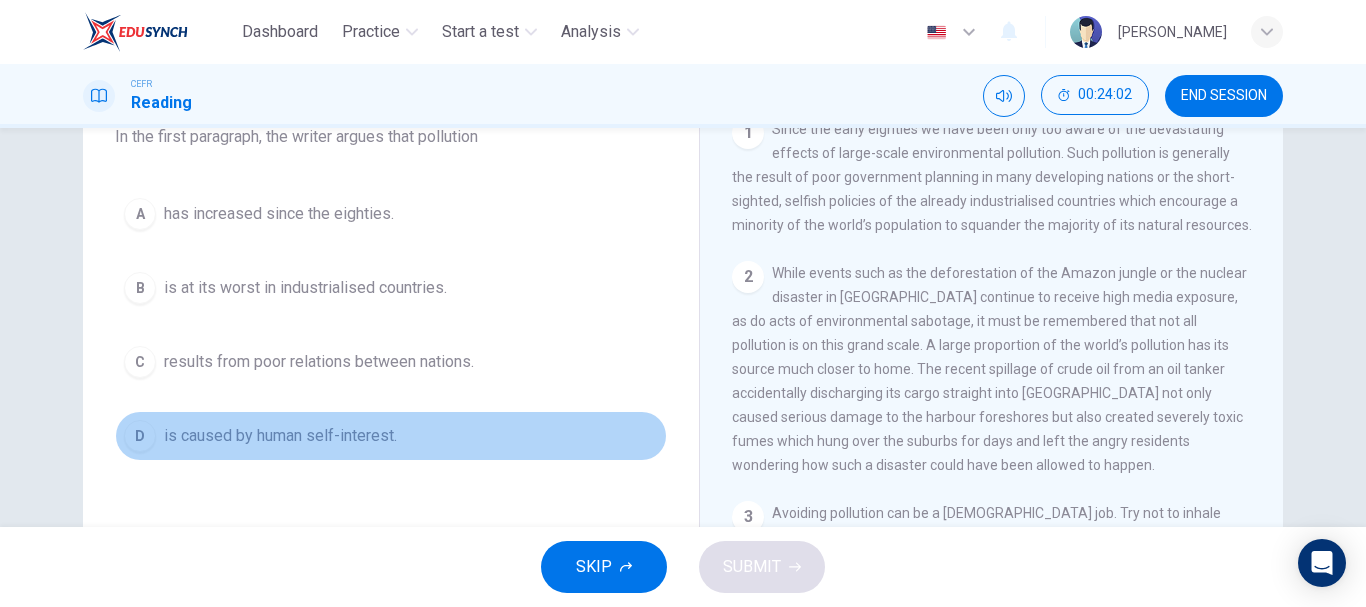 click on "is caused by human self-interest." at bounding box center (280, 436) 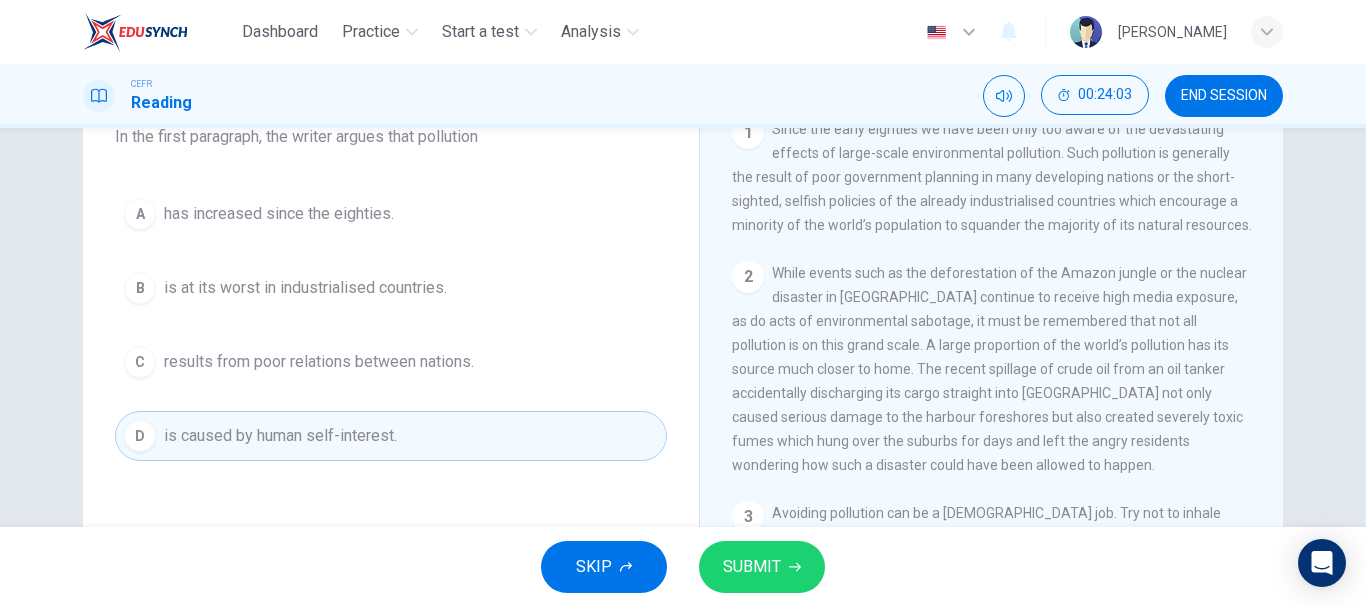 click on "SUBMIT" at bounding box center [752, 567] 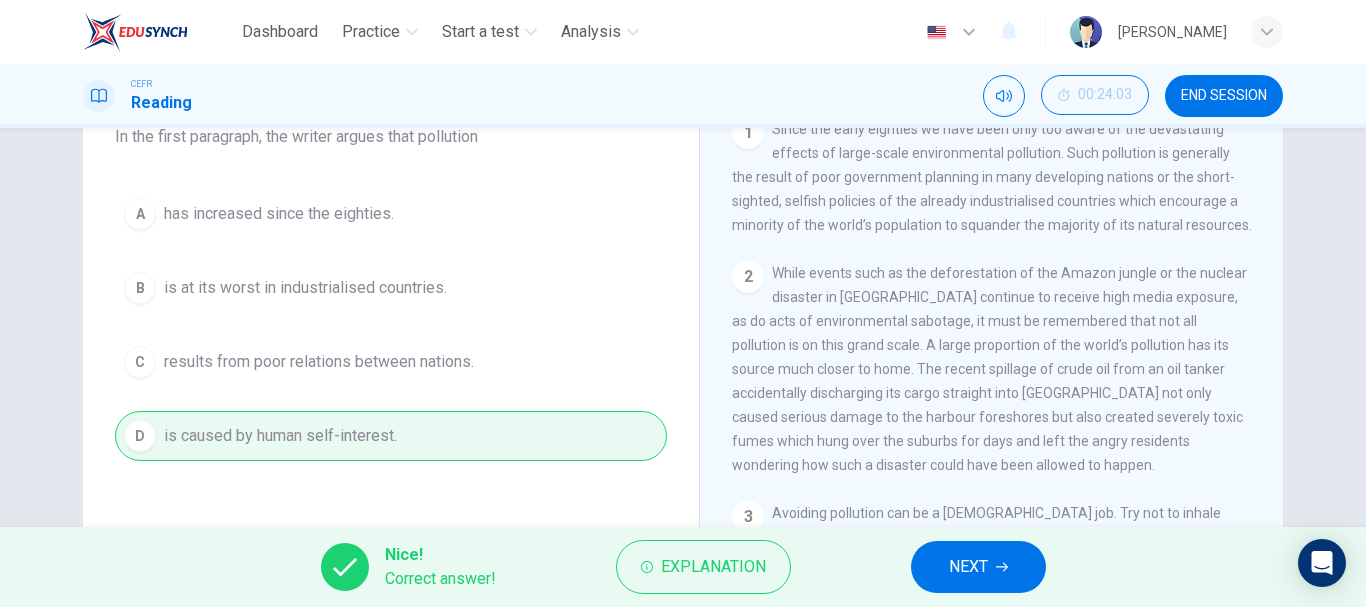 click on "NEXT" at bounding box center [978, 567] 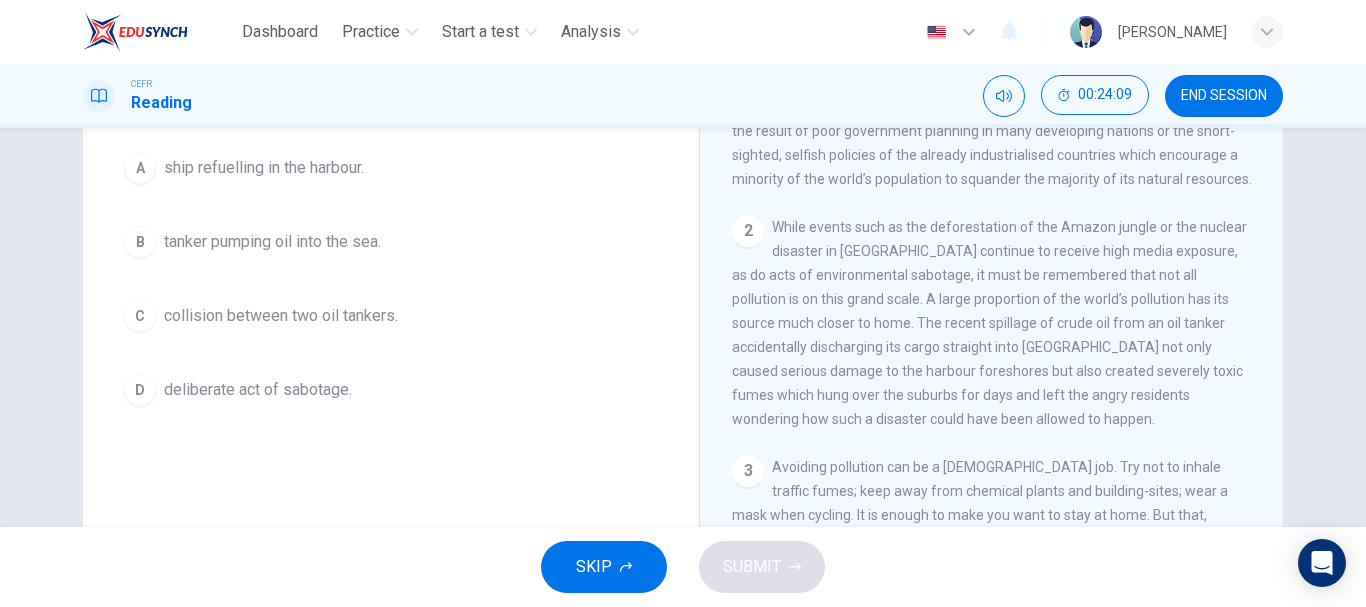 scroll, scrollTop: 240, scrollLeft: 0, axis: vertical 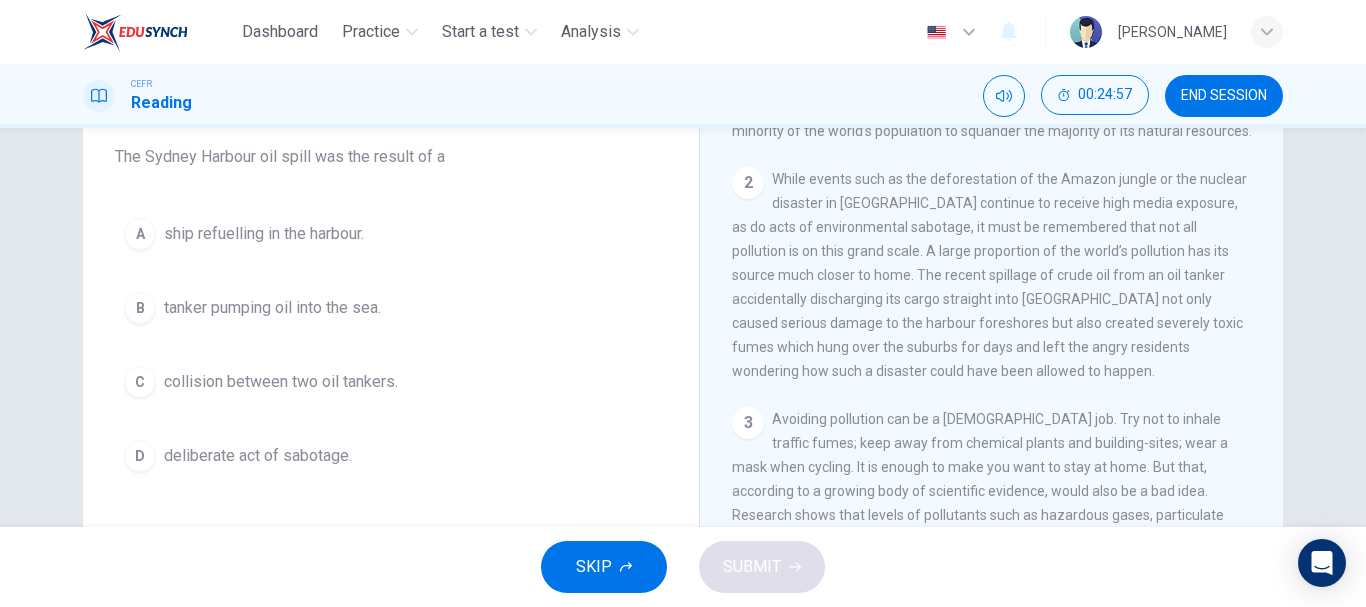 click on "tanker pumping oil into the sea." at bounding box center [272, 308] 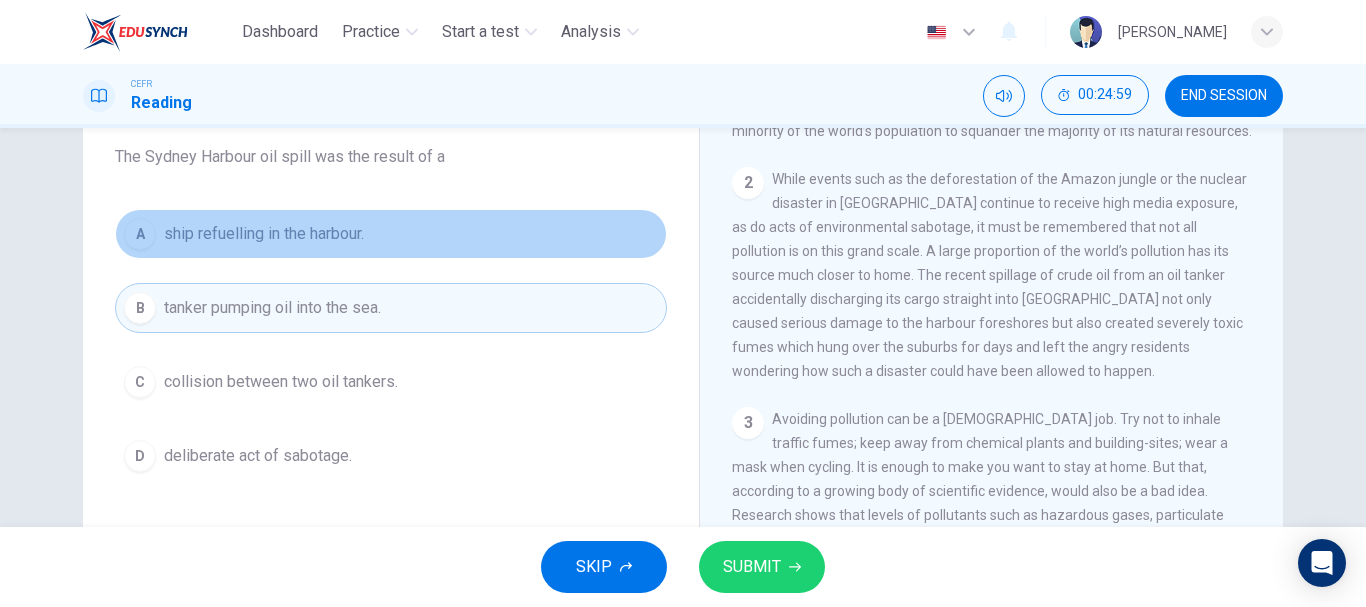 click on "A ship refuelling in the harbour." at bounding box center [391, 234] 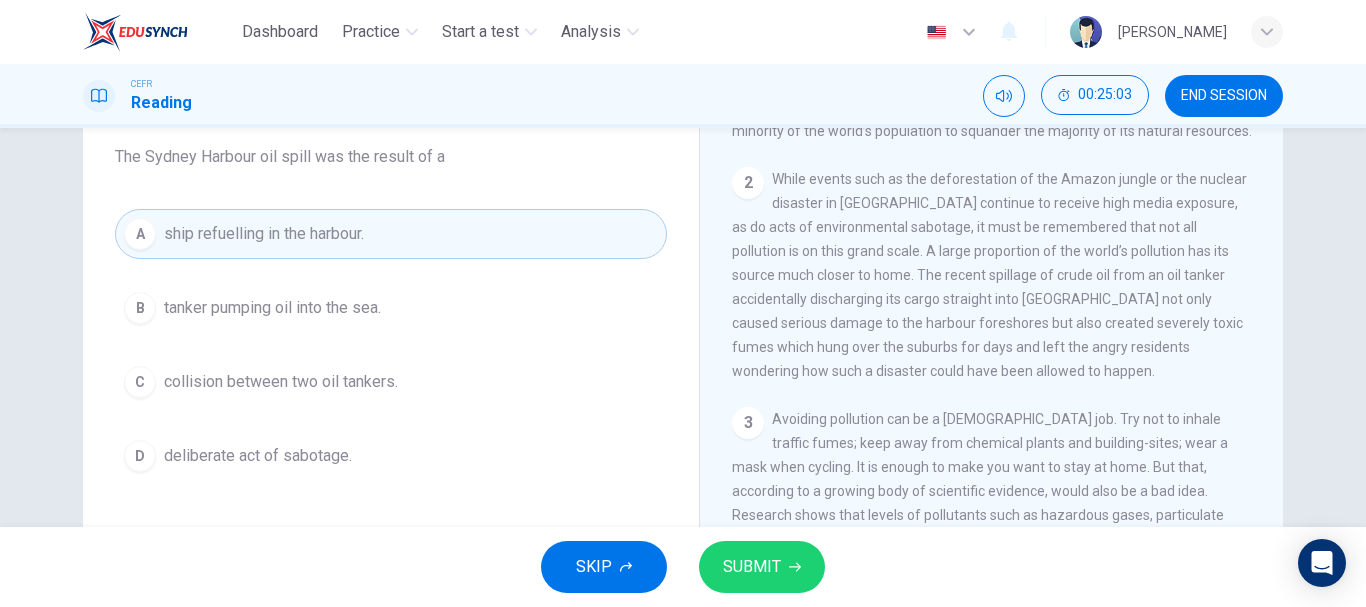 click on "SUBMIT" at bounding box center (762, 567) 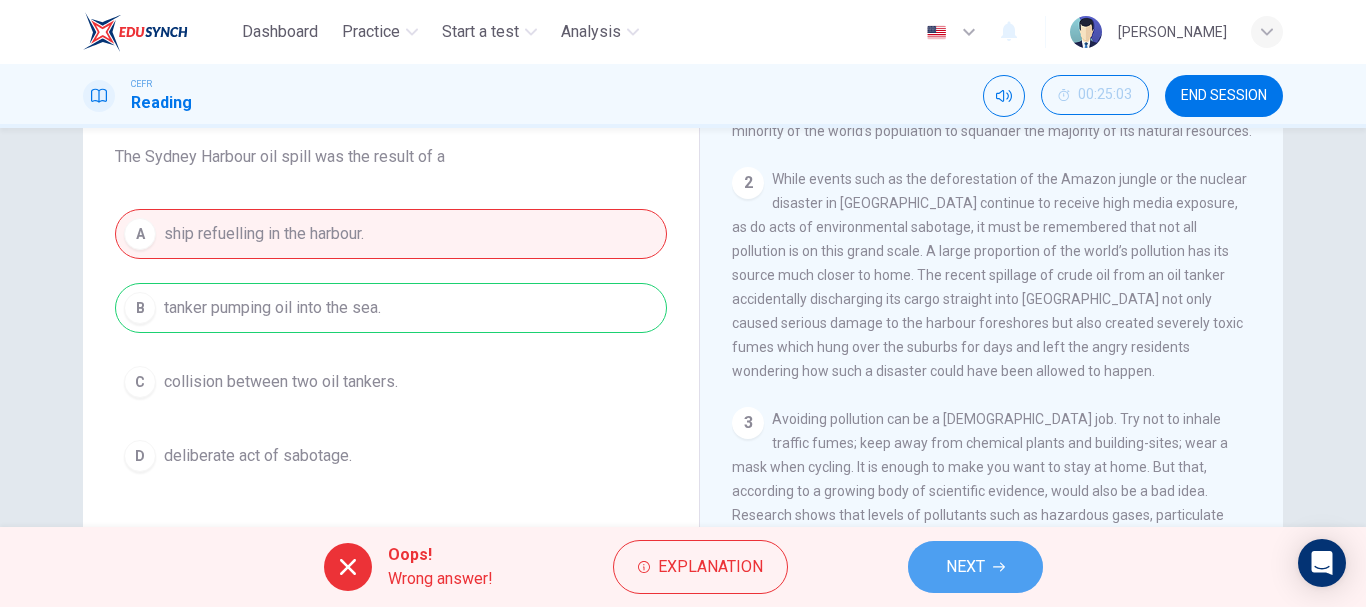 click on "NEXT" at bounding box center [975, 567] 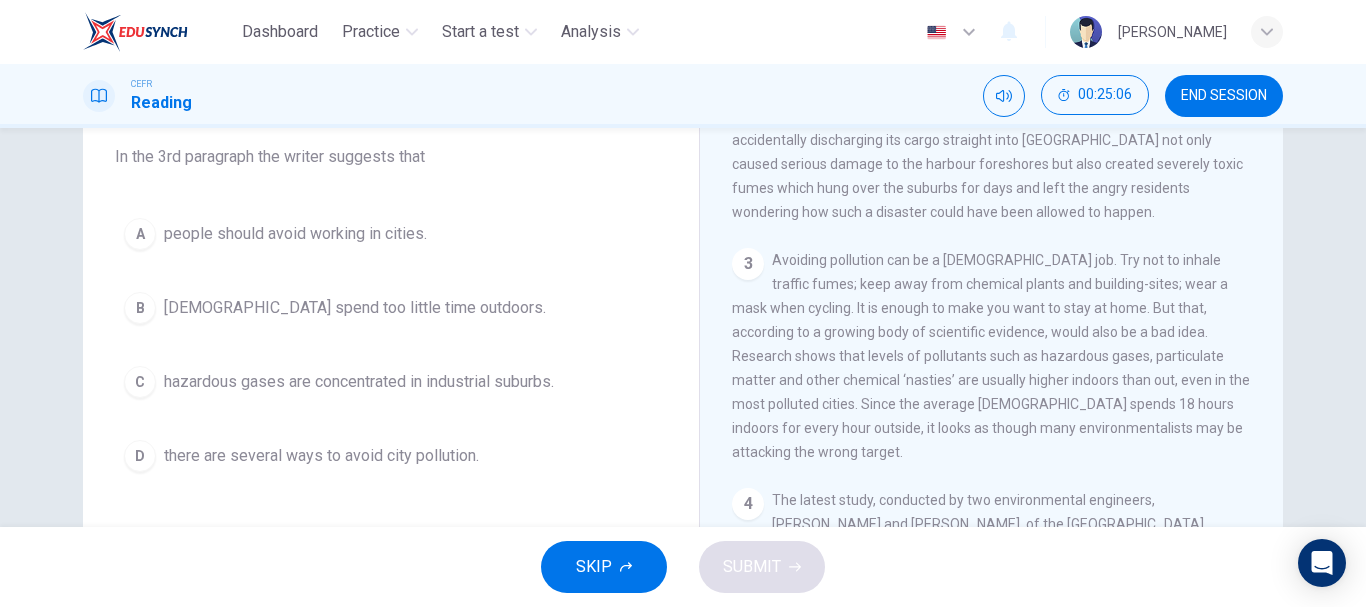 scroll, scrollTop: 653, scrollLeft: 0, axis: vertical 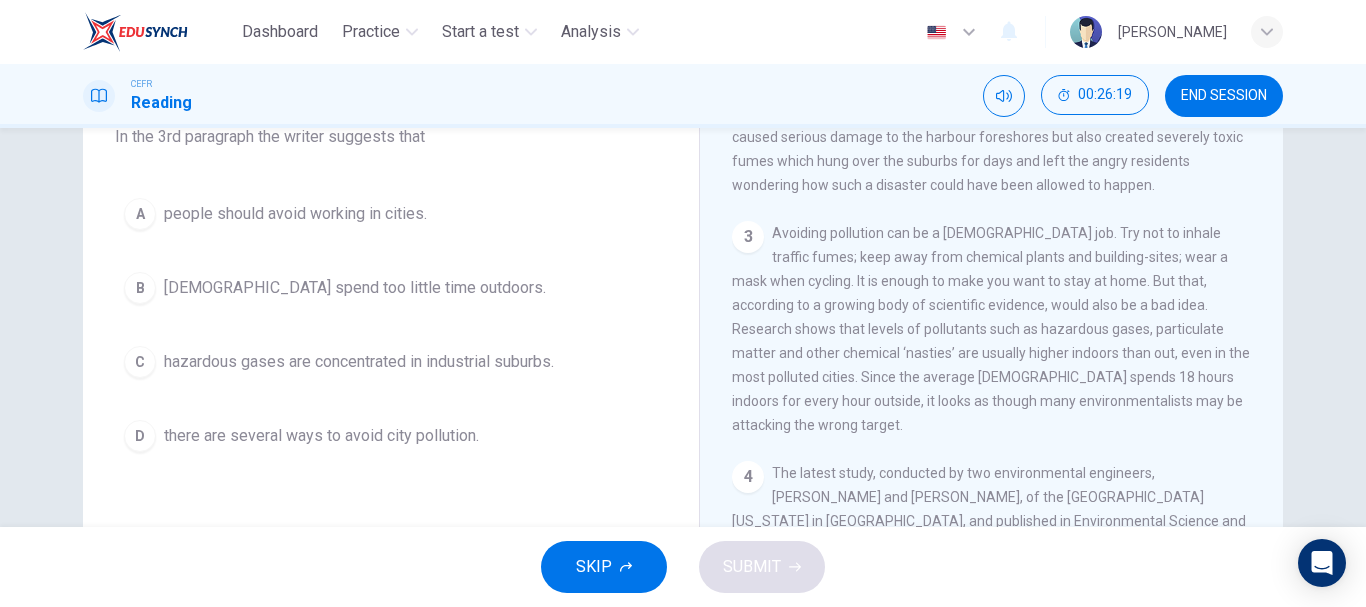 click on "hazardous gases are concentrated in industrial suburbs." at bounding box center [359, 362] 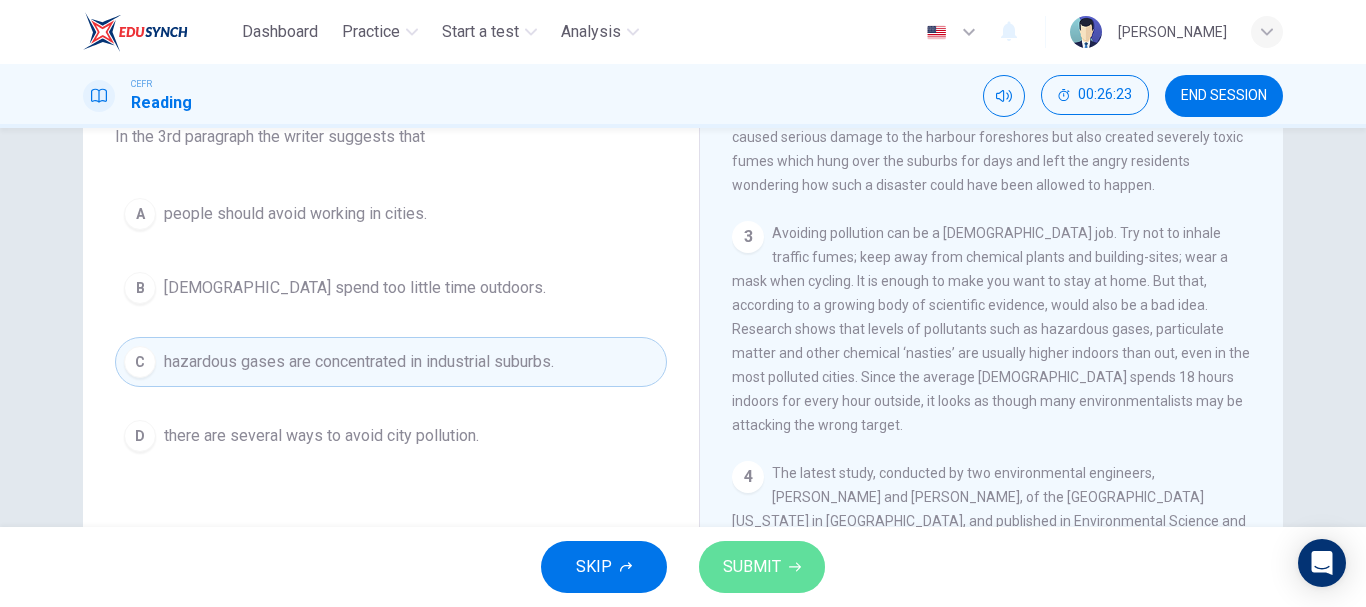 click 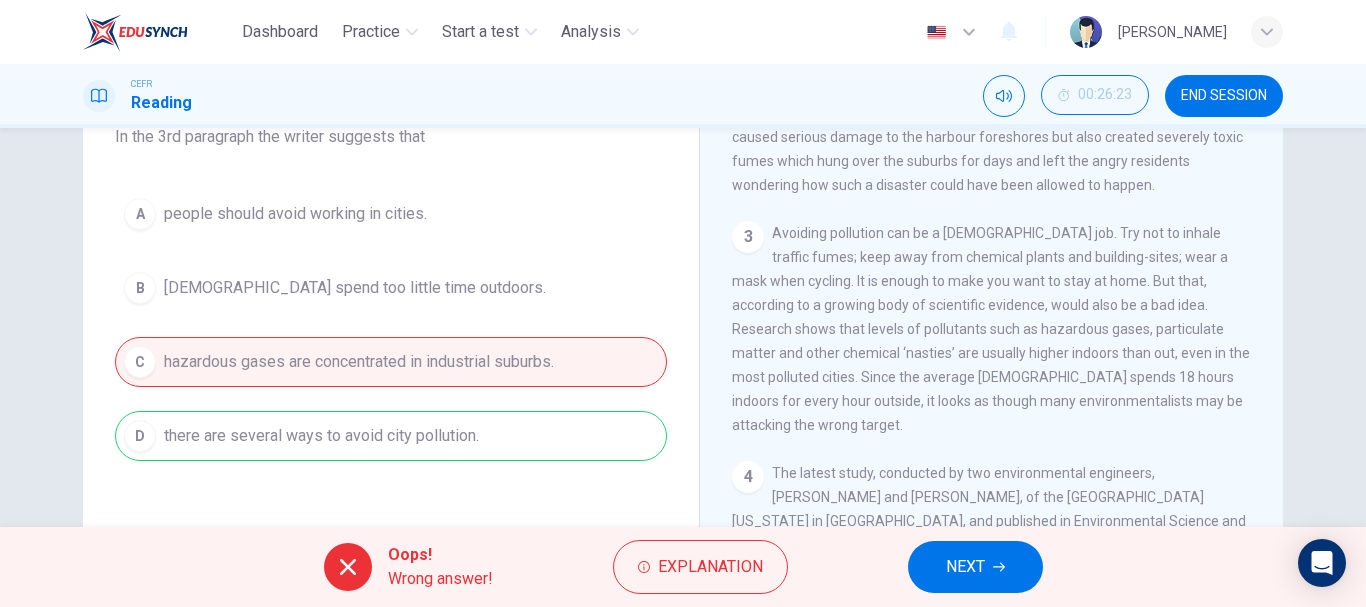 click on "NEXT" at bounding box center (975, 567) 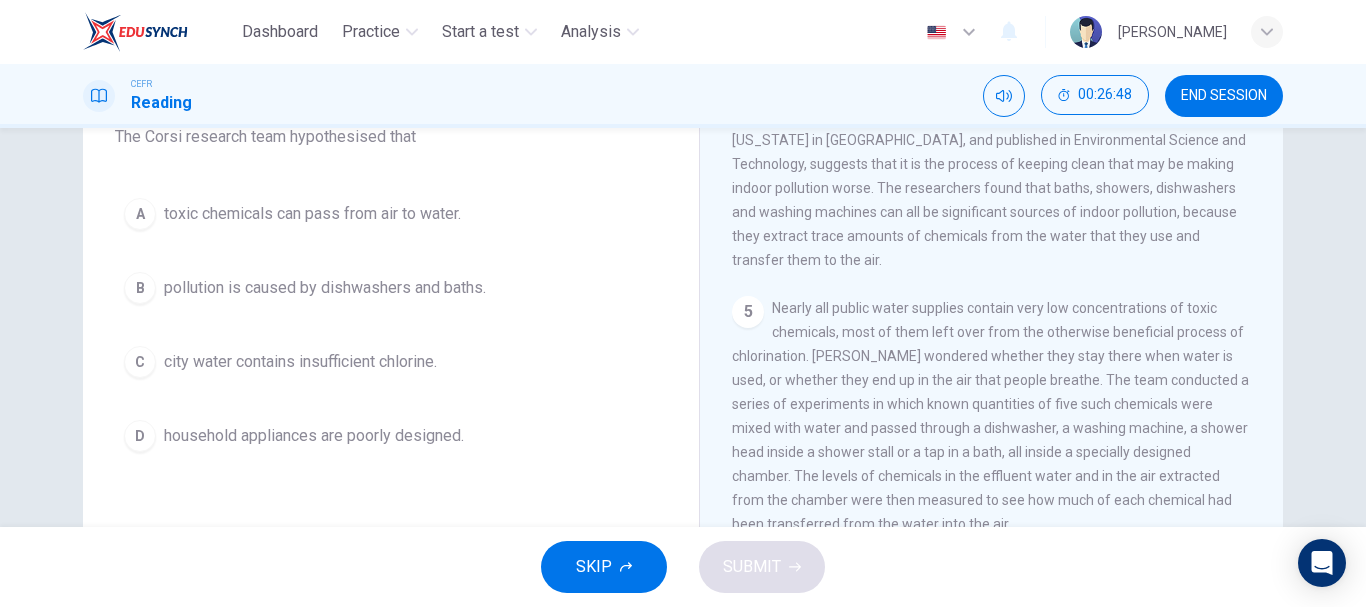 scroll, scrollTop: 1040, scrollLeft: 0, axis: vertical 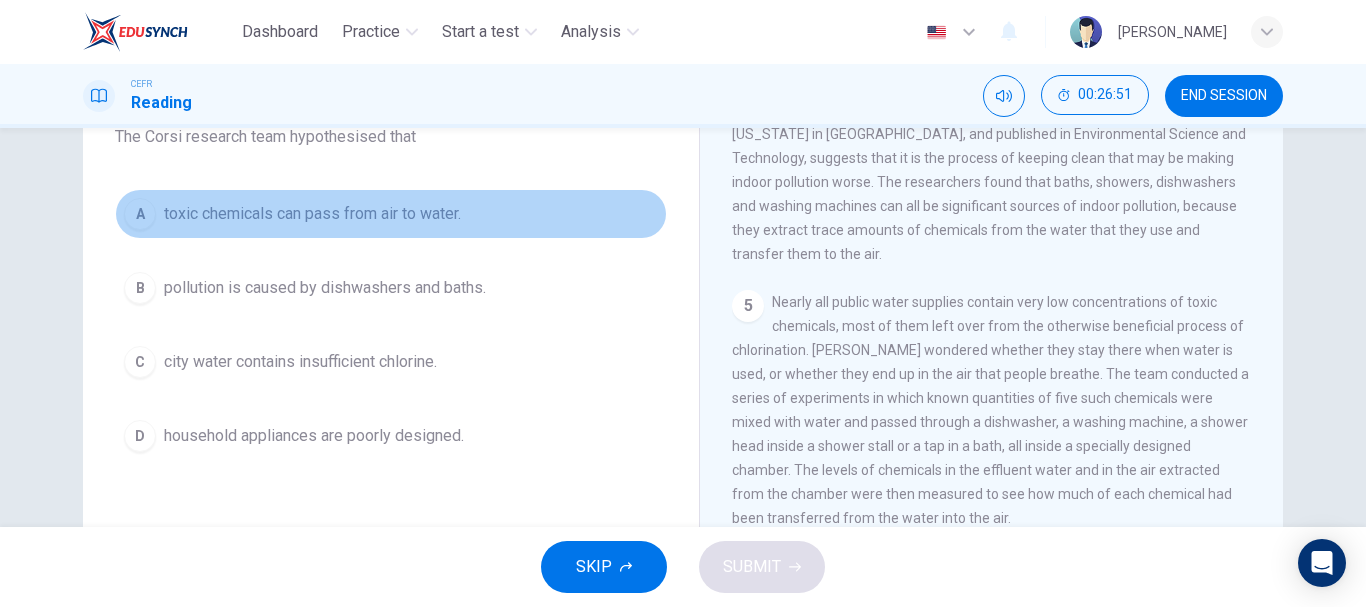 click on "toxic chemicals can pass from air to water." at bounding box center (312, 214) 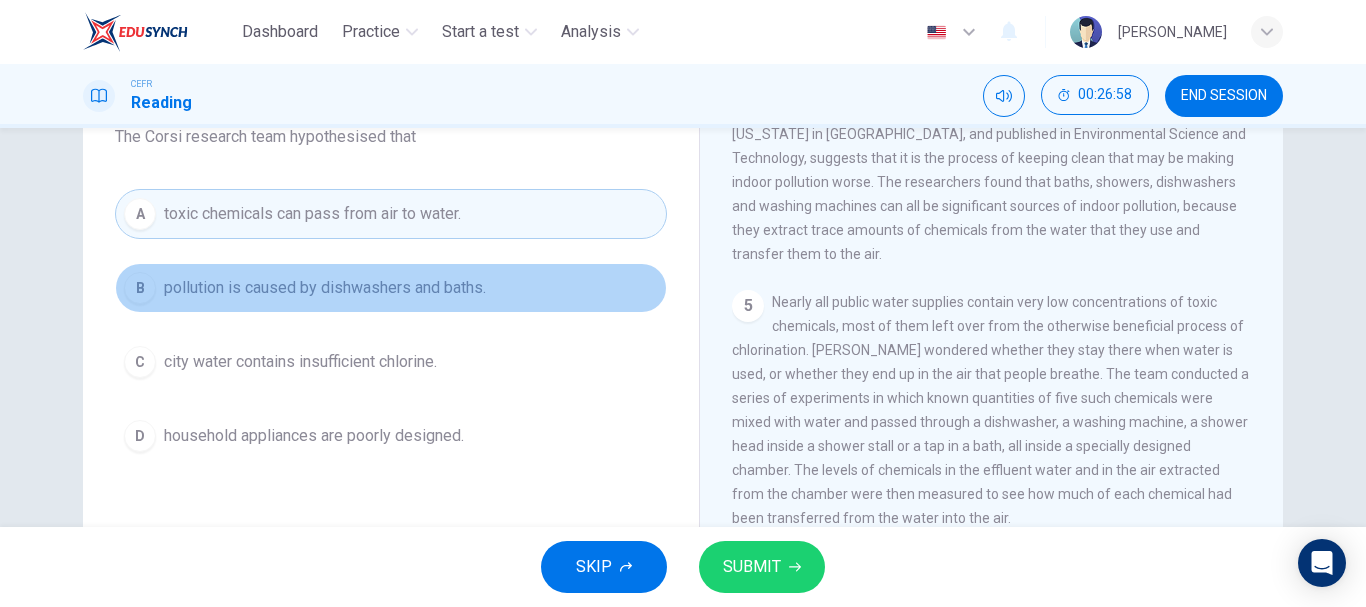 click on "pollution is caused by dishwashers and baths." at bounding box center [325, 288] 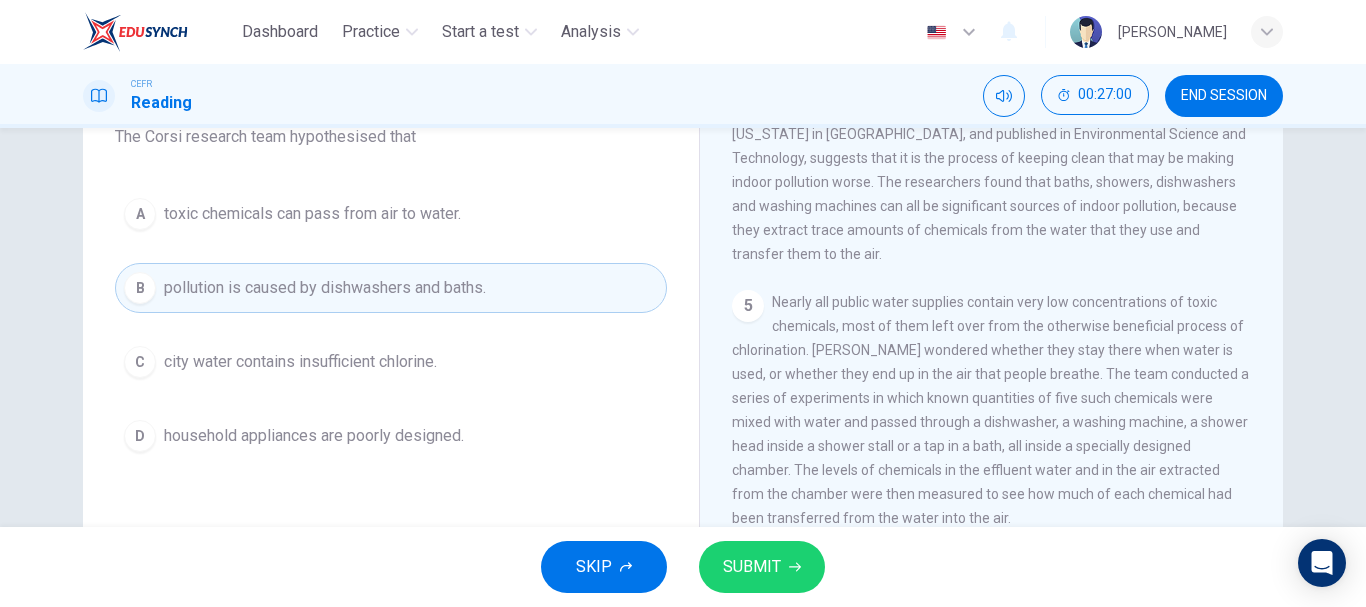 click on "household appliances are poorly designed." at bounding box center (314, 436) 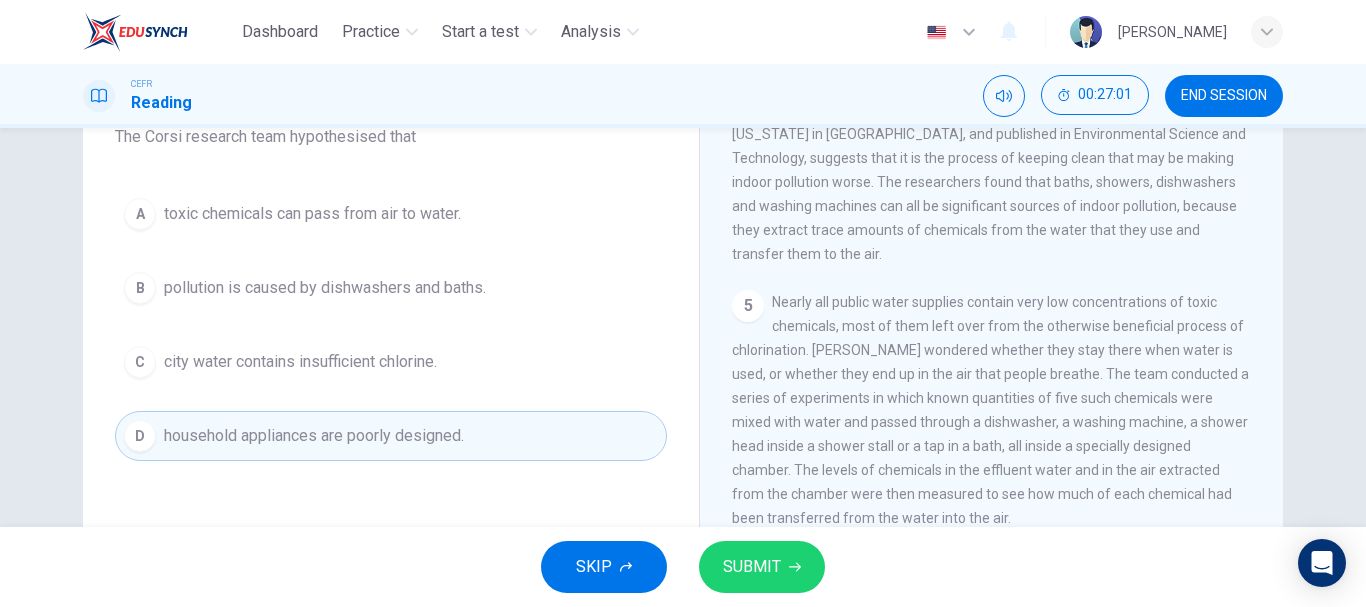 click on "pollution is caused by dishwashers and baths." at bounding box center (325, 288) 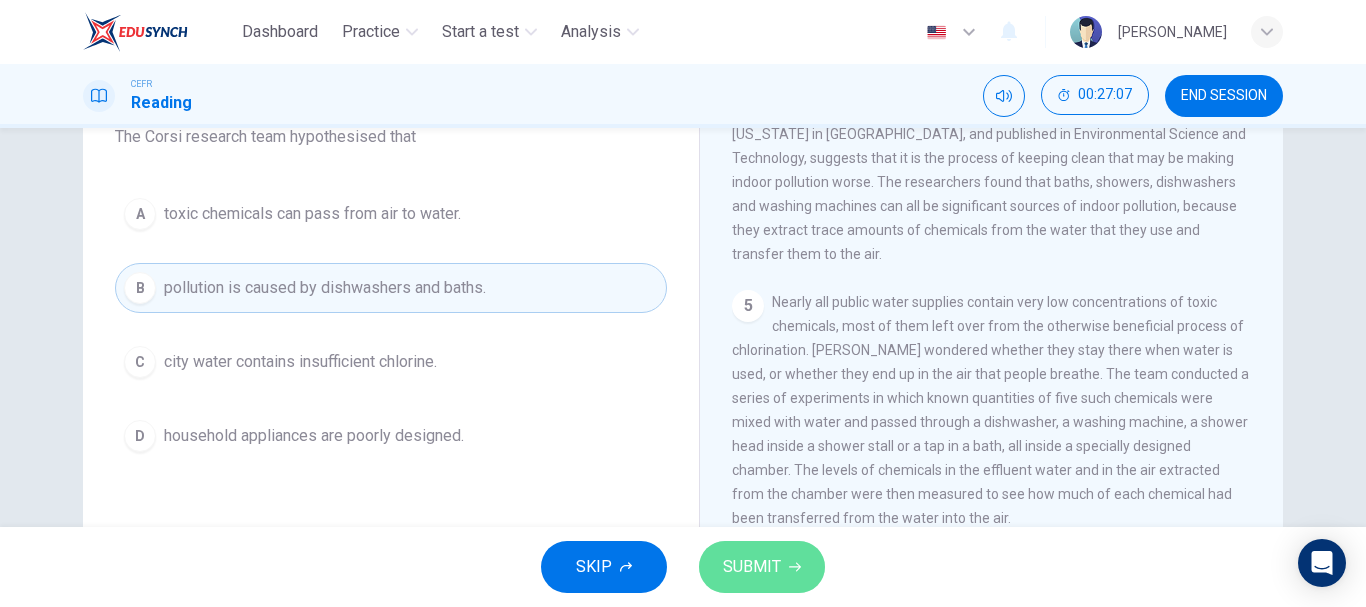 click on "SUBMIT" at bounding box center (752, 567) 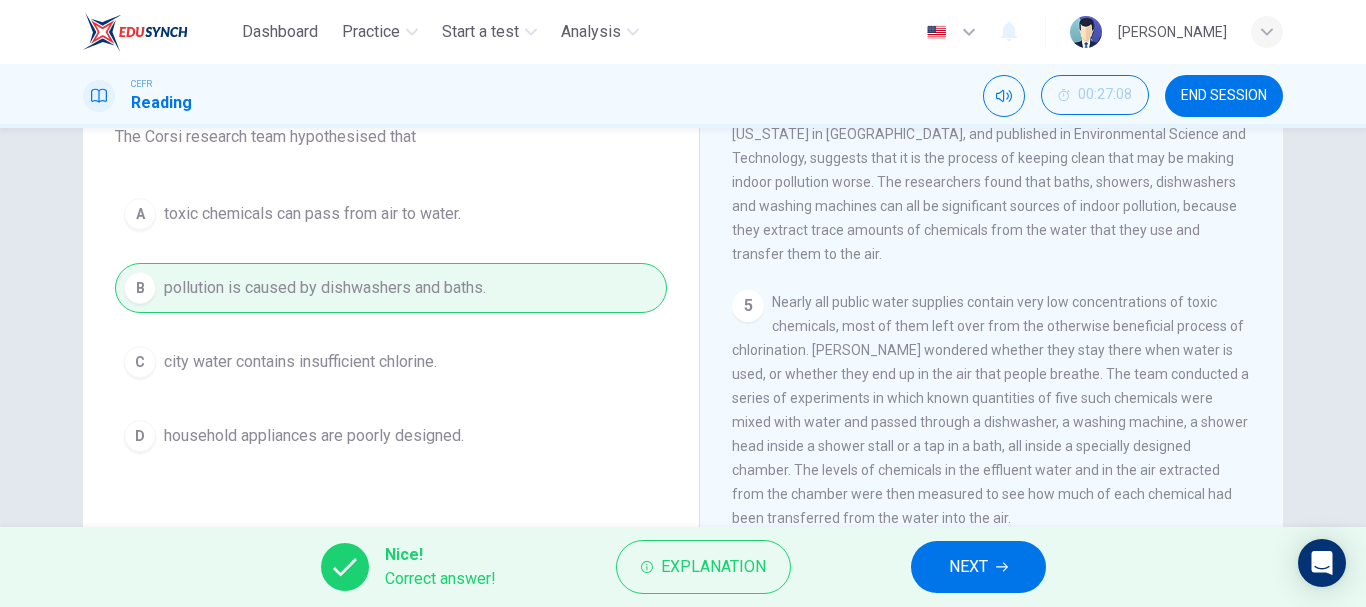 click on "NEXT" at bounding box center [978, 567] 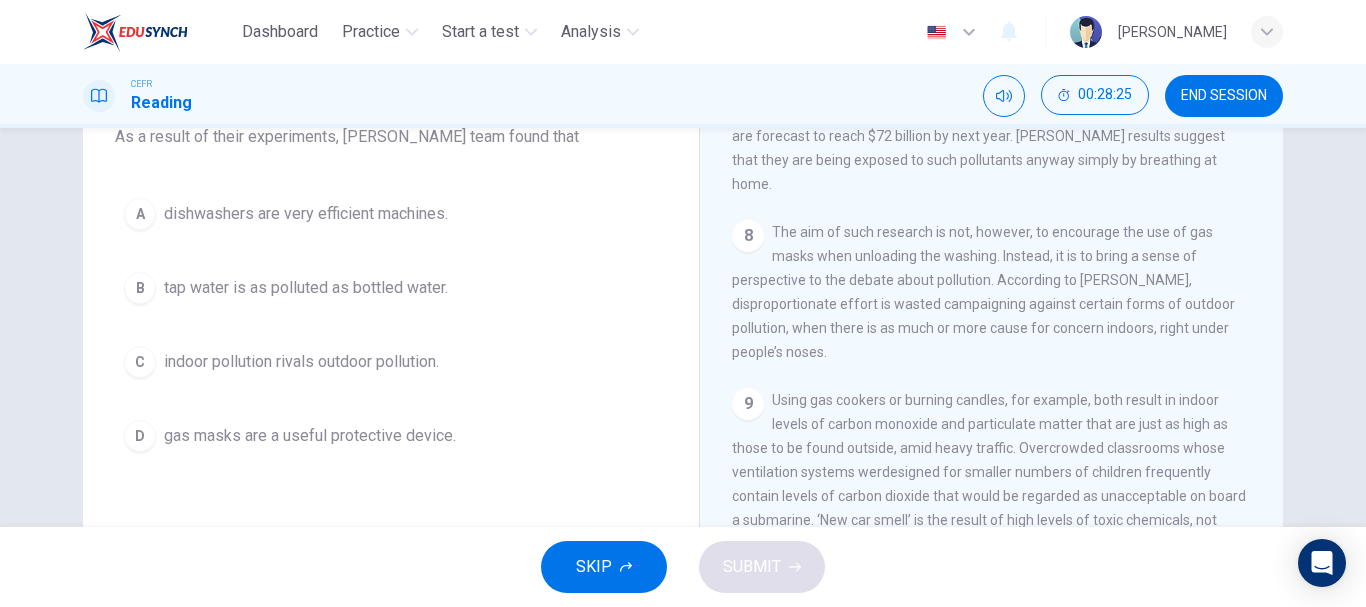 scroll, scrollTop: 1767, scrollLeft: 0, axis: vertical 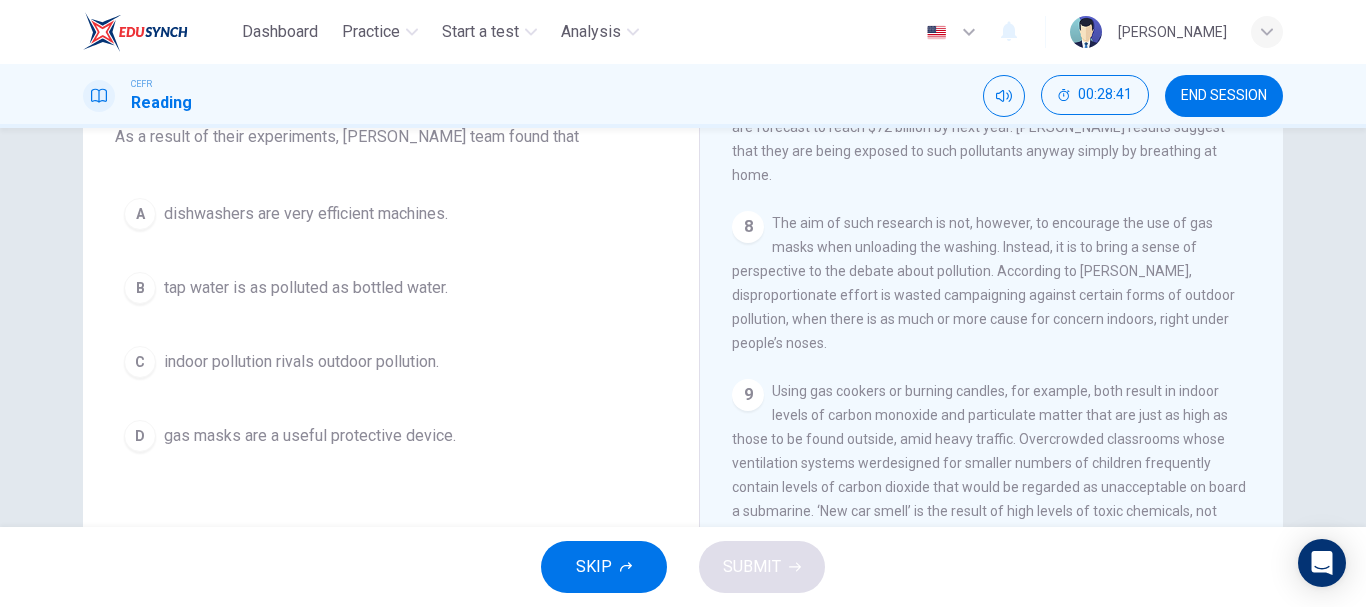 click on "tap water is as polluted as bottled water." at bounding box center [306, 288] 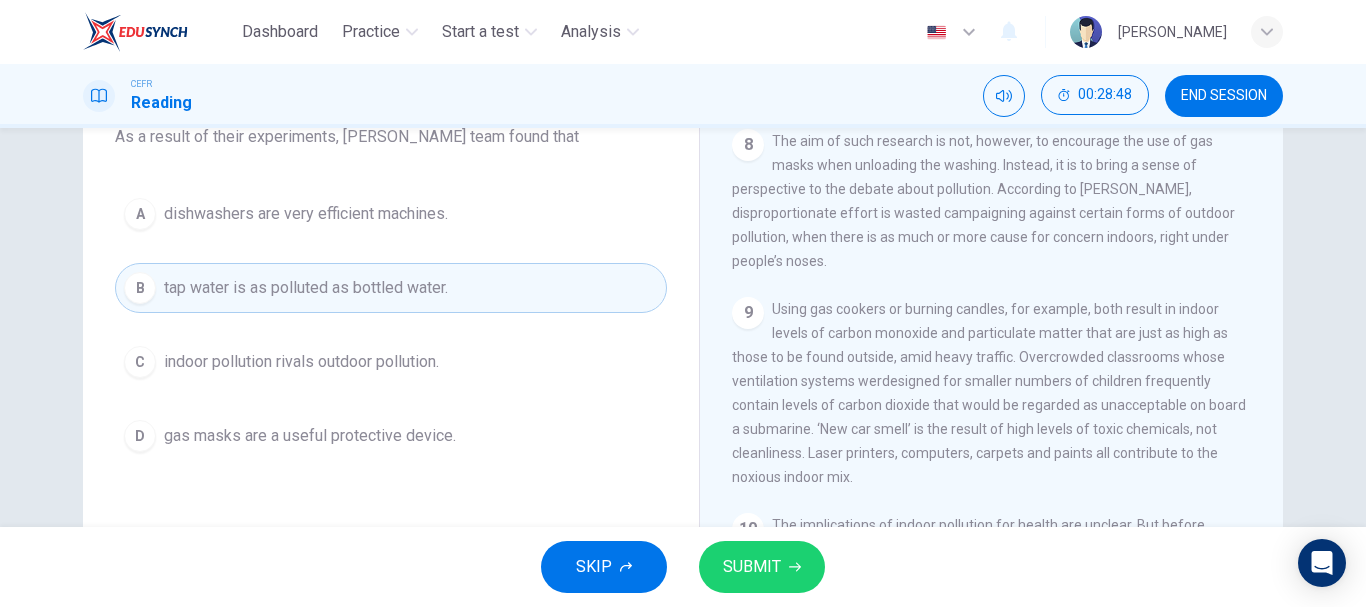 scroll, scrollTop: 1854, scrollLeft: 0, axis: vertical 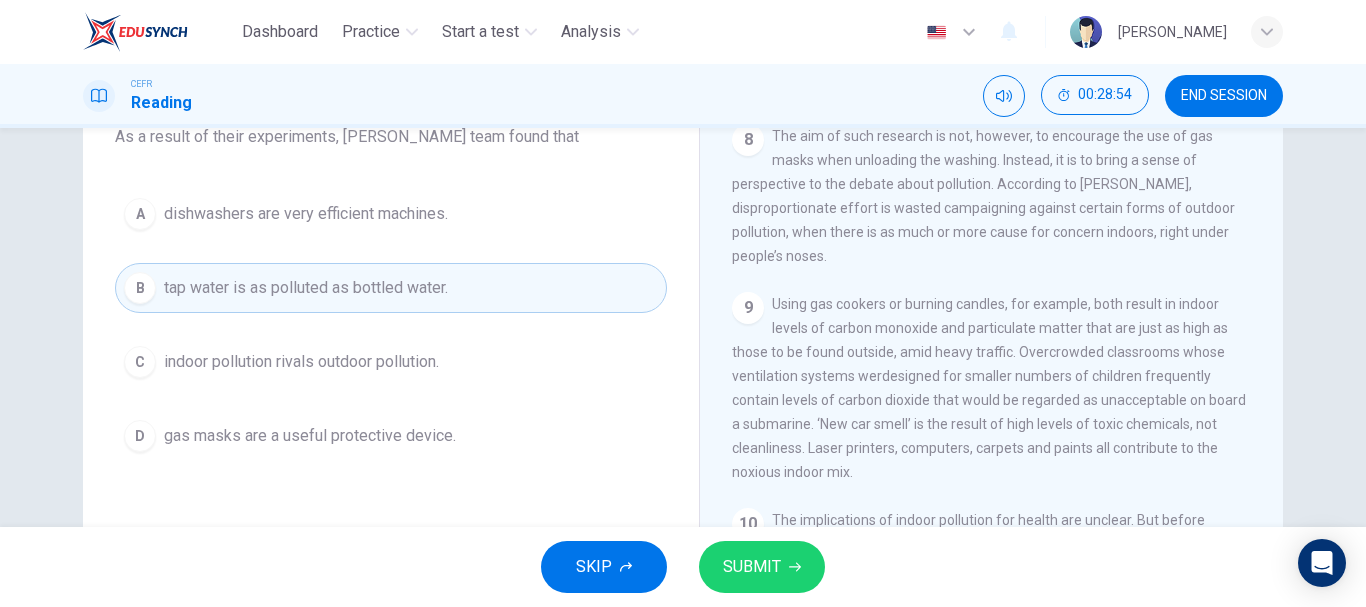 click on "indoor pollution rivals outdoor pollution." at bounding box center (301, 362) 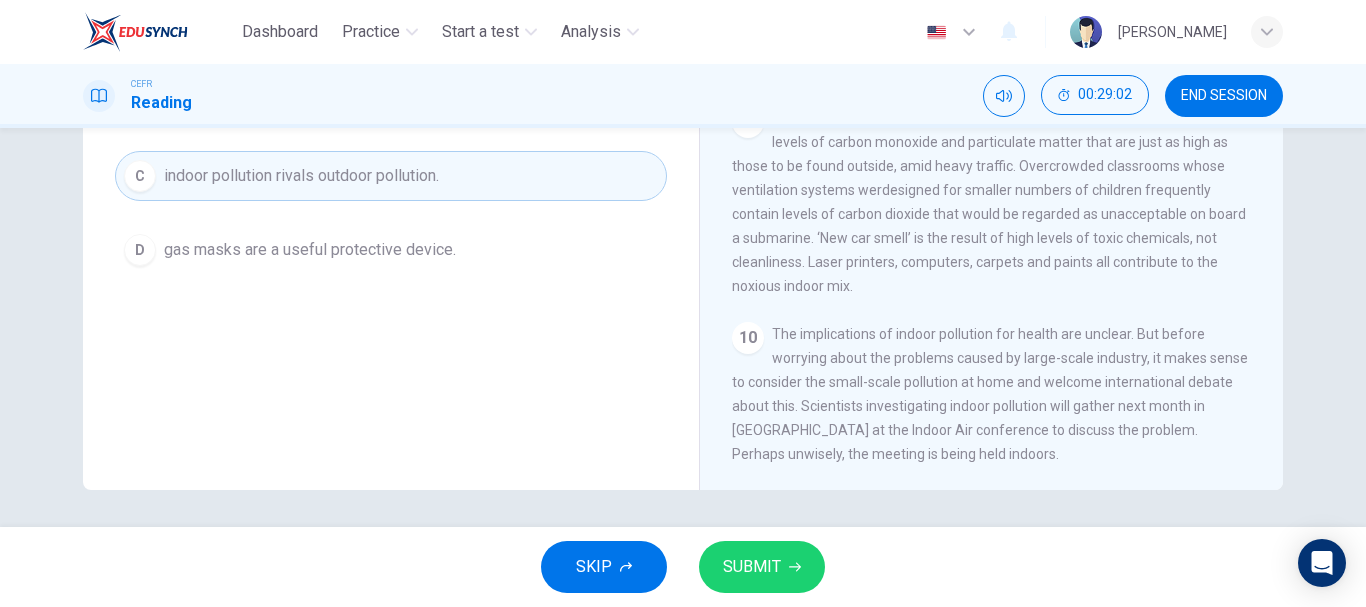 scroll, scrollTop: 376, scrollLeft: 0, axis: vertical 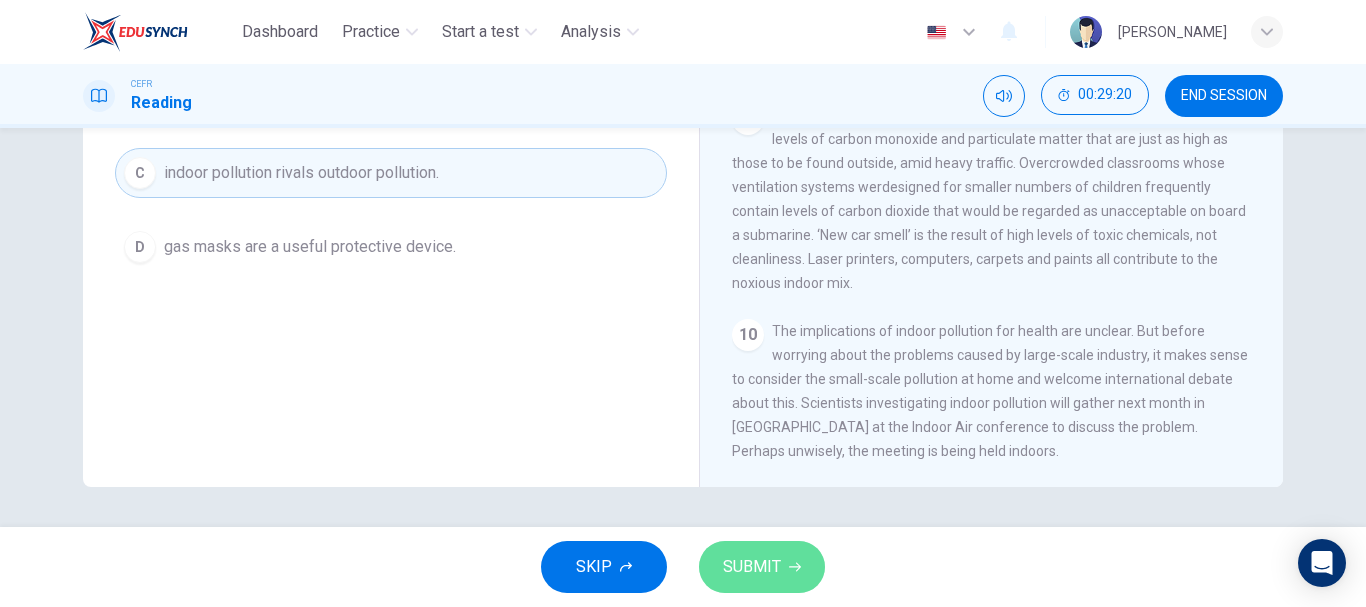 click on "SUBMIT" at bounding box center (762, 567) 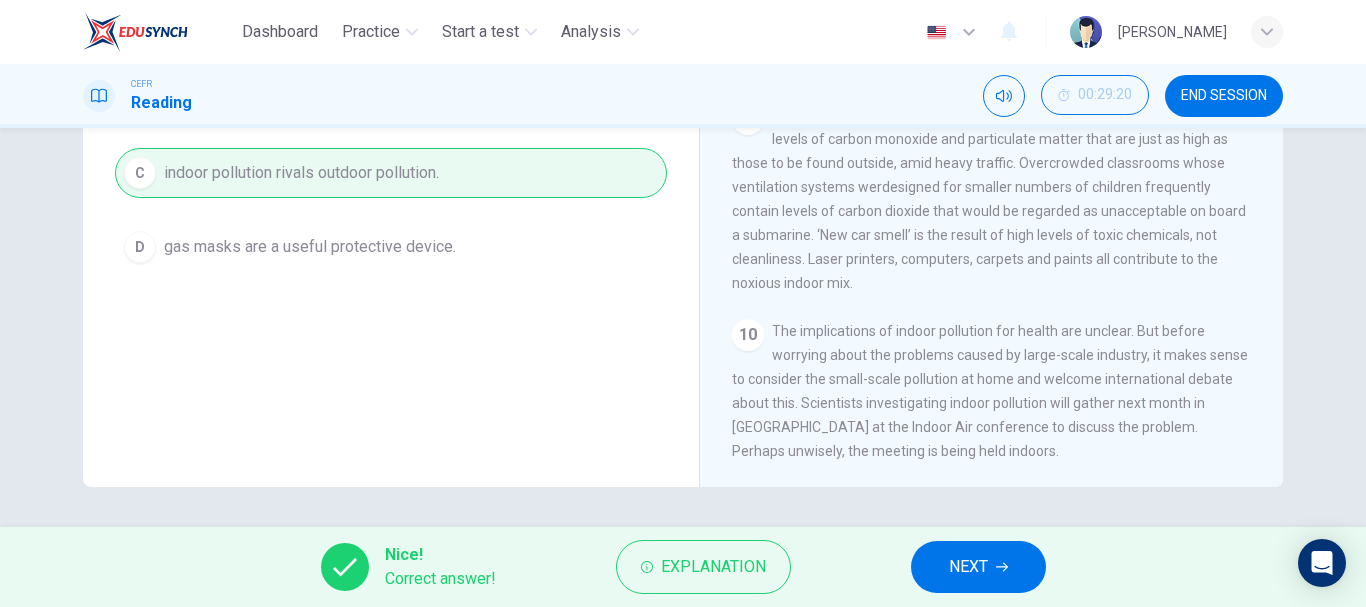 click on "NEXT" at bounding box center [978, 567] 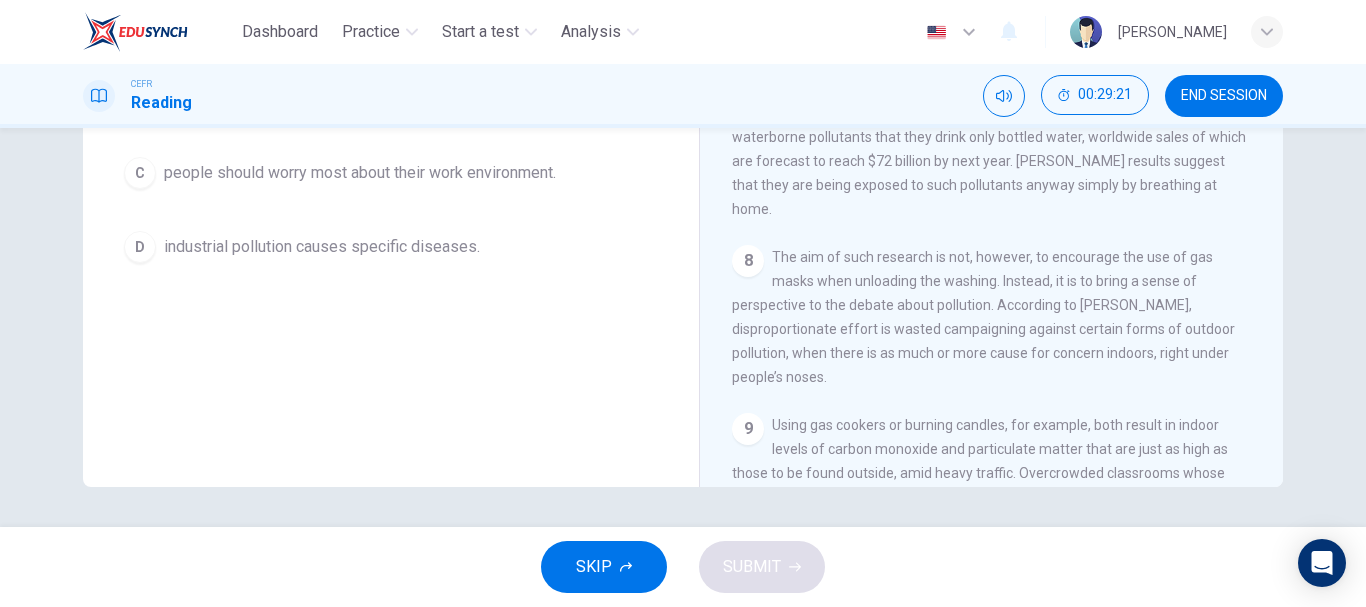 scroll, scrollTop: 1501, scrollLeft: 0, axis: vertical 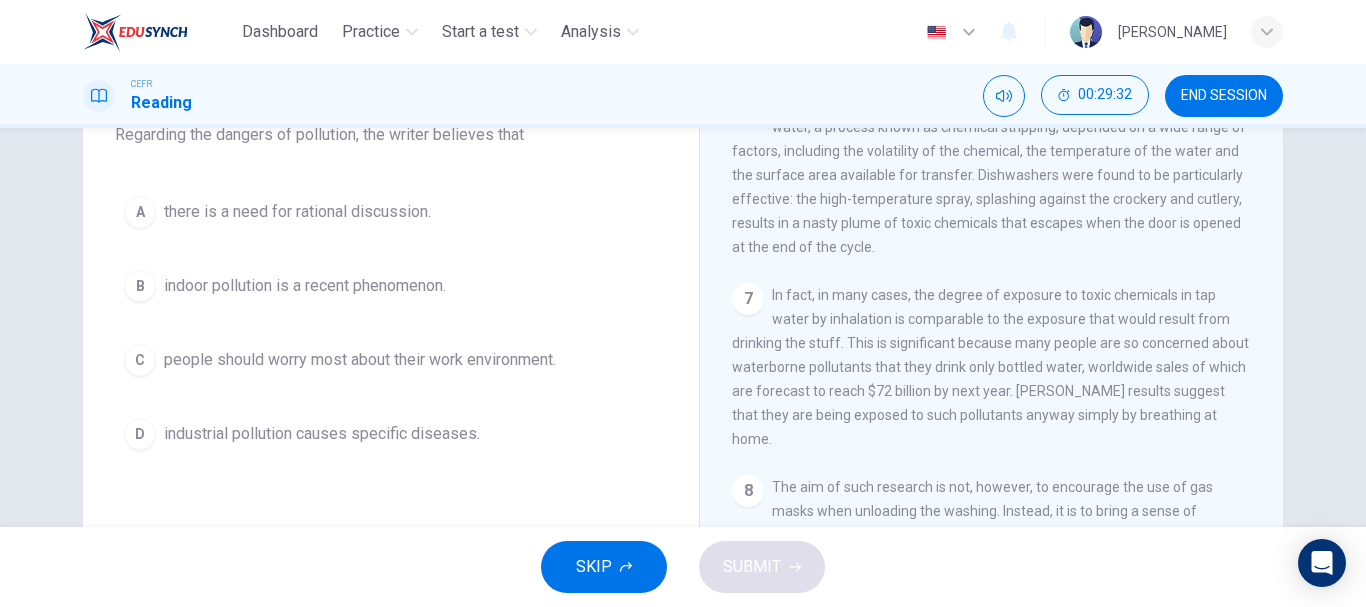 click on "B indoor pollution is a recent phenomenon." at bounding box center [391, 286] 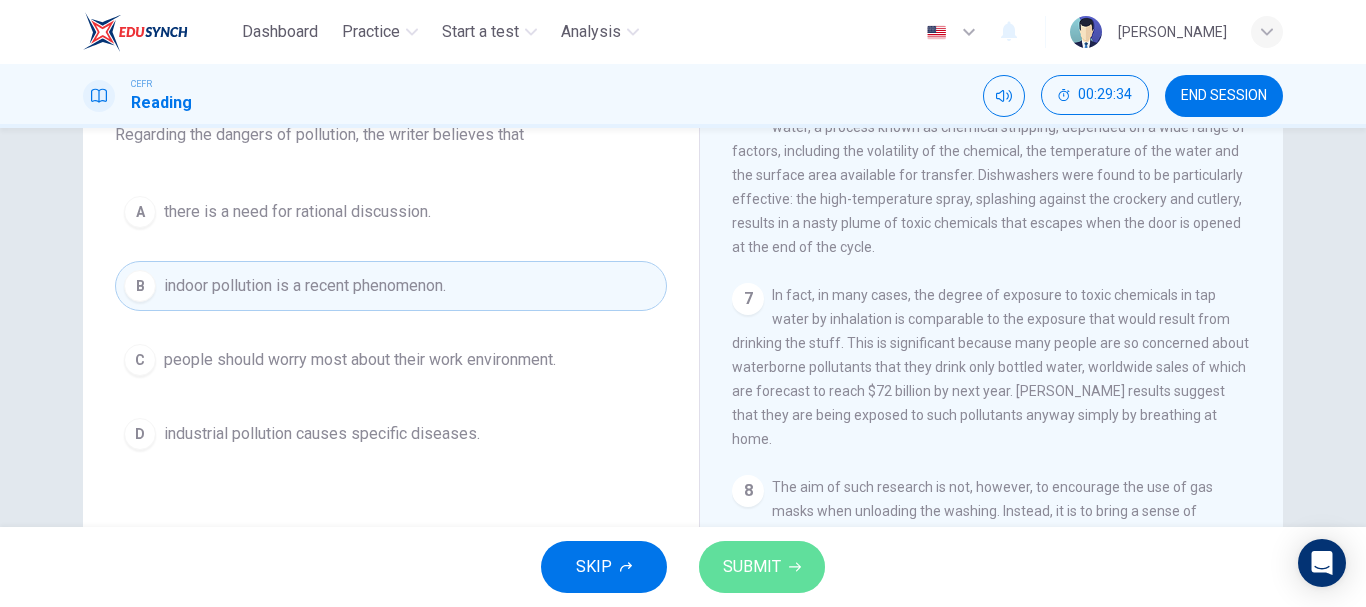 click on "SUBMIT" at bounding box center (762, 567) 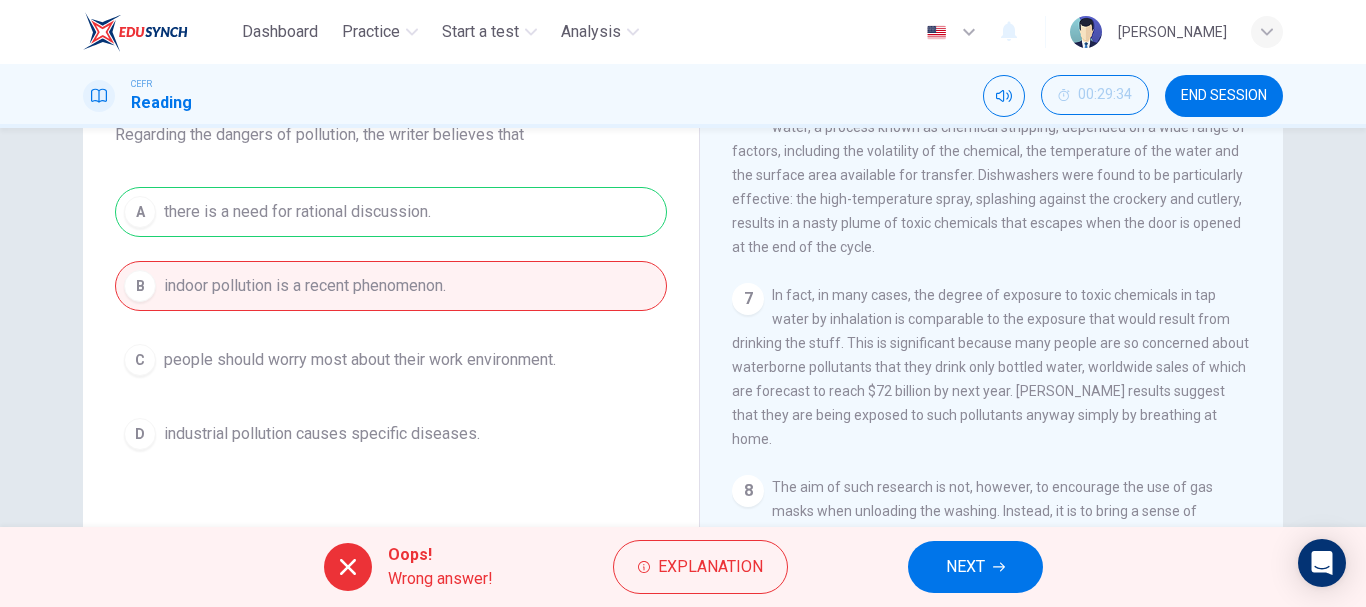 click on "NEXT" at bounding box center [975, 567] 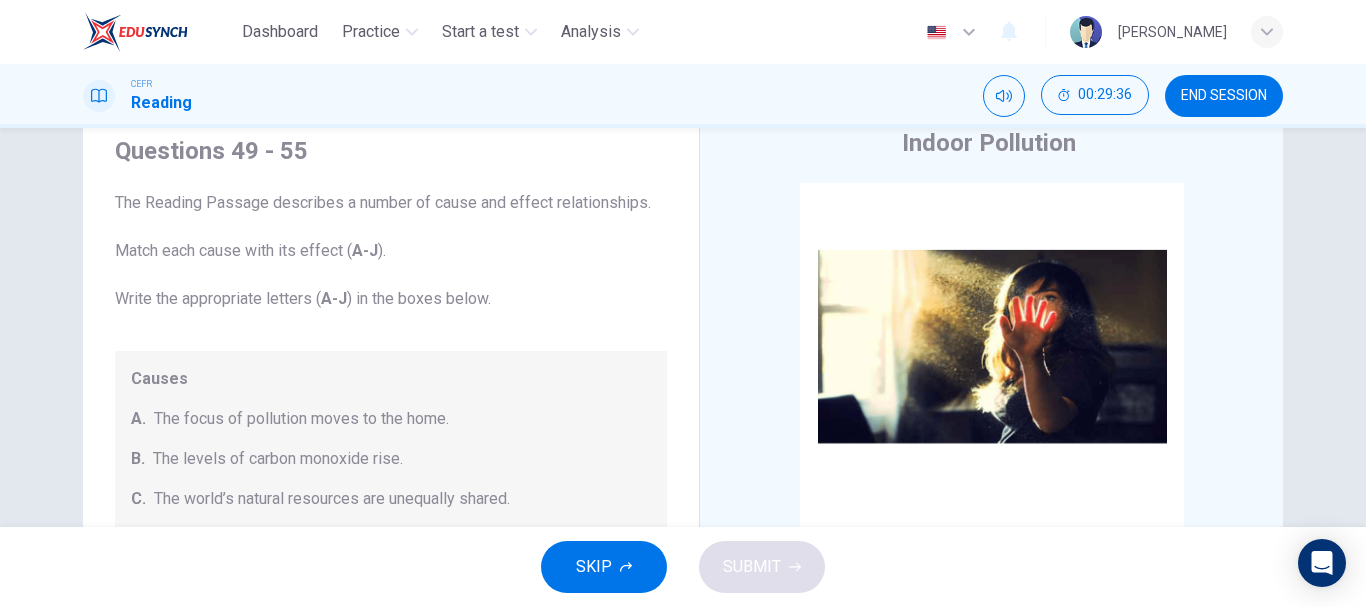 scroll, scrollTop: 63, scrollLeft: 0, axis: vertical 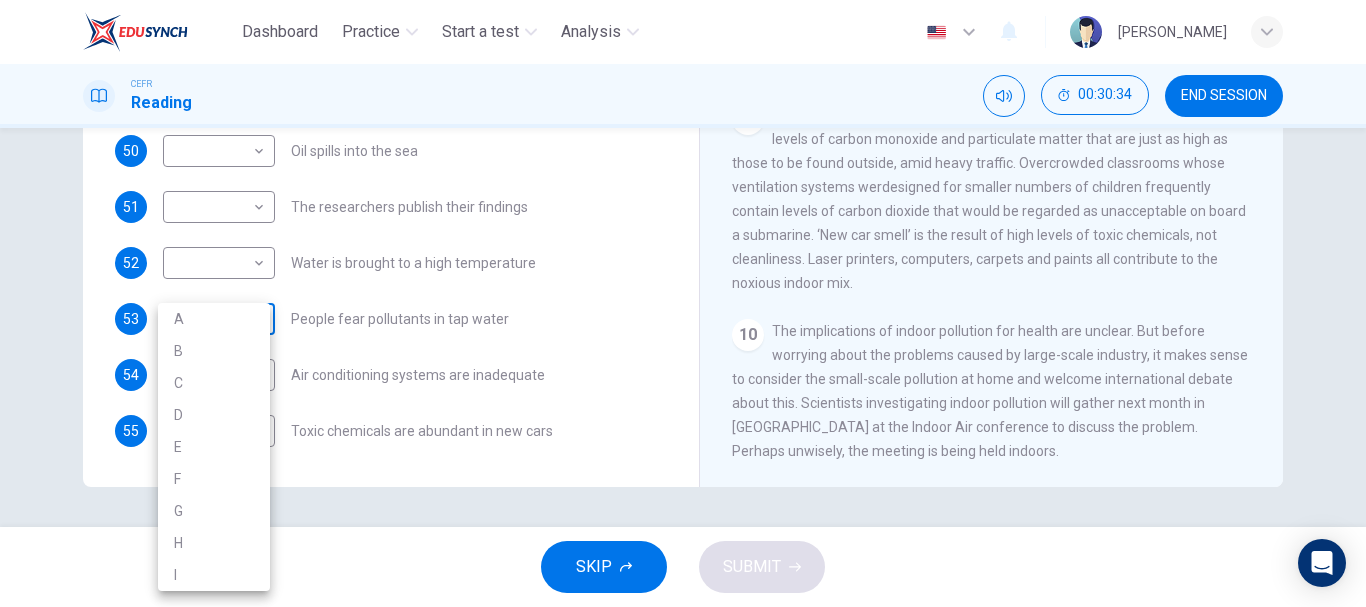 click on "Dashboard Practice Start a test Analysis English en ​ [PERSON_NAME] CEFR Reading 00:30:34 END SESSION Questions 49 - 55 The Reading Passage describes a number of cause and effect relationships.
Match each cause with its effect ( A-J ).
Write the appropriate letters ( A-J ) in the boxes below. Causes A. The focus of pollution moves to the home. B. The levels of [MEDICAL_DATA] rise. C. The world’s natural resources are unequally shared. D. Environmentalists look elsewhere for an explanation. E. Chemicals are effectively stripped from the water. F. A clean odour is produced. G. Sales of bottled water increase. H. The levels of carbon dioxide rise. I. The chlorine content of drinking water increased. 49 ​ ​ Industrialised nations use a lot of energy 50 ​ ​ Oil spills into the sea 51 ​ ​ The researchers publish their findings 52 ​ ​ Water is brought to a high temperature 53 ​ ​ People fear pollutants in tap water 54 ​ ​ Air conditioning systems are inadequate 55" at bounding box center [683, 303] 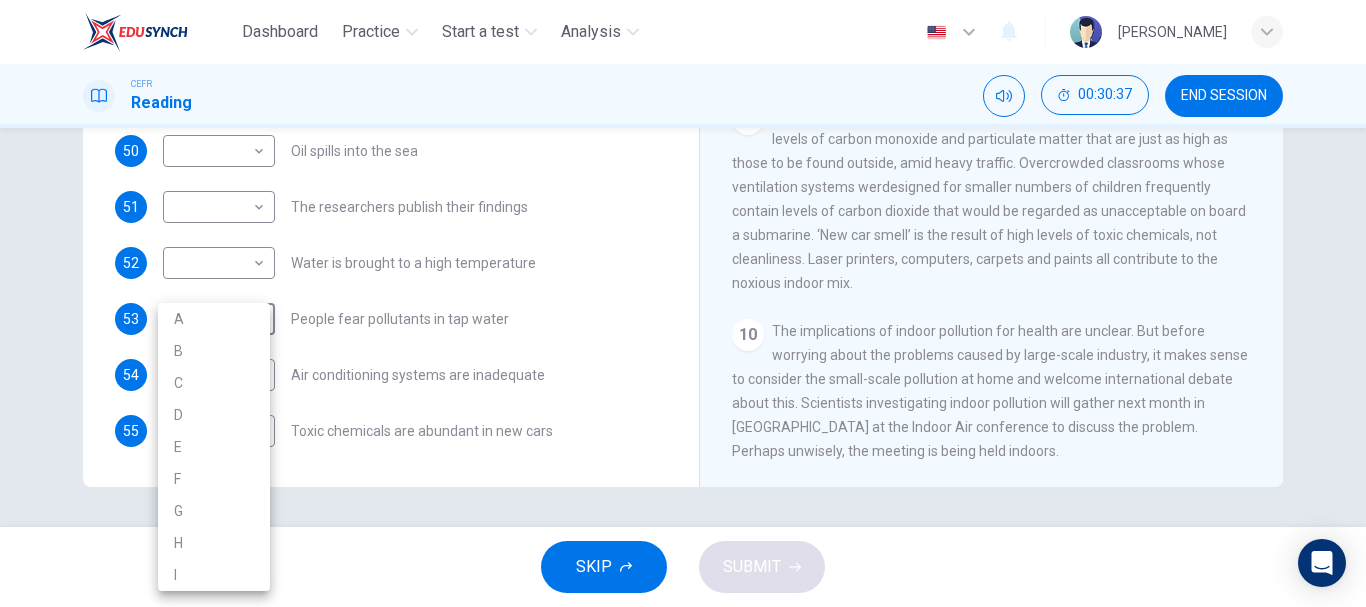 click at bounding box center (683, 303) 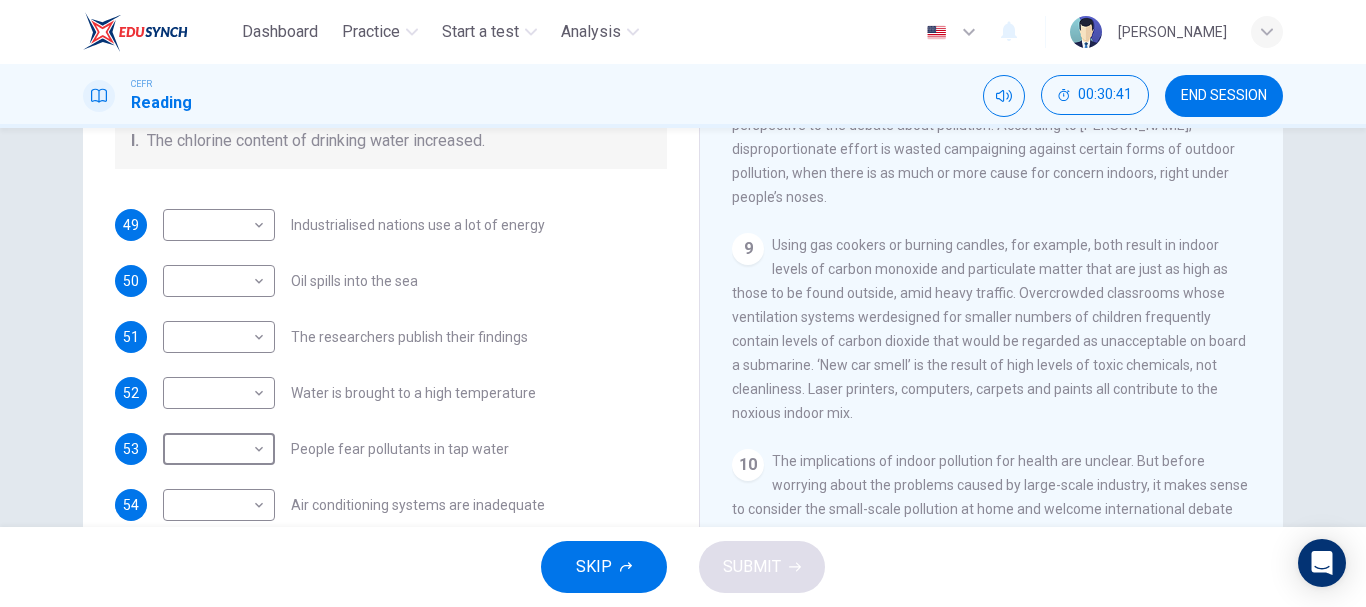 scroll, scrollTop: 376, scrollLeft: 0, axis: vertical 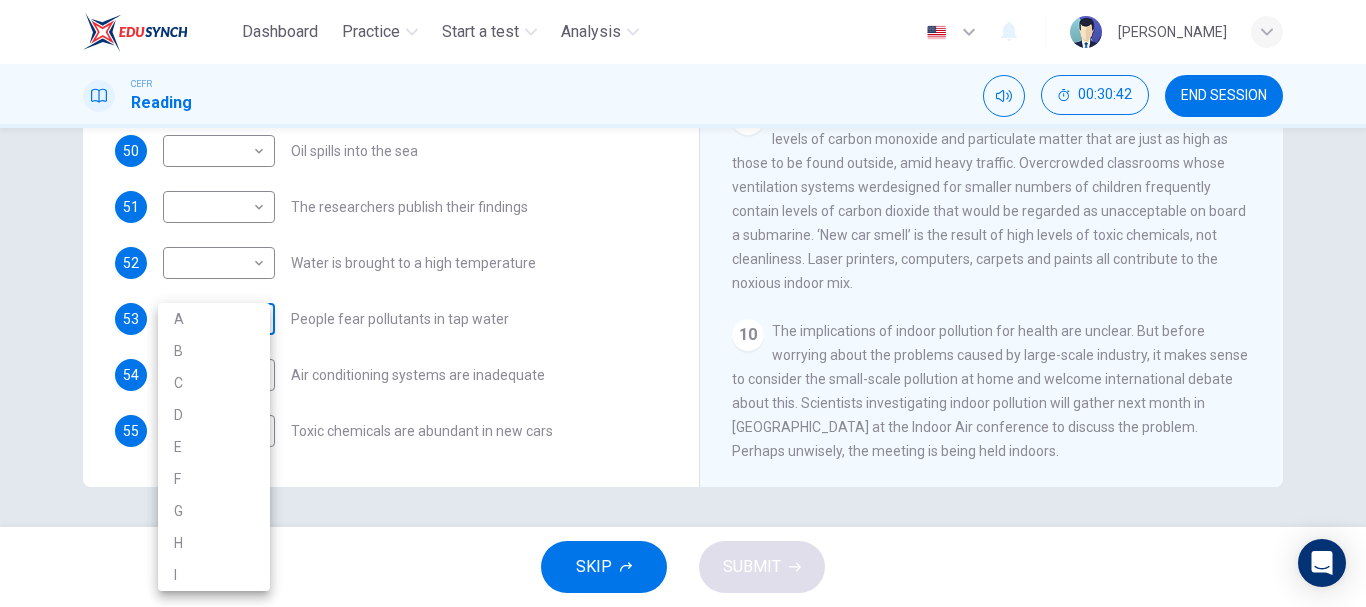 click on "Dashboard Practice Start a test Analysis English en ​ [PERSON_NAME] CEFR Reading 00:30:42 END SESSION Questions 49 - 55 The Reading Passage describes a number of cause and effect relationships.
Match each cause with its effect ( A-J ).
Write the appropriate letters ( A-J ) in the boxes below. Causes A. The focus of pollution moves to the home. B. The levels of [MEDICAL_DATA] rise. C. The world’s natural resources are unequally shared. D. Environmentalists look elsewhere for an explanation. E. Chemicals are effectively stripped from the water. F. A clean odour is produced. G. Sales of bottled water increase. H. The levels of carbon dioxide rise. I. The chlorine content of drinking water increased. 49 ​ ​ Industrialised nations use a lot of energy 50 ​ ​ Oil spills into the sea 51 ​ ​ The researchers publish their findings 52 ​ ​ Water is brought to a high temperature 53 ​ ​ People fear pollutants in tap water 54 ​ ​ Air conditioning systems are inadequate 55" at bounding box center [683, 303] 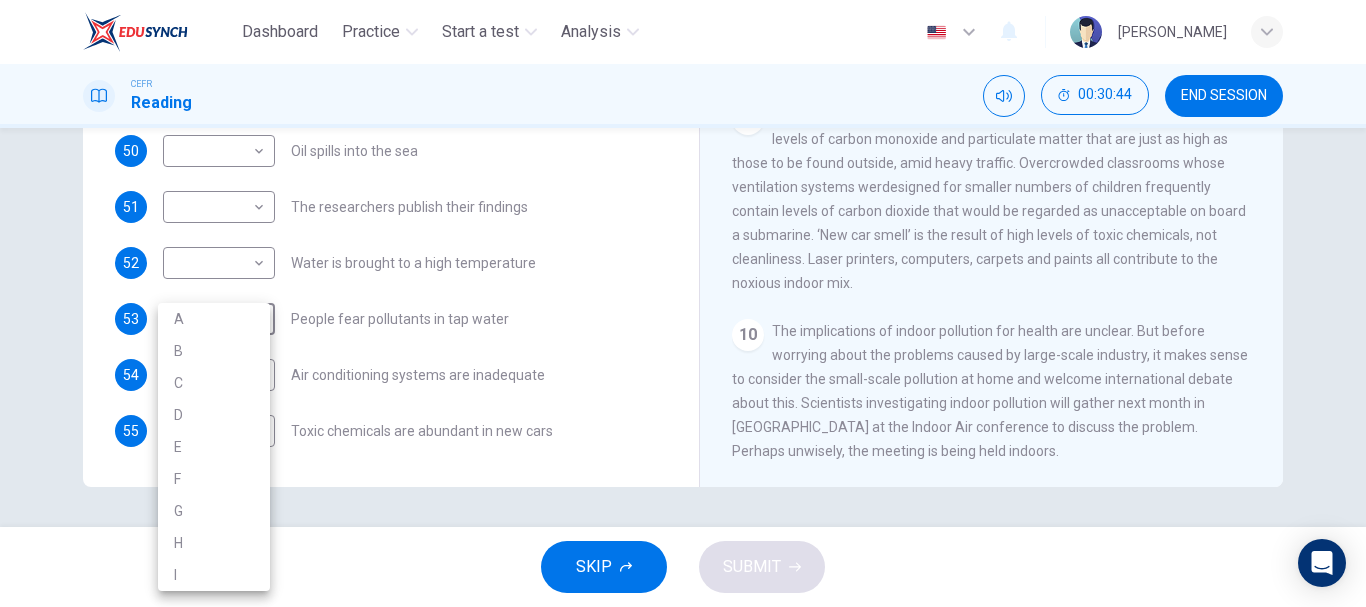 click on "G" at bounding box center [214, 511] 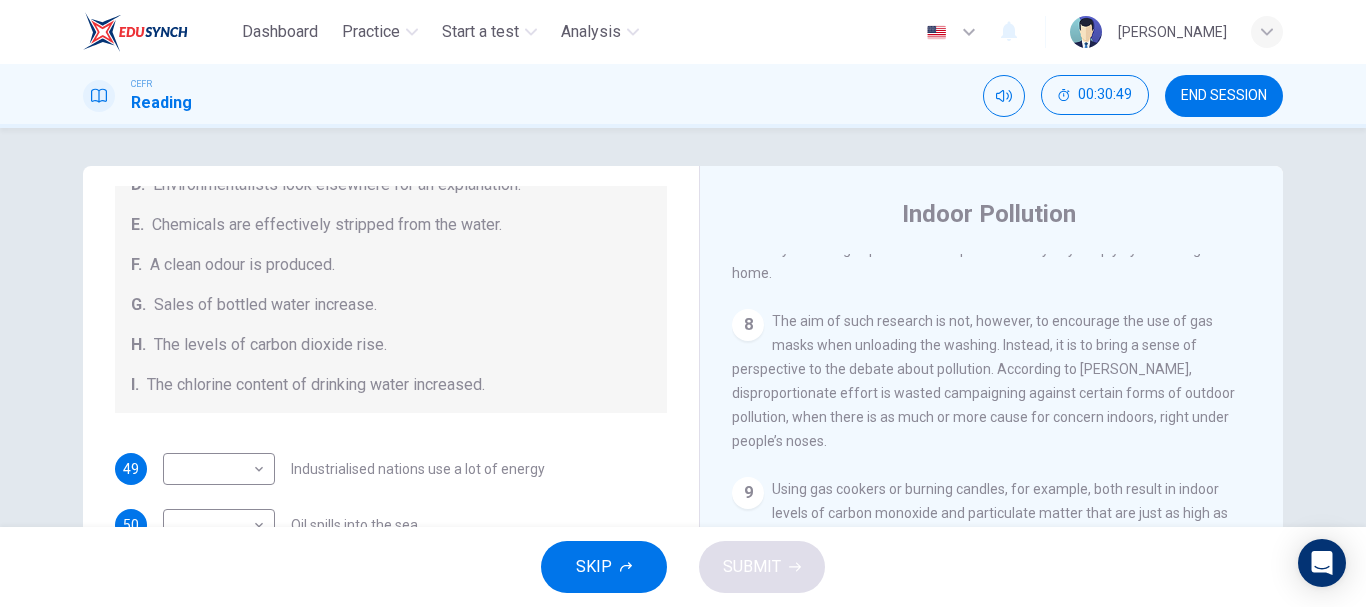 scroll, scrollTop: 0, scrollLeft: 0, axis: both 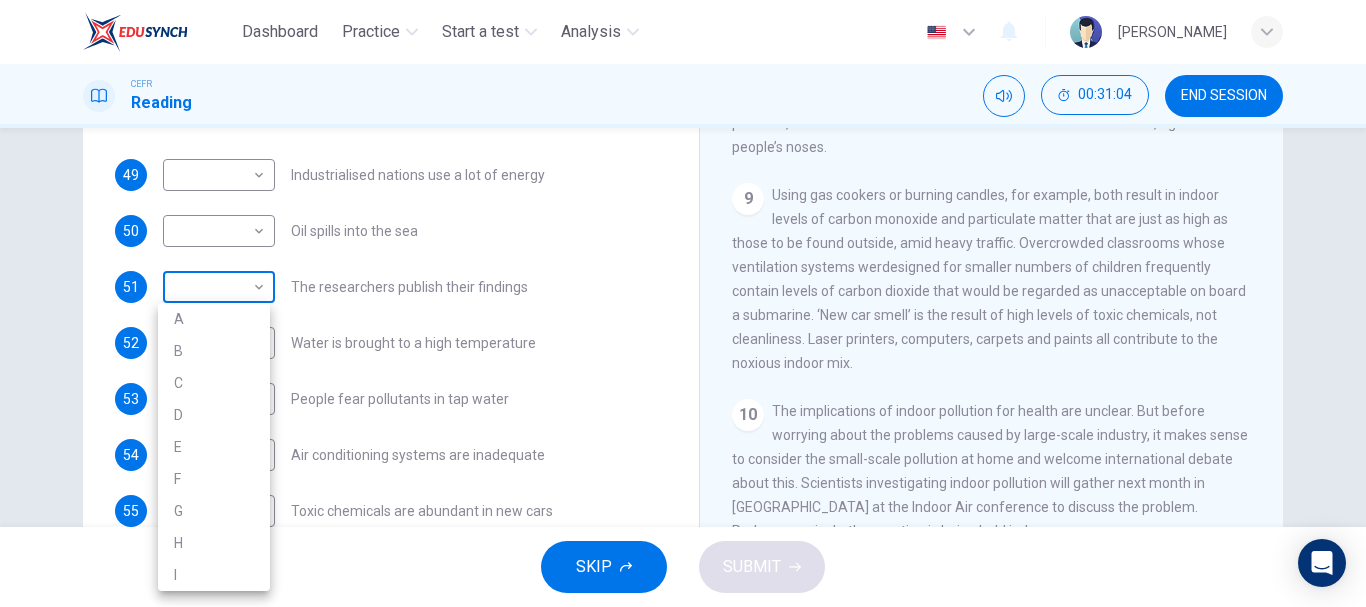 click on "Dashboard Practice Start a test Analysis English en ​ [PERSON_NAME] CEFR Reading 00:31:04 END SESSION Questions 49 - 55 The Reading Passage describes a number of cause and effect relationships.
Match each cause with its effect ( A-J ).
Write the appropriate letters ( A-J ) in the boxes below. Causes A. The focus of pollution moves to the home. B. The levels of [MEDICAL_DATA] rise. C. The world’s natural resources are unequally shared. D. Environmentalists look elsewhere for an explanation. E. Chemicals are effectively stripped from the water. F. A clean odour is produced. G. Sales of bottled water increase. H. The levels of carbon dioxide rise. I. The chlorine content of drinking water increased. 49 ​ ​ Industrialised nations use a lot of energy 50 ​ ​ Oil spills into the sea 51 ​ ​ The researchers publish their findings 52 ​ ​ Water is brought to a high temperature 53 G G ​ People fear pollutants in tap water 54 ​ ​ Air conditioning systems are inadequate 55" at bounding box center (683, 303) 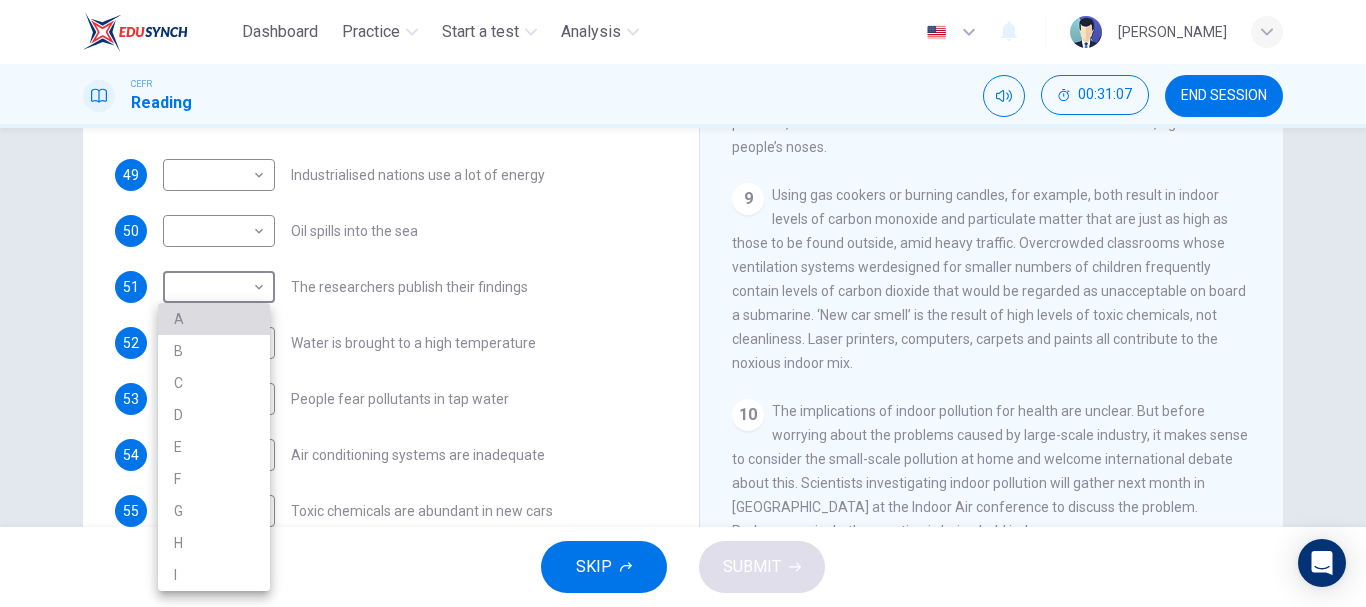 click on "A" at bounding box center (214, 319) 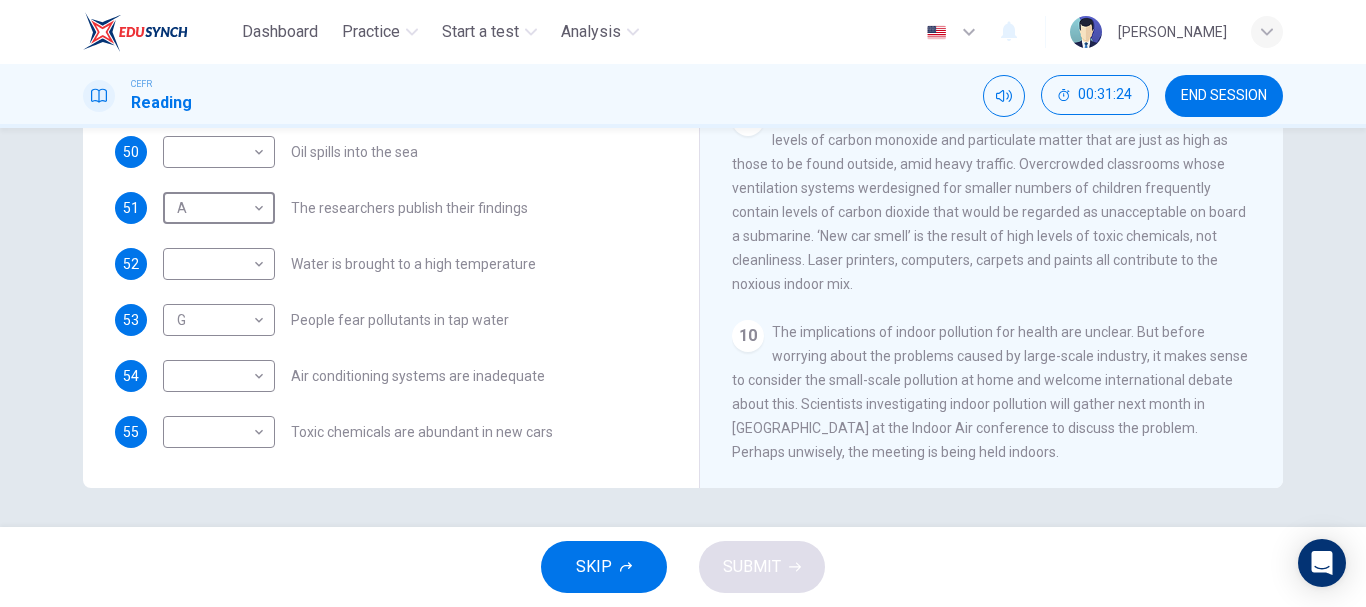 scroll, scrollTop: 376, scrollLeft: 0, axis: vertical 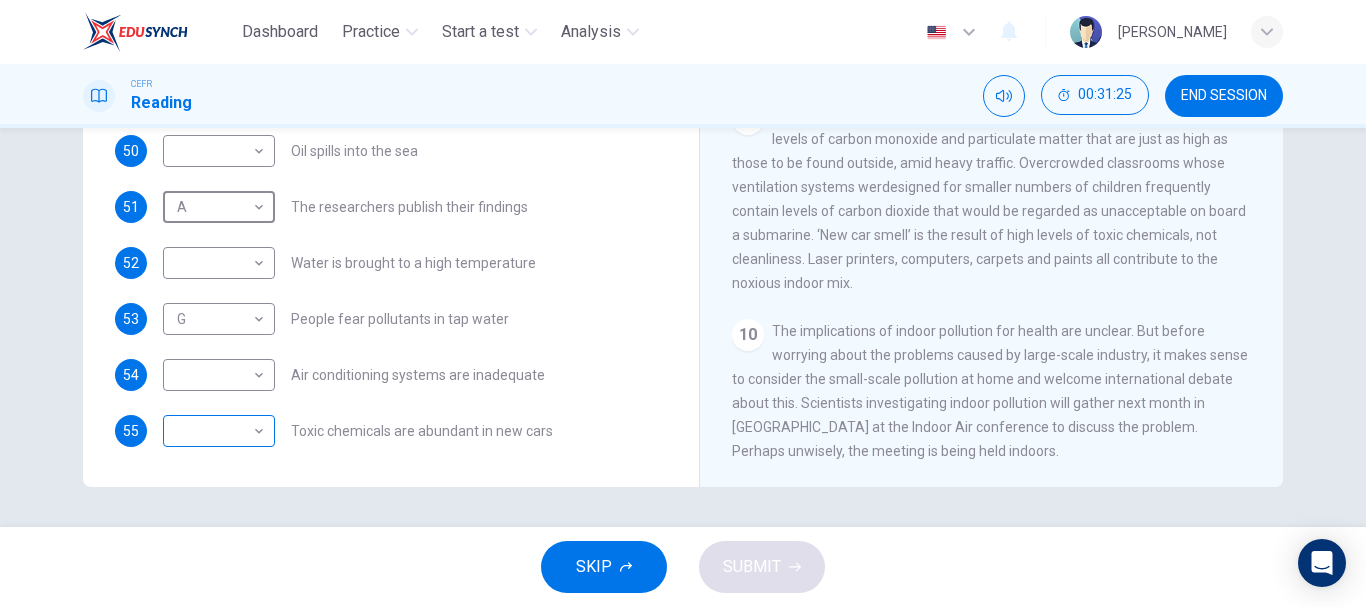 click on "Dashboard Practice Start a test Analysis English en ​ [PERSON_NAME] CEFR Reading 00:31:25 END SESSION Questions 49 - 55 The Reading Passage describes a number of cause and effect relationships.
Match each cause with its effect ( A-J ).
Write the appropriate letters ( A-J ) in the boxes below. Causes A. The focus of pollution moves to the home. B. The levels of [MEDICAL_DATA] rise. C. The world’s natural resources are unequally shared. D. Environmentalists look elsewhere for an explanation. E. Chemicals are effectively stripped from the water. F. A clean odour is produced. G. Sales of bottled water increase. H. The levels of carbon dioxide rise. I. The chlorine content of drinking water increased. 49 ​ ​ Industrialised nations use a lot of energy 50 ​ ​ Oil spills into the sea 51 A A ​ The researchers publish their findings 52 ​ ​ Water is brought to a high temperature 53 G G ​ People fear pollutants in tap water 54 ​ ​ Air conditioning systems are inadequate 55" at bounding box center (683, 303) 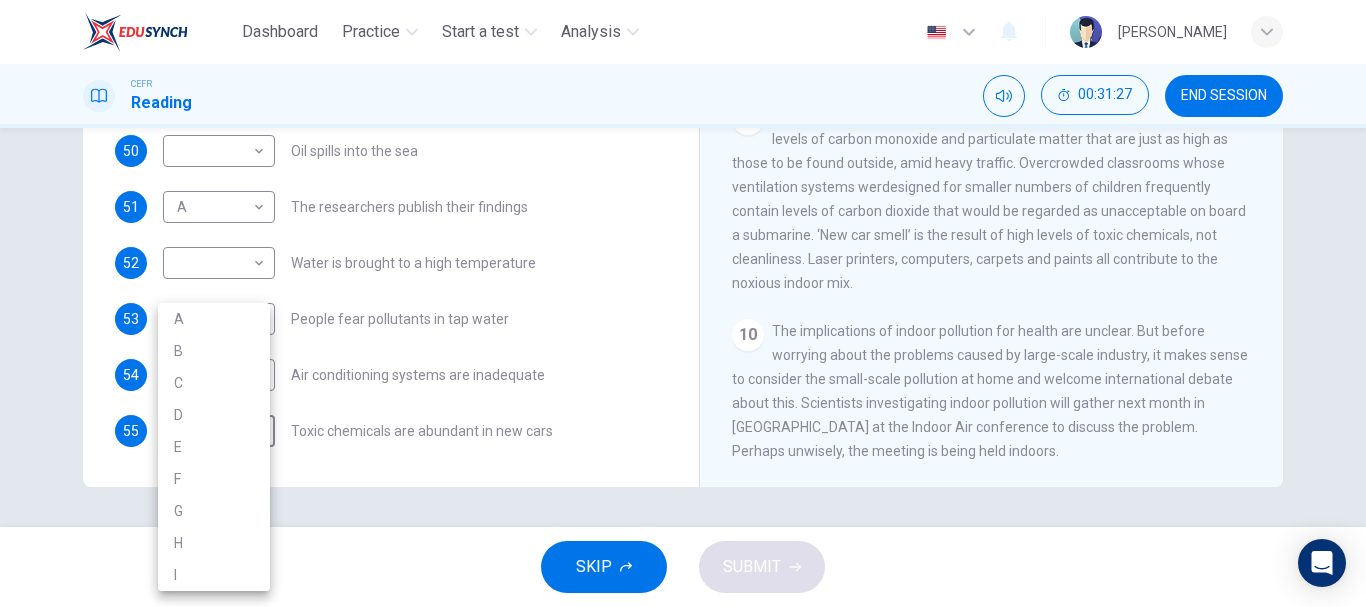 click at bounding box center (683, 303) 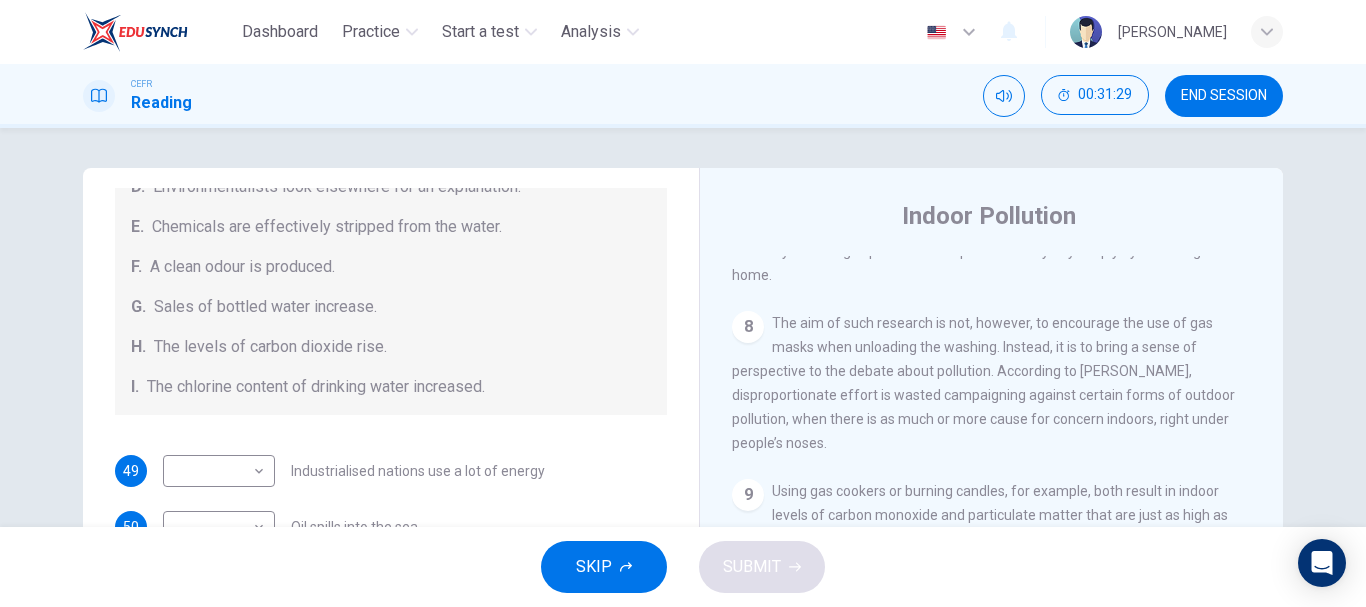 scroll, scrollTop: 376, scrollLeft: 0, axis: vertical 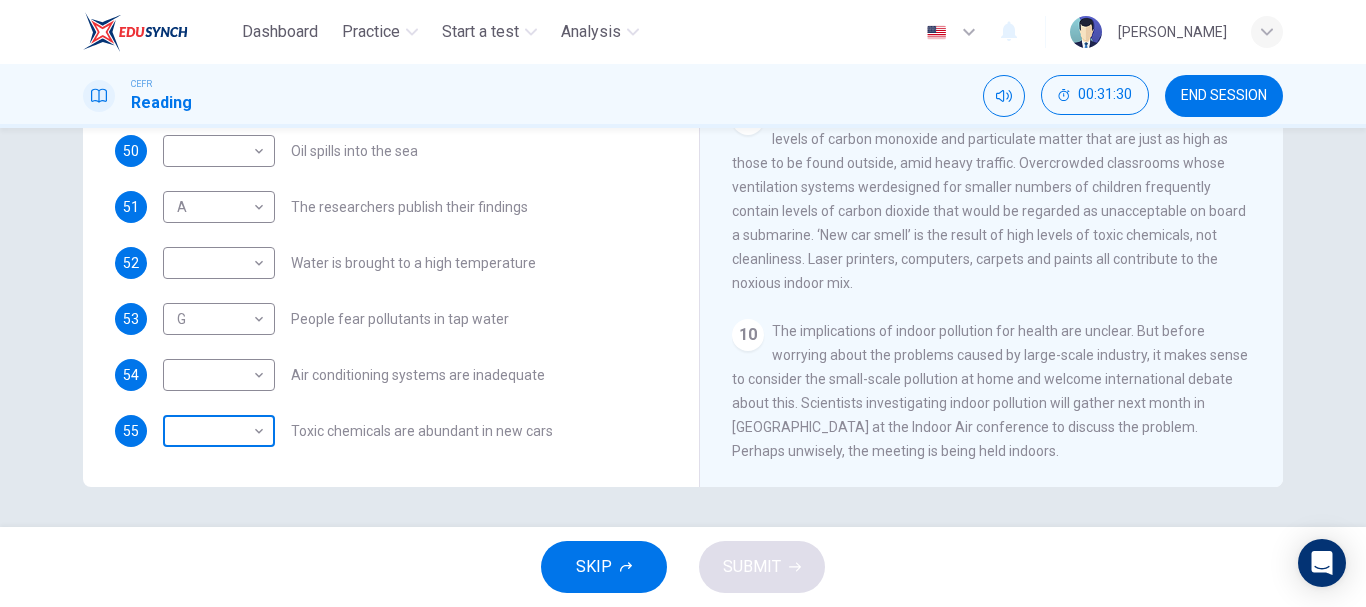 click on "Dashboard Practice Start a test Analysis English en ​ [PERSON_NAME] CEFR Reading 00:31:30 END SESSION Questions 49 - 55 The Reading Passage describes a number of cause and effect relationships.
Match each cause with its effect ( A-J ).
Write the appropriate letters ( A-J ) in the boxes below. Causes A. The focus of pollution moves to the home. B. The levels of [MEDICAL_DATA] rise. C. The world’s natural resources are unequally shared. D. Environmentalists look elsewhere for an explanation. E. Chemicals are effectively stripped from the water. F. A clean odour is produced. G. Sales of bottled water increase. H. The levels of carbon dioxide rise. I. The chlorine content of drinking water increased. 49 ​ ​ Industrialised nations use a lot of energy 50 ​ ​ Oil spills into the sea 51 A A ​ The researchers publish their findings 52 ​ ​ Water is brought to a high temperature 53 G G ​ People fear pollutants in tap water 54 ​ ​ Air conditioning systems are inadequate 55" at bounding box center [683, 303] 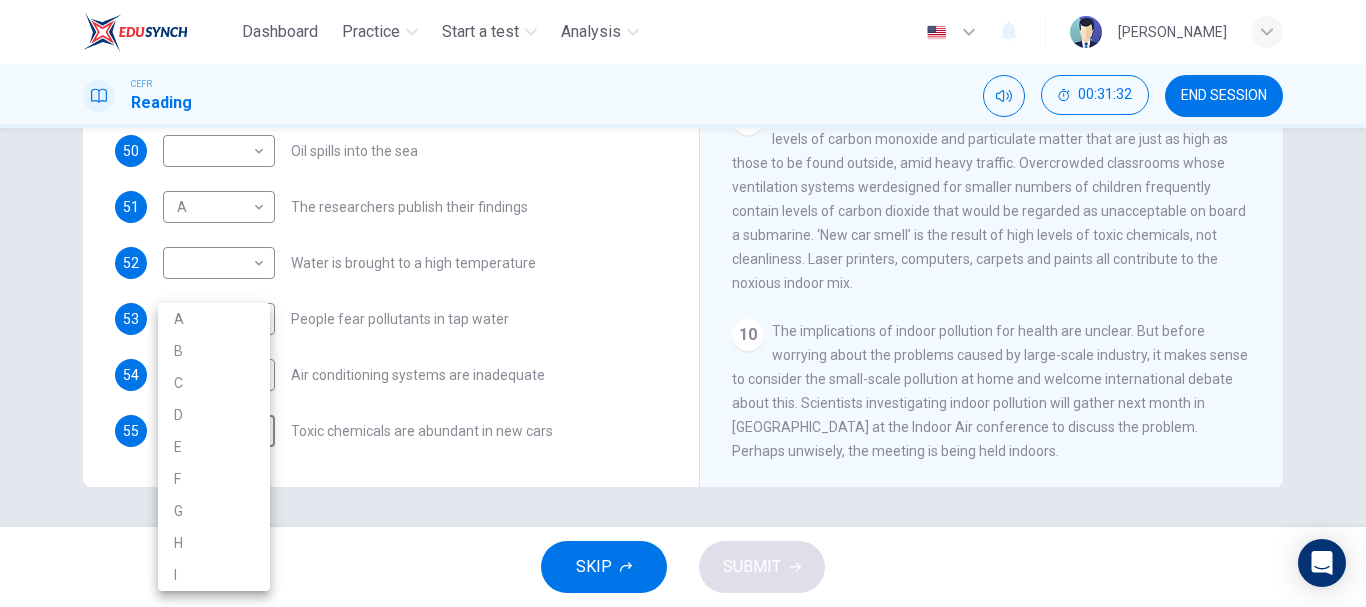 click on "F" at bounding box center (214, 479) 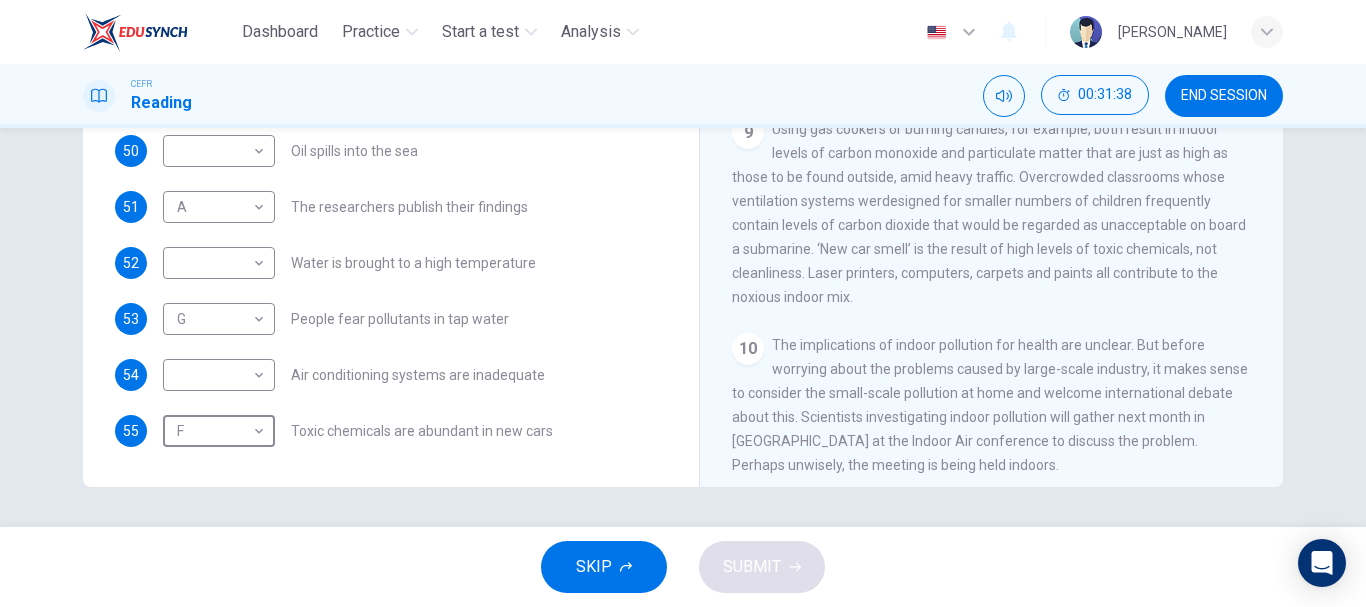 scroll, scrollTop: 1821, scrollLeft: 0, axis: vertical 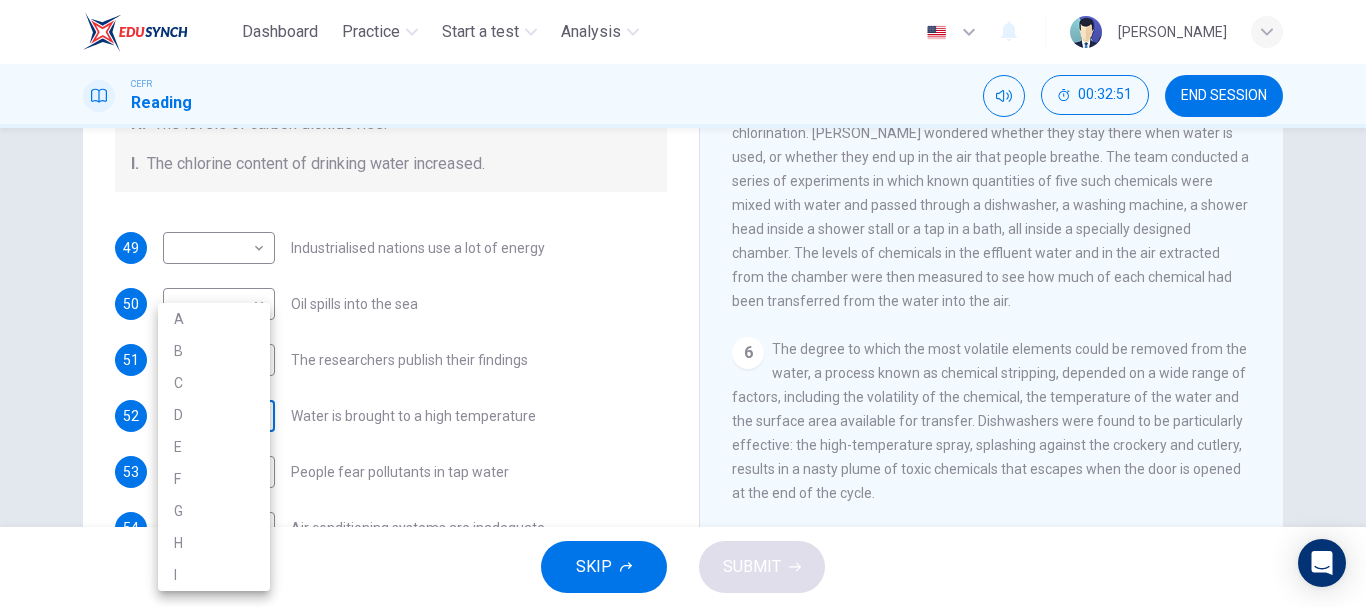 click on "Dashboard Practice Start a test Analysis English en ​ [PERSON_NAME] CEFR Reading 00:32:51 END SESSION Questions 49 - 55 The Reading Passage describes a number of cause and effect relationships.
Match each cause with its effect ( A-J ).
Write the appropriate letters ( A-J ) in the boxes below. Causes A. The focus of pollution moves to the home. B. The levels of [MEDICAL_DATA] rise. C. The world’s natural resources are unequally shared. D. Environmentalists look elsewhere for an explanation. E. Chemicals are effectively stripped from the water. F. A clean odour is produced. G. Sales of bottled water increase. H. The levels of carbon dioxide rise. I. The chlorine content of drinking water increased. 49 ​ ​ Industrialised nations use a lot of energy 50 ​ ​ Oil spills into the sea 51 A A ​ The researchers publish their findings 52 ​ ​ Water is brought to a high temperature 53 G G ​ People fear pollutants in tap water 54 ​ ​ Air conditioning systems are inadequate 55" at bounding box center (683, 303) 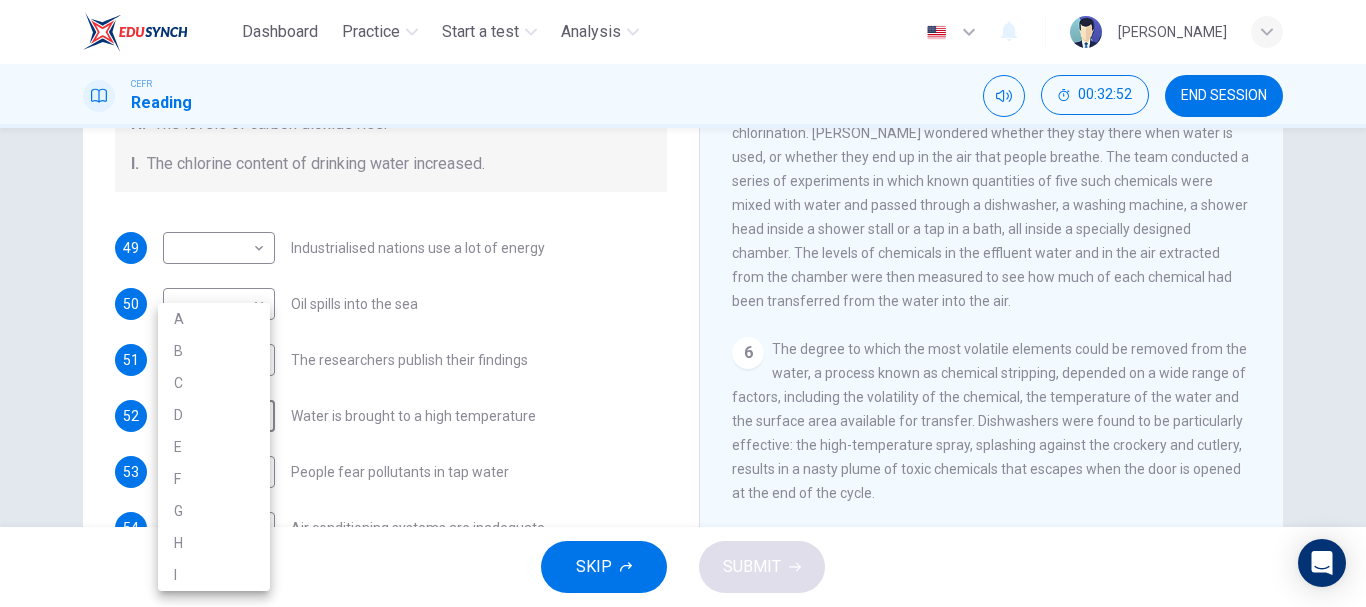 click on "E" at bounding box center [214, 447] 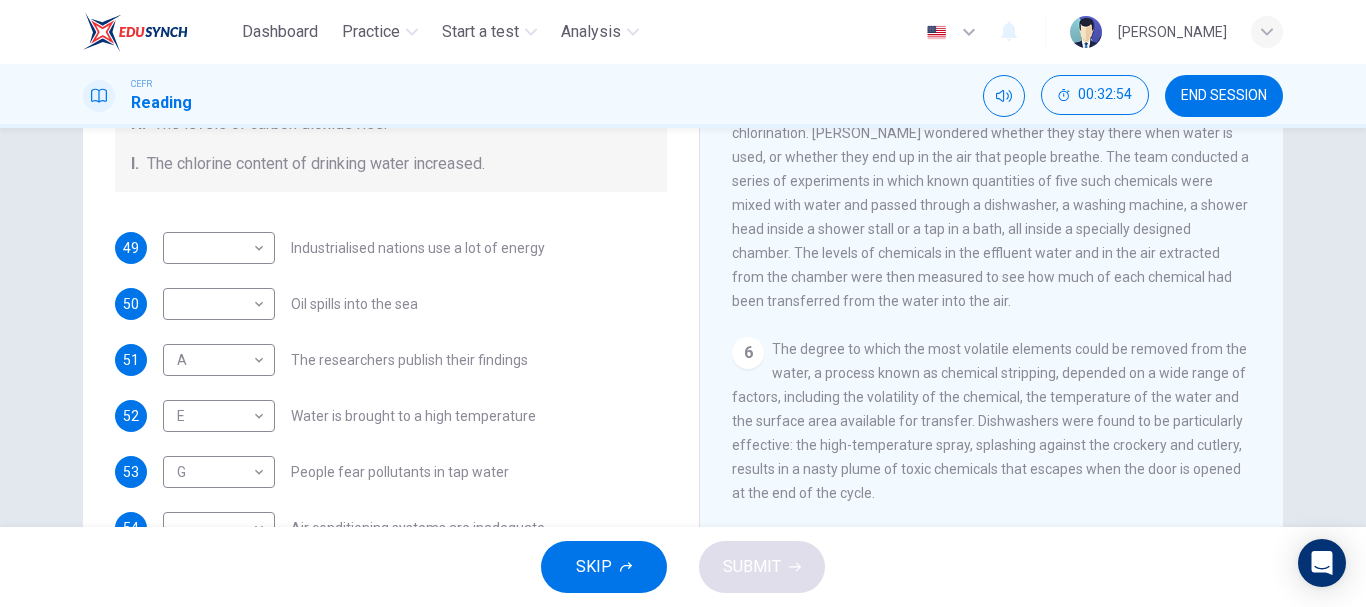 click on "Questions 49 - 55 The Reading Passage describes a number of cause and effect relationships.
Match each cause with its effect ( A-J ).
Write the appropriate letters ( A-J ) in the boxes below. Causes A. The focus of pollution moves to the home. B. The levels of [MEDICAL_DATA] rise. C. The world’s natural resources are unequally shared. D. Environmentalists look elsewhere for an explanation. E. Chemicals are effectively stripped from the water. F. A clean odour is produced. G. Sales of bottled water increase. H. The levels of carbon dioxide rise. I. The chlorine content of drinking water increased. 49 ​ ​ Industrialised nations use a lot of energy 50 ​ ​ Oil spills into the sea 51 A A ​ The researchers publish their findings 52 E E ​ Water is brought to a high temperature 53 G G ​ People fear pollutants in tap water 54 ​ ​ Air conditioning systems are inadequate 55 F F ​ Toxic chemicals are abundant in new cars" at bounding box center [391, 80] 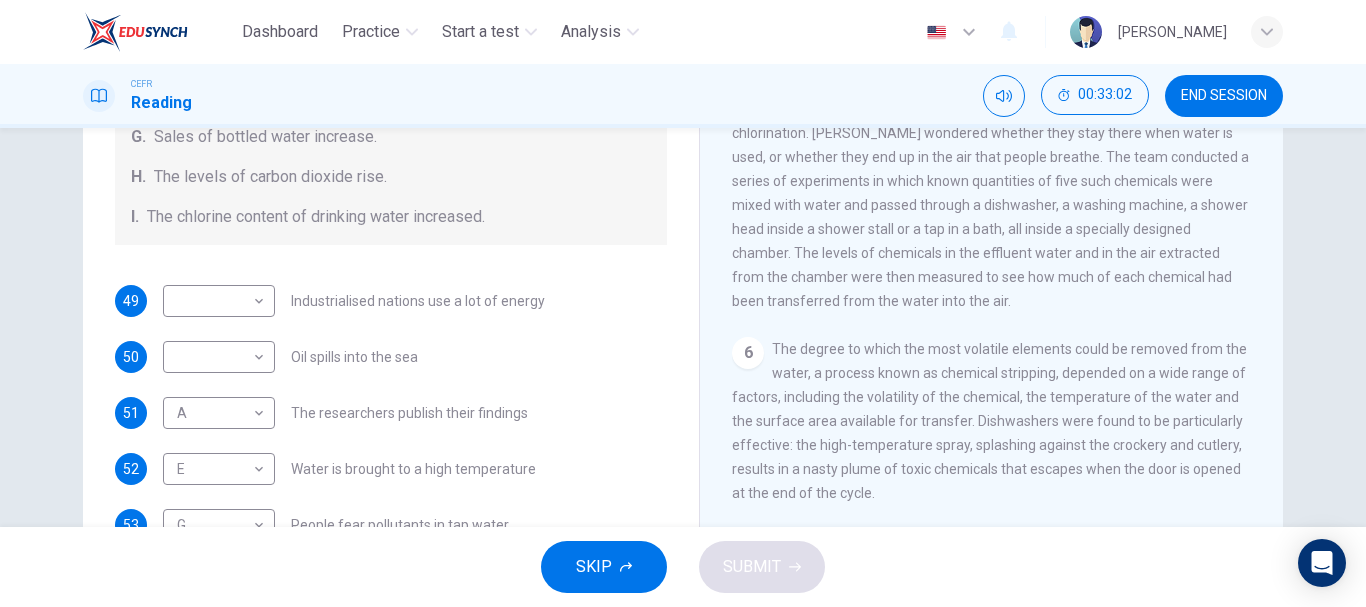 scroll, scrollTop: 425, scrollLeft: 0, axis: vertical 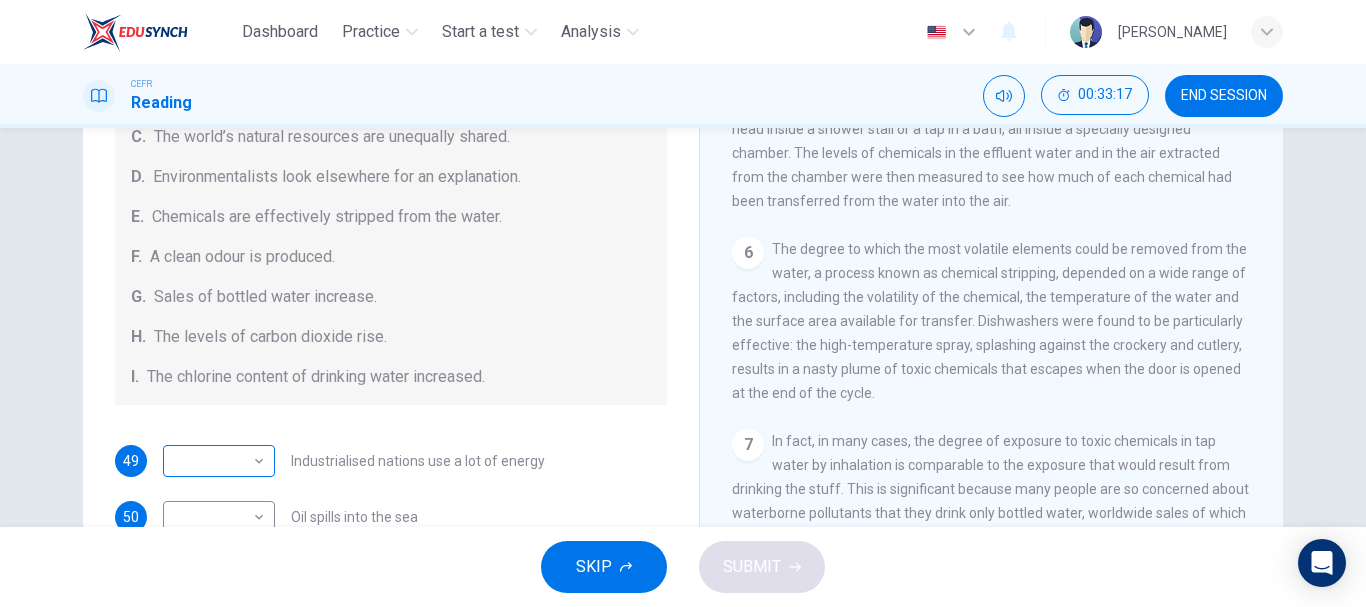 click on "Dashboard Practice Start a test Analysis English en ​ [PERSON_NAME] CEFR Reading 00:33:17 END SESSION Questions 49 - 55 The Reading Passage describes a number of cause and effect relationships.
Match each cause with its effect ( A-J ).
Write the appropriate letters ( A-J ) in the boxes below. Causes A. The focus of pollution moves to the home. B. The levels of [MEDICAL_DATA] rise. C. The world’s natural resources are unequally shared. D. Environmentalists look elsewhere for an explanation. E. Chemicals are effectively stripped from the water. F. A clean odour is produced. G. Sales of bottled water increase. H. The levels of carbon dioxide rise. I. The chlorine content of drinking water increased. 49 ​ ​ Industrialised nations use a lot of energy 50 ​ ​ Oil spills into the sea 51 A A ​ The researchers publish their findings 52 E E ​ Water is brought to a high temperature 53 G G ​ People fear pollutants in tap water 54 ​ ​ Air conditioning systems are inadequate 55" at bounding box center [683, 303] 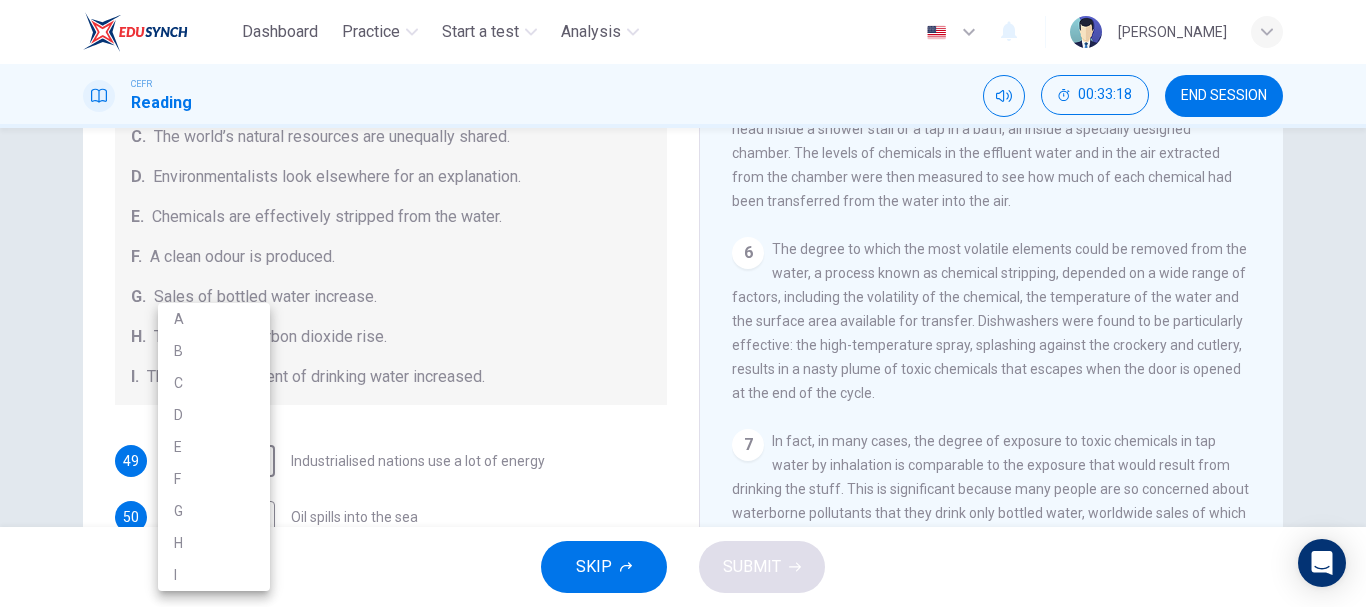 click on "I" at bounding box center [214, 575] 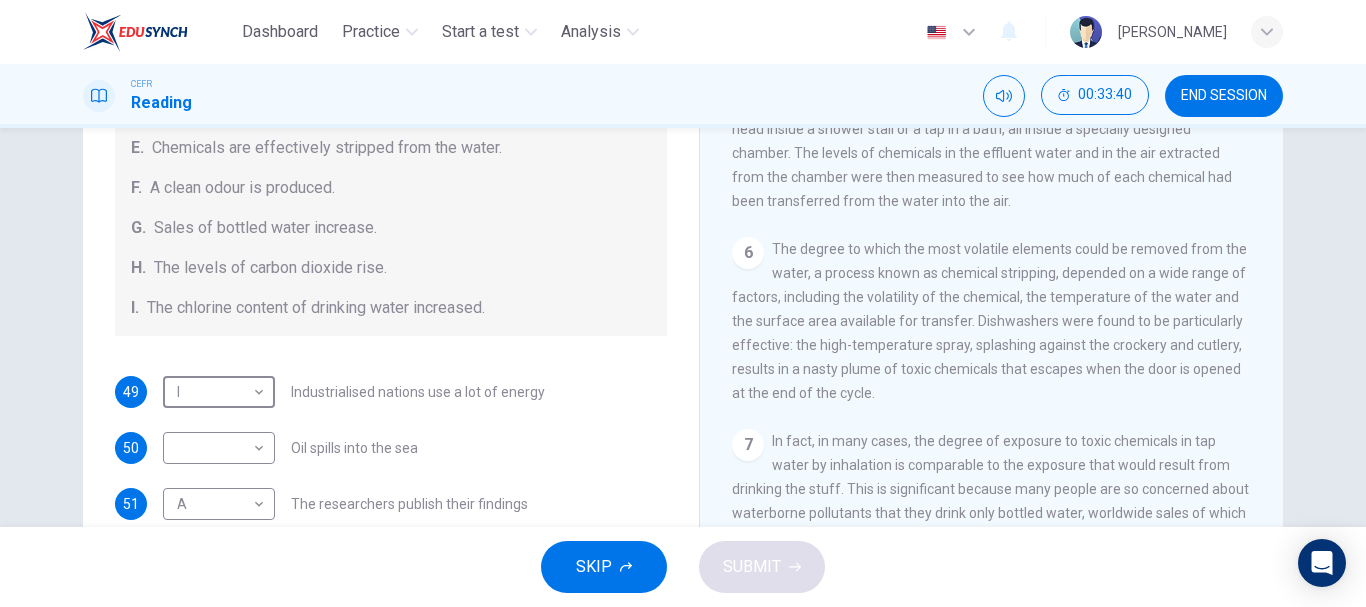 scroll, scrollTop: 233, scrollLeft: 0, axis: vertical 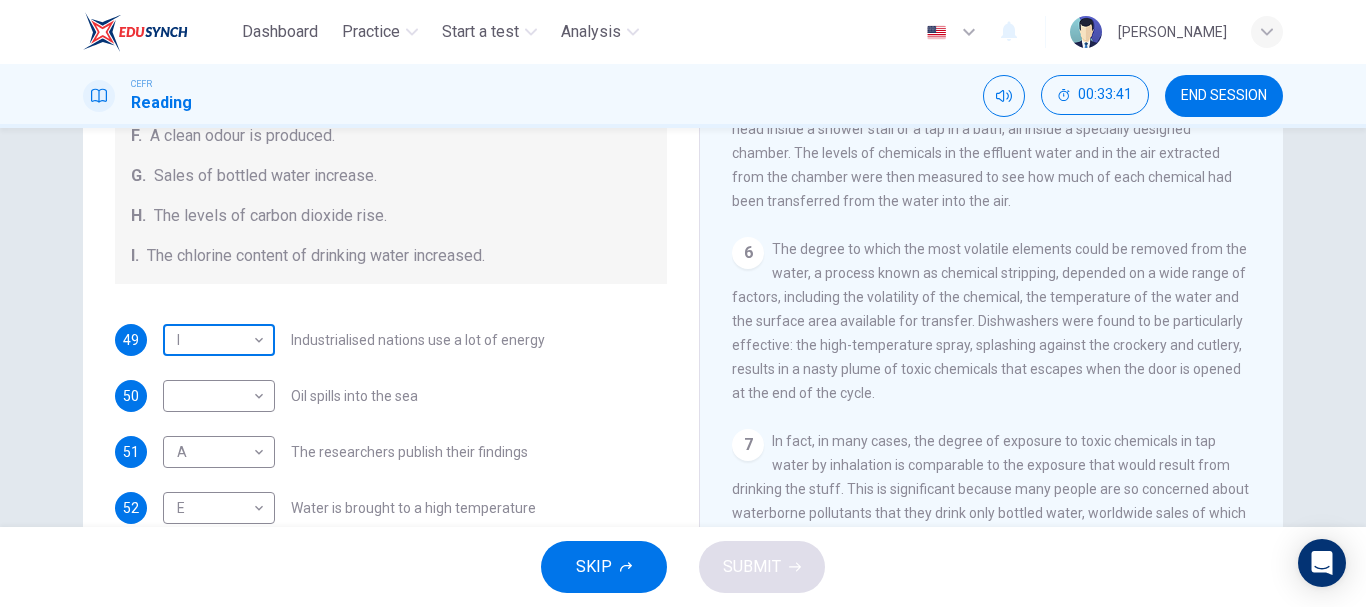 click on "Dashboard Practice Start a test Analysis English en ​ [PERSON_NAME] CEFR Reading 00:33:41 END SESSION Questions 49 - 55 The Reading Passage describes a number of cause and effect relationships.
Match each cause with its effect ( A-J ).
Write the appropriate letters ( A-J ) in the boxes below. Causes A. The focus of pollution moves to the home. B. The levels of [MEDICAL_DATA] rise. C. The world’s natural resources are unequally shared. D. Environmentalists look elsewhere for an explanation. E. Chemicals are effectively stripped from the water. F. A clean odour is produced. G. Sales of bottled water increase. H. The levels of carbon dioxide rise. I. The chlorine content of drinking water increased. 49 I I ​ Industrialised nations use a lot of energy 50 ​ ​ Oil spills into the sea 51 A A ​ The researchers publish their findings 52 E E ​ Water is brought to a high temperature 53 G G ​ People fear pollutants in tap water 54 ​ ​ Air conditioning systems are inadequate 55" at bounding box center (683, 303) 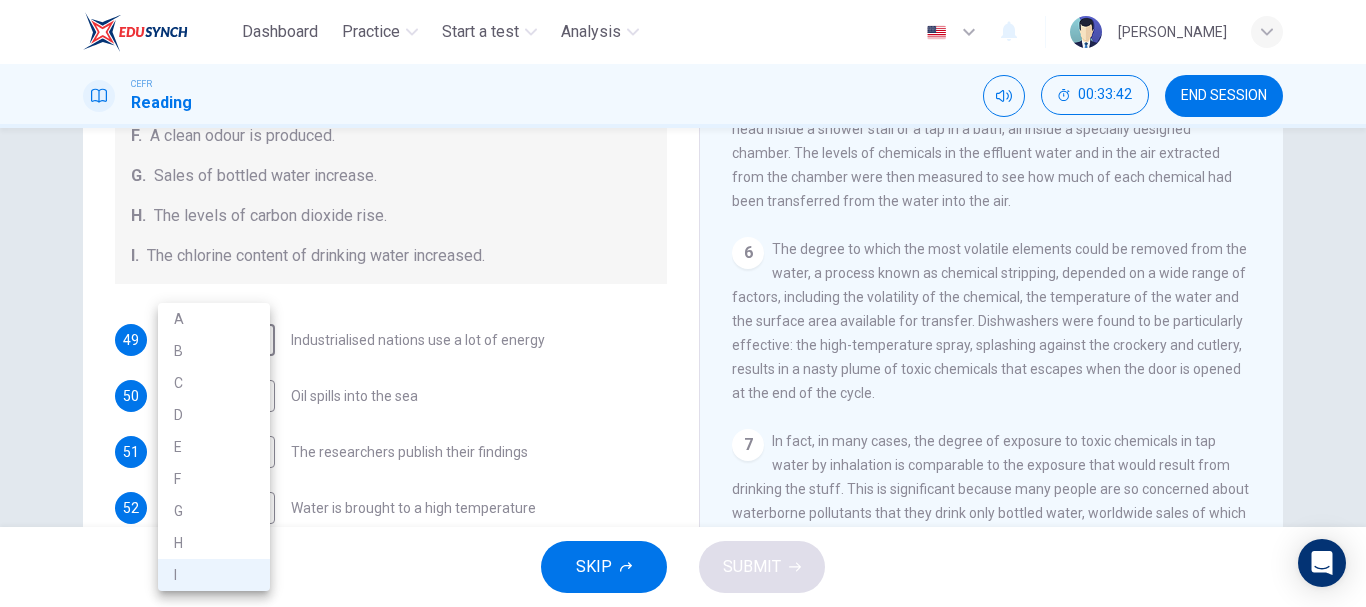 click on "B" at bounding box center [214, 351] 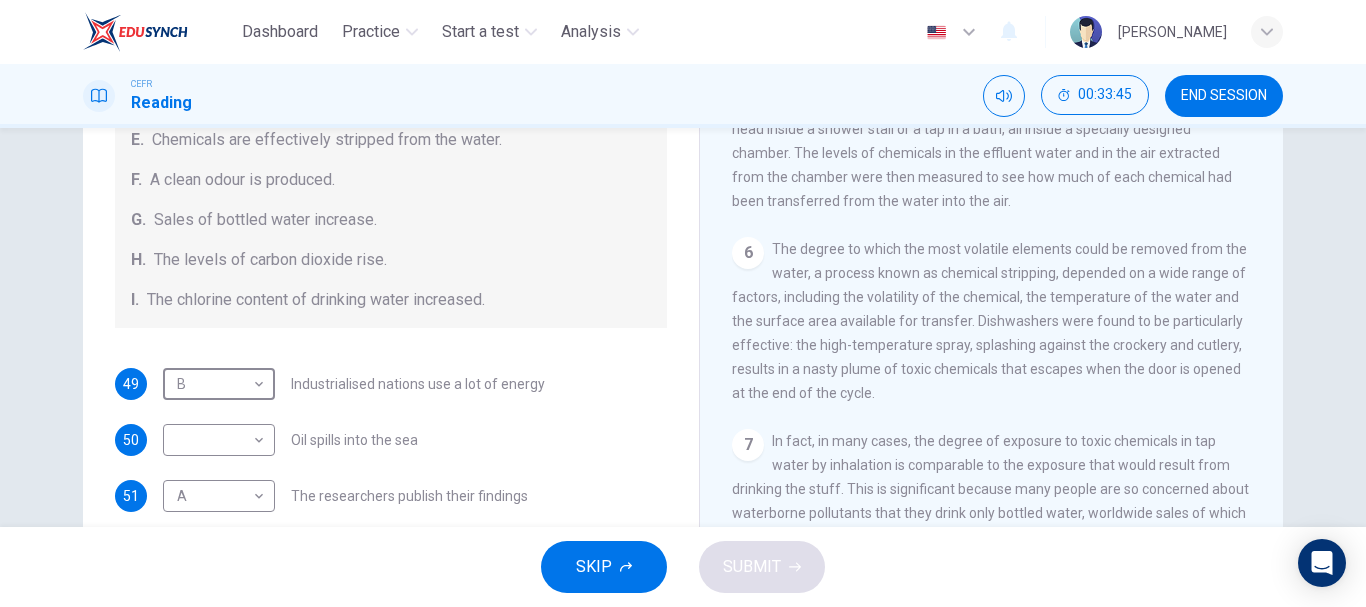 scroll, scrollTop: 220, scrollLeft: 0, axis: vertical 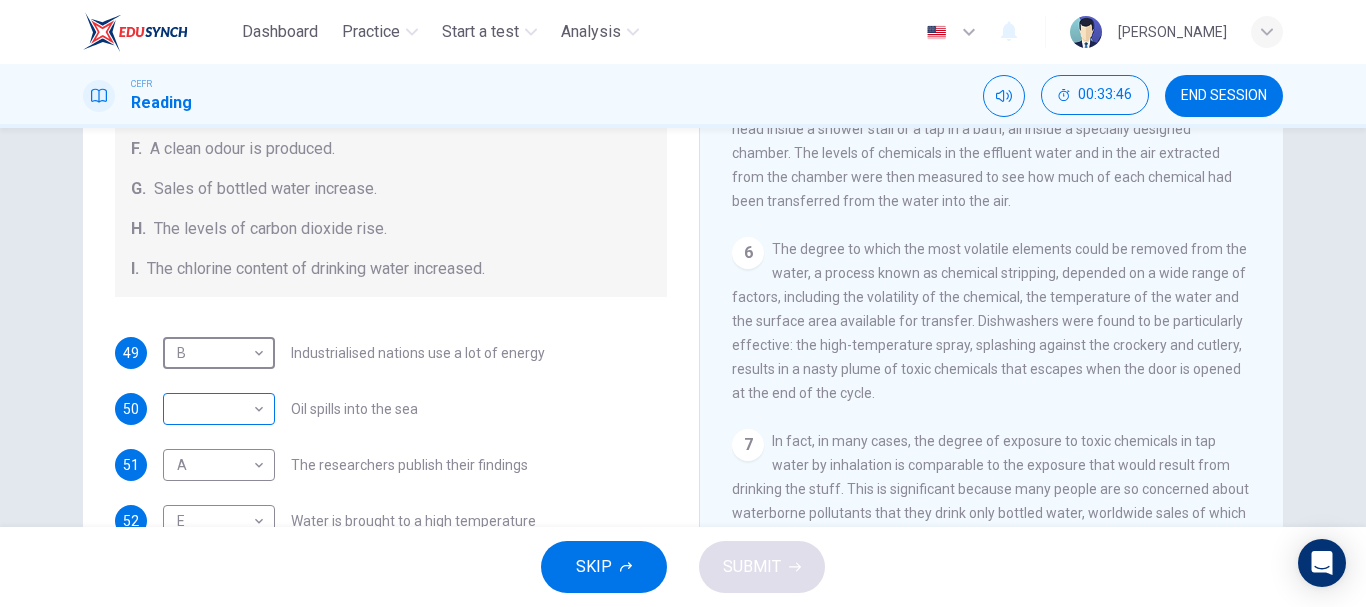 click on "Dashboard Practice Start a test Analysis English en ​ [PERSON_NAME] CEFR Reading 00:33:46 END SESSION Questions 49 - 55 The Reading Passage describes a number of cause and effect relationships.
Match each cause with its effect ( A-J ).
Write the appropriate letters ( A-J ) in the boxes below. Causes A. The focus of pollution moves to the home. B. The levels of [MEDICAL_DATA] rise. C. The world’s natural resources are unequally shared. D. Environmentalists look elsewhere for an explanation. E. Chemicals are effectively stripped from the water. F. A clean odour is produced. G. Sales of bottled water increase. H. The levels of carbon dioxide rise. I. The chlorine content of drinking water increased. 49 B B ​ Industrialised nations use a lot of energy 50 ​ ​ Oil spills into the sea 51 A A ​ The researchers publish their findings 52 E E ​ Water is brought to a high temperature 53 G G ​ People fear pollutants in tap water 54 ​ ​ Air conditioning systems are inadequate 55" at bounding box center [683, 303] 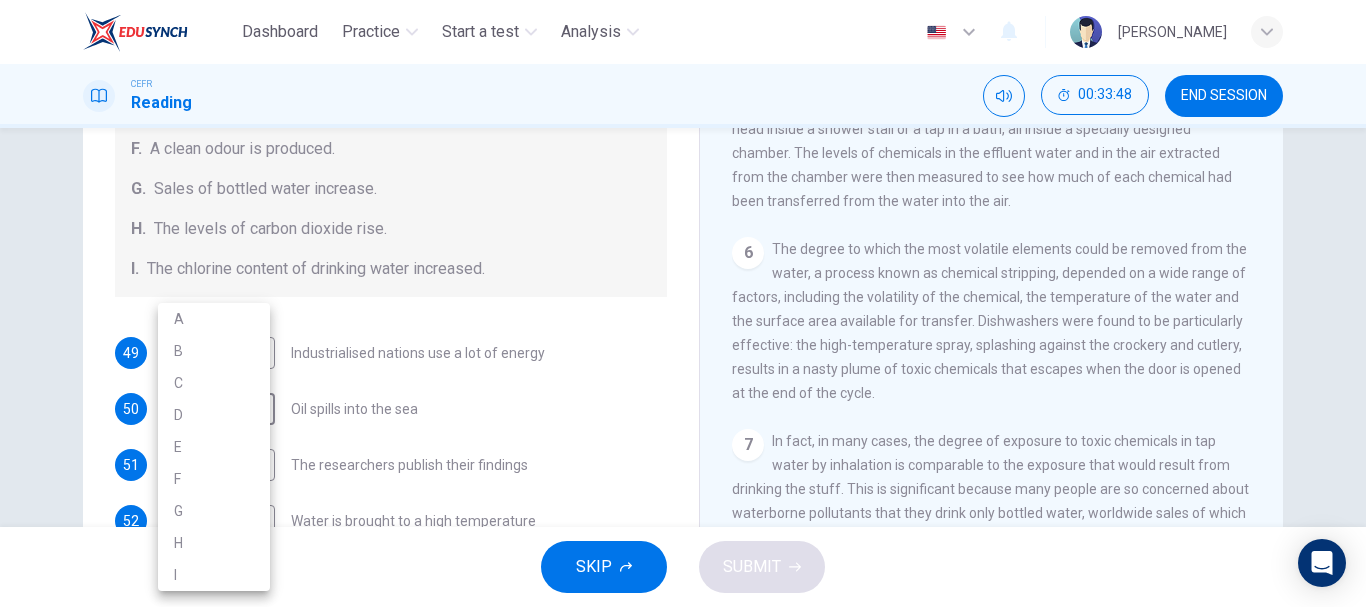 click on "H" at bounding box center [214, 543] 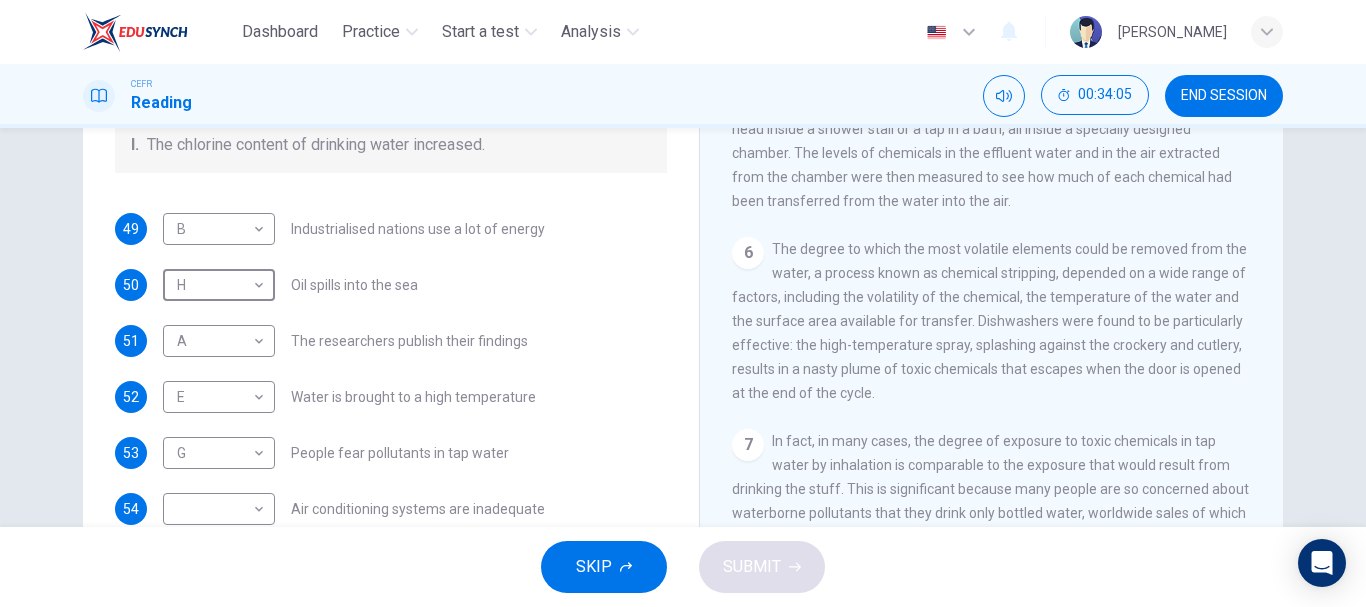 scroll, scrollTop: 358, scrollLeft: 0, axis: vertical 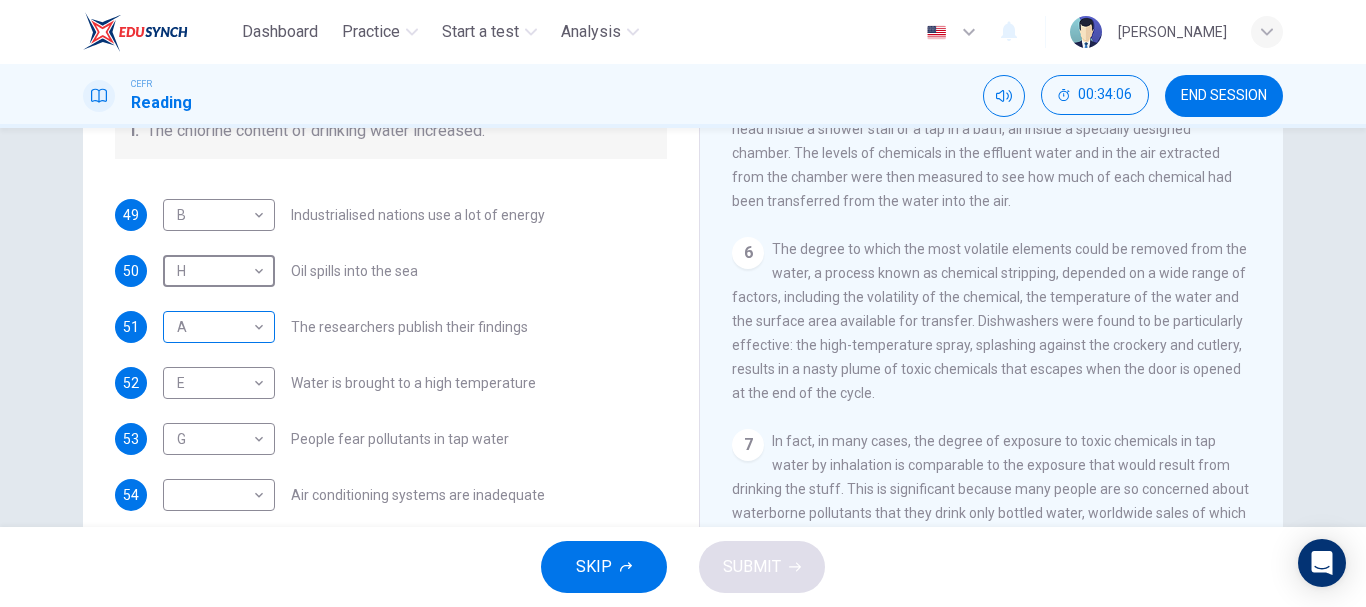 click on "Dashboard Practice Start a test Analysis English en ​ [PERSON_NAME] CEFR Reading 00:34:06 END SESSION Questions 49 - 55 The Reading Passage describes a number of cause and effect relationships.
Match each cause with its effect ( A-J ).
Write the appropriate letters ( A-J ) in the boxes below. Causes A. The focus of pollution moves to the home. B. The levels of [MEDICAL_DATA] rise. C. The world’s natural resources are unequally shared. D. Environmentalists look elsewhere for an explanation. E. Chemicals are effectively stripped from the water. F. A clean odour is produced. G. Sales of bottled water increase. H. The levels of carbon dioxide rise. I. The chlorine content of drinking water increased. 49 B B ​ Industrialised nations use a lot of energy 50 H H ​ Oil spills into the sea 51 A A ​ The researchers publish their findings 52 E E ​ Water is brought to a high temperature 53 G G ​ People fear pollutants in tap water 54 ​ ​ Air conditioning systems are inadequate 55" at bounding box center [683, 303] 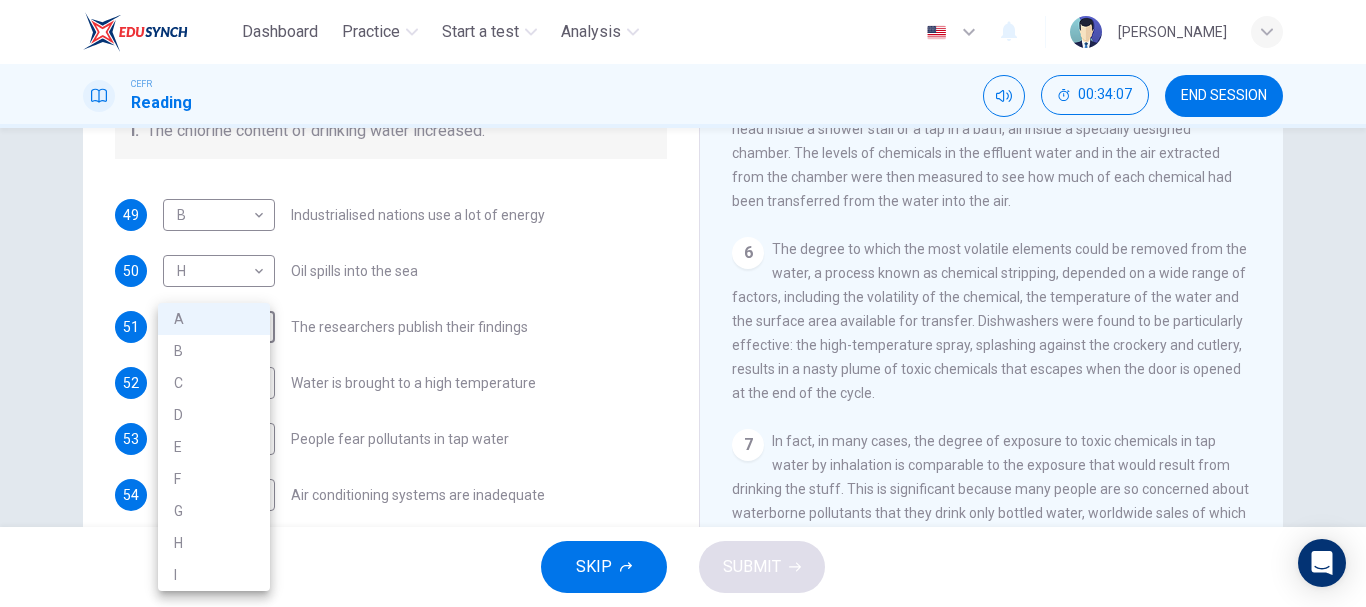 click on "D" at bounding box center [214, 415] 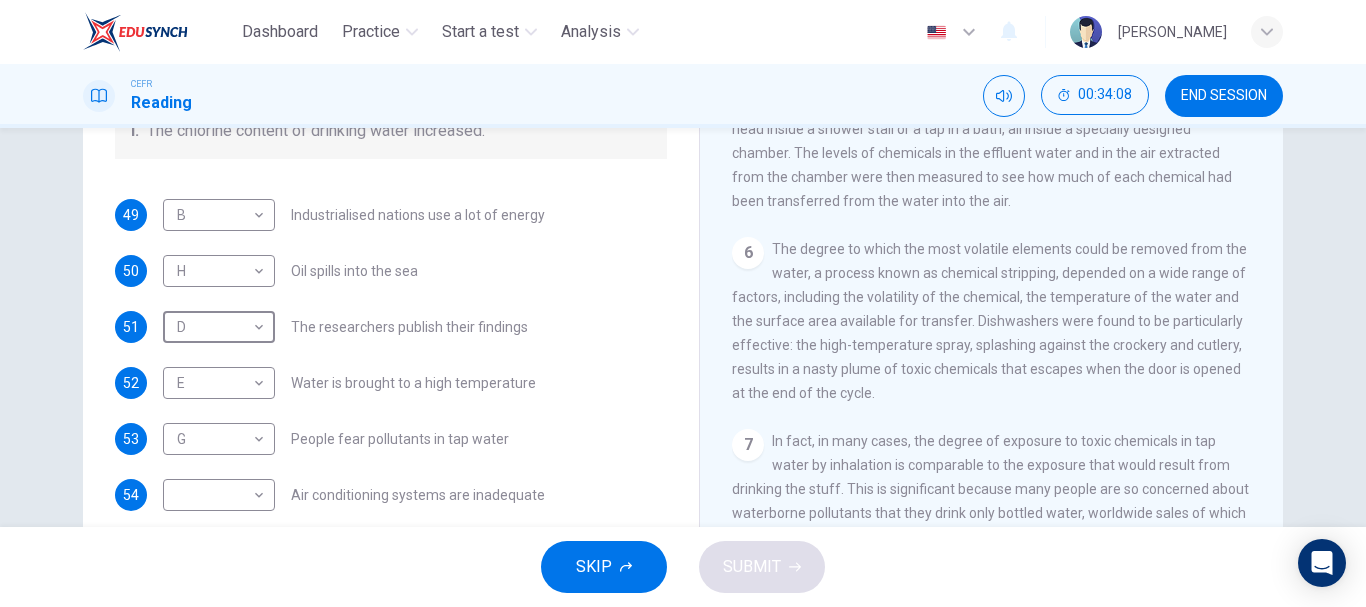type on "D" 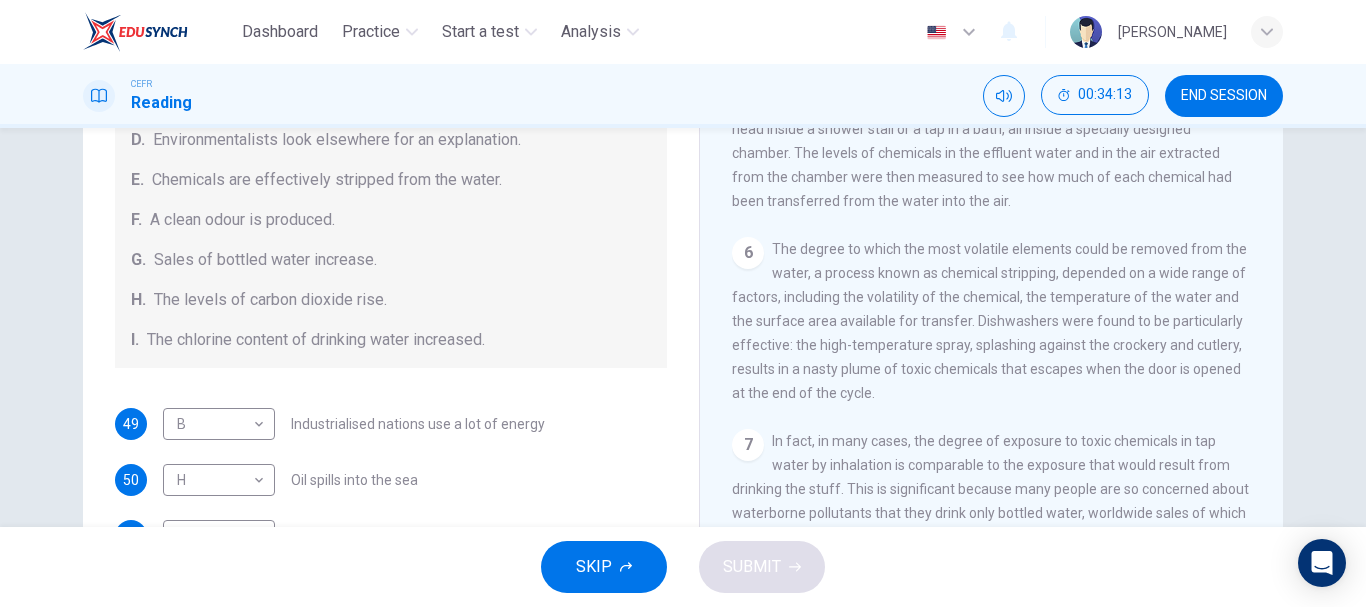 scroll, scrollTop: 425, scrollLeft: 0, axis: vertical 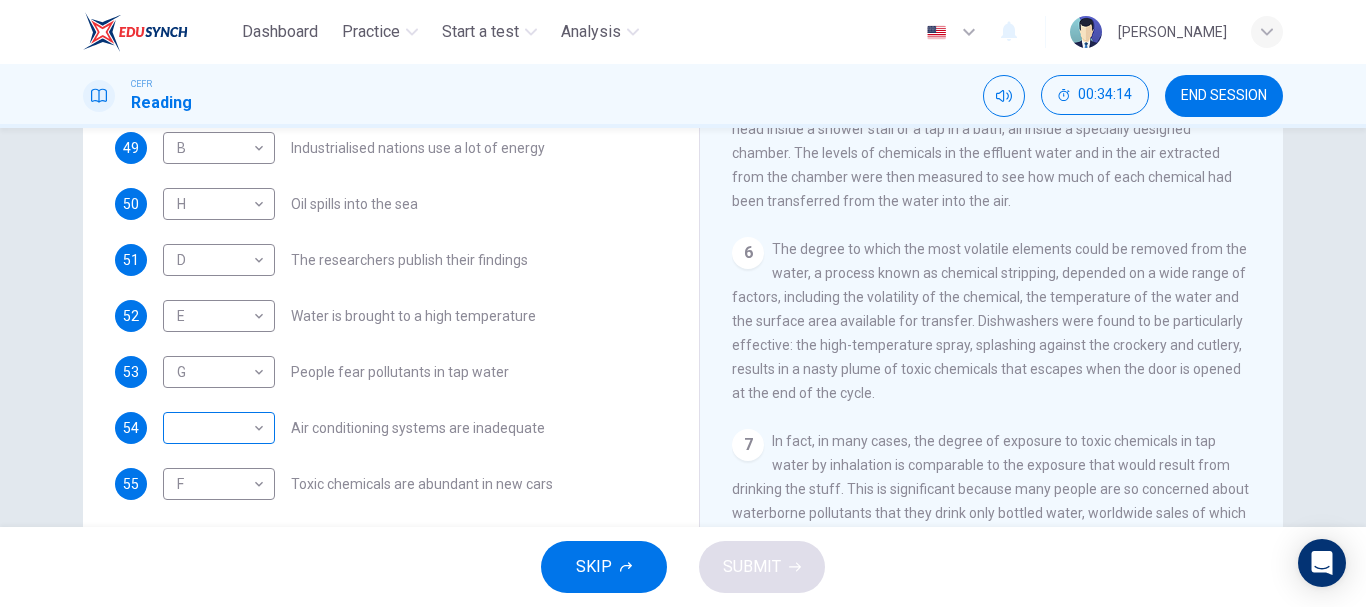 click on "Dashboard Practice Start a test Analysis English en ​ [PERSON_NAME] CEFR Reading 00:34:14 END SESSION Questions 49 - 55 The Reading Passage describes a number of cause and effect relationships.
Match each cause with its effect ( A-J ).
Write the appropriate letters ( A-J ) in the boxes below. Causes A. The focus of pollution moves to the home. B. The levels of [MEDICAL_DATA] rise. C. The world’s natural resources are unequally shared. D. Environmentalists look elsewhere for an explanation. E. Chemicals are effectively stripped from the water. F. A clean odour is produced. G. Sales of bottled water increase. H. The levels of carbon dioxide rise. I. The chlorine content of drinking water increased. 49 B B ​ Industrialised nations use a lot of energy 50 H H ​ Oil spills into the sea 51 D D ​ The researchers publish their findings 52 E E ​ Water is brought to a high temperature 53 G G ​ People fear pollutants in tap water 54 ​ ​ Air conditioning systems are inadequate 55" at bounding box center (683, 303) 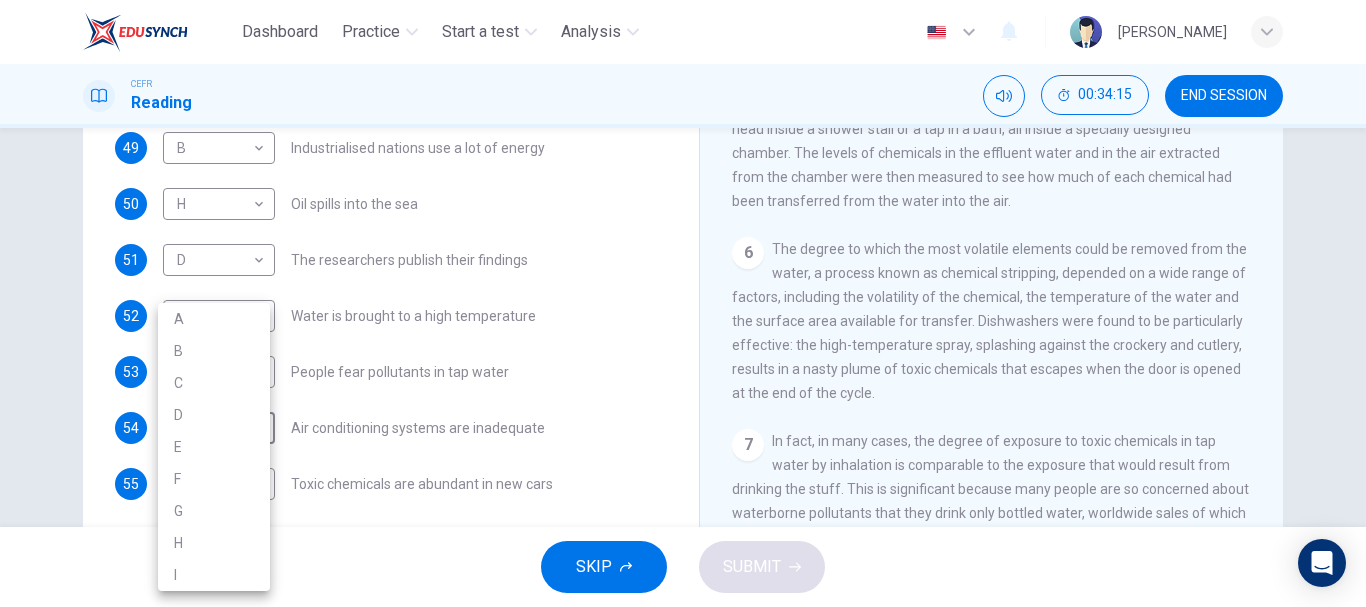 click on "A" at bounding box center (214, 319) 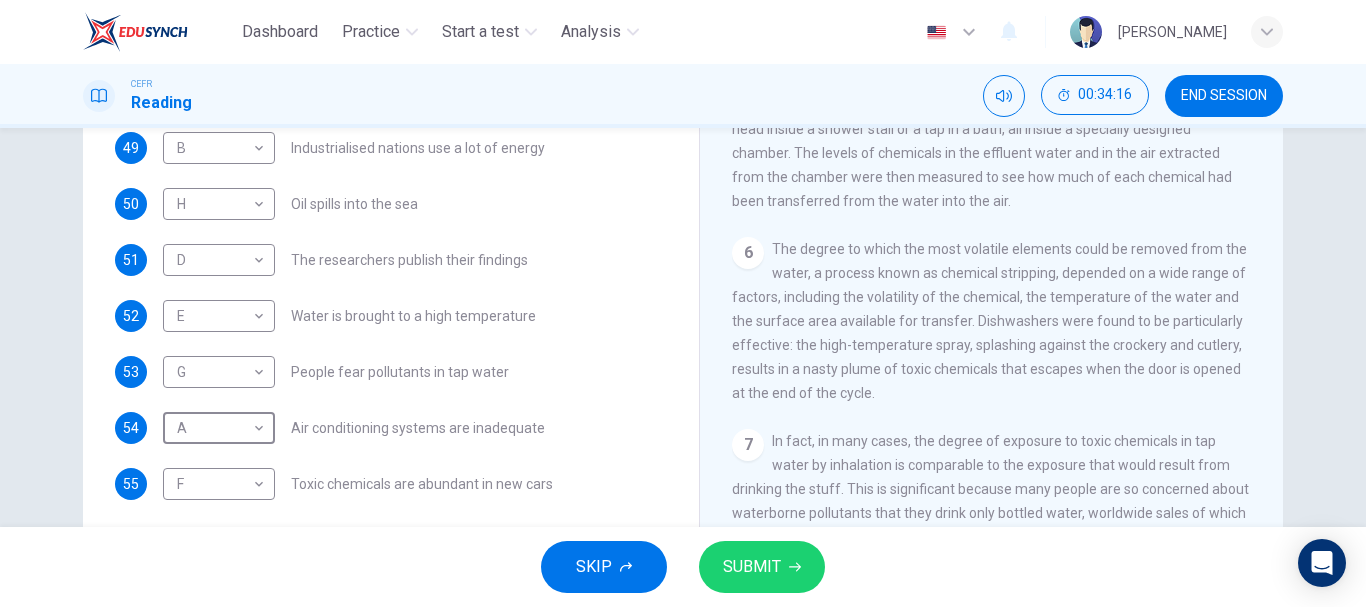 scroll, scrollTop: 0, scrollLeft: 0, axis: both 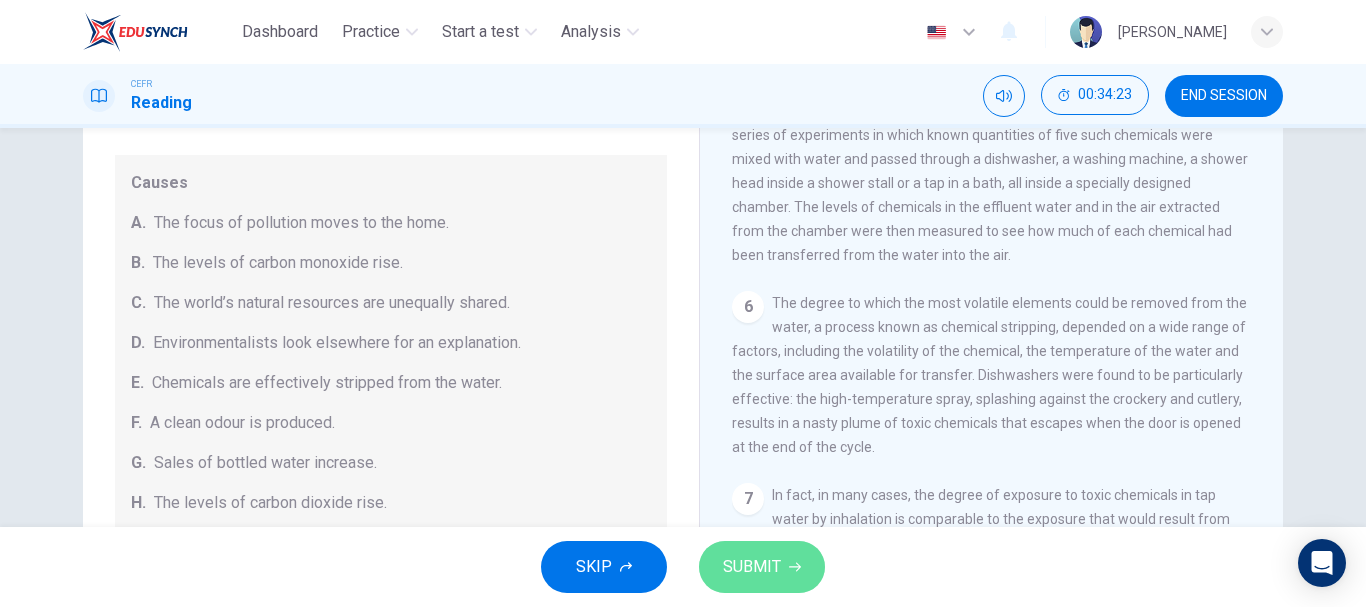 click on "SUBMIT" at bounding box center [762, 567] 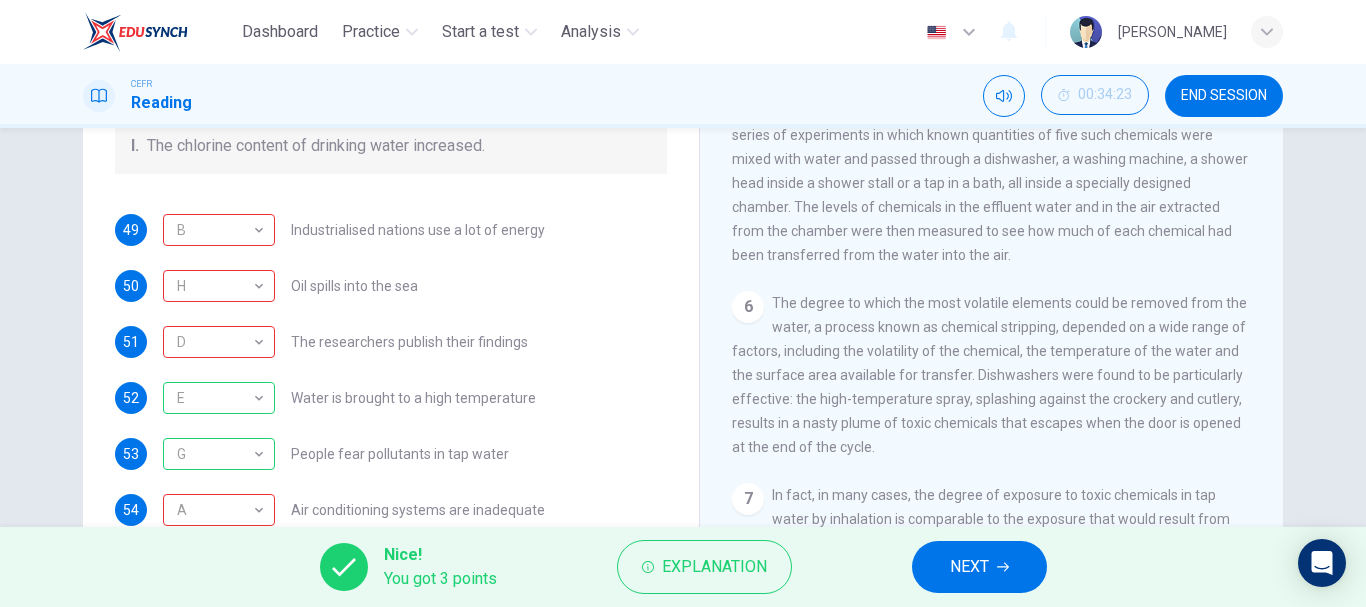 scroll, scrollTop: 425, scrollLeft: 0, axis: vertical 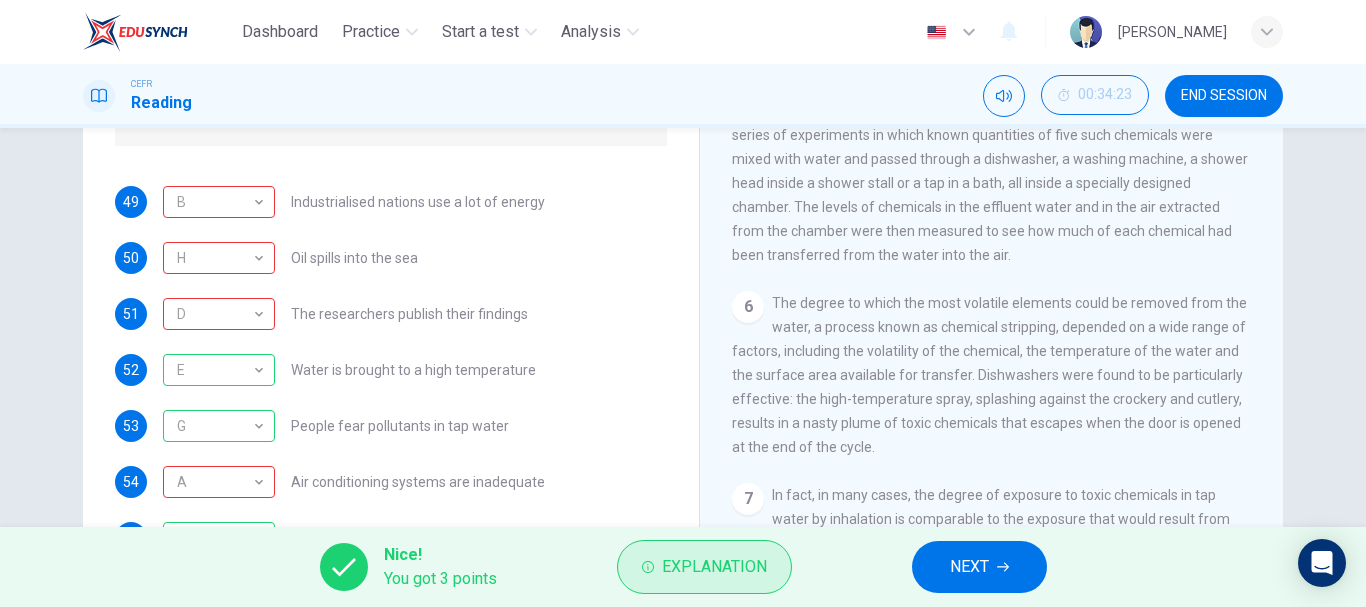 click on "Explanation" at bounding box center [714, 567] 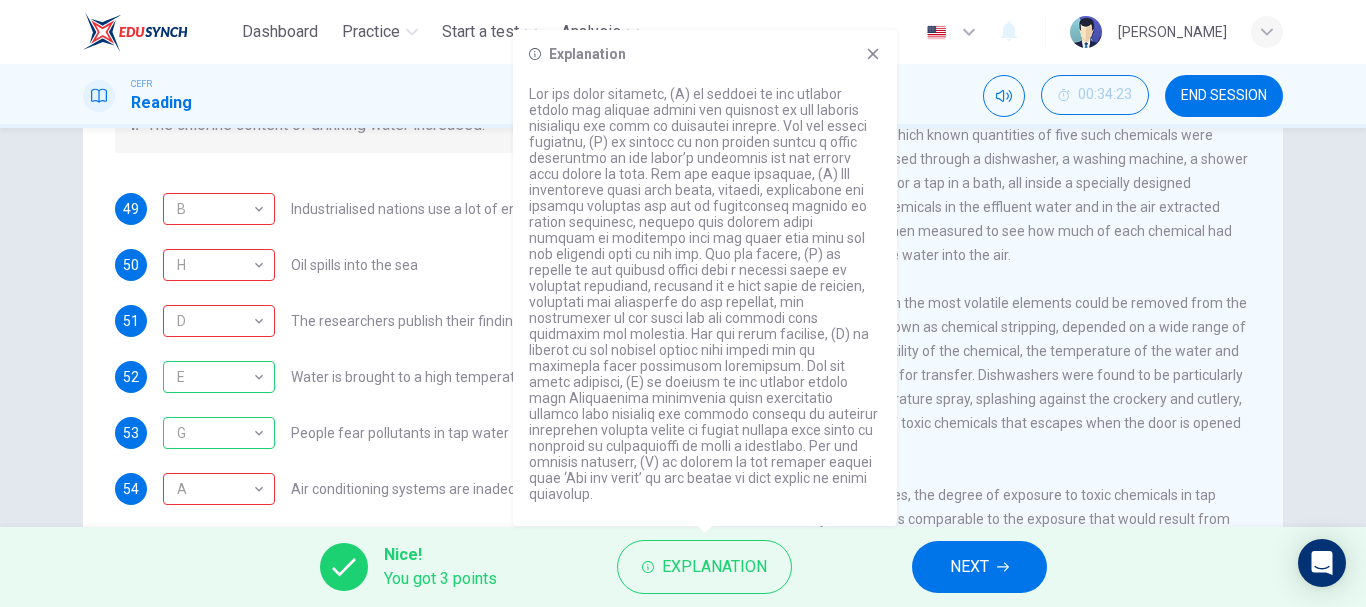 scroll, scrollTop: 425, scrollLeft: 0, axis: vertical 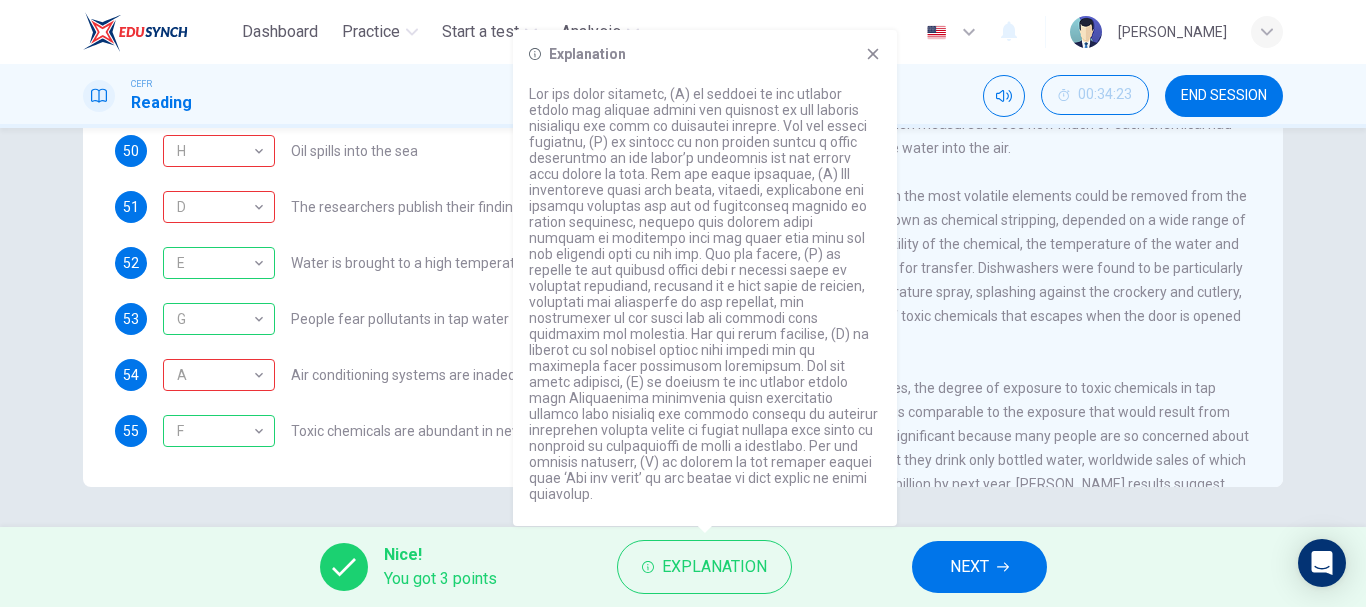 click on "NEXT" at bounding box center (969, 567) 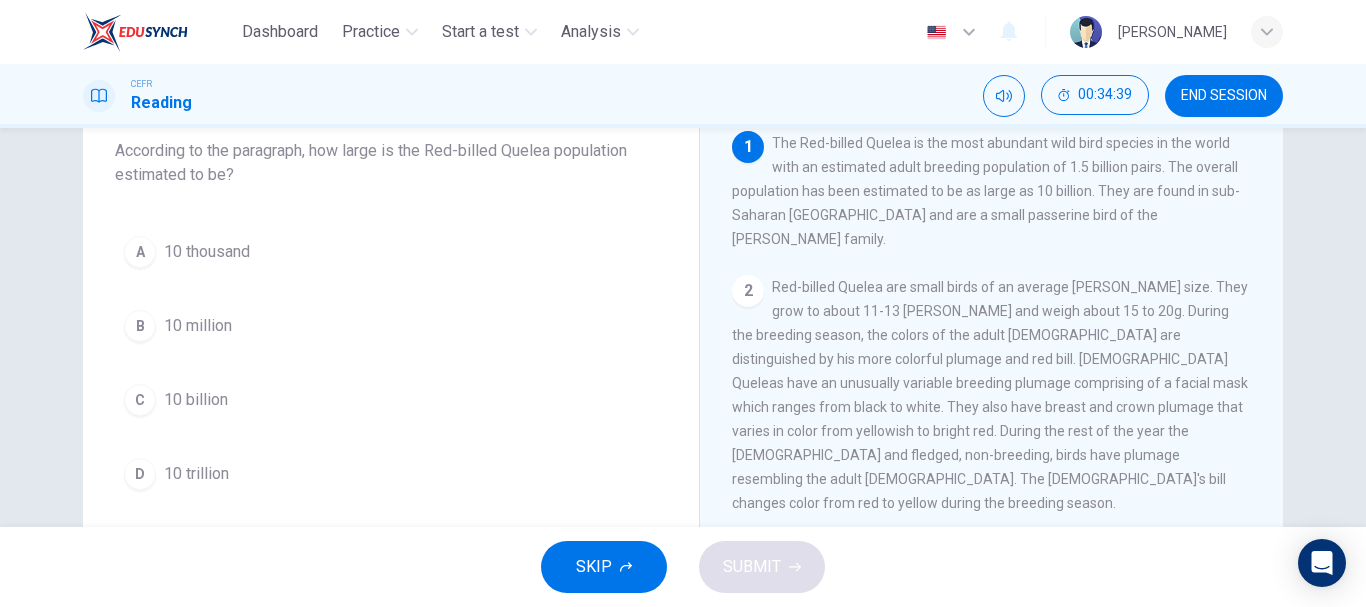 scroll, scrollTop: 127, scrollLeft: 0, axis: vertical 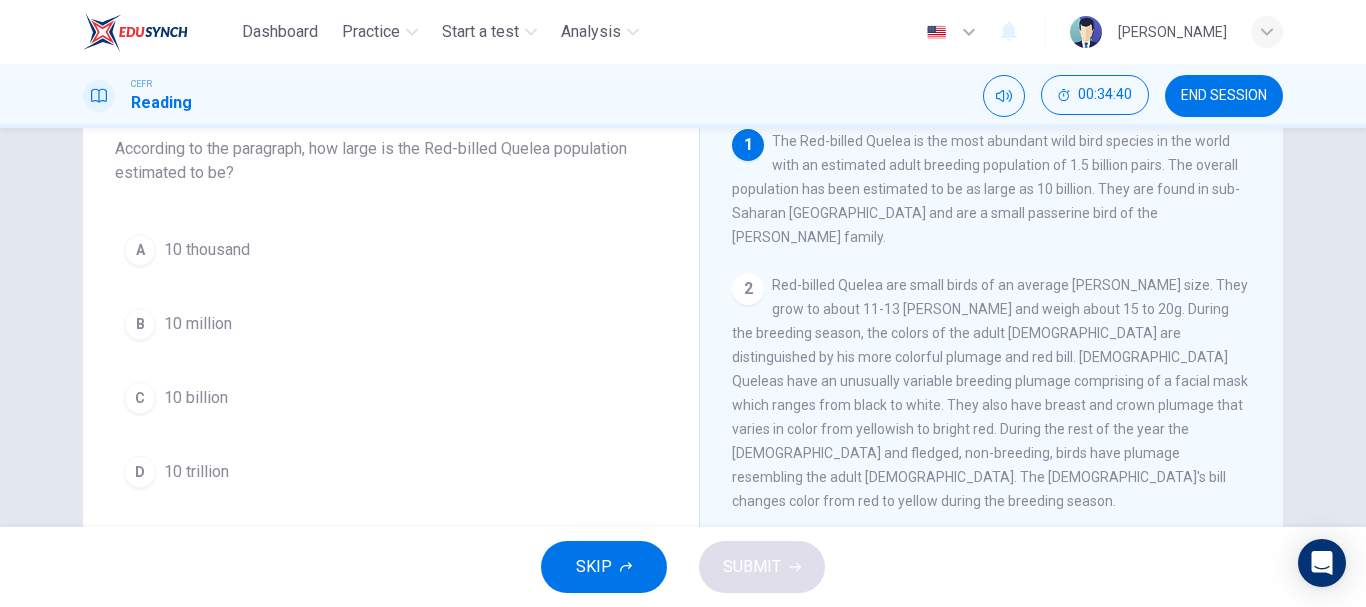 click on "10 billion" at bounding box center (196, 398) 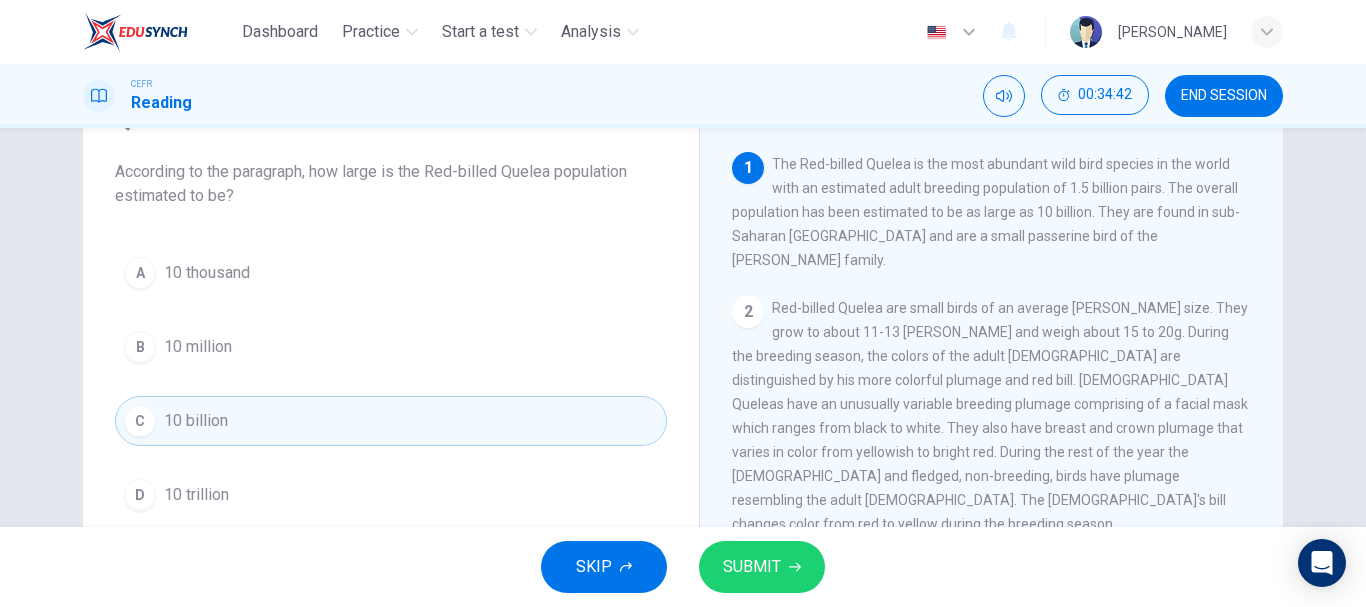 scroll, scrollTop: 93, scrollLeft: 0, axis: vertical 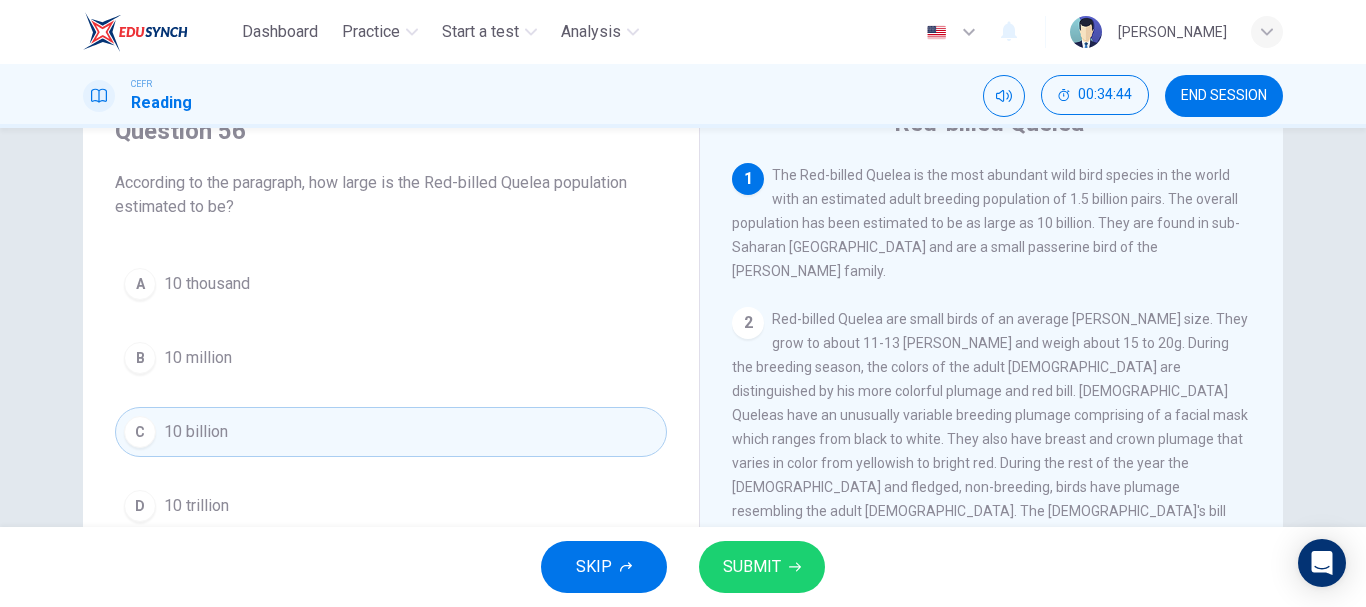 click on "SUBMIT" at bounding box center (752, 567) 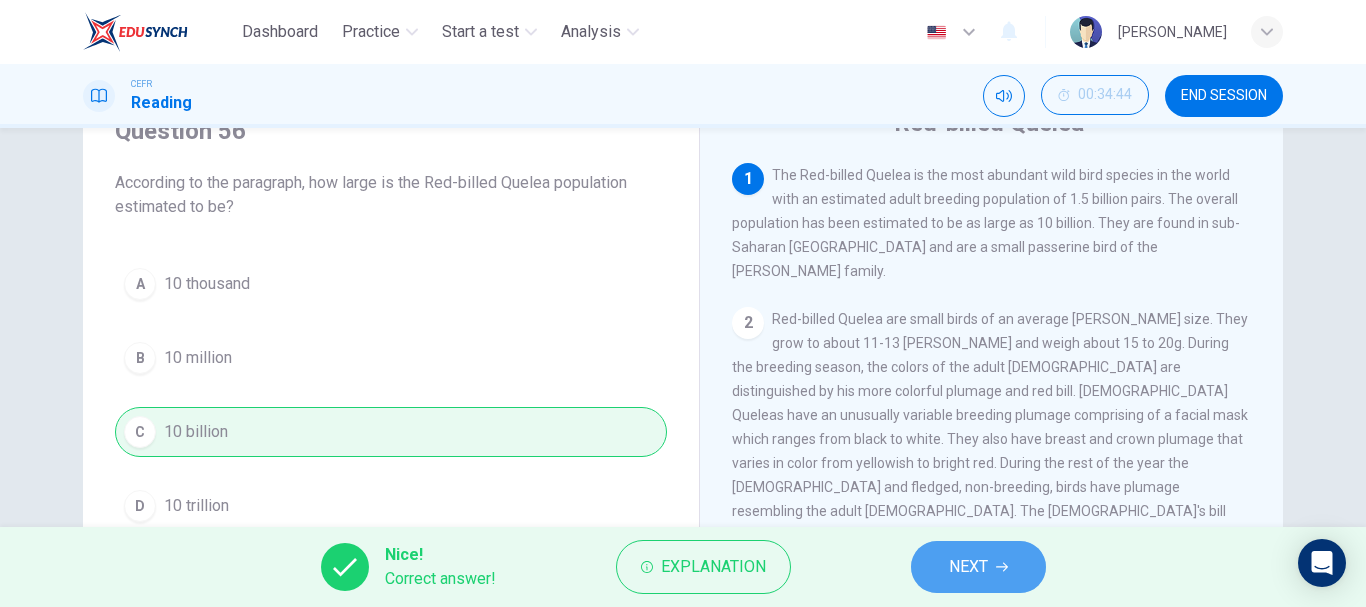 click on "NEXT" at bounding box center [978, 567] 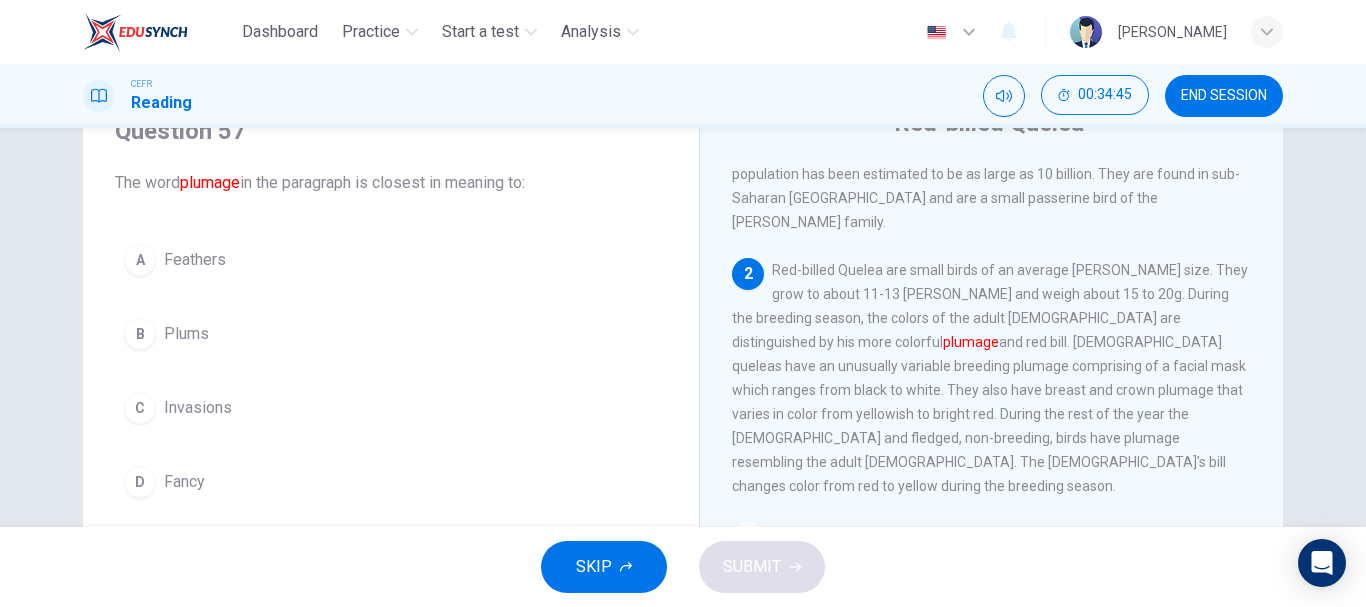 scroll, scrollTop: 53, scrollLeft: 0, axis: vertical 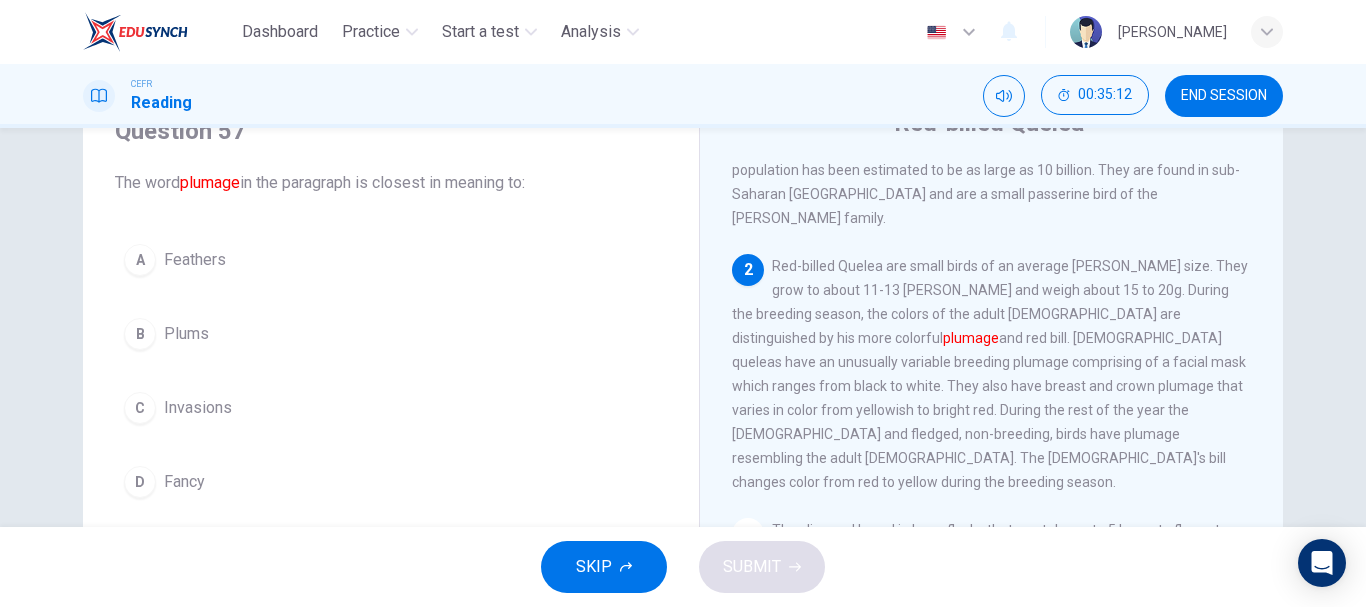 click on "Feathers" at bounding box center (195, 260) 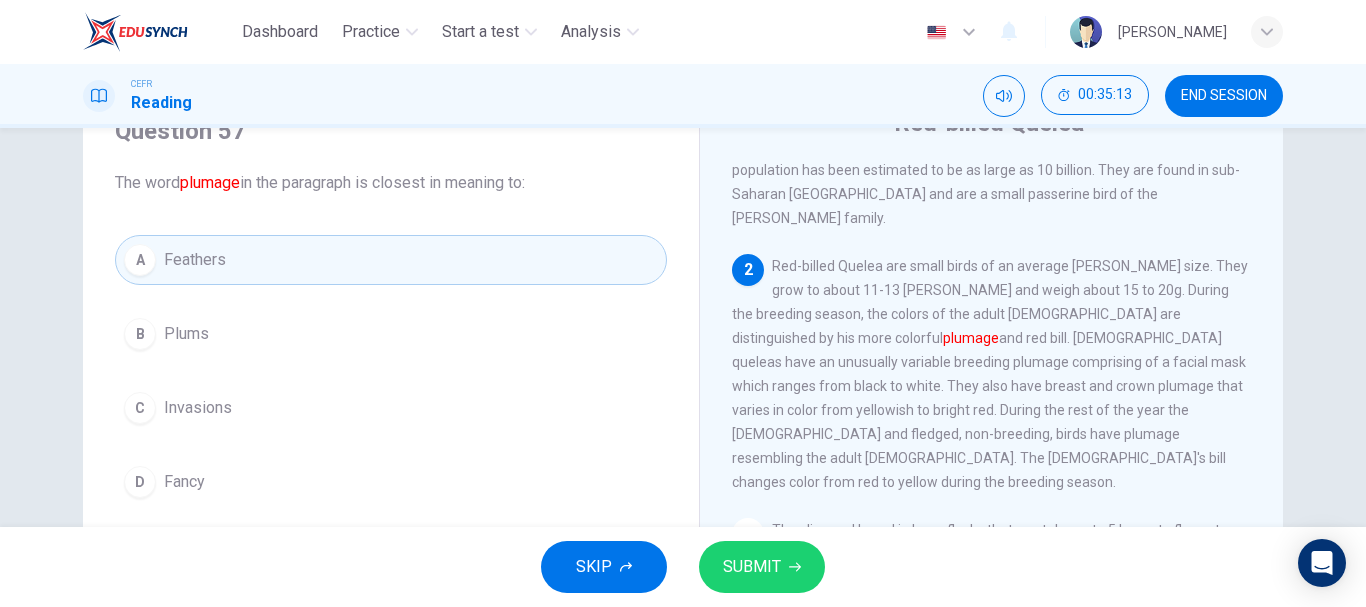 click on "SUBMIT" at bounding box center [752, 567] 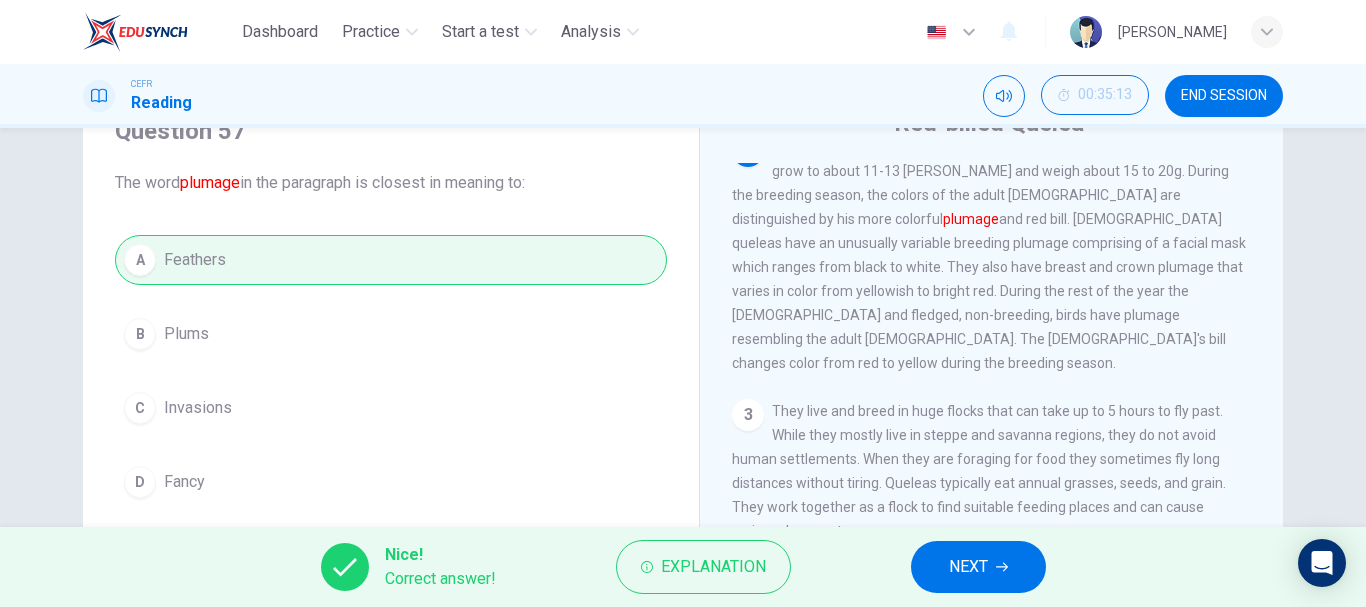scroll, scrollTop: 193, scrollLeft: 0, axis: vertical 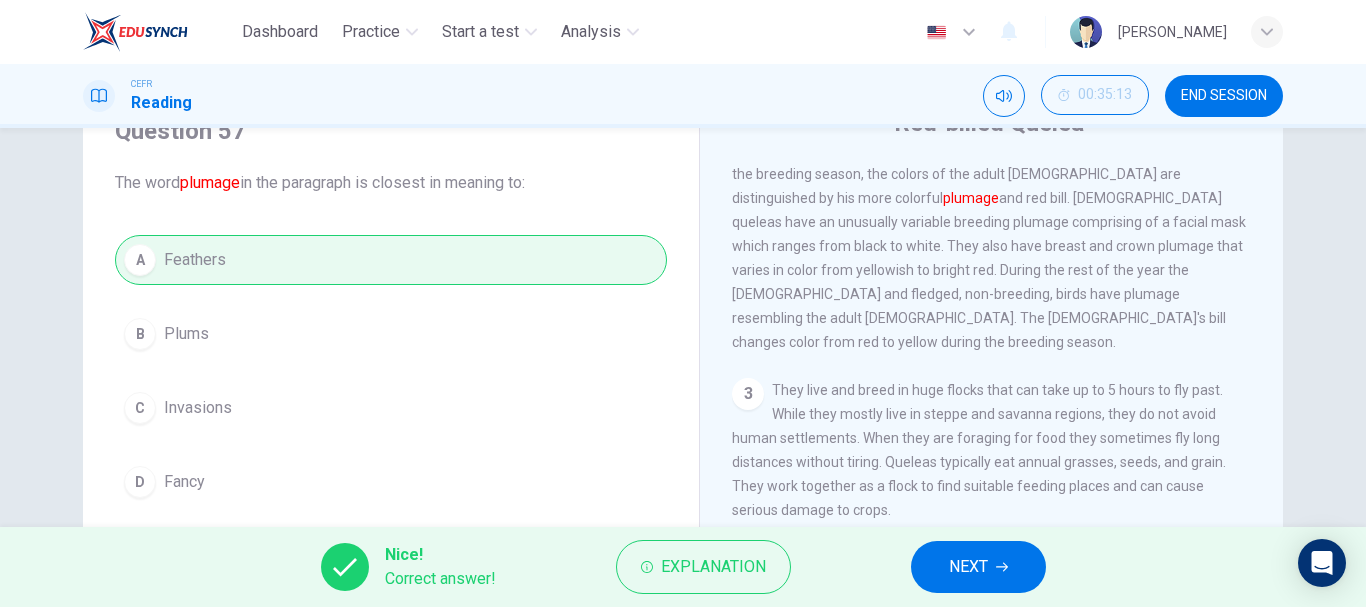 click on "NEXT" at bounding box center [978, 567] 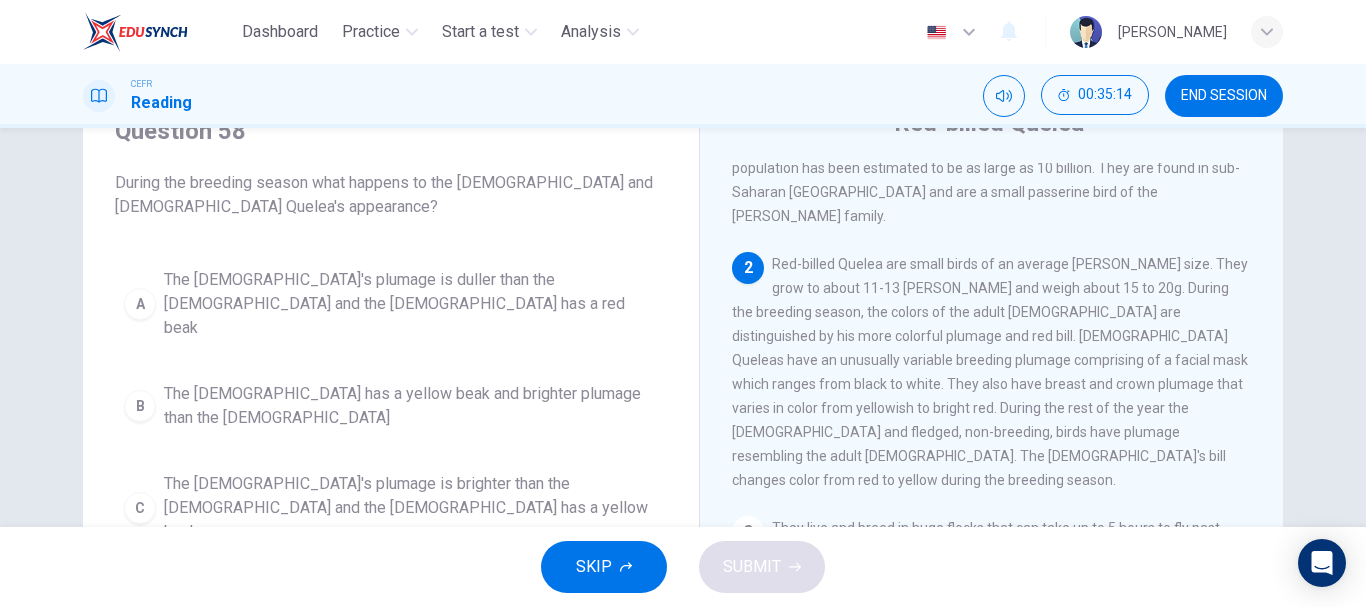 scroll, scrollTop: 33, scrollLeft: 0, axis: vertical 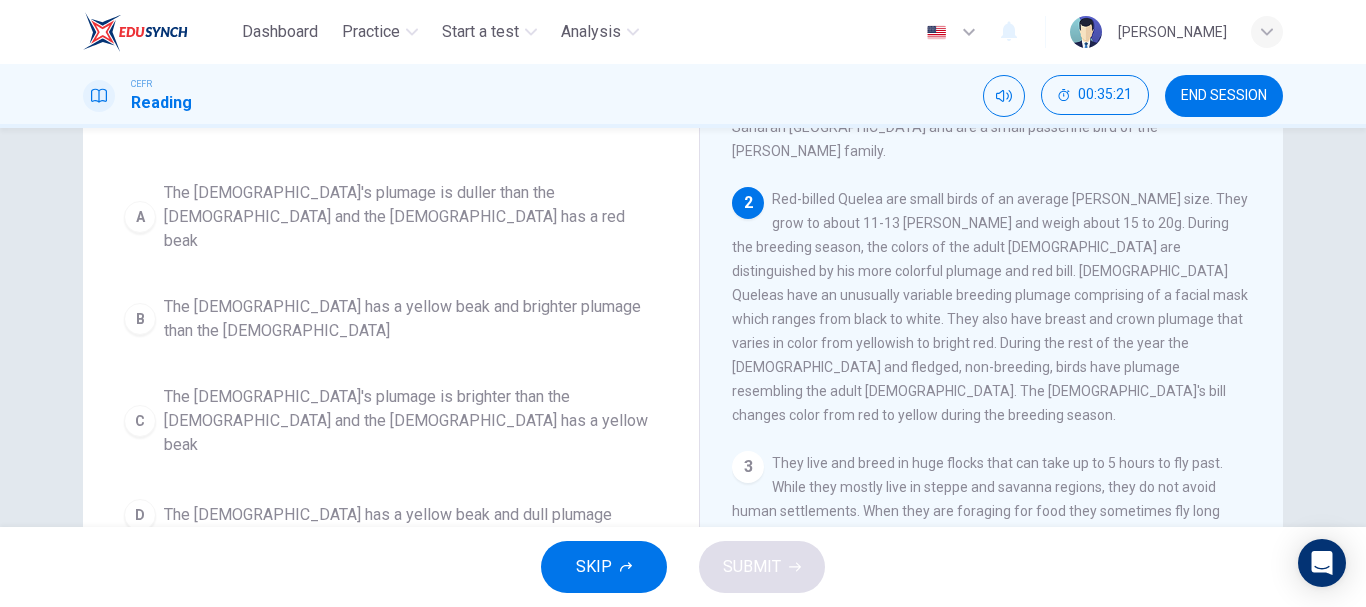 click on "The [DEMOGRAPHIC_DATA]'s plumage is brighter than the [DEMOGRAPHIC_DATA] and the [DEMOGRAPHIC_DATA] has a yellow beak" at bounding box center [411, 421] 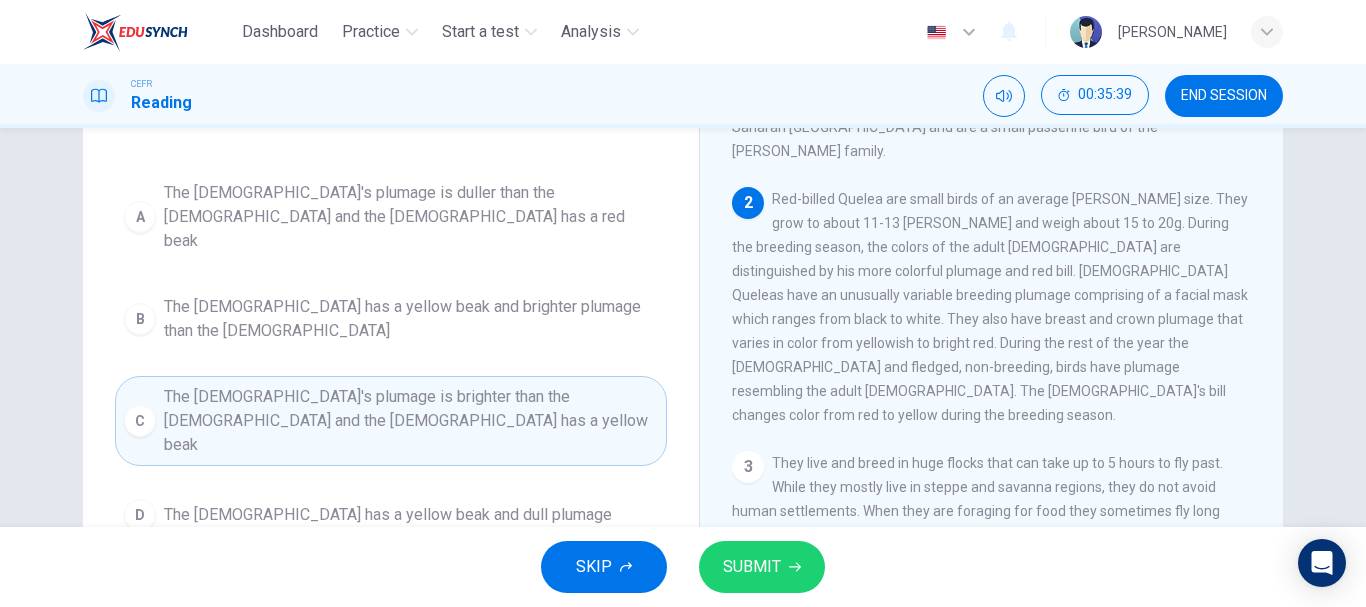 click on "SUBMIT" at bounding box center [752, 567] 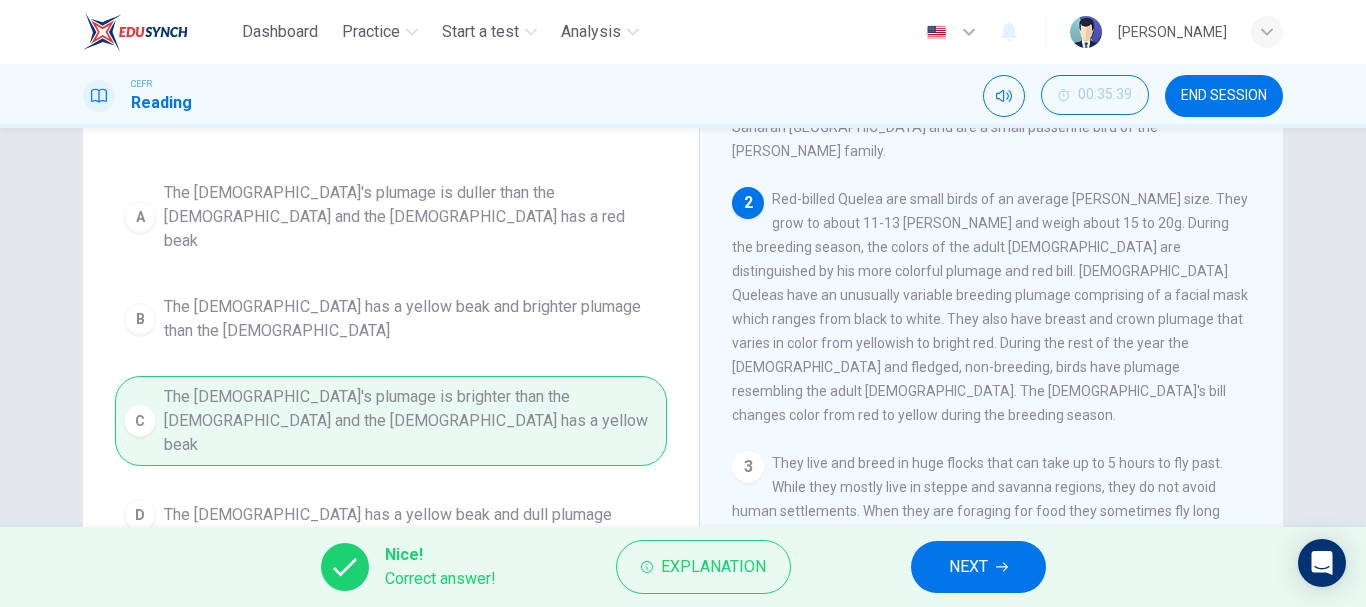click on "NEXT" at bounding box center (978, 567) 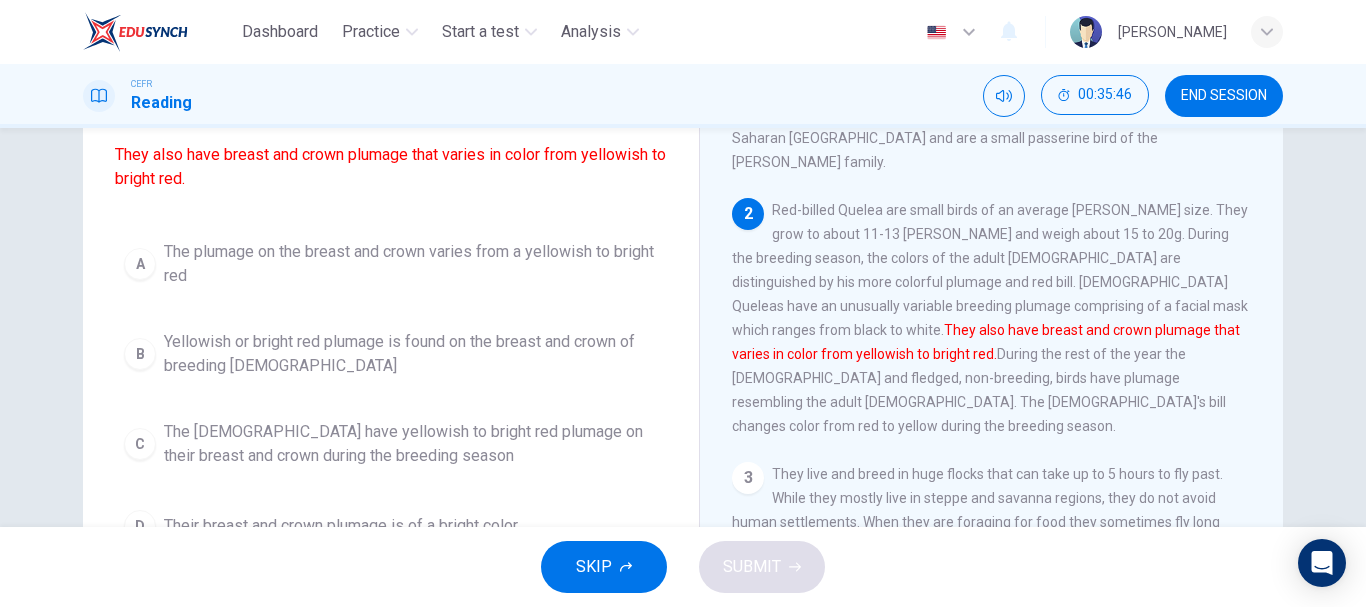 scroll, scrollTop: 173, scrollLeft: 0, axis: vertical 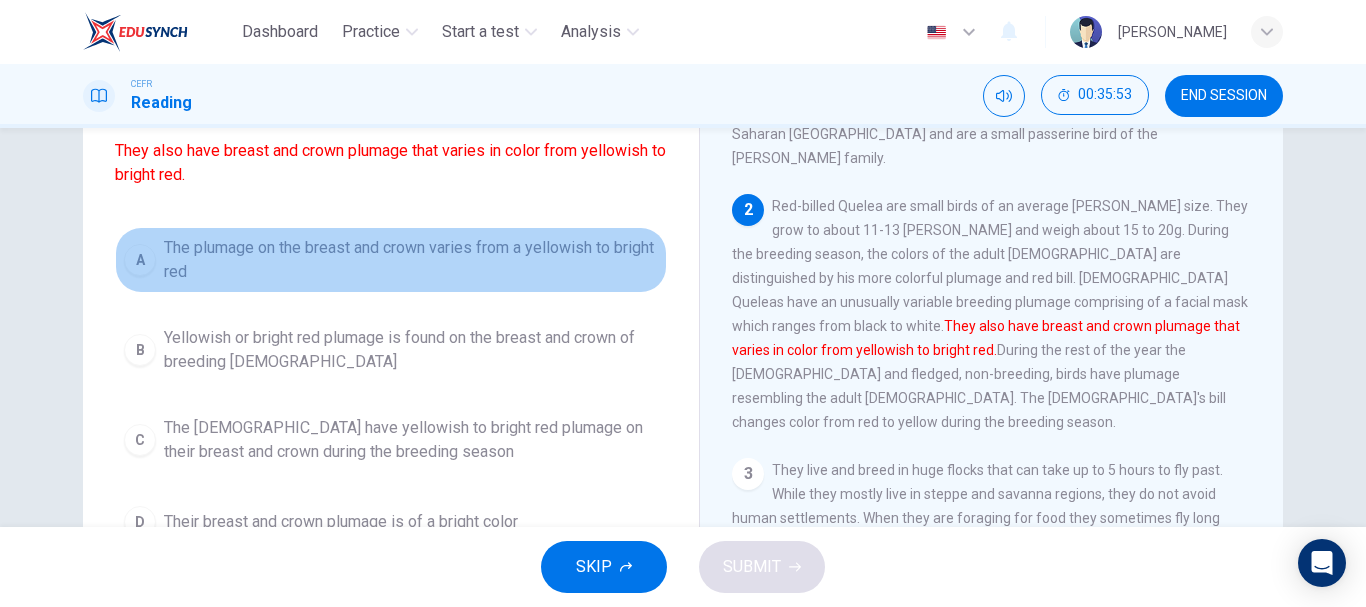 click on "The plumage on the breast and crown varies from a yellowish to bright red" at bounding box center (411, 260) 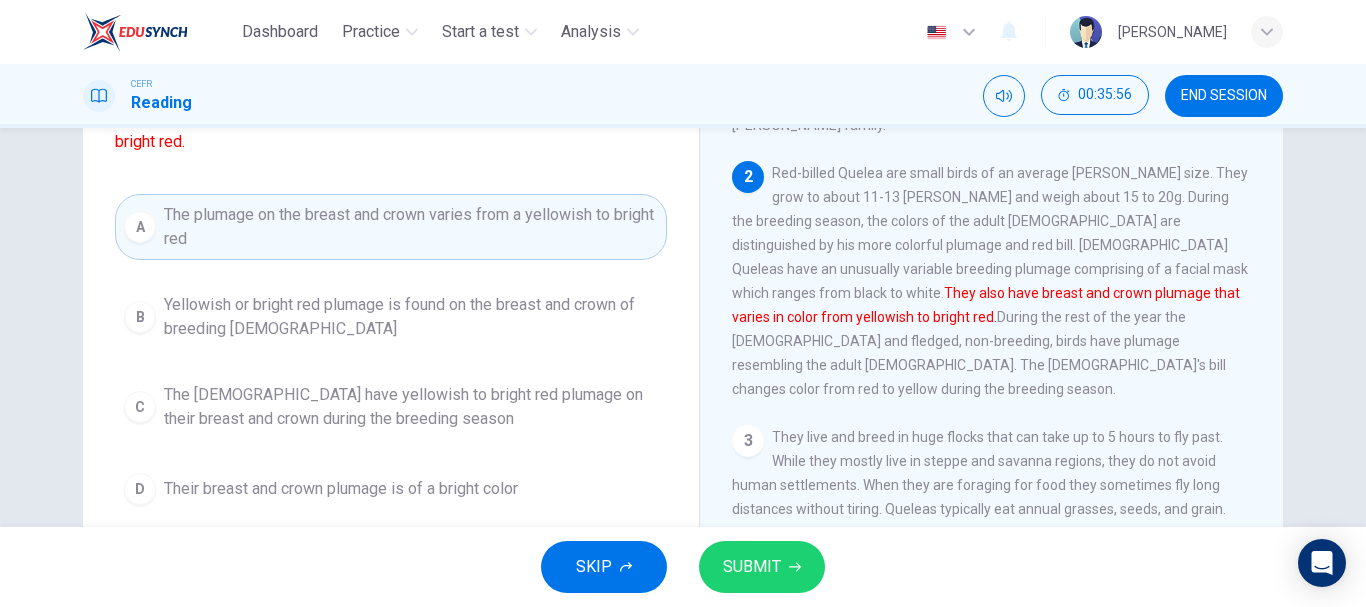scroll, scrollTop: 207, scrollLeft: 0, axis: vertical 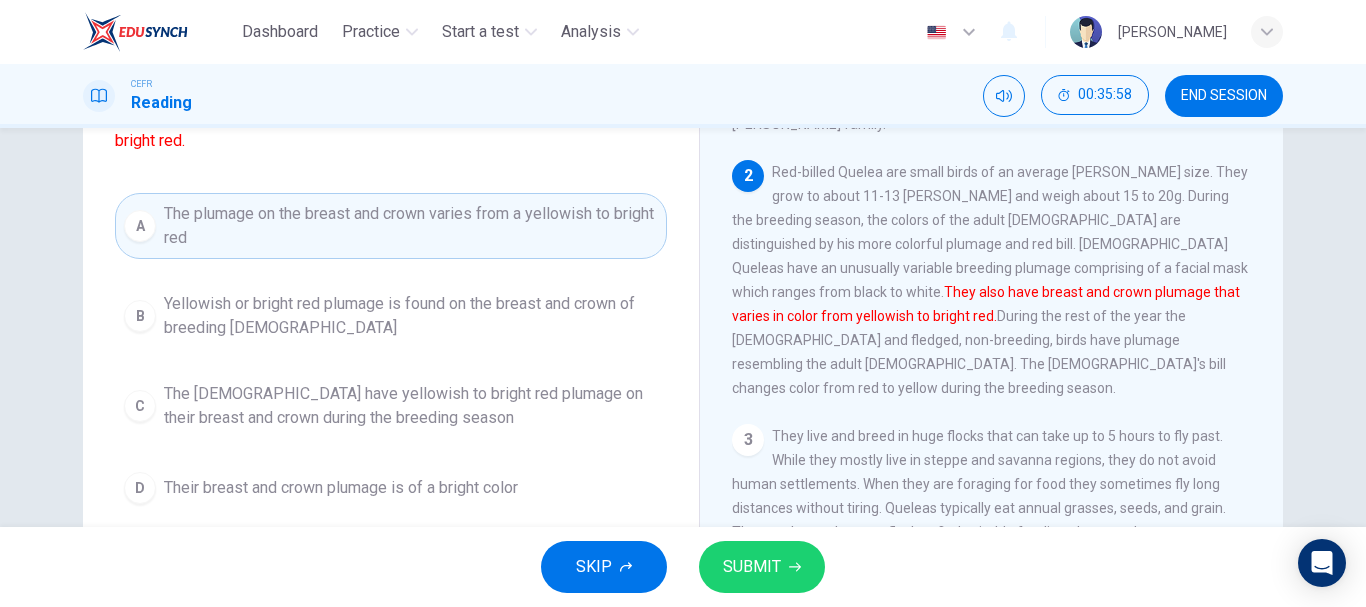 click on "The [DEMOGRAPHIC_DATA] have yellowish to bright red plumage on their breast and crown during the breeding season" at bounding box center [411, 406] 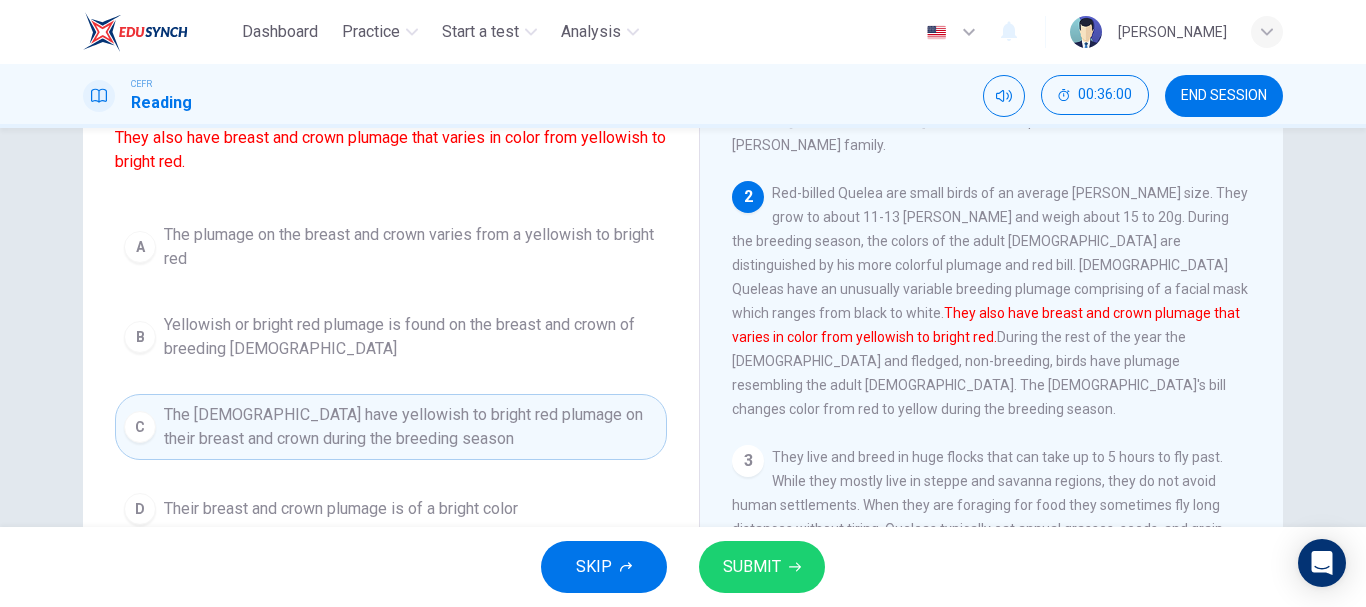 scroll, scrollTop: 133, scrollLeft: 0, axis: vertical 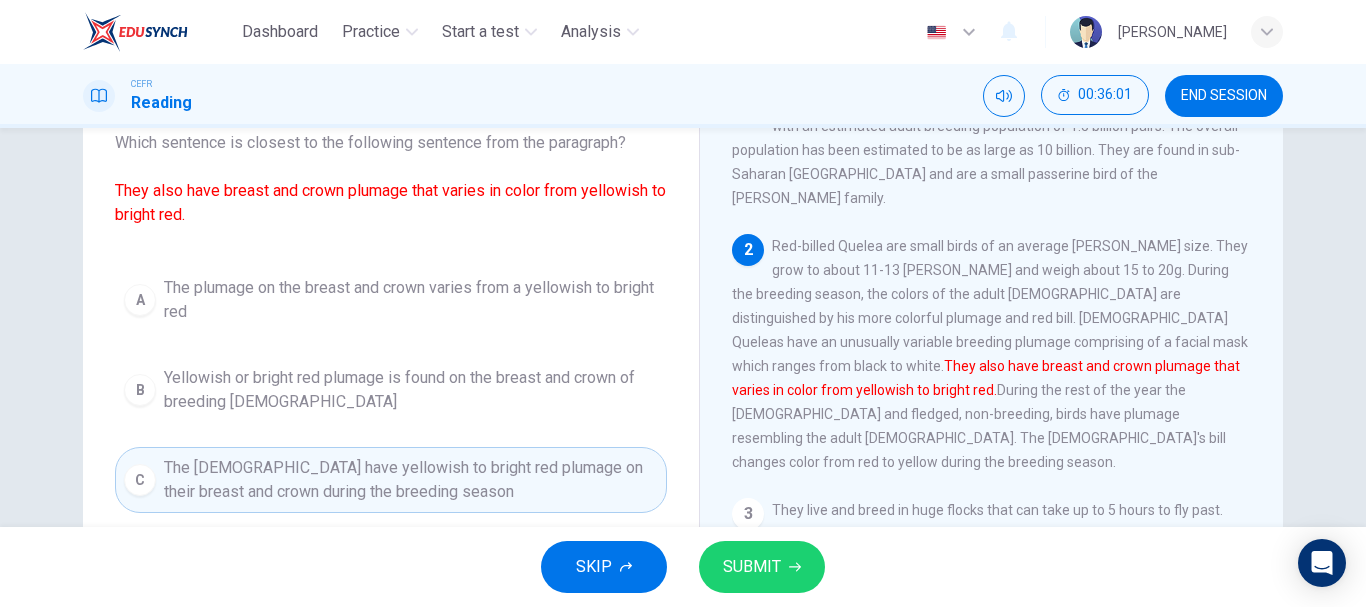 click on "SUBMIT" at bounding box center [762, 567] 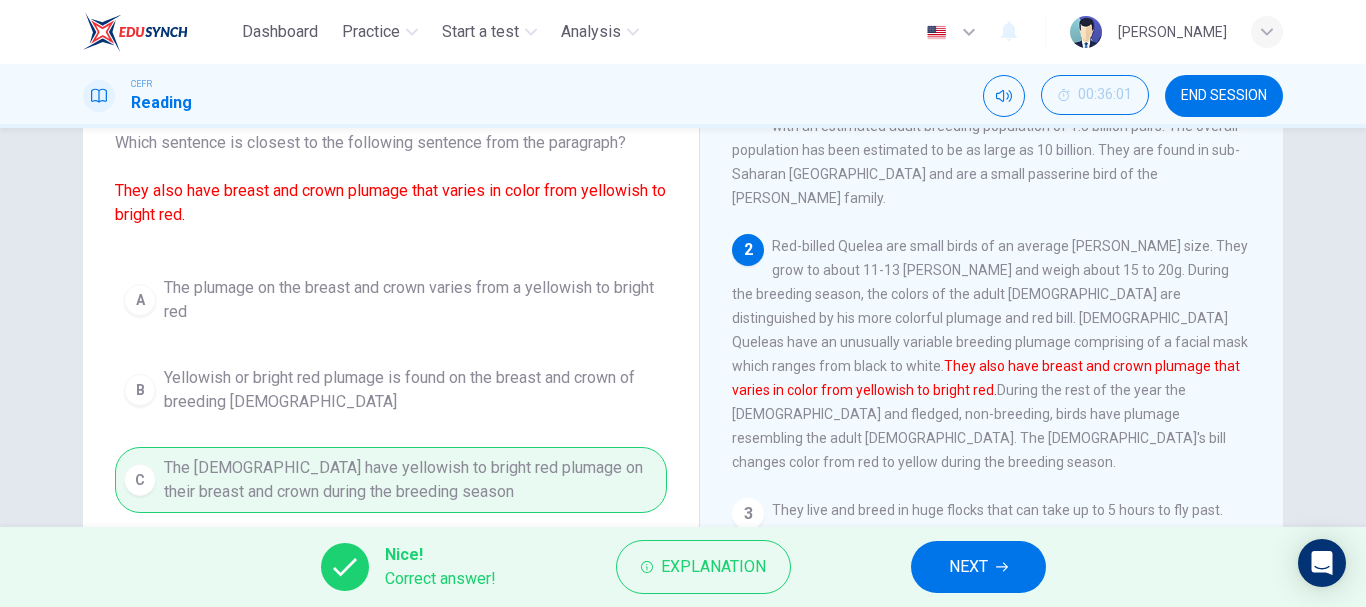 click 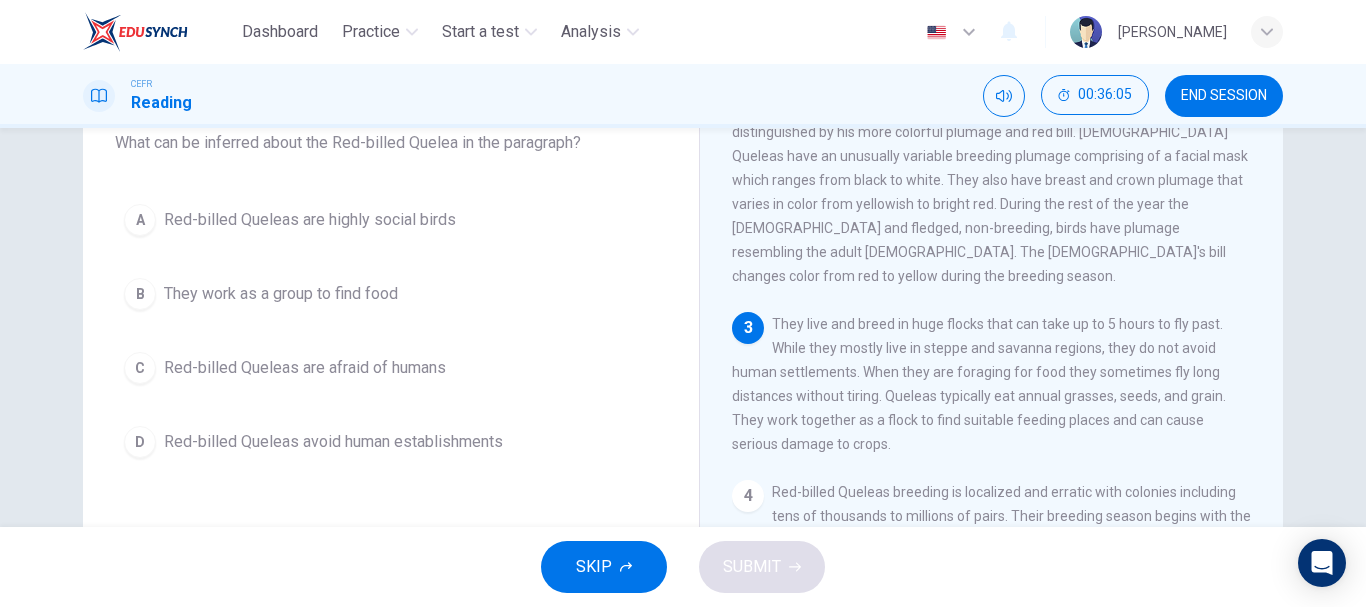 scroll, scrollTop: 220, scrollLeft: 0, axis: vertical 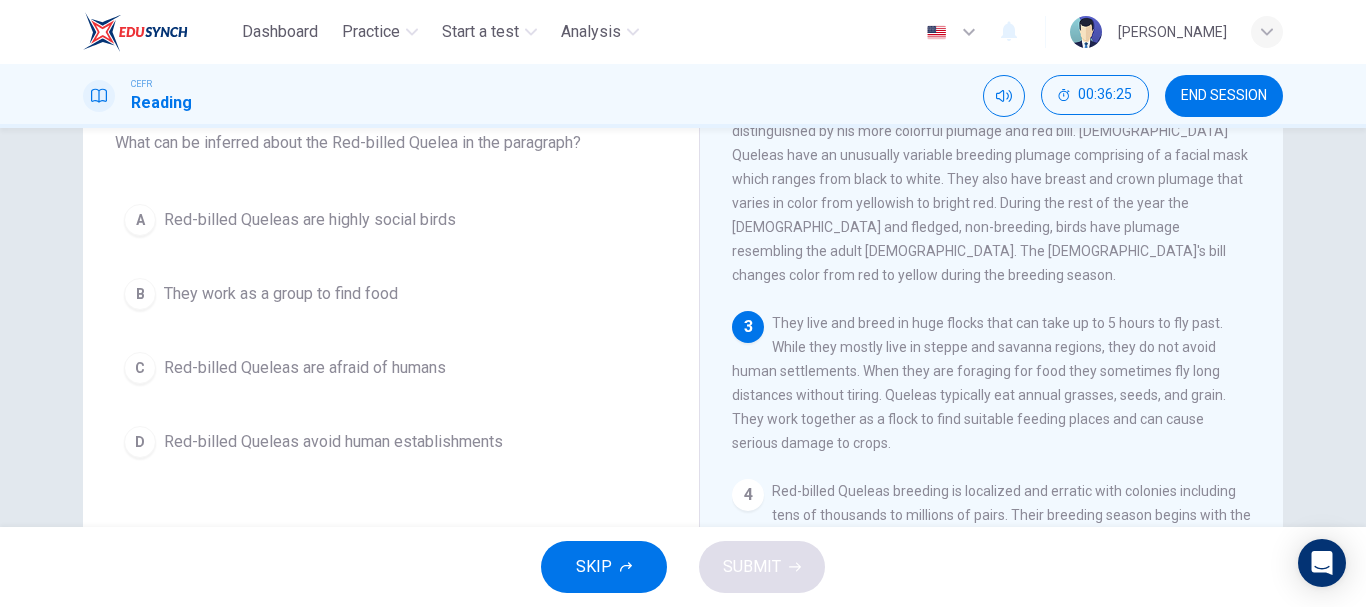 click on "They work as a group to find food" at bounding box center [281, 294] 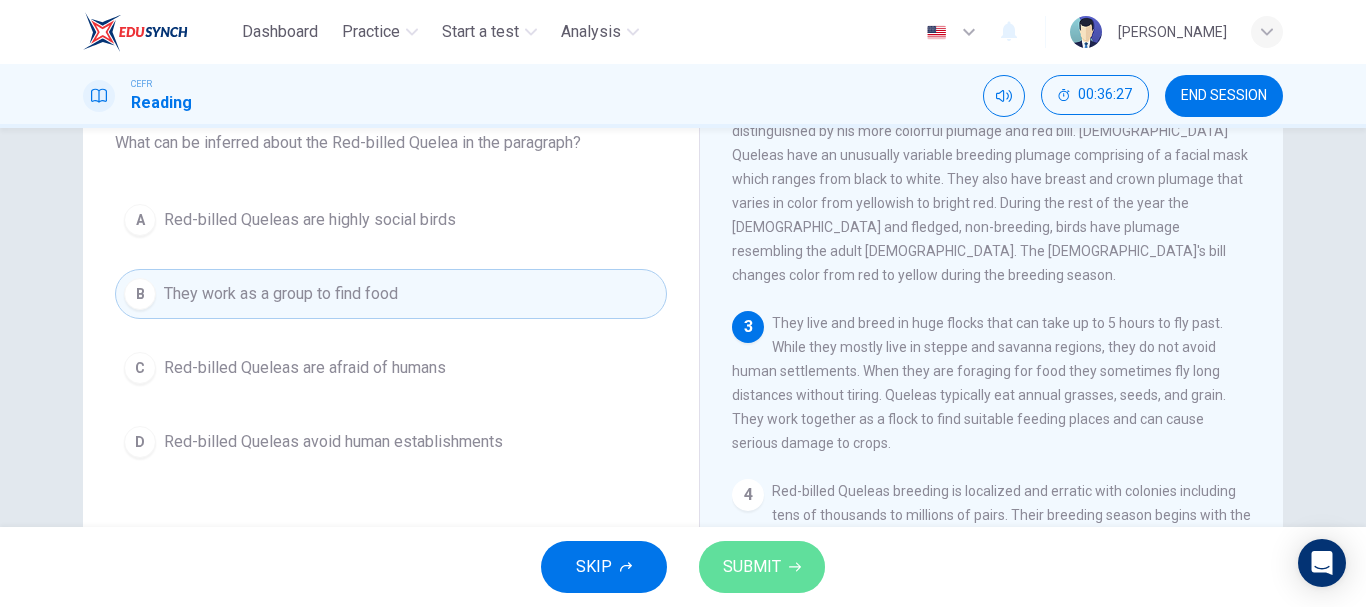 click on "SUBMIT" at bounding box center [752, 567] 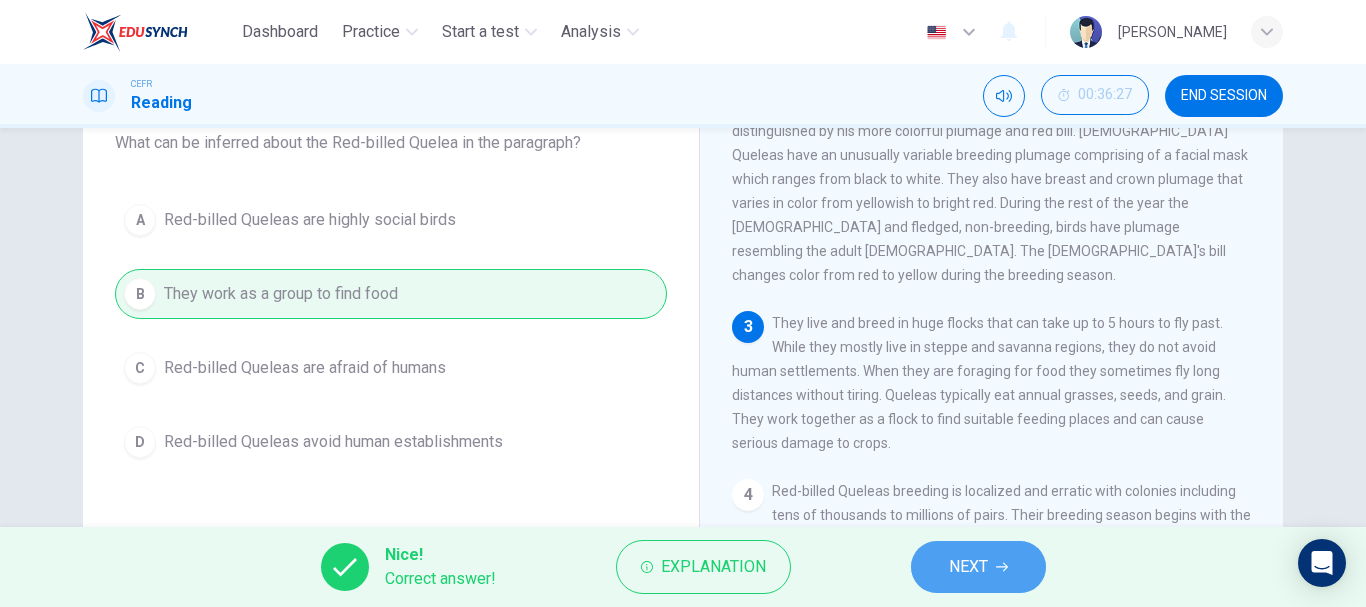 click on "NEXT" at bounding box center [978, 567] 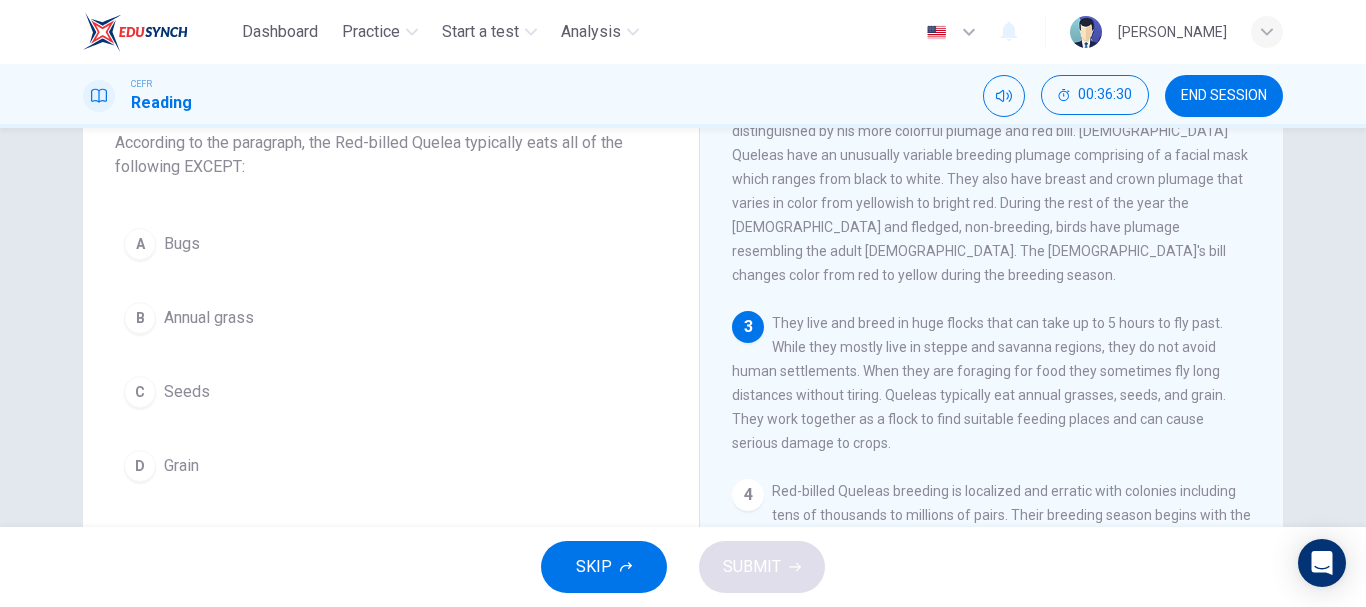 click on "Bugs" at bounding box center [182, 244] 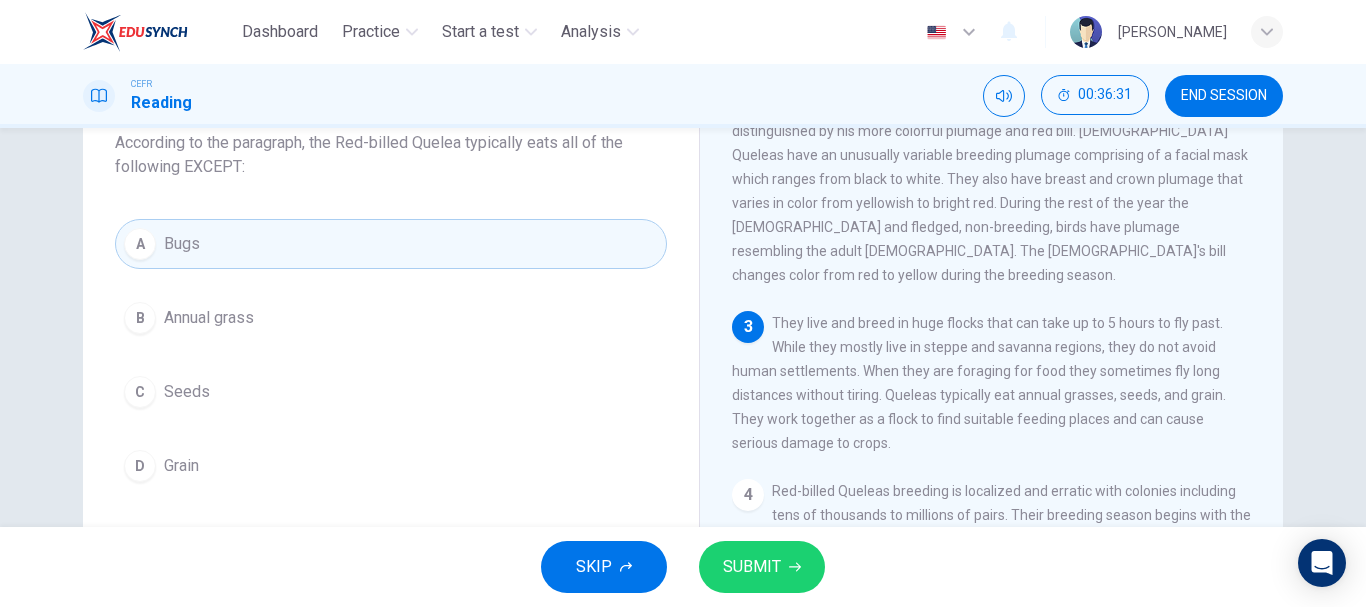 click on "SUBMIT" at bounding box center [762, 567] 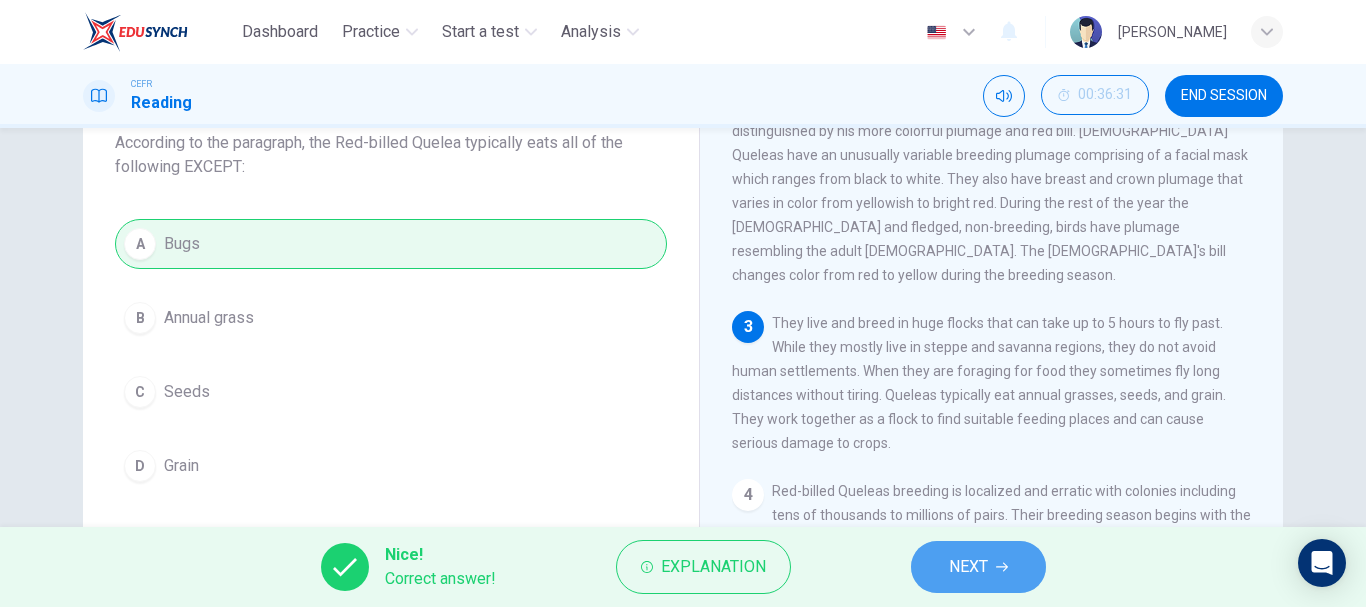 click on "NEXT" at bounding box center [968, 567] 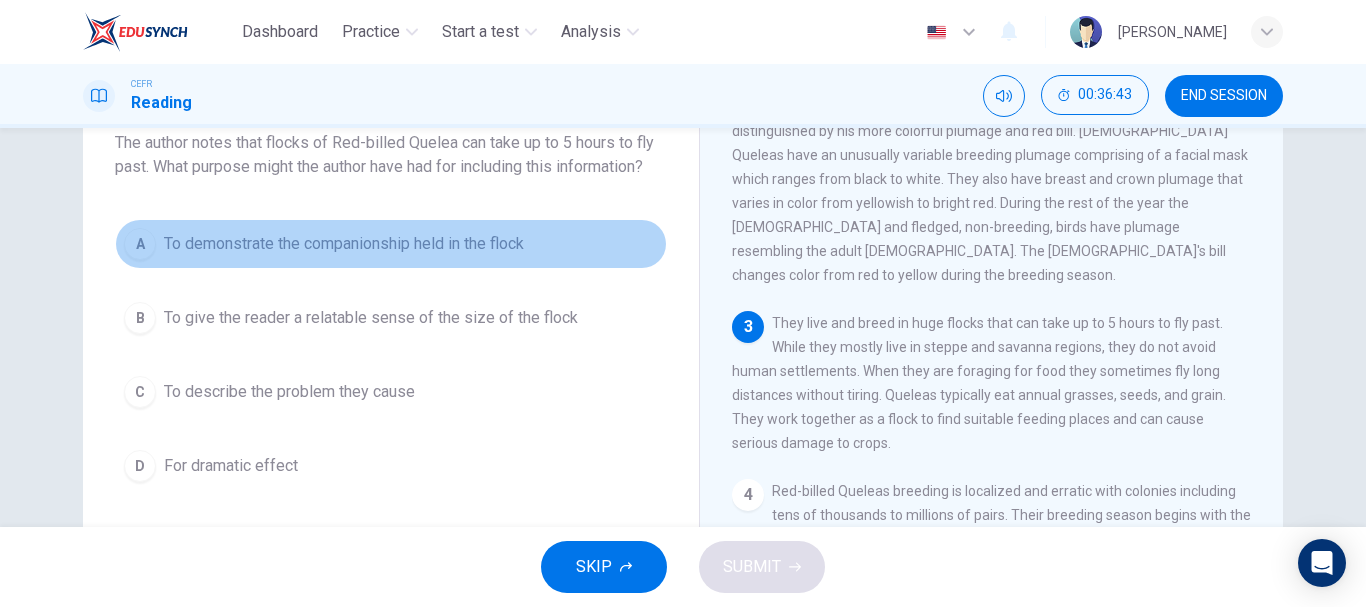 click on "To demonstrate the companionship held in the flock" at bounding box center (344, 244) 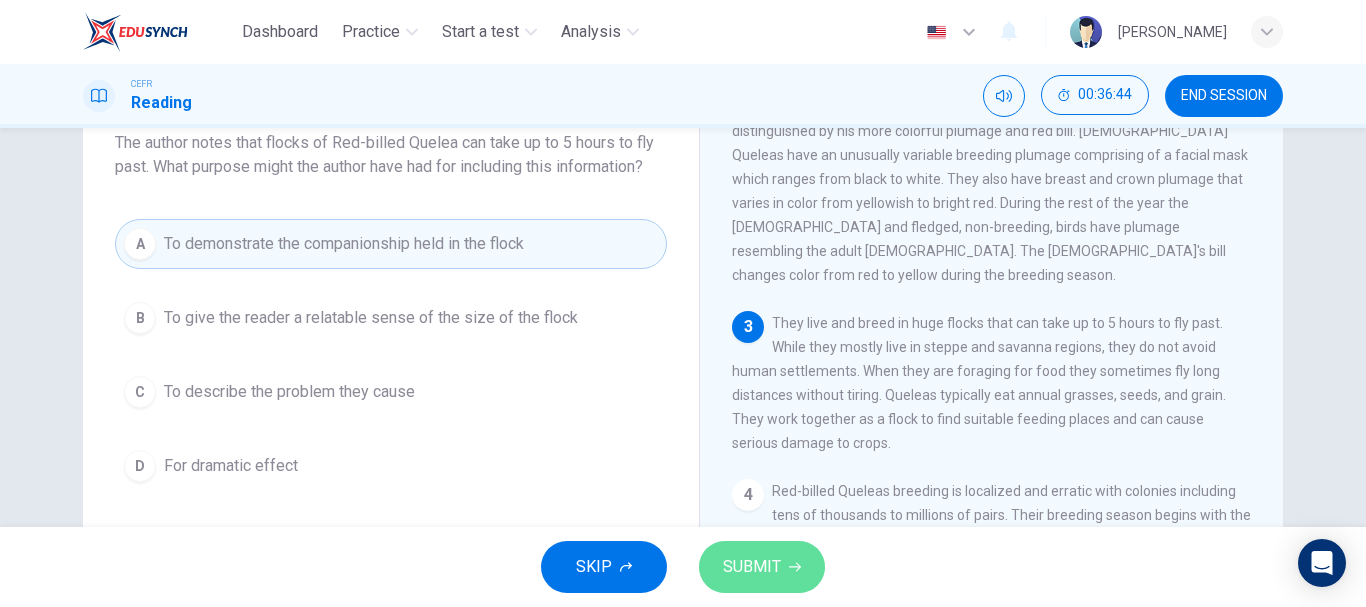 click on "SUBMIT" at bounding box center [752, 567] 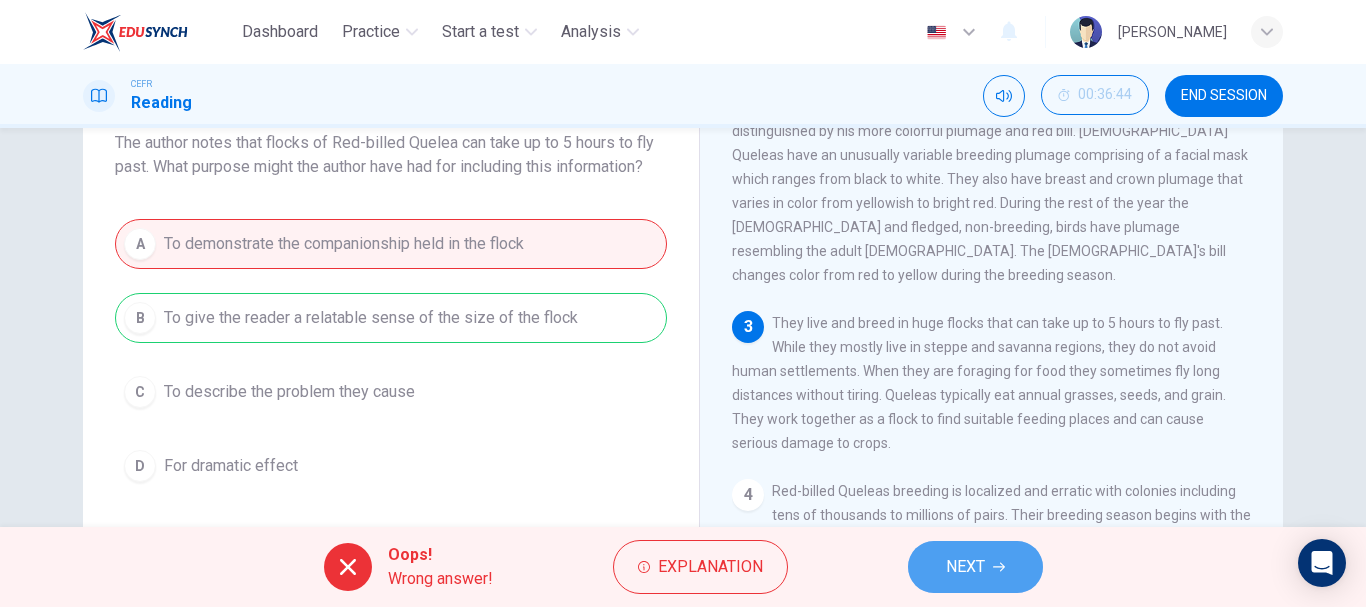 click on "NEXT" at bounding box center [975, 567] 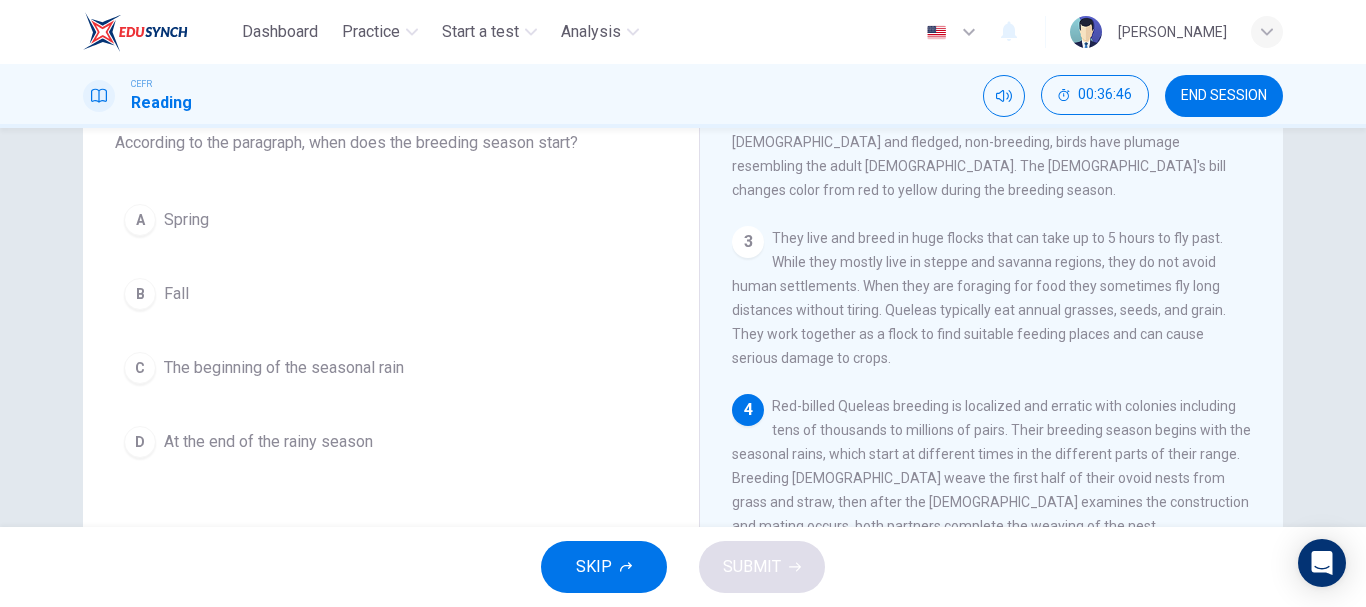 scroll, scrollTop: 313, scrollLeft: 0, axis: vertical 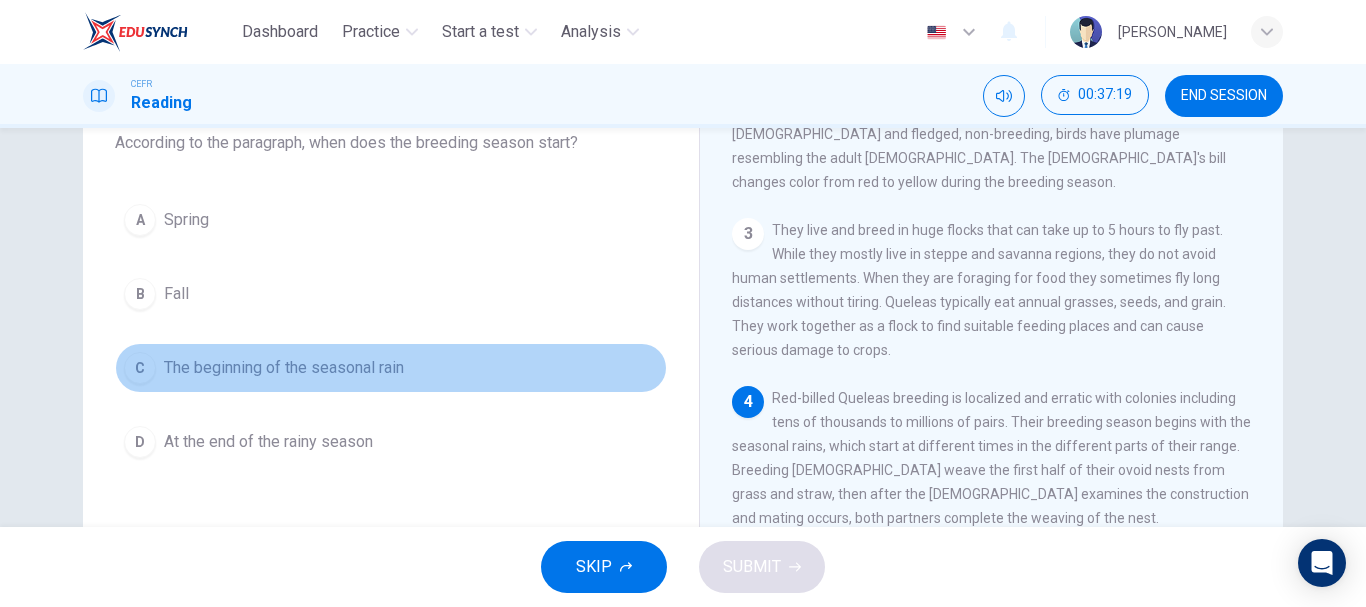 click on "The beginning of the seasonal rain" at bounding box center (284, 368) 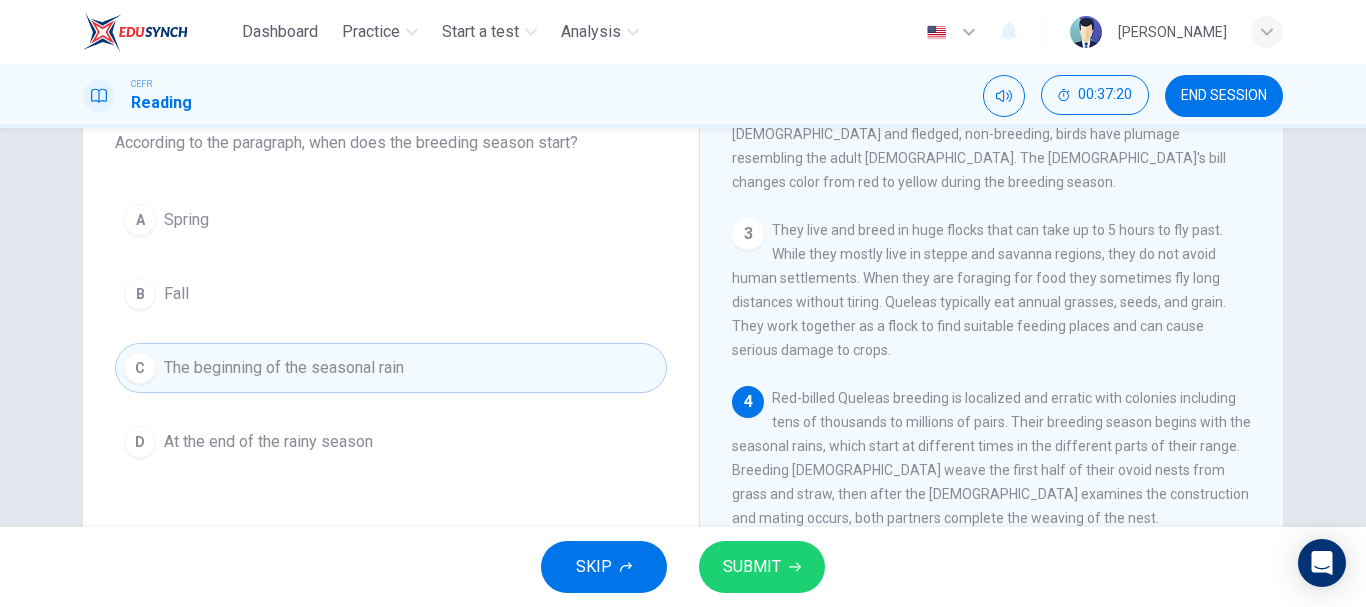 click on "SUBMIT" at bounding box center (762, 567) 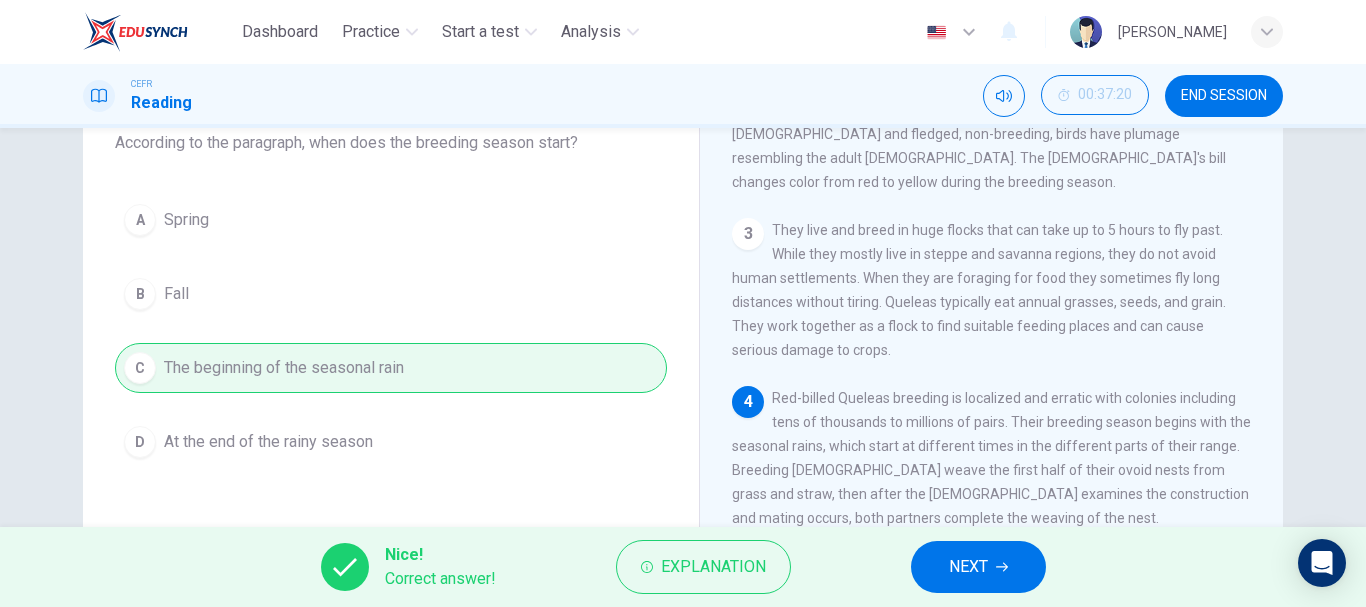 click on "NEXT" at bounding box center (968, 567) 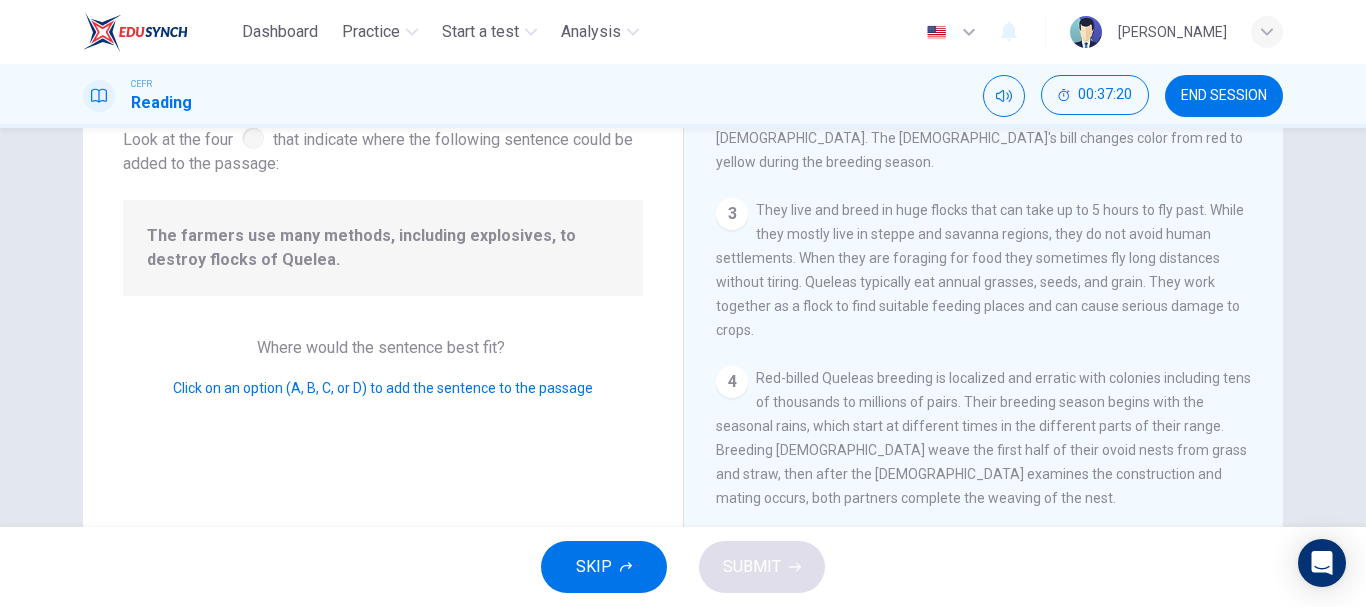 scroll, scrollTop: 370, scrollLeft: 0, axis: vertical 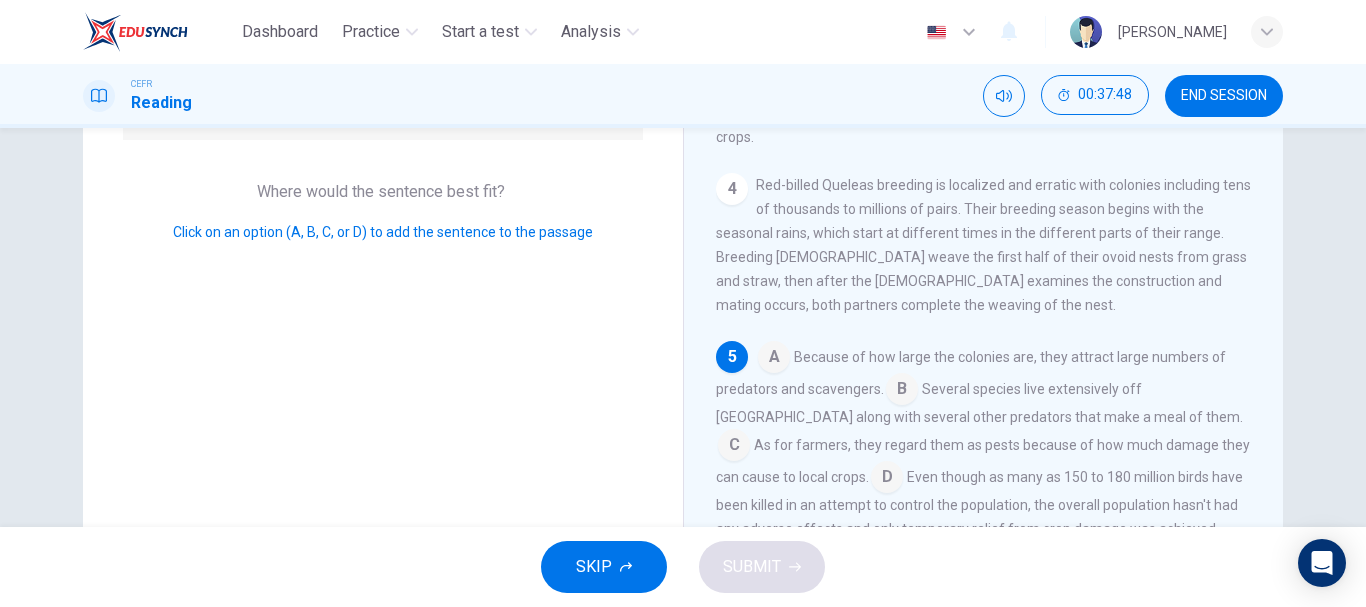 click at bounding box center [887, 479] 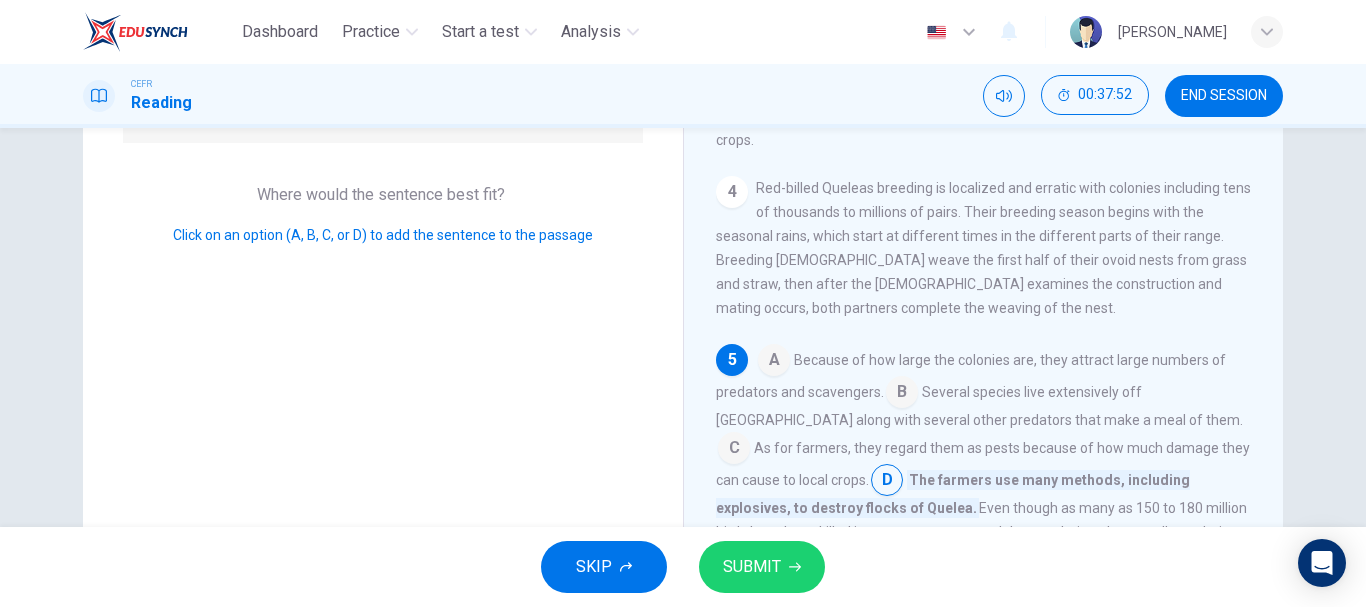 scroll, scrollTop: 289, scrollLeft: 0, axis: vertical 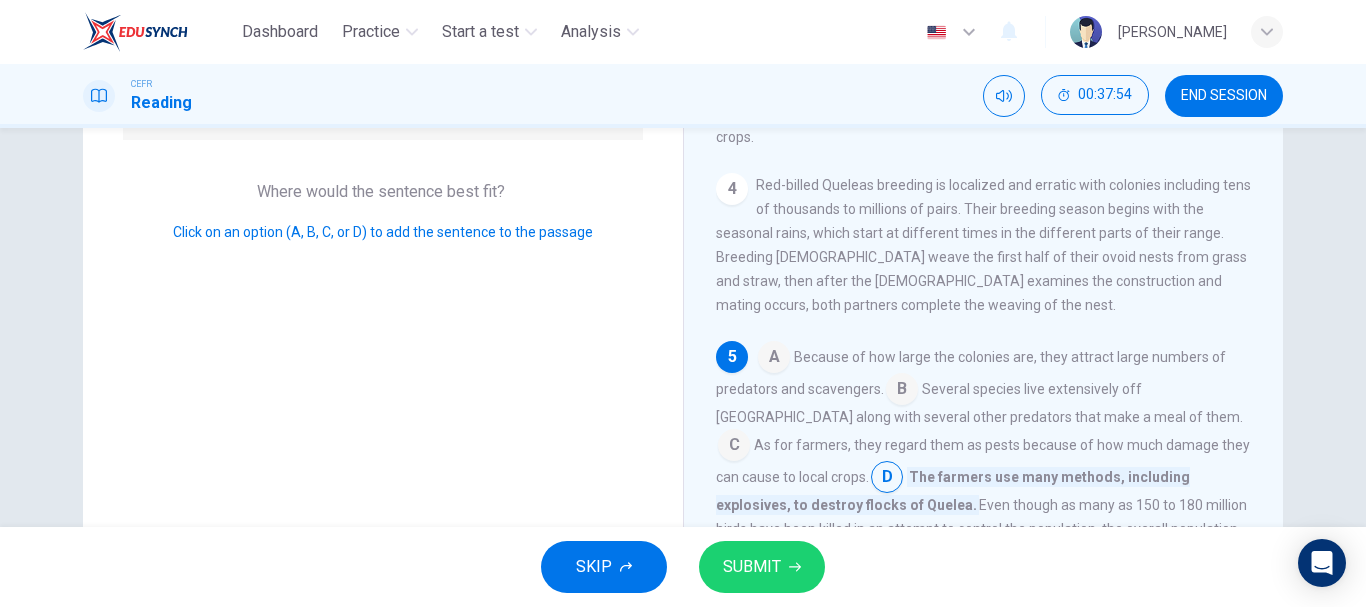 click on "SUBMIT" at bounding box center [762, 567] 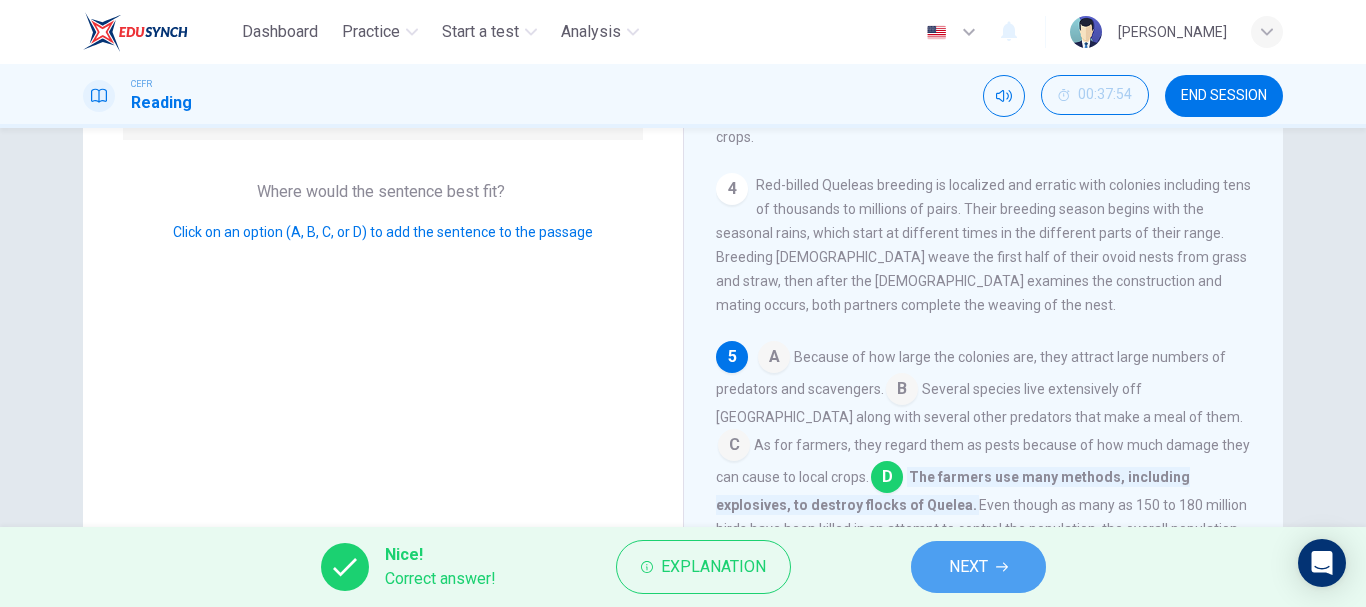 click on "NEXT" at bounding box center [978, 567] 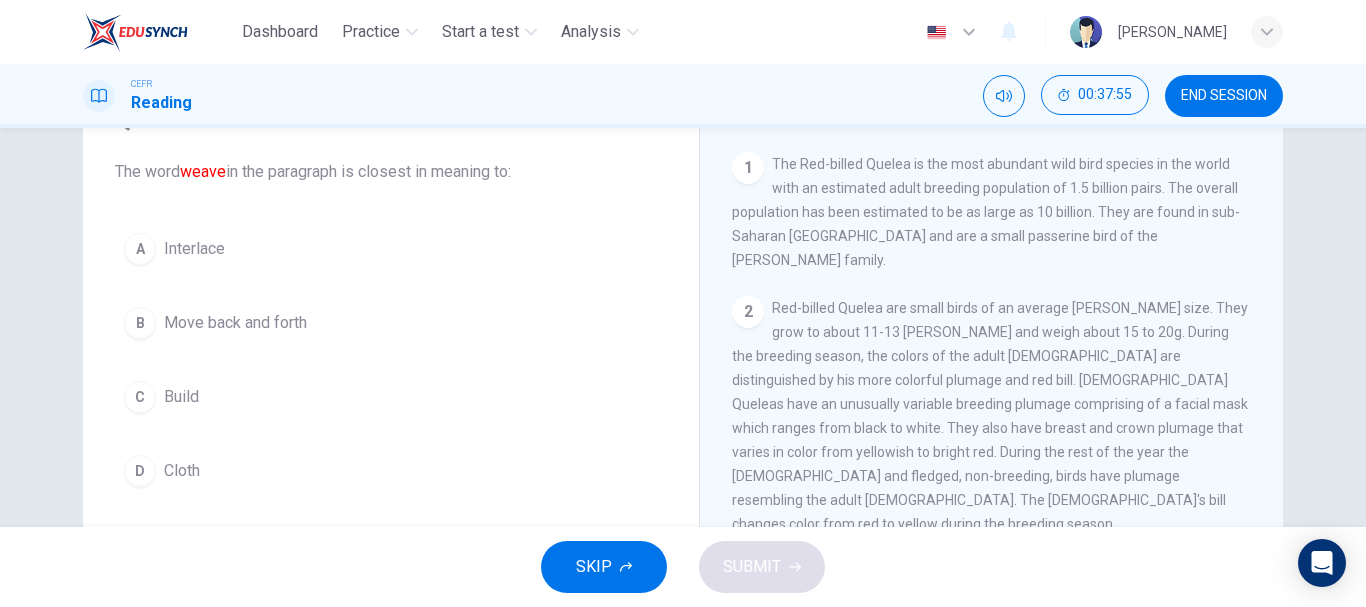 scroll, scrollTop: 69, scrollLeft: 0, axis: vertical 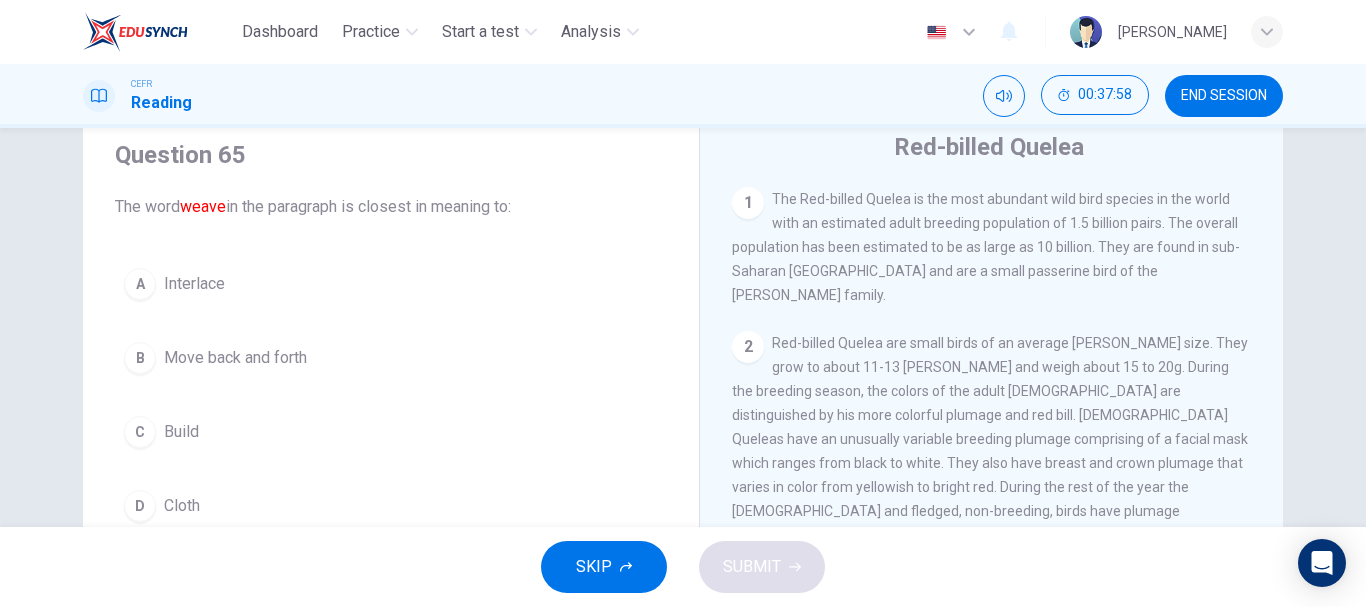 click on "Build" at bounding box center [181, 432] 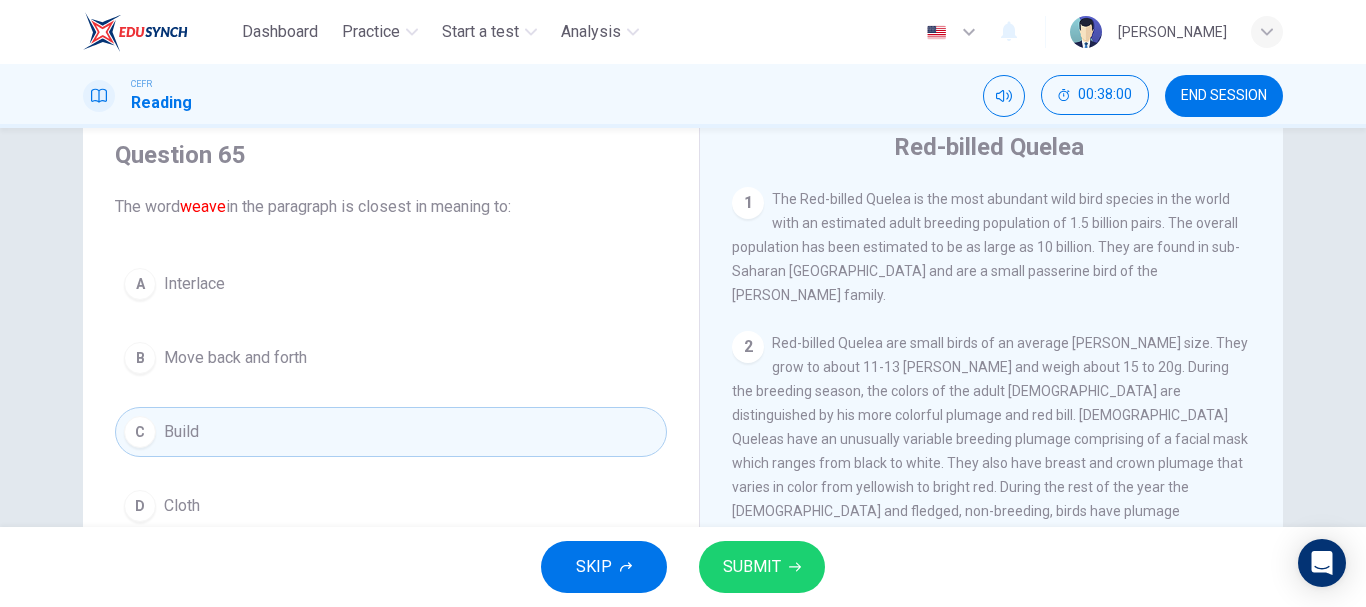 click on "A Interlace" at bounding box center (391, 284) 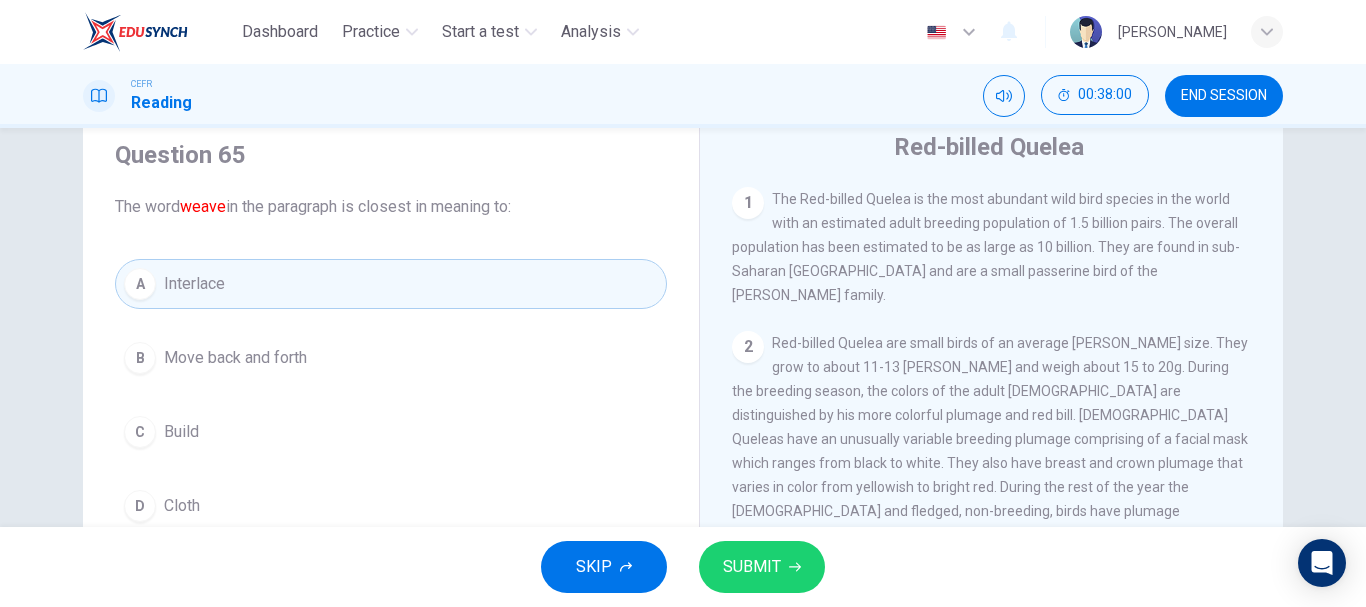 scroll, scrollTop: 313, scrollLeft: 0, axis: vertical 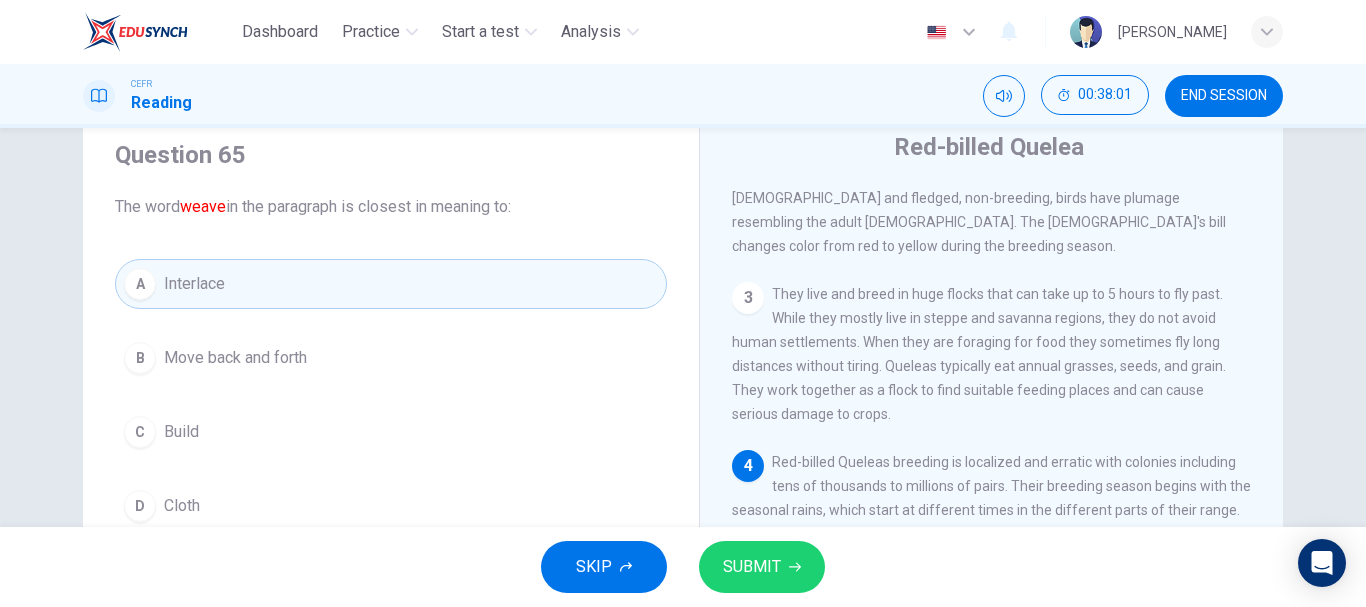 click 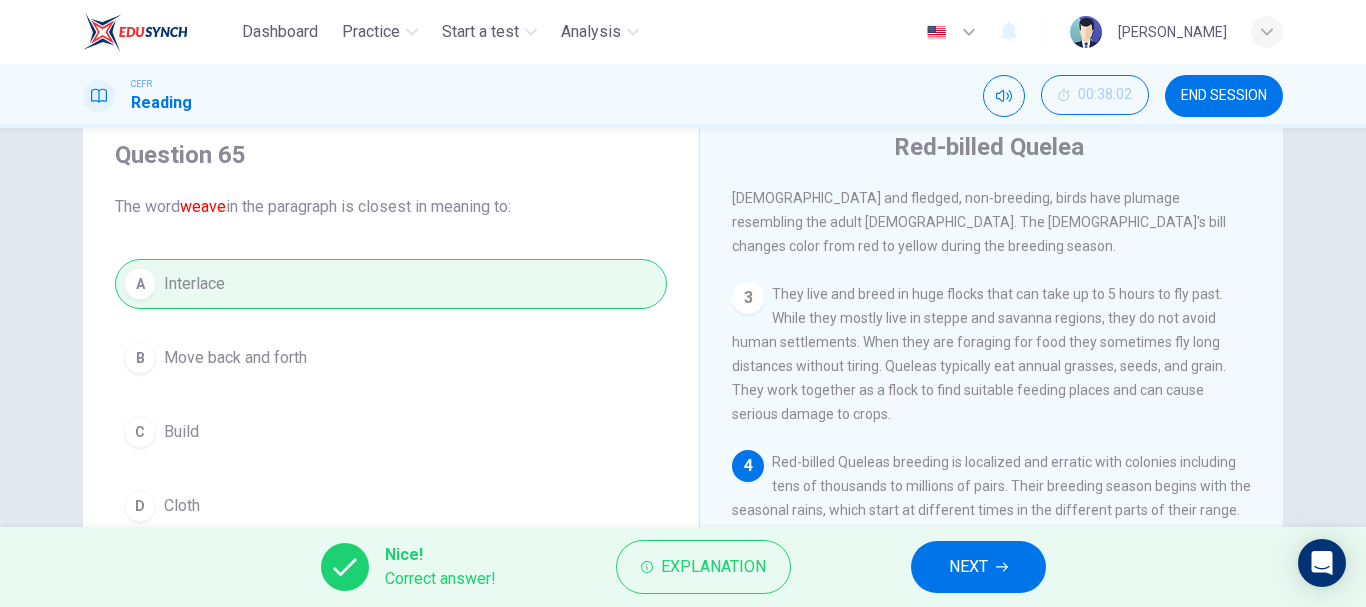 click on "NEXT" at bounding box center (968, 567) 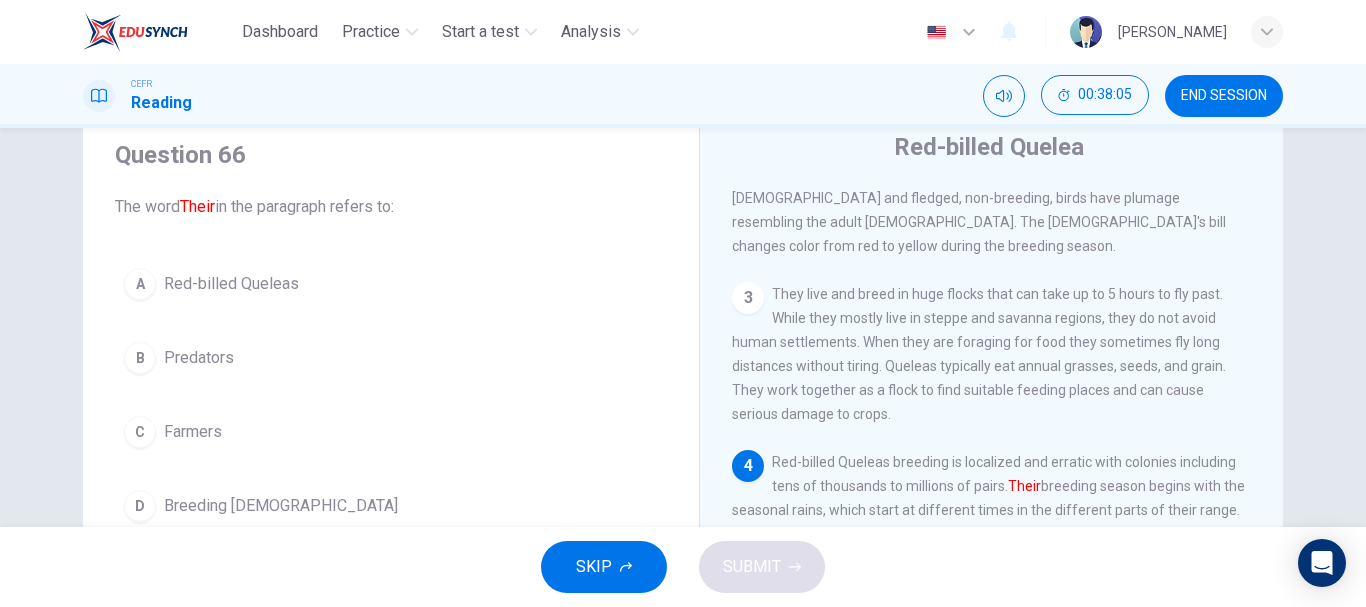 click on "Red-billed Queleas" at bounding box center (231, 284) 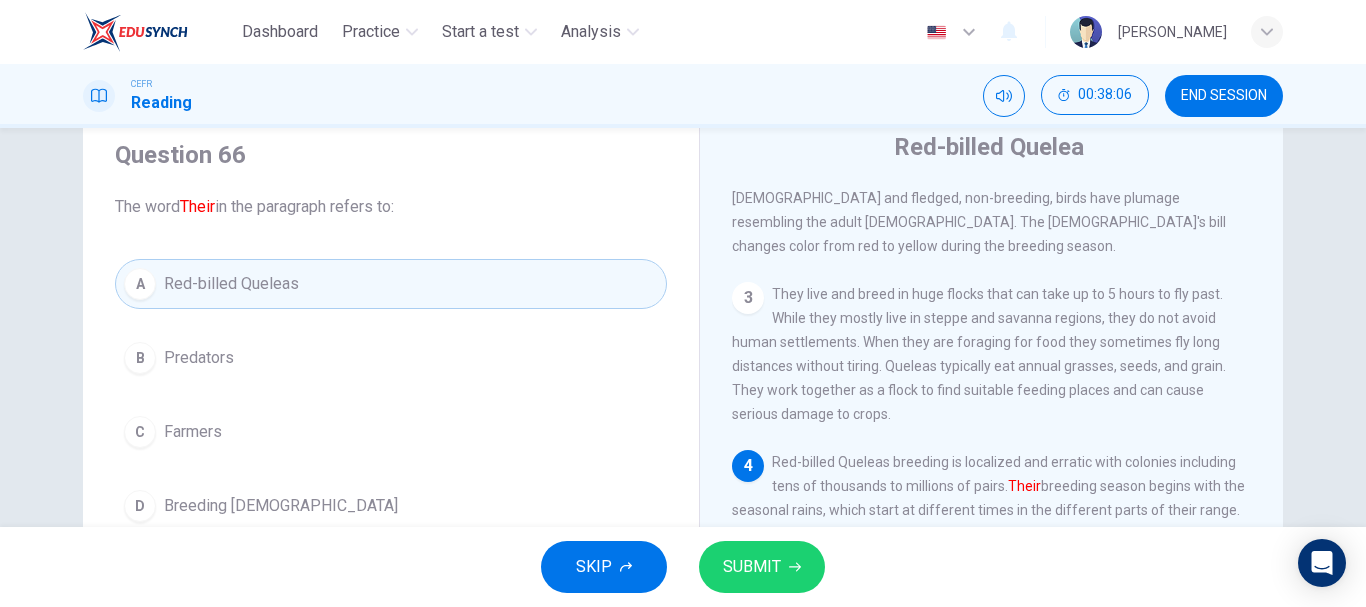click on "SUBMIT" at bounding box center [752, 567] 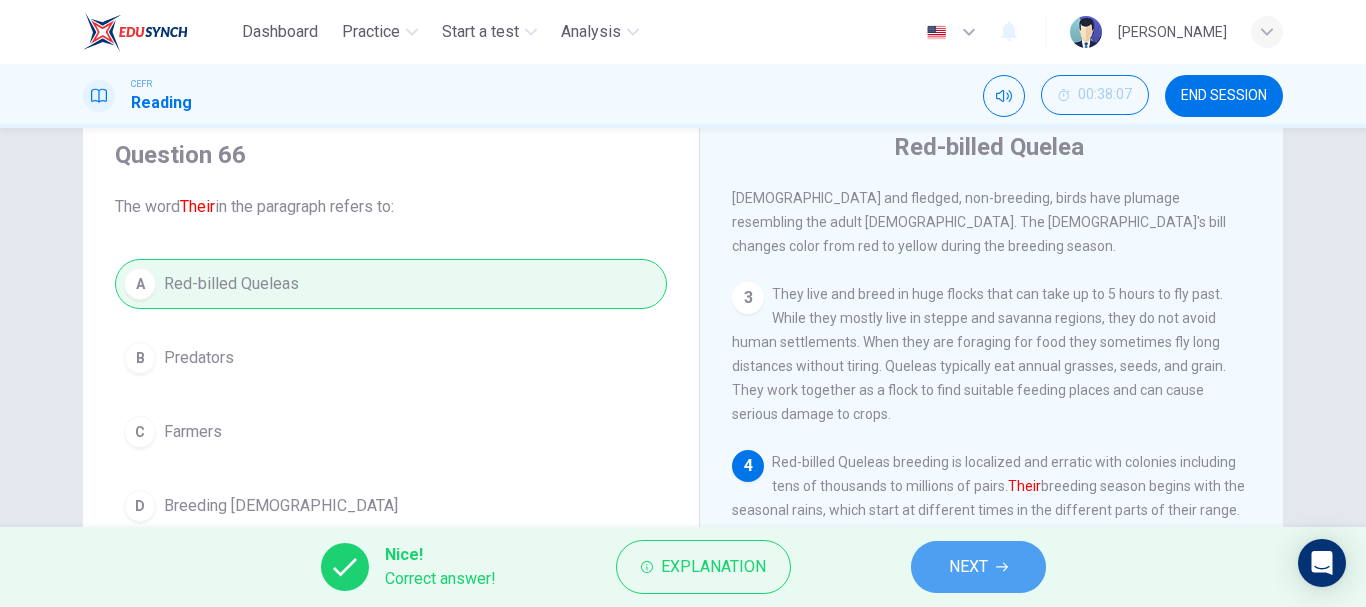 click on "NEXT" at bounding box center [978, 567] 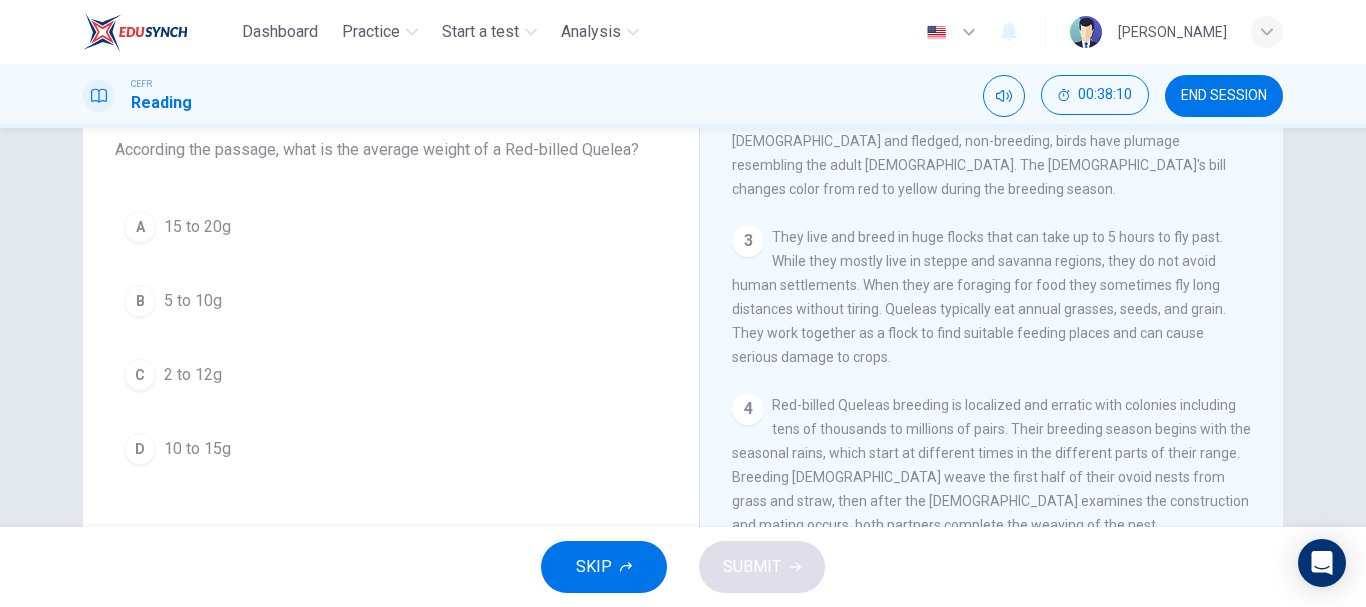 scroll, scrollTop: 143, scrollLeft: 0, axis: vertical 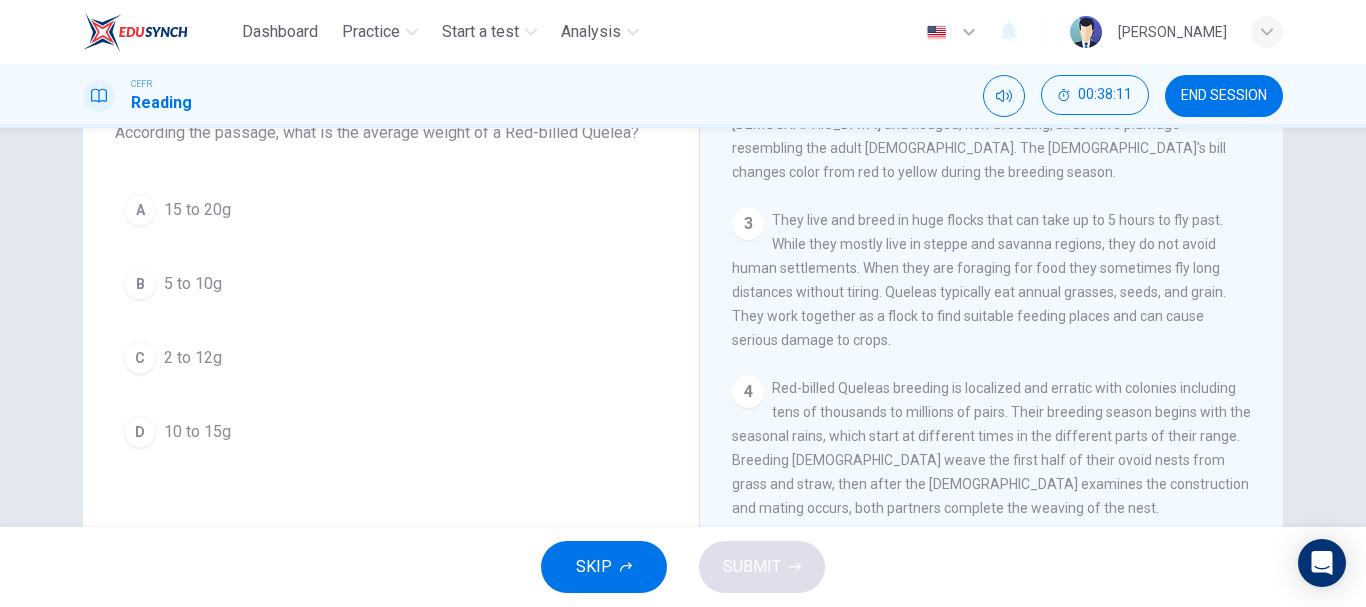 click on "15 to 20g" at bounding box center [197, 210] 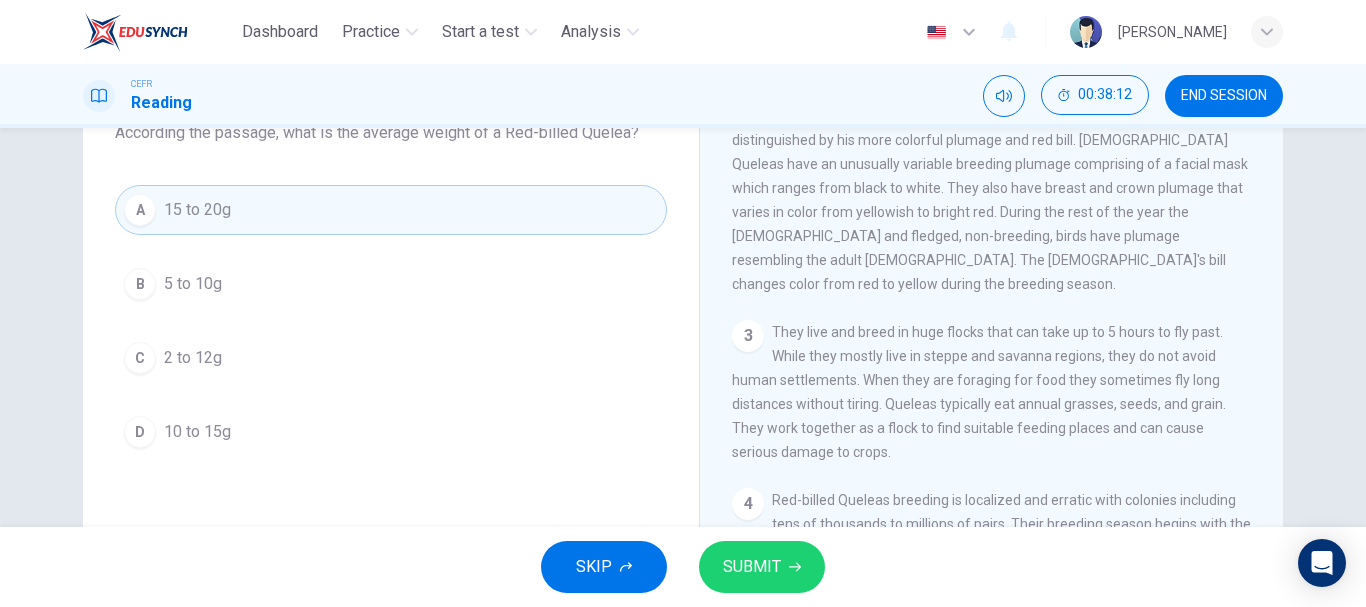 scroll, scrollTop: 0, scrollLeft: 0, axis: both 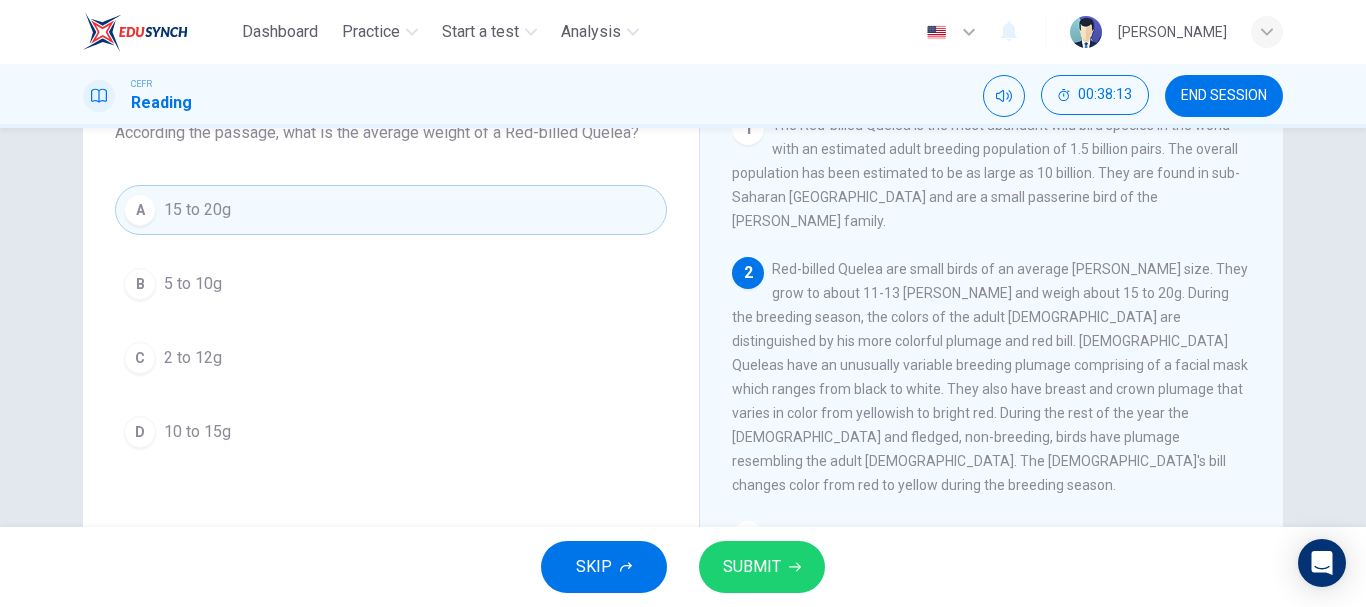 click on "SKIP SUBMIT" at bounding box center [683, 567] 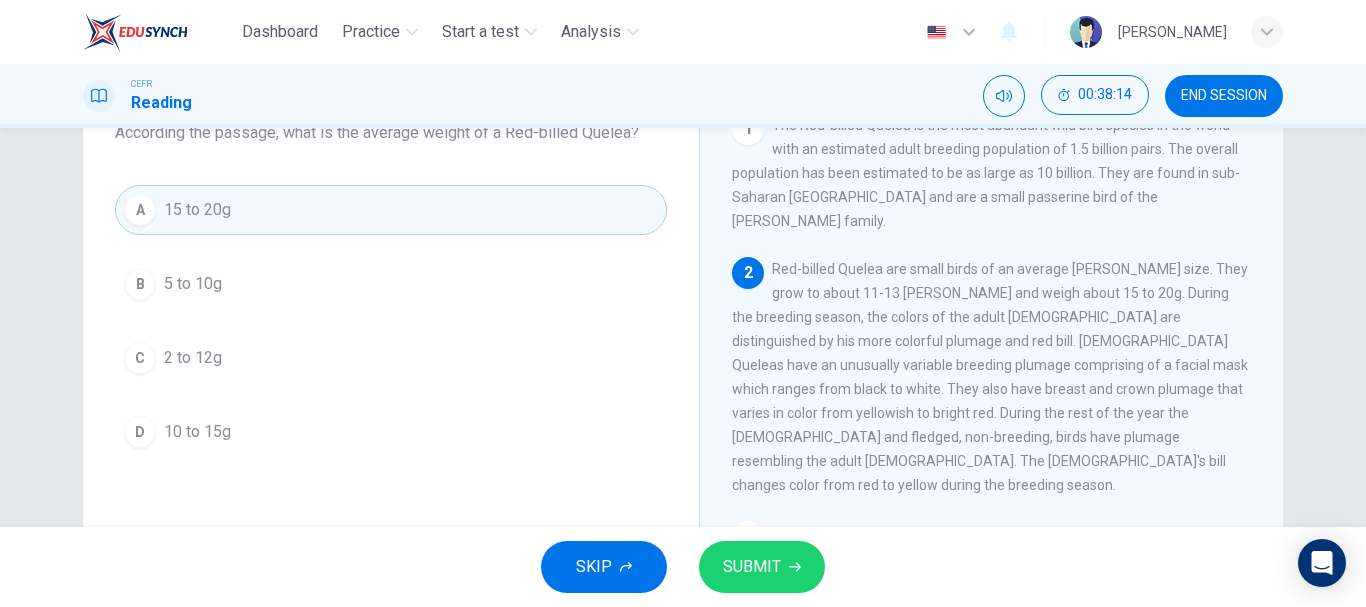 click on "SUBMIT" at bounding box center [752, 567] 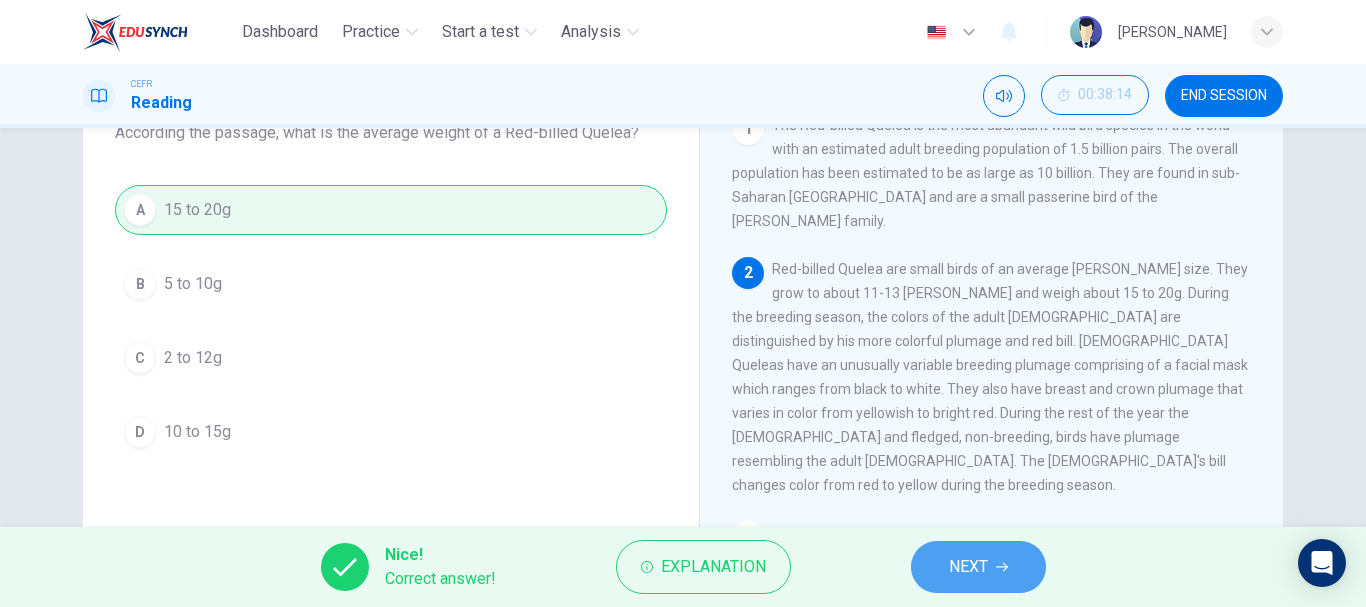 click on "NEXT" at bounding box center (968, 567) 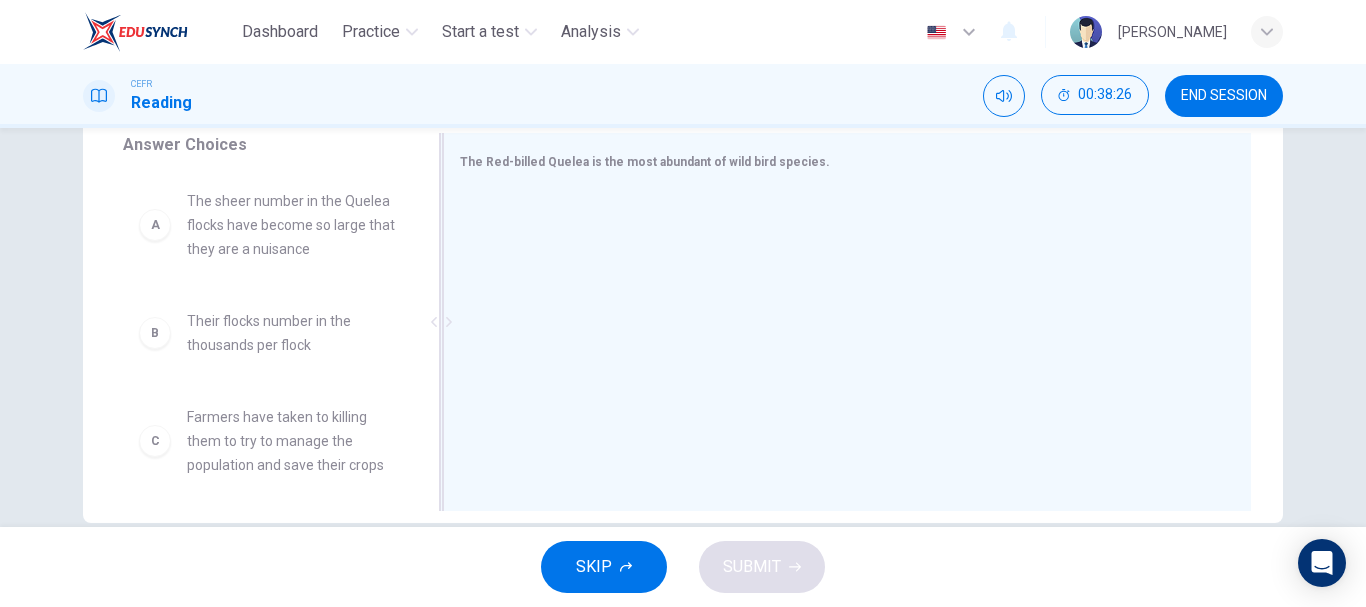 scroll, scrollTop: 343, scrollLeft: 0, axis: vertical 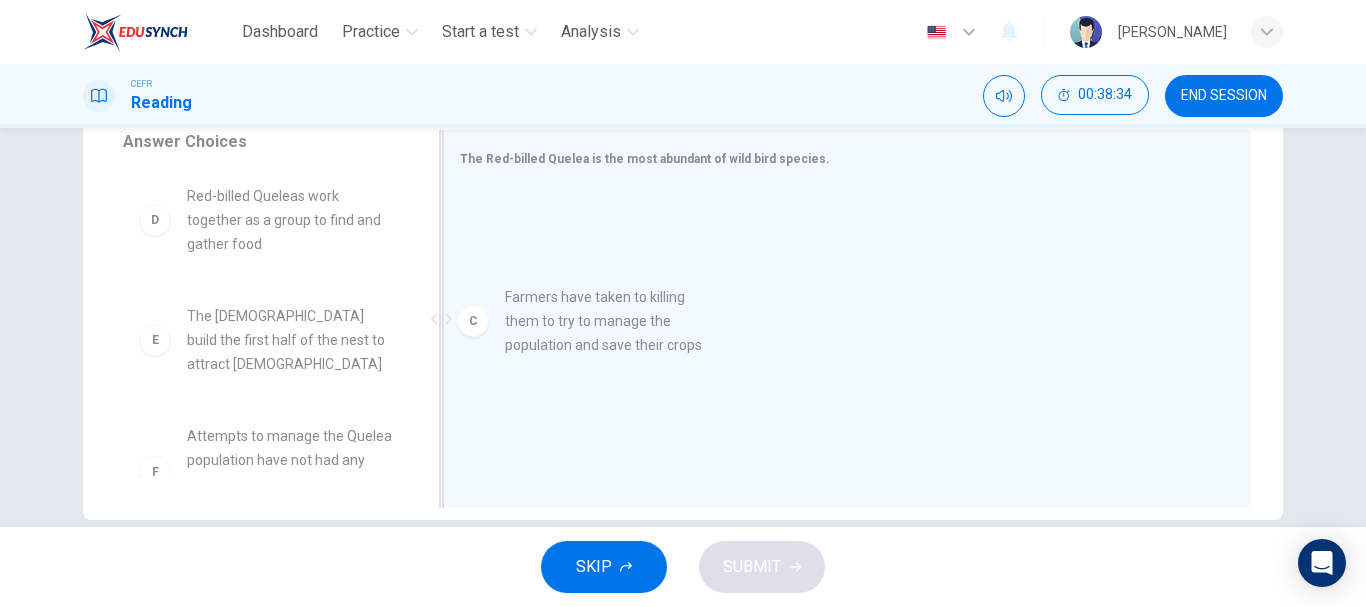 drag, startPoint x: 317, startPoint y: 225, endPoint x: 688, endPoint y: 325, distance: 384.2408 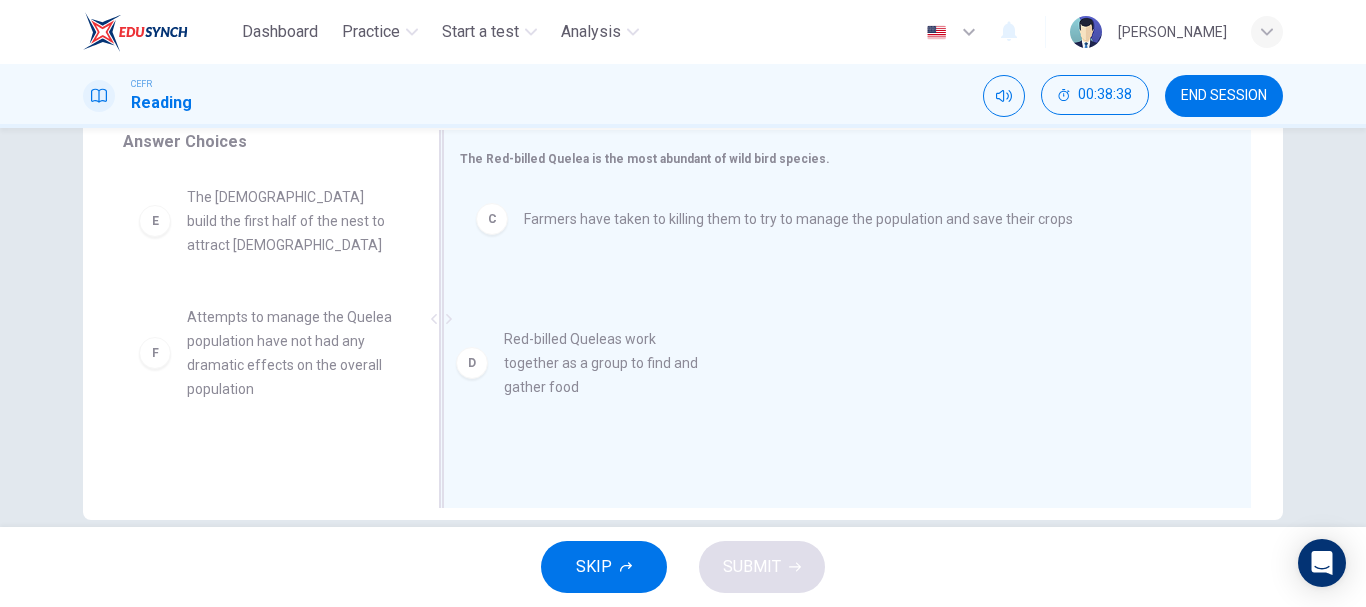 drag, startPoint x: 310, startPoint y: 200, endPoint x: 645, endPoint y: 355, distance: 369.12057 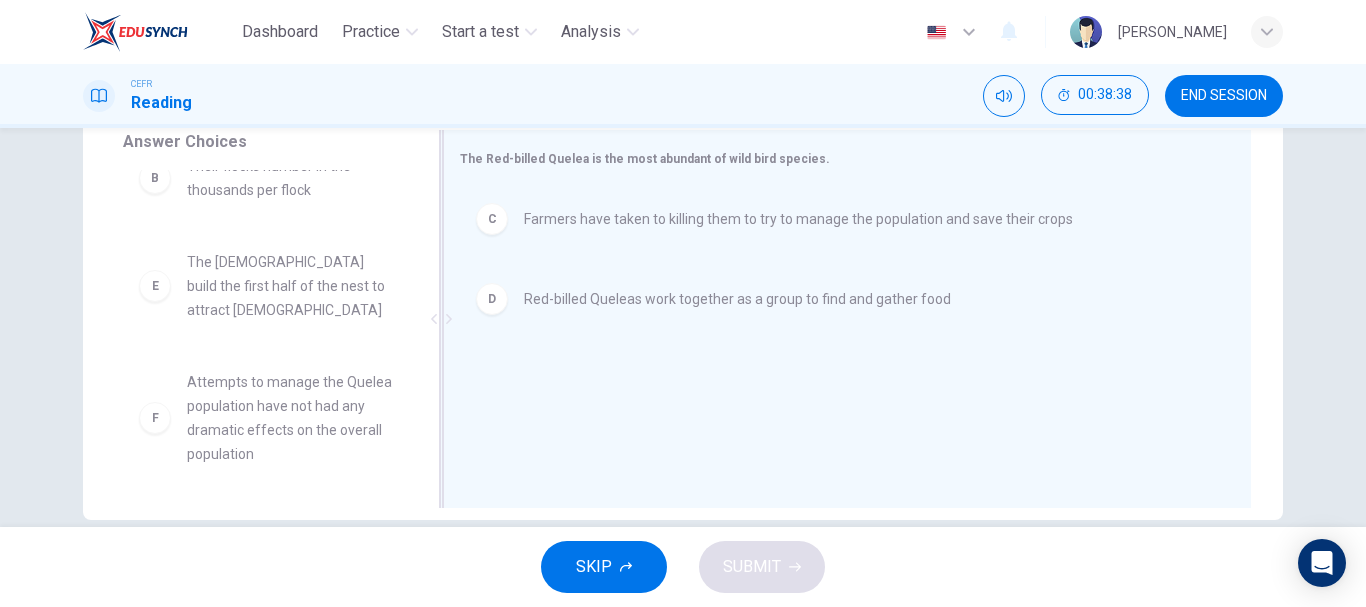 scroll, scrollTop: 132, scrollLeft: 0, axis: vertical 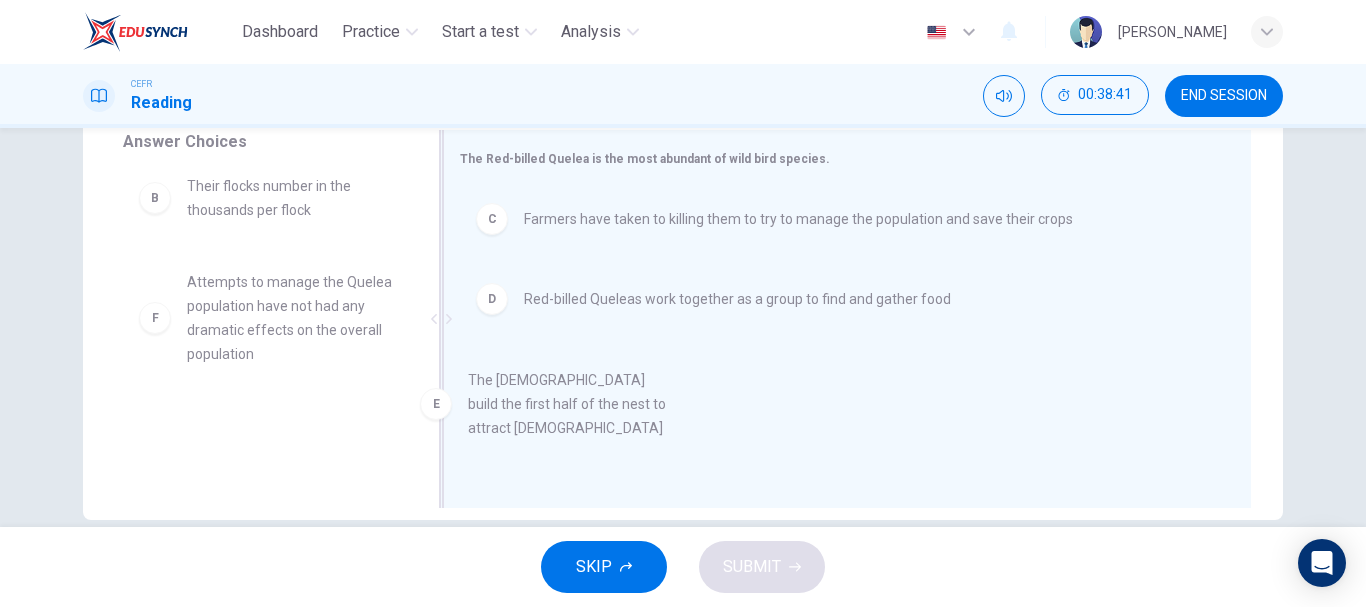 drag, startPoint x: 338, startPoint y: 310, endPoint x: 651, endPoint y: 419, distance: 331.43628 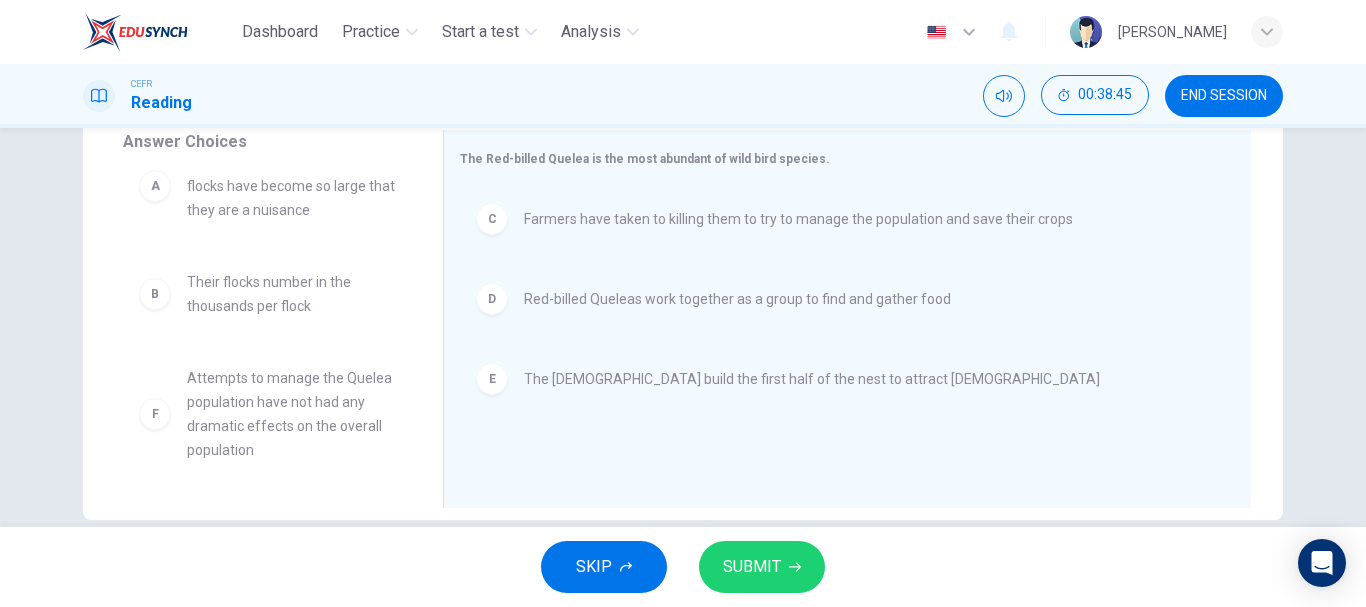 scroll, scrollTop: 0, scrollLeft: 0, axis: both 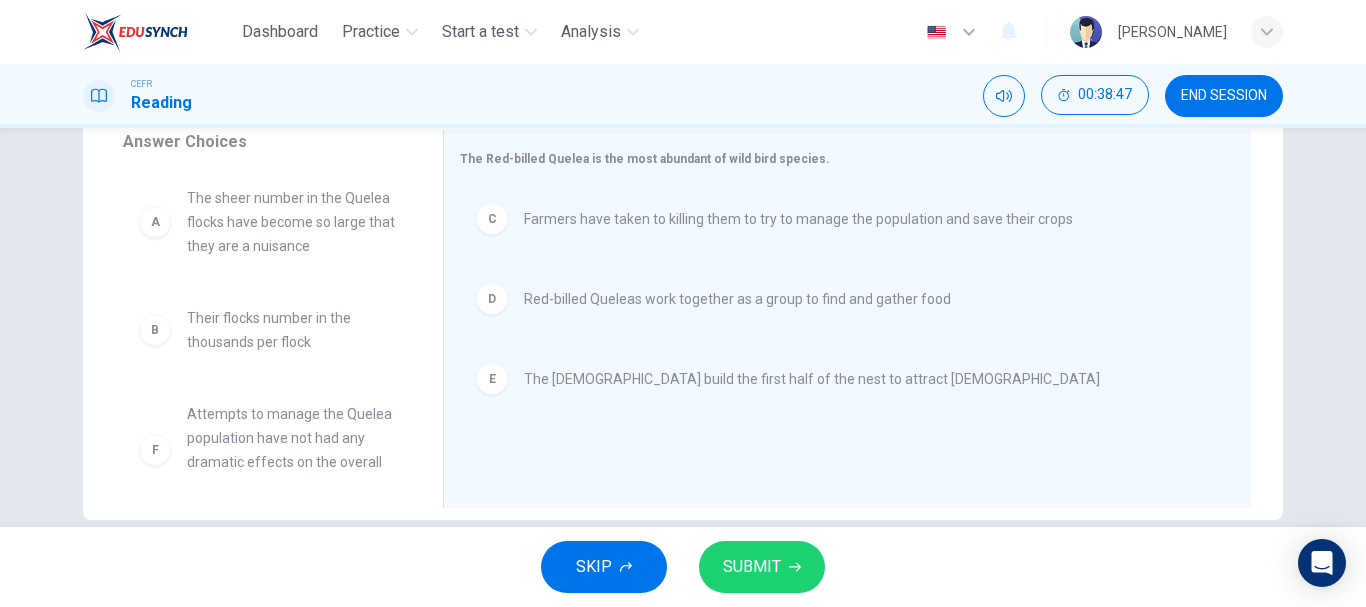 click on "SUBMIT" at bounding box center [762, 567] 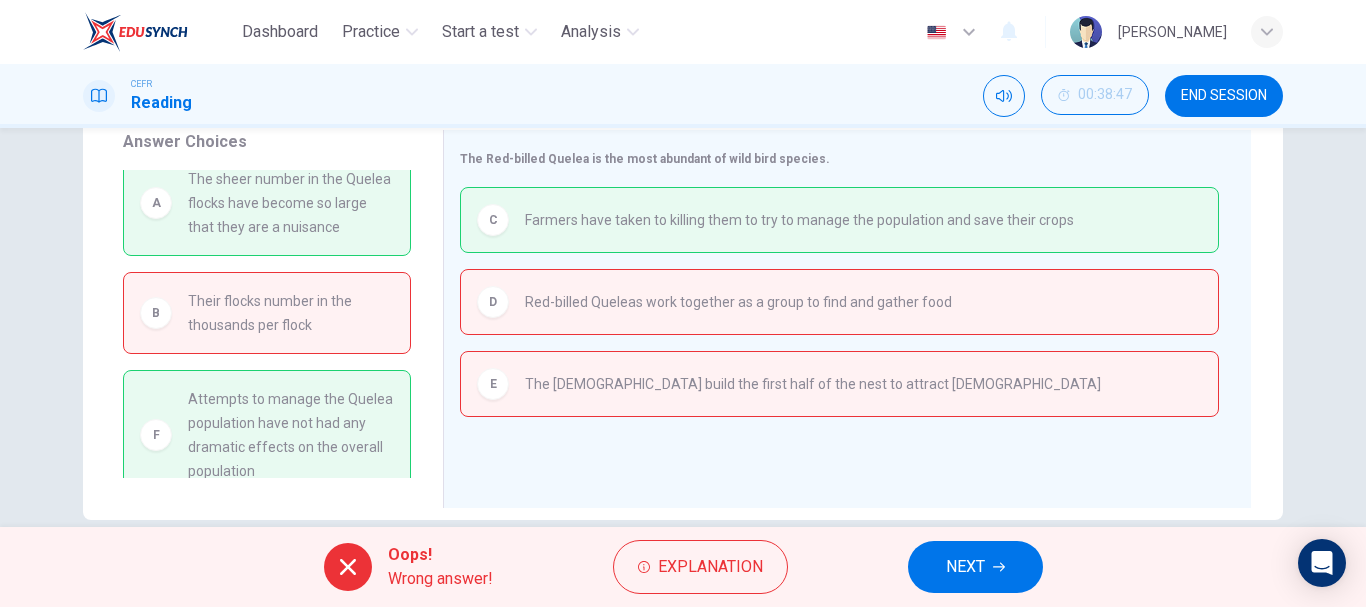 scroll, scrollTop: 42, scrollLeft: 0, axis: vertical 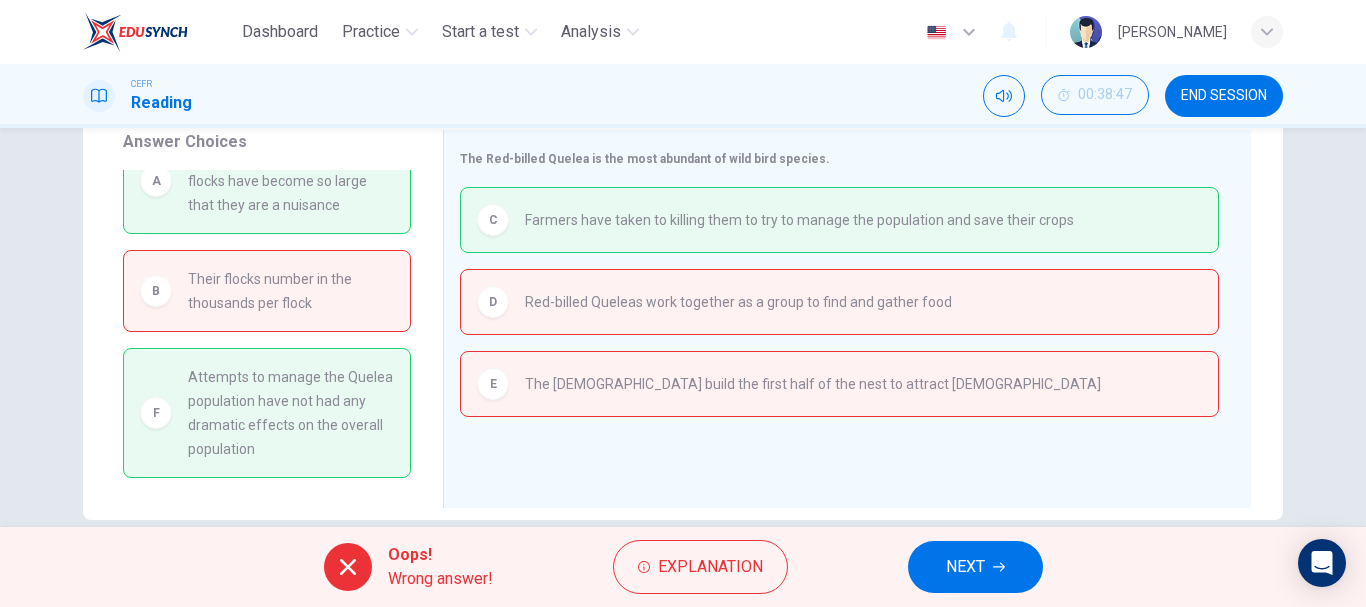 click on "NEXT" at bounding box center (975, 567) 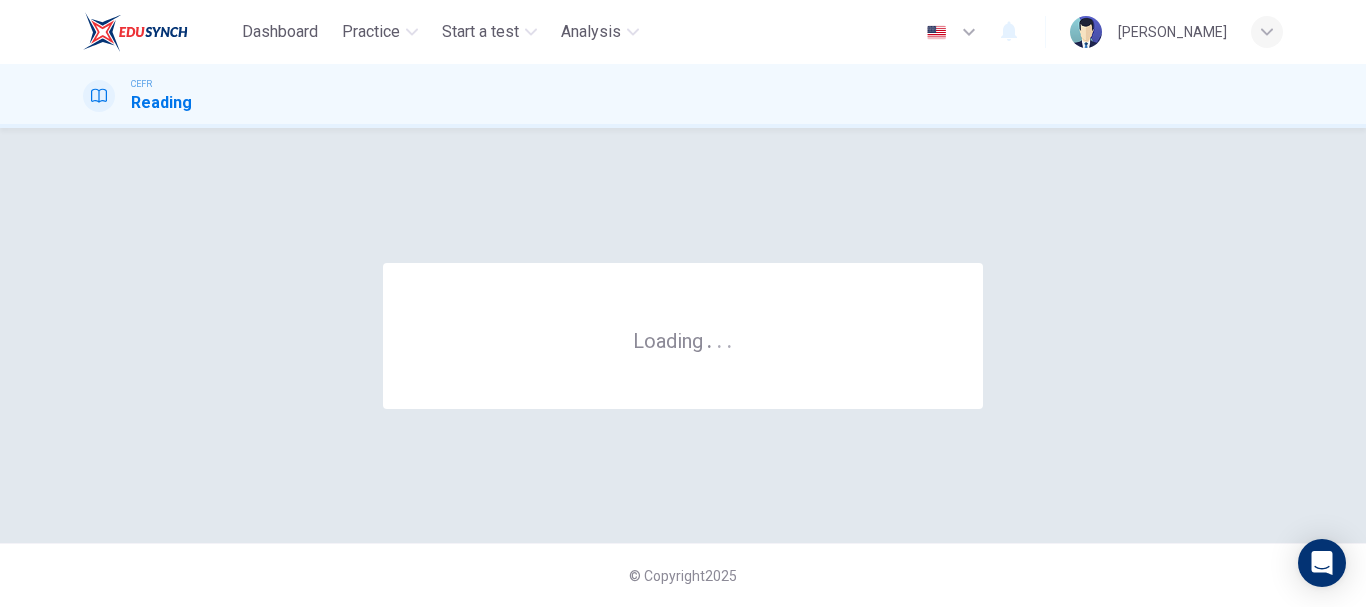 scroll, scrollTop: 0, scrollLeft: 0, axis: both 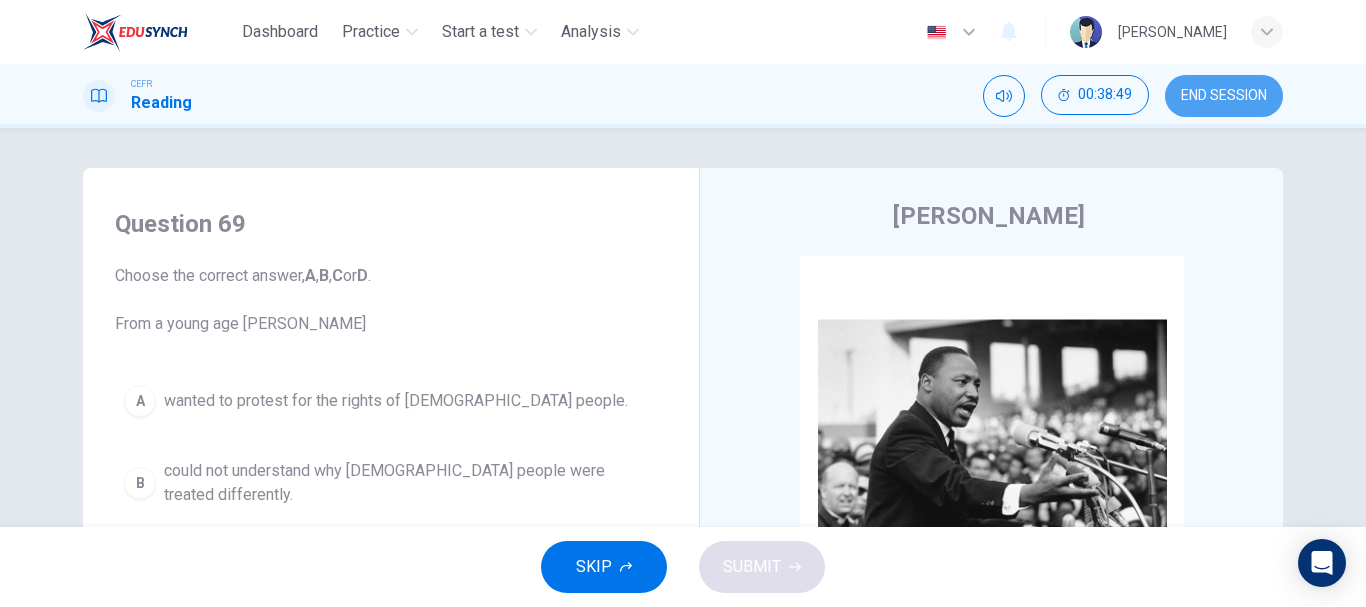 click on "END SESSION" at bounding box center (1224, 96) 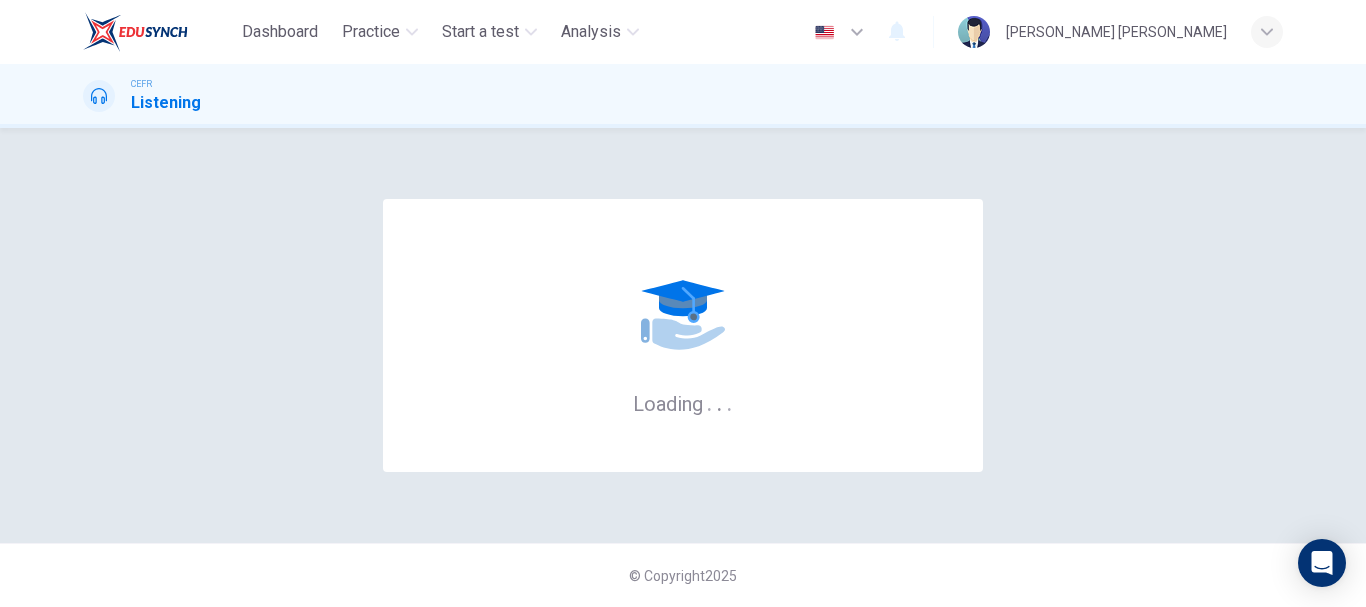 scroll, scrollTop: 0, scrollLeft: 0, axis: both 